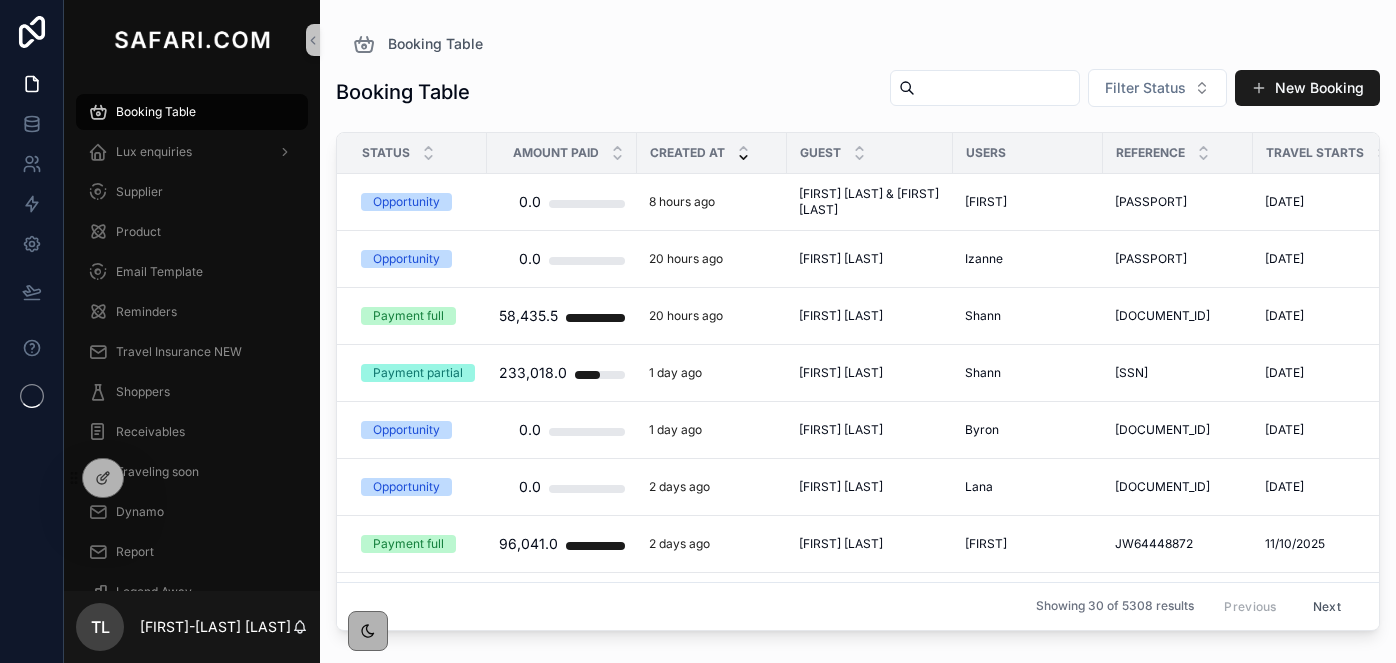 scroll, scrollTop: 0, scrollLeft: 0, axis: both 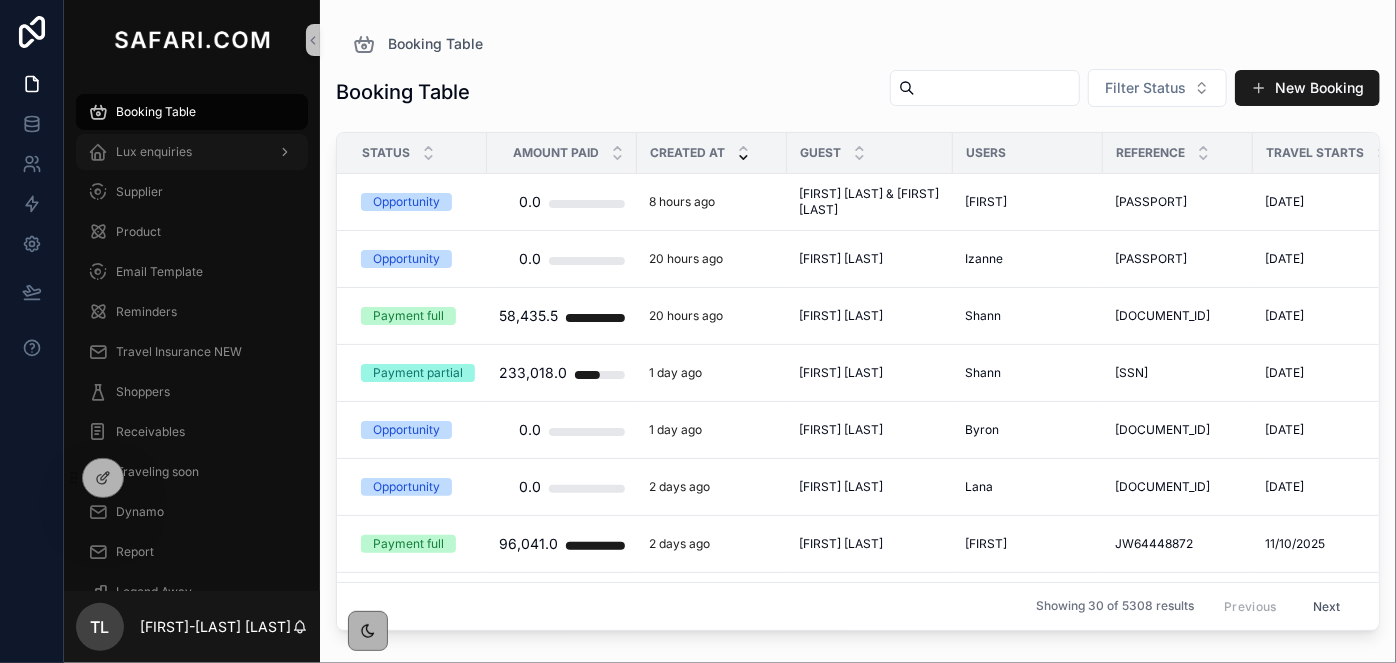 click on "Lux enquiries" at bounding box center [154, 152] 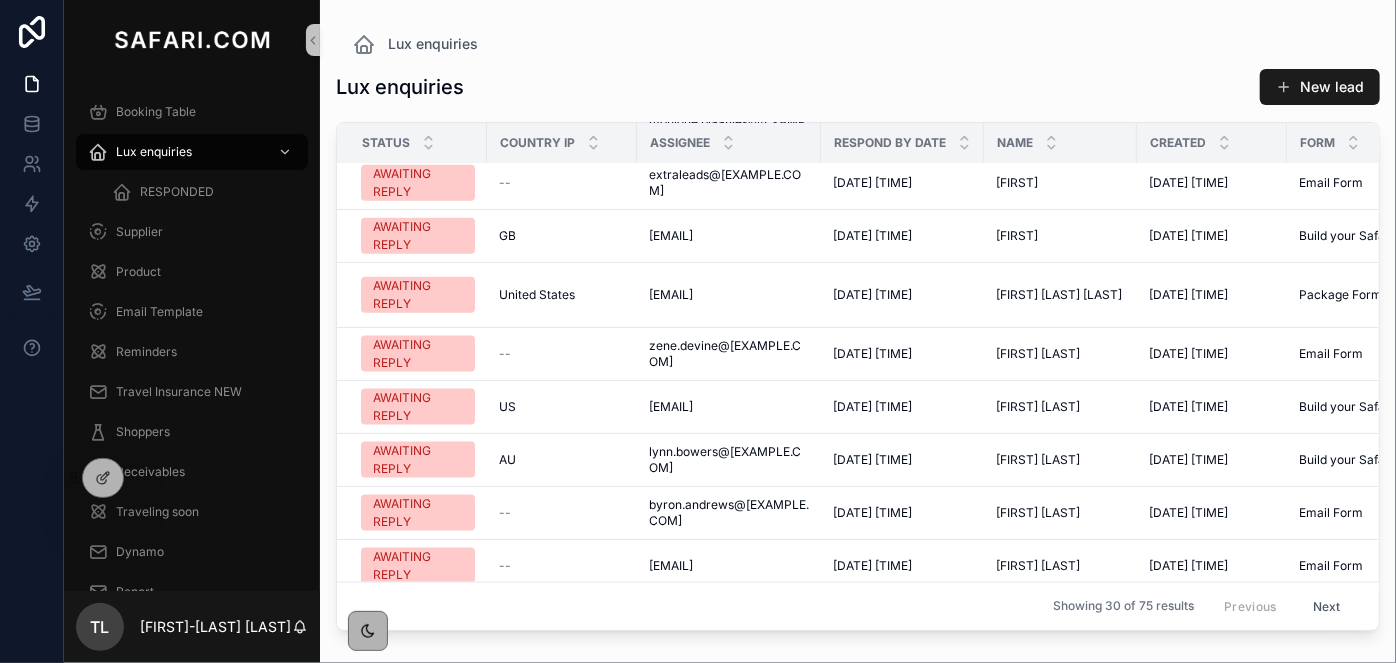 scroll, scrollTop: 1245, scrollLeft: 0, axis: vertical 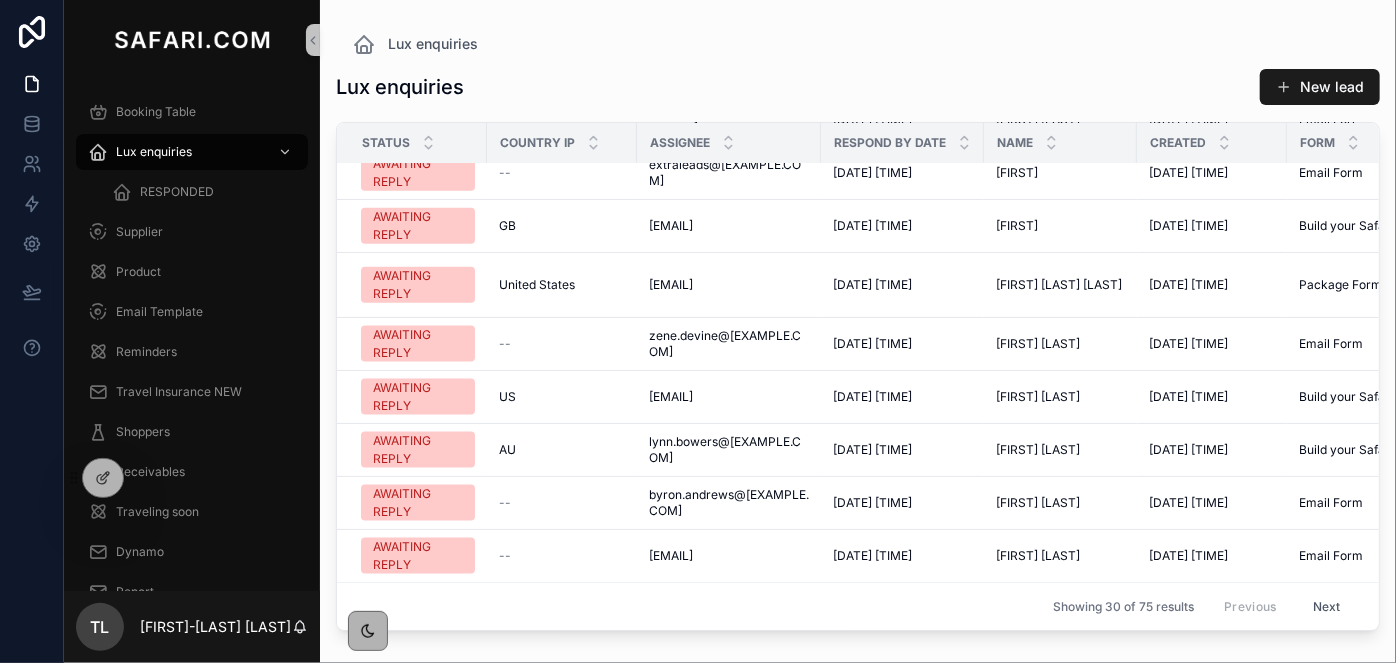 click on "Next" at bounding box center (1327, 606) 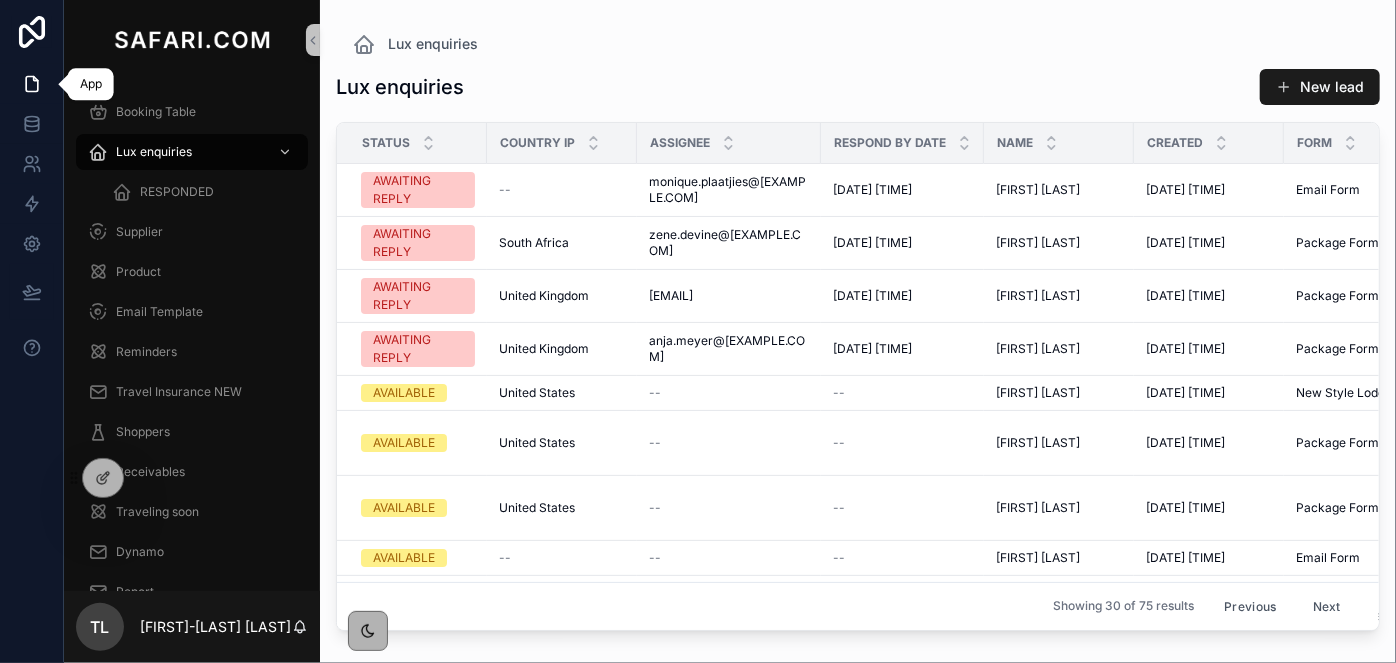 click at bounding box center [31, 84] 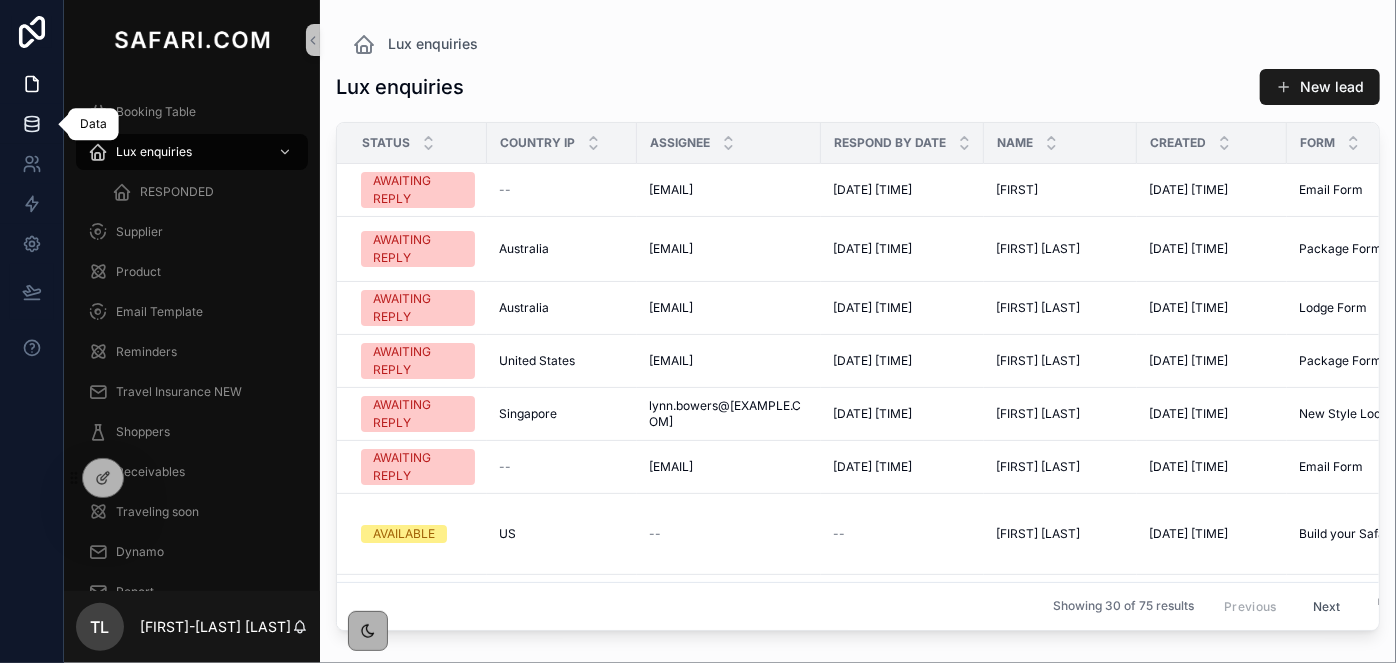 click 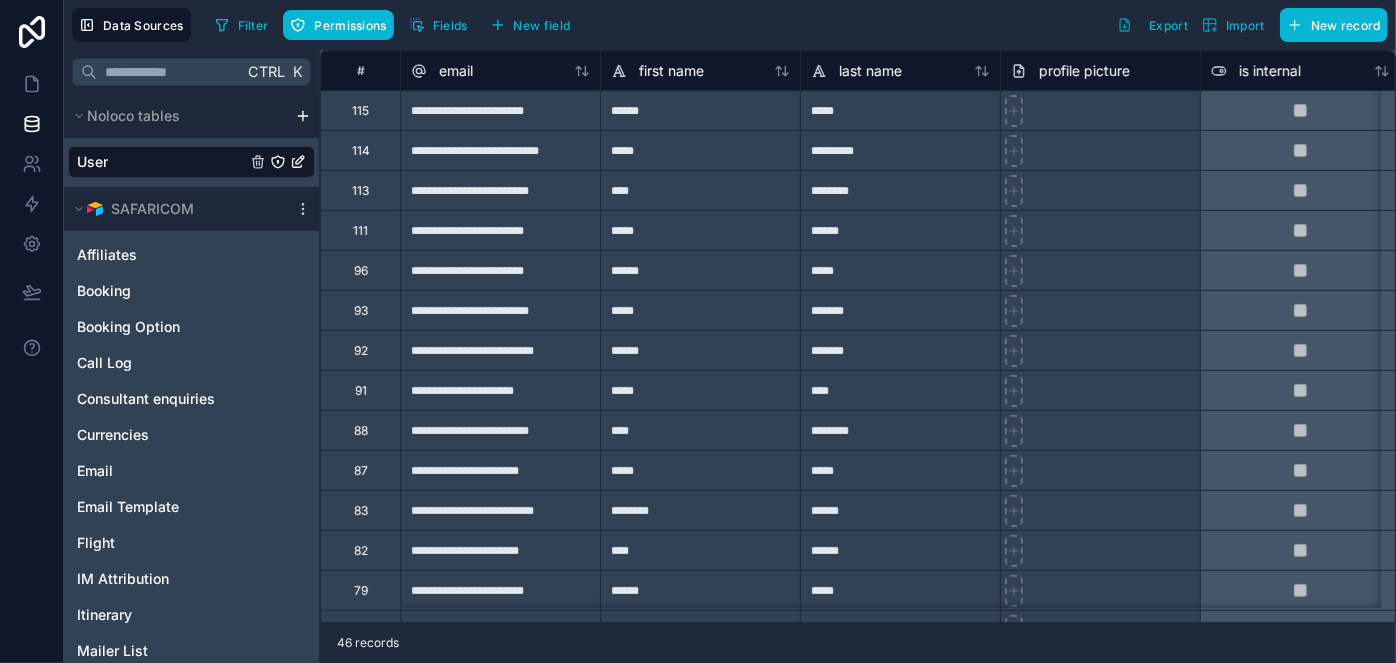 click on "**********" at bounding box center (500, 350) 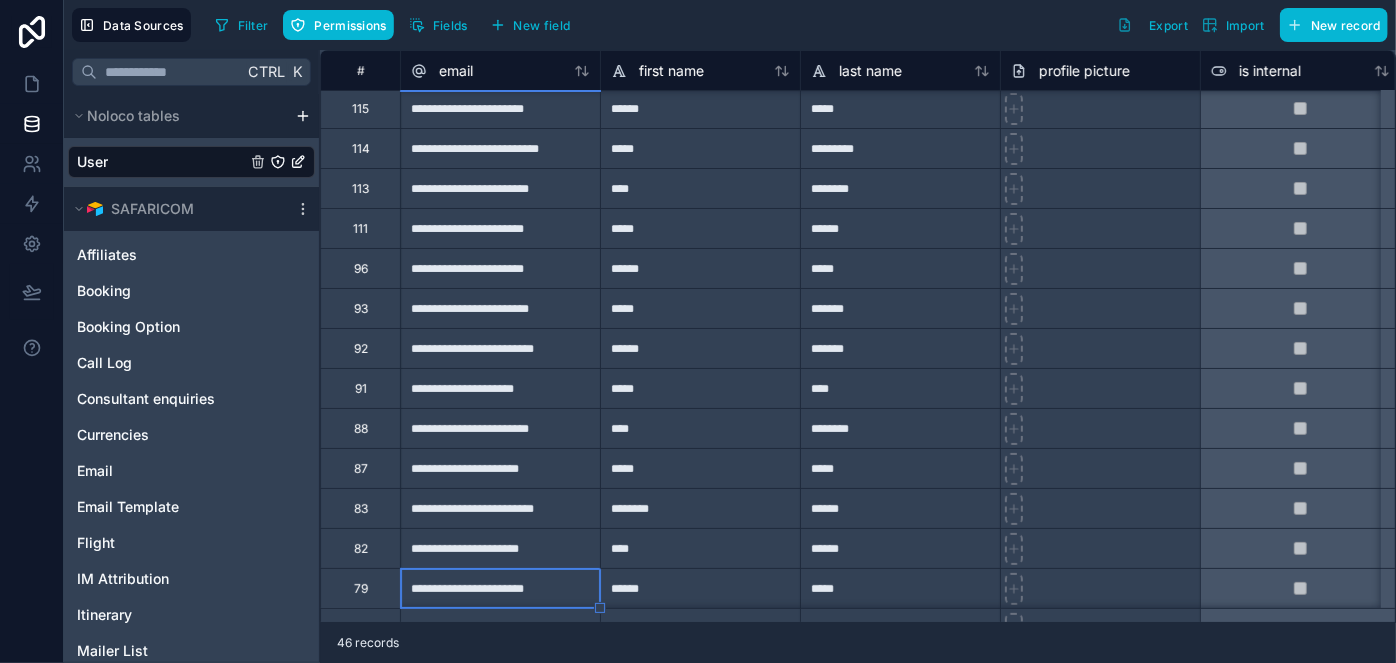 scroll, scrollTop: 42, scrollLeft: 0, axis: vertical 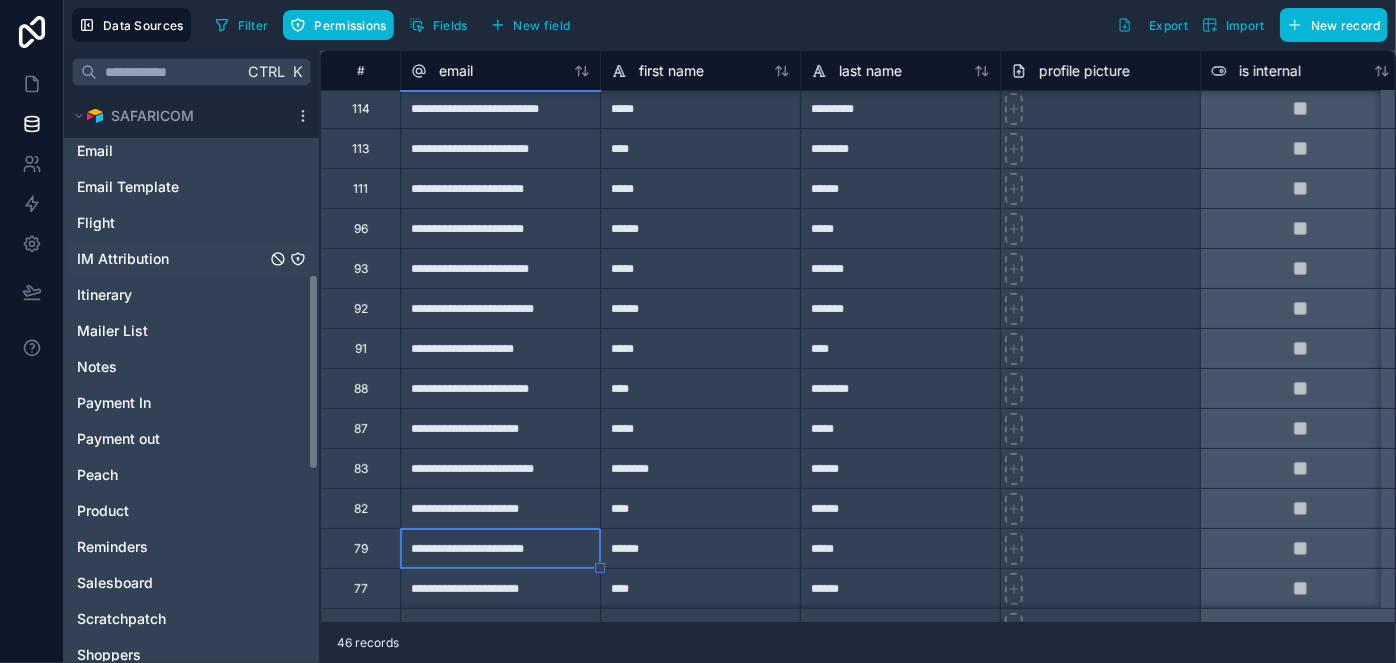 click on "Affiliates Booking Booking Option Call Log Consultant enquiries Currencies Email Email Template Flight IM Attribution Itinerary Mailer List Notes Payment In Payment out Peach Product Reminders Salesboard Scratchpatch Shoppers Suppler Invoice Supplier Travel Insurance NEW Traveler TrustPilot Understand our customers Users" at bounding box center (191, 417) 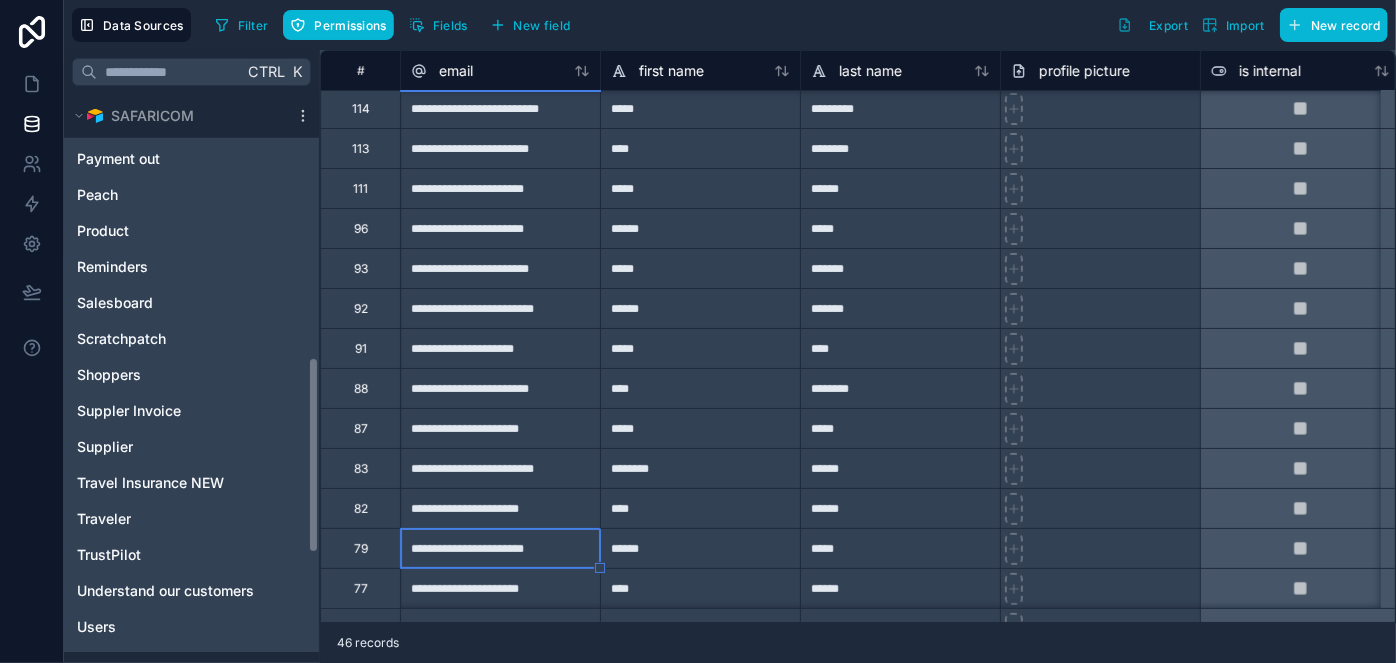 scroll, scrollTop: 1077, scrollLeft: 0, axis: vertical 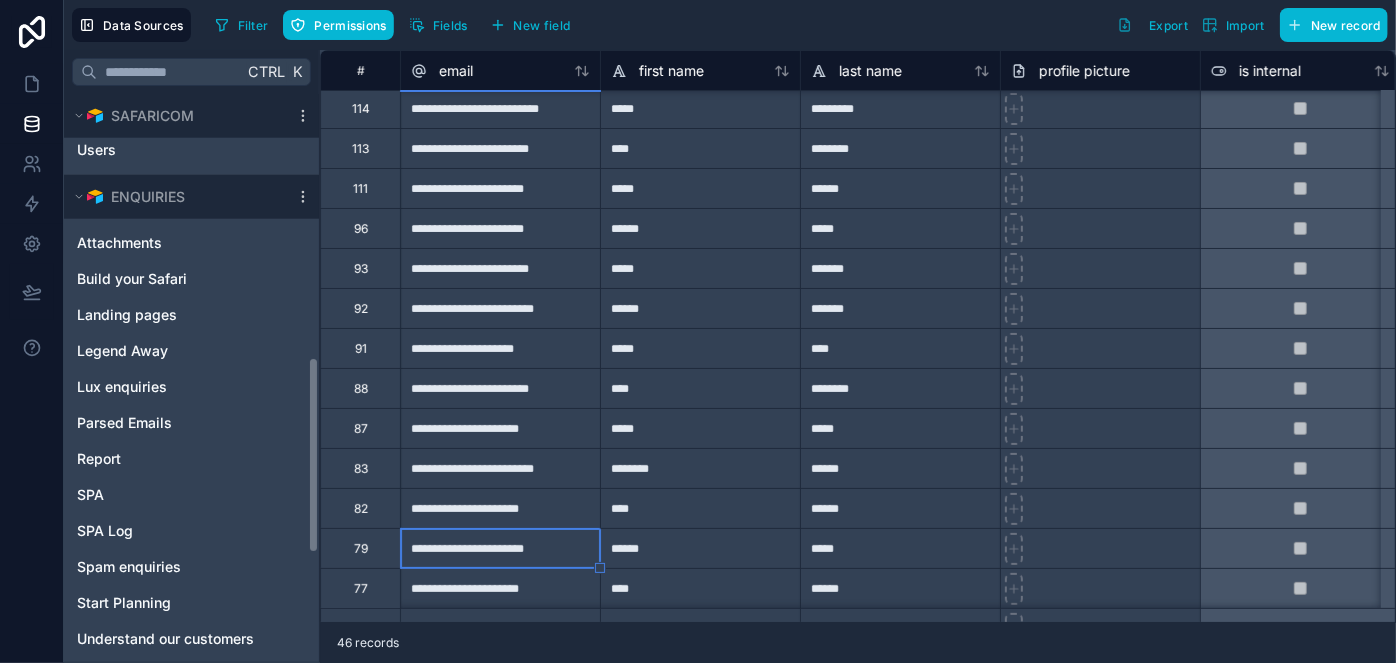 click on "Noloco tables User SAFARICOM Affiliates Booking Booking Option Call Log Consultant enquiries Currencies Email Email Template Flight IM Attribution Itinerary Mailer List Notes Payment In Payment out Peach Product Reminders Salesboard Scratchpatch Shoppers Suppler Invoice Supplier Travel Insurance NEW Traveler TrustPilot Understand our customers Users ENQUIRIES Attachments Build your Safari Landing pages Legend Away Lux enquiries Parsed Emails Report SPA SPA Log Spam enquiries Start Planning Understand our customers" at bounding box center (191, -160) 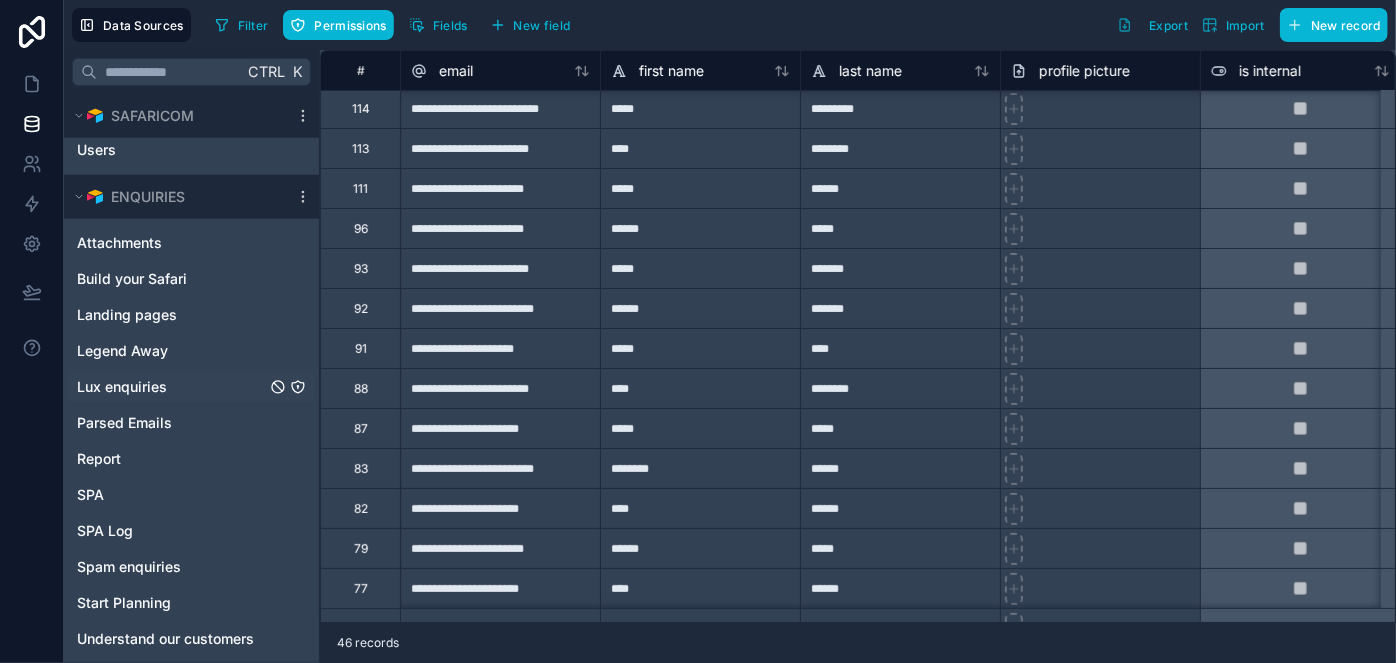 click on "Lux enquiries" at bounding box center [191, 387] 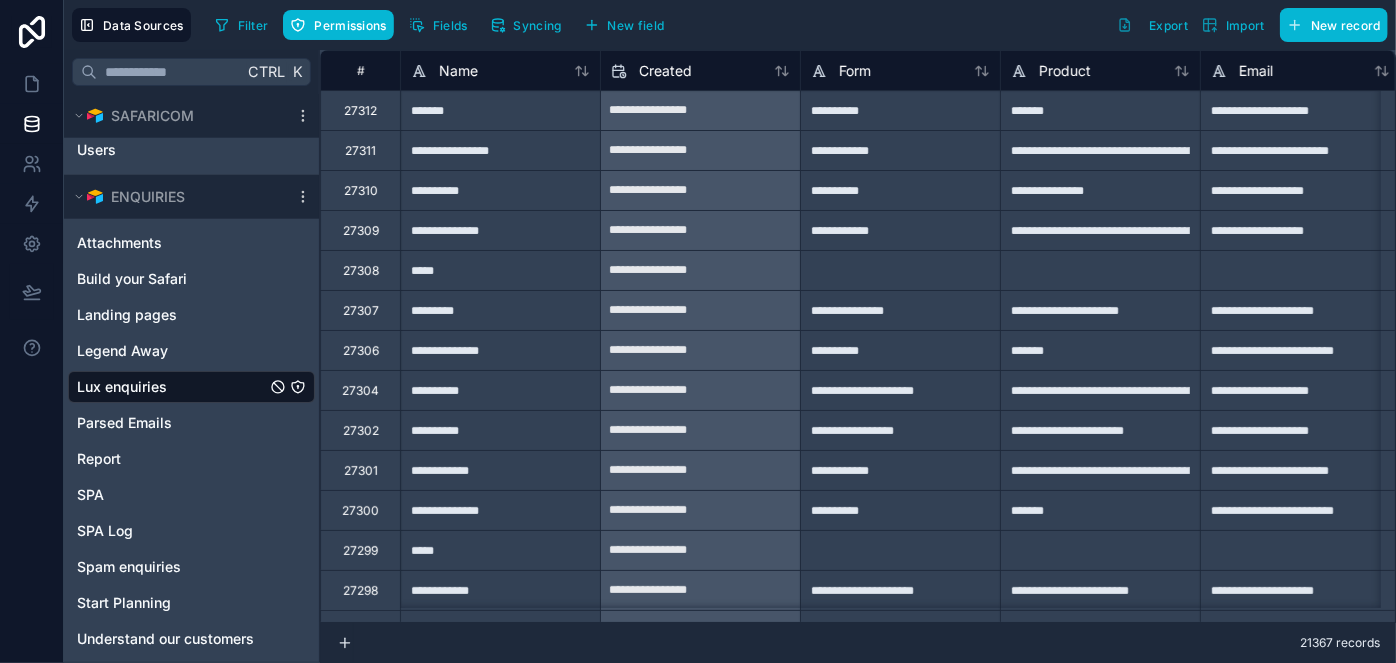 click on "**********" at bounding box center [500, 430] 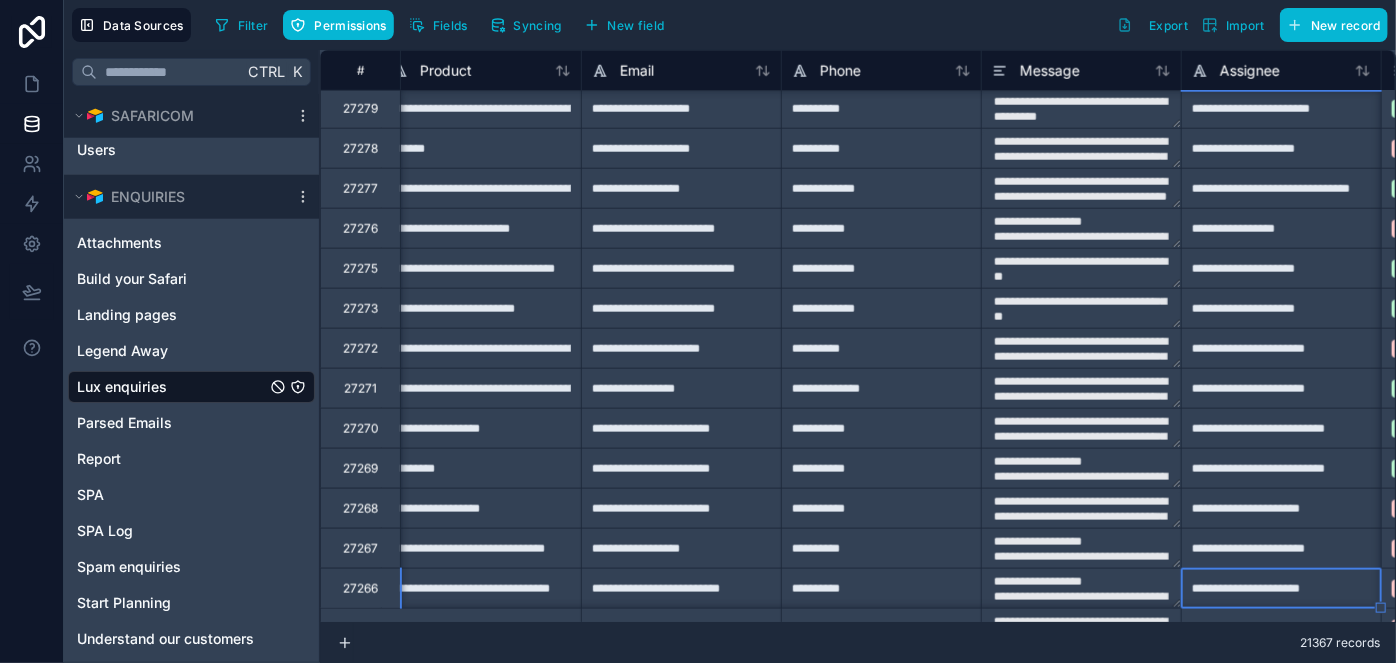 scroll, scrollTop: 1082, scrollLeft: 819, axis: both 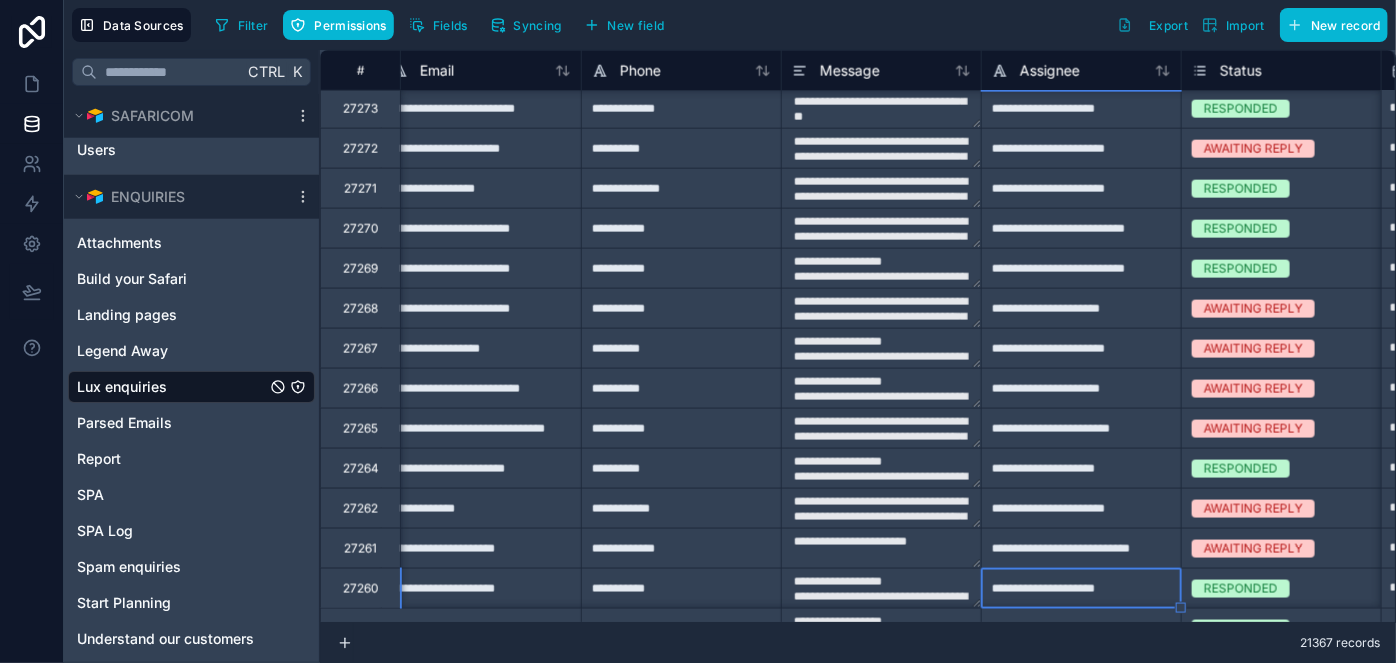 type on "**********" 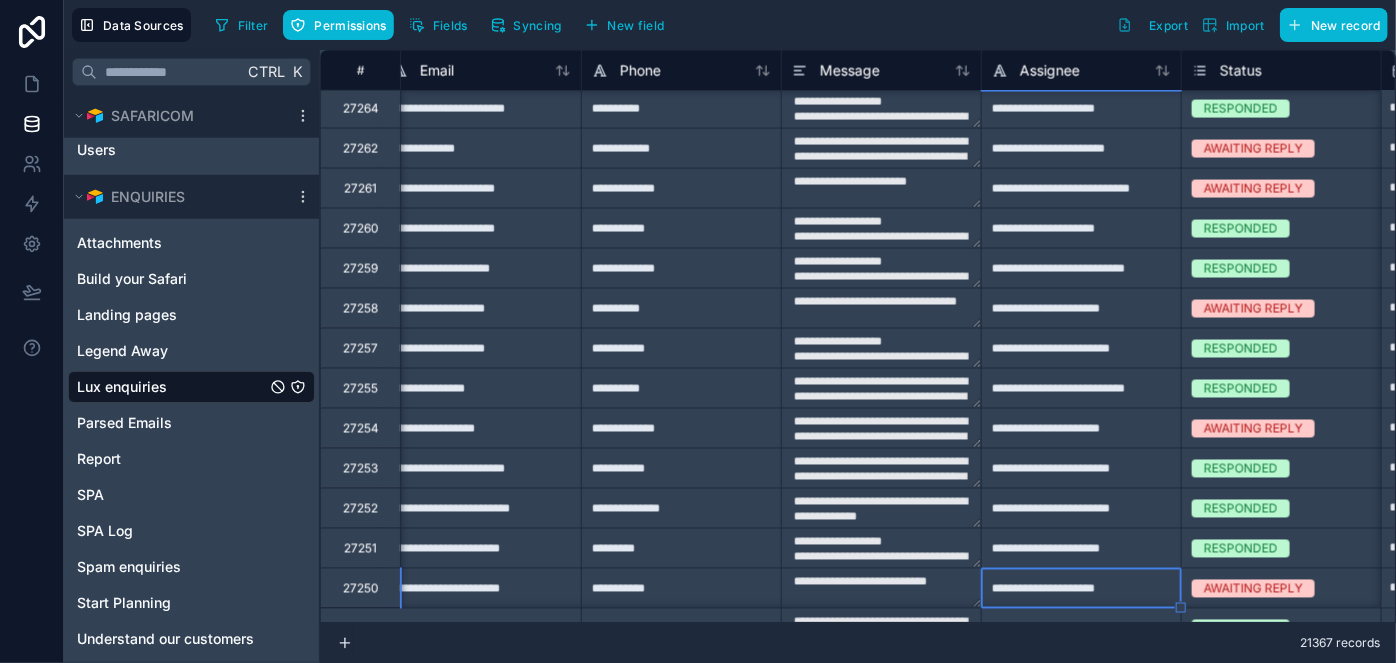 type on "**********" 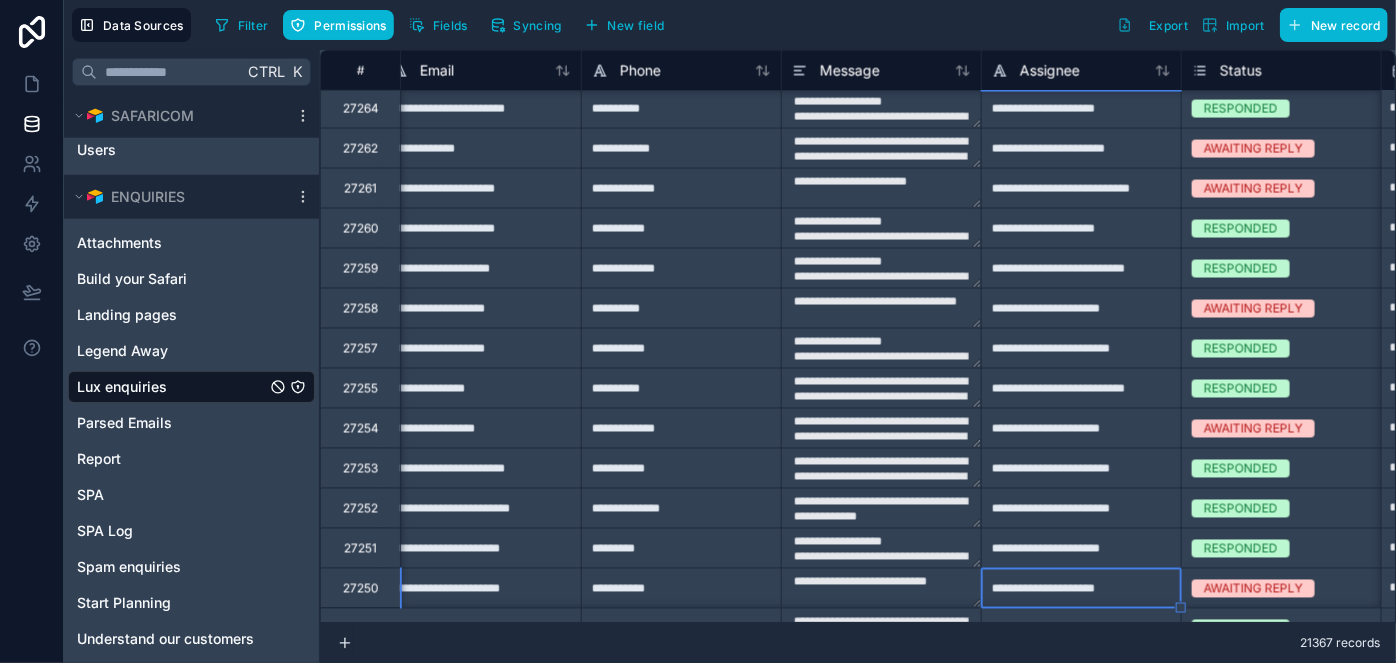 type on "**********" 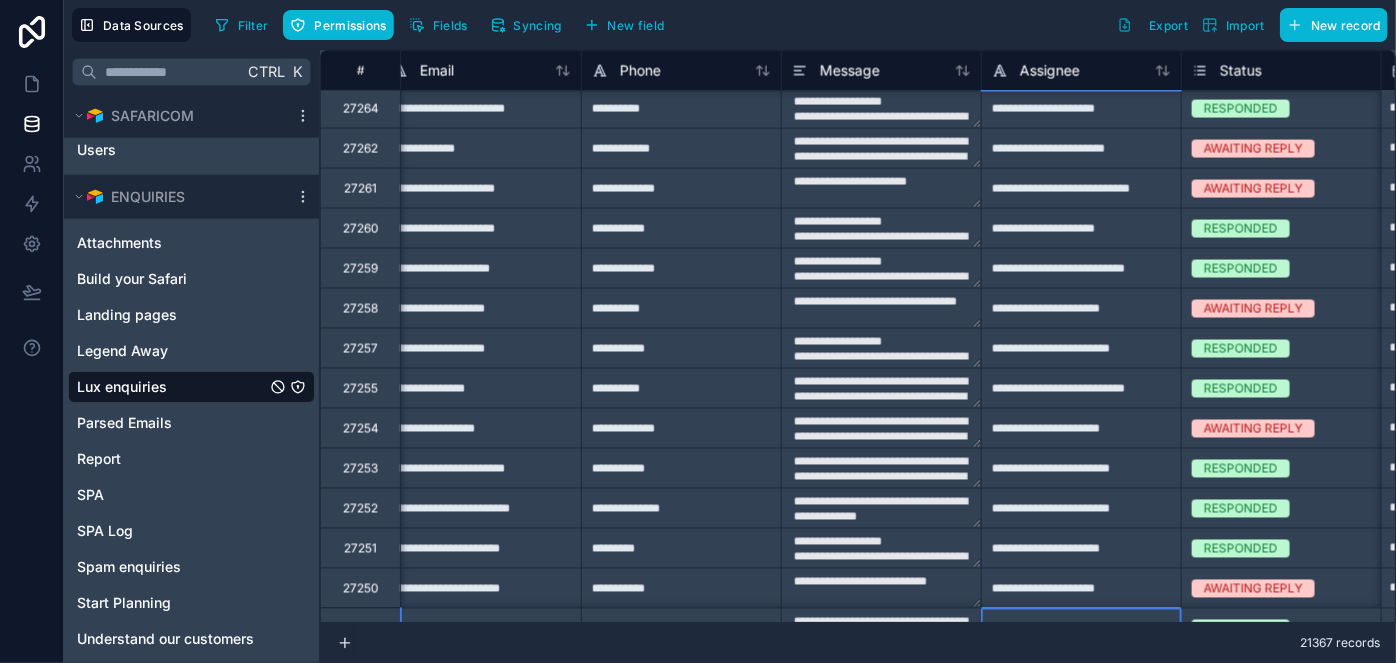type on "**********" 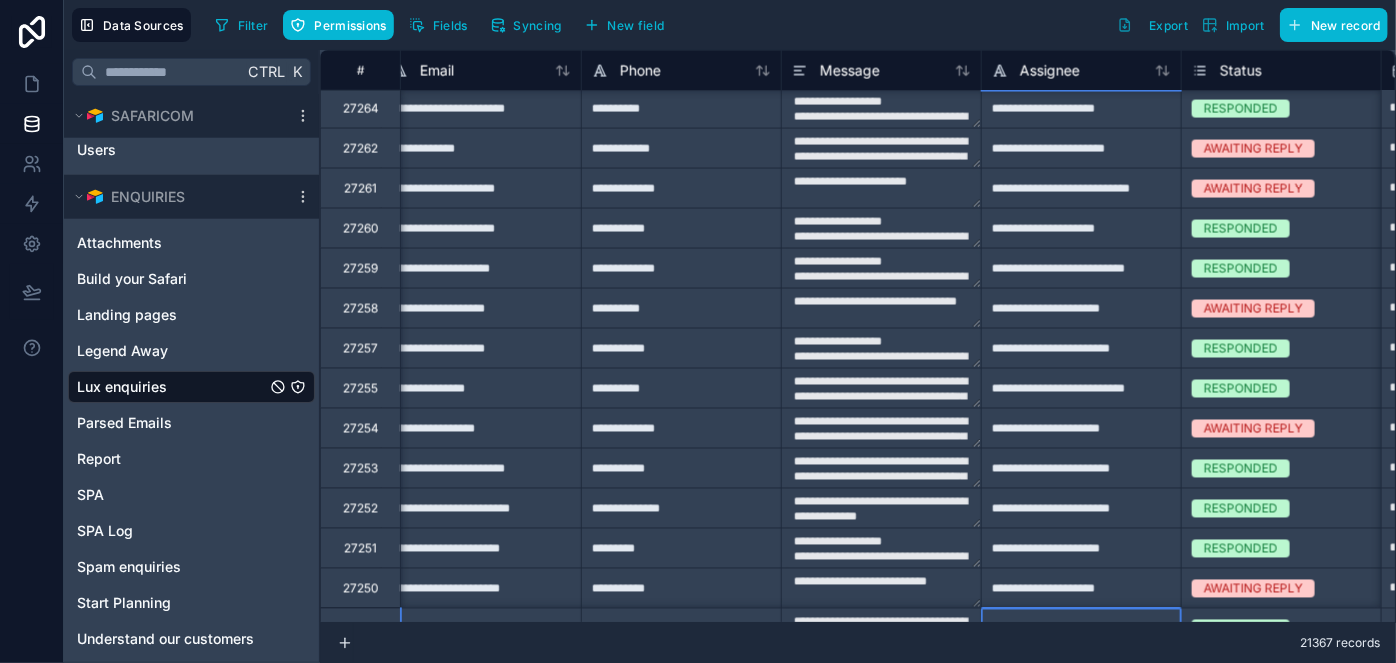 type on "**********" 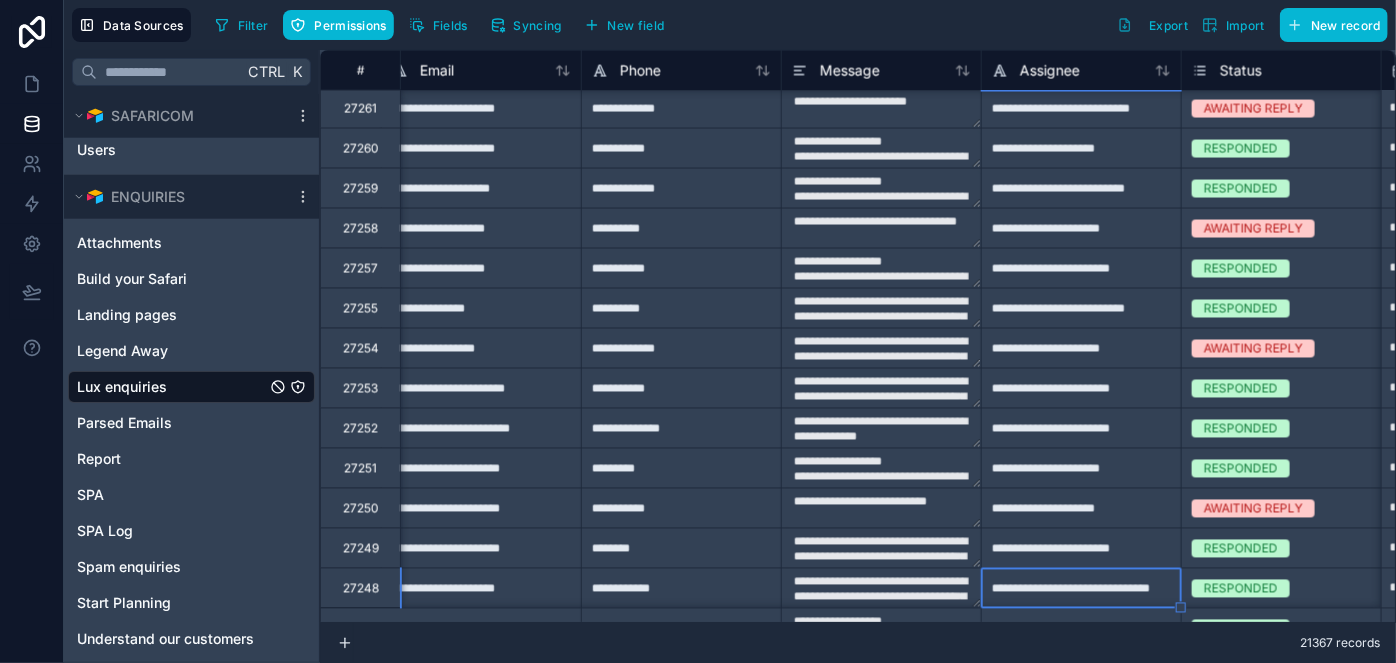 type on "**********" 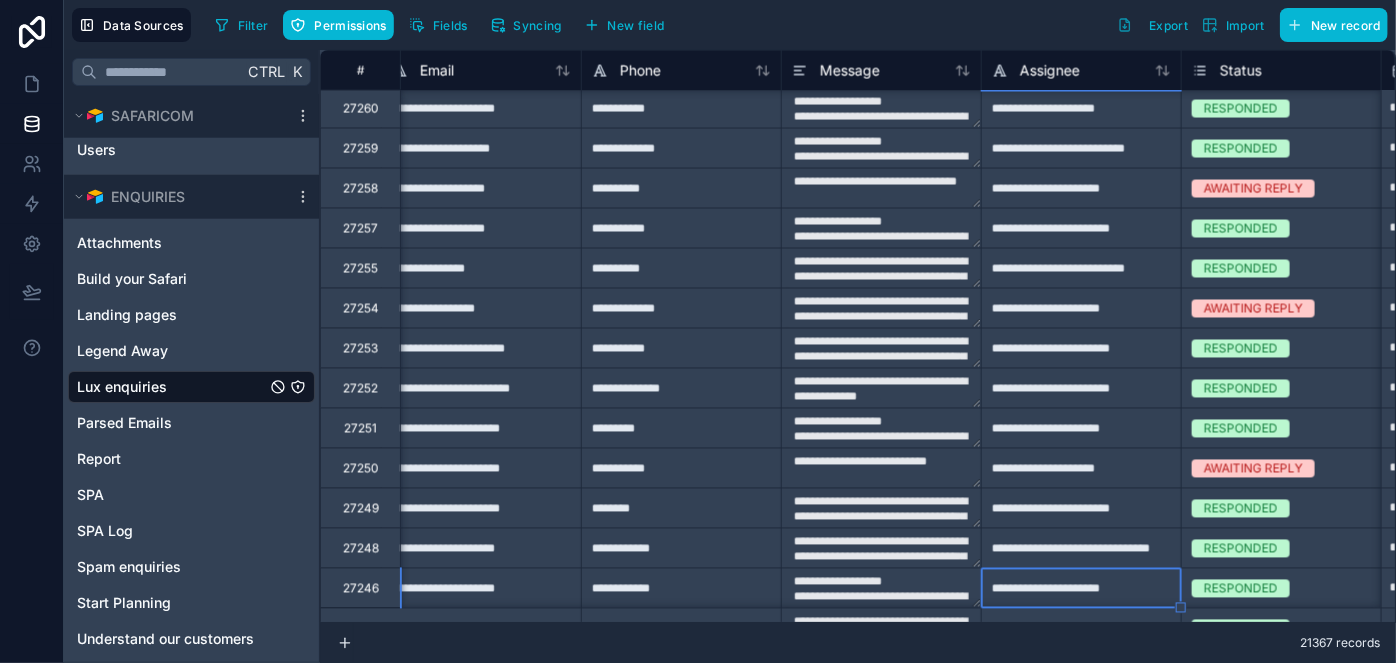 type on "**********" 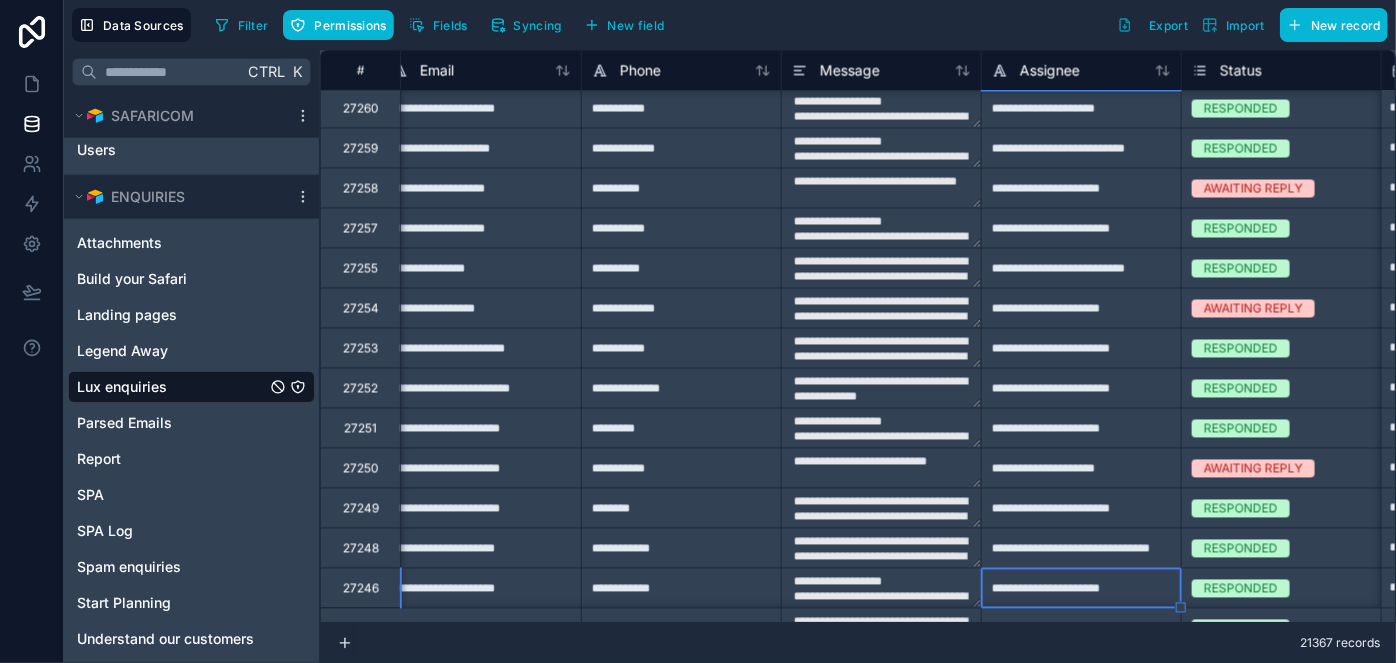 type on "**********" 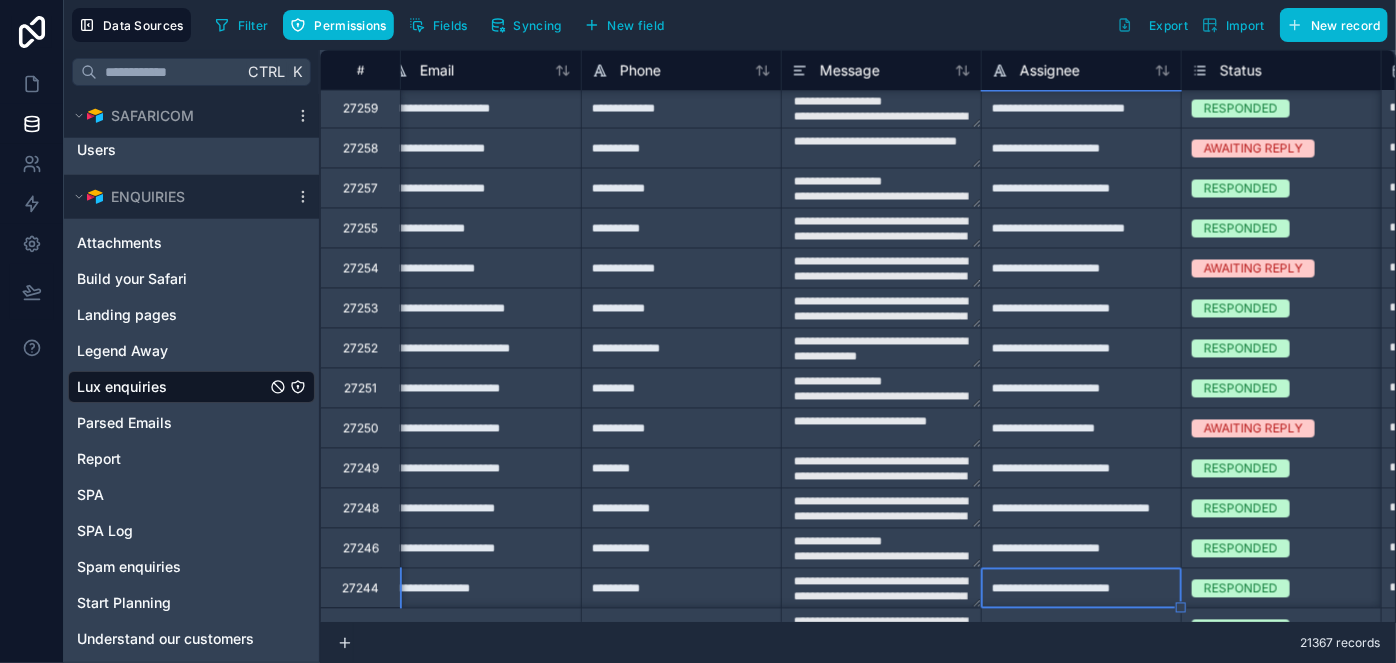 type on "**********" 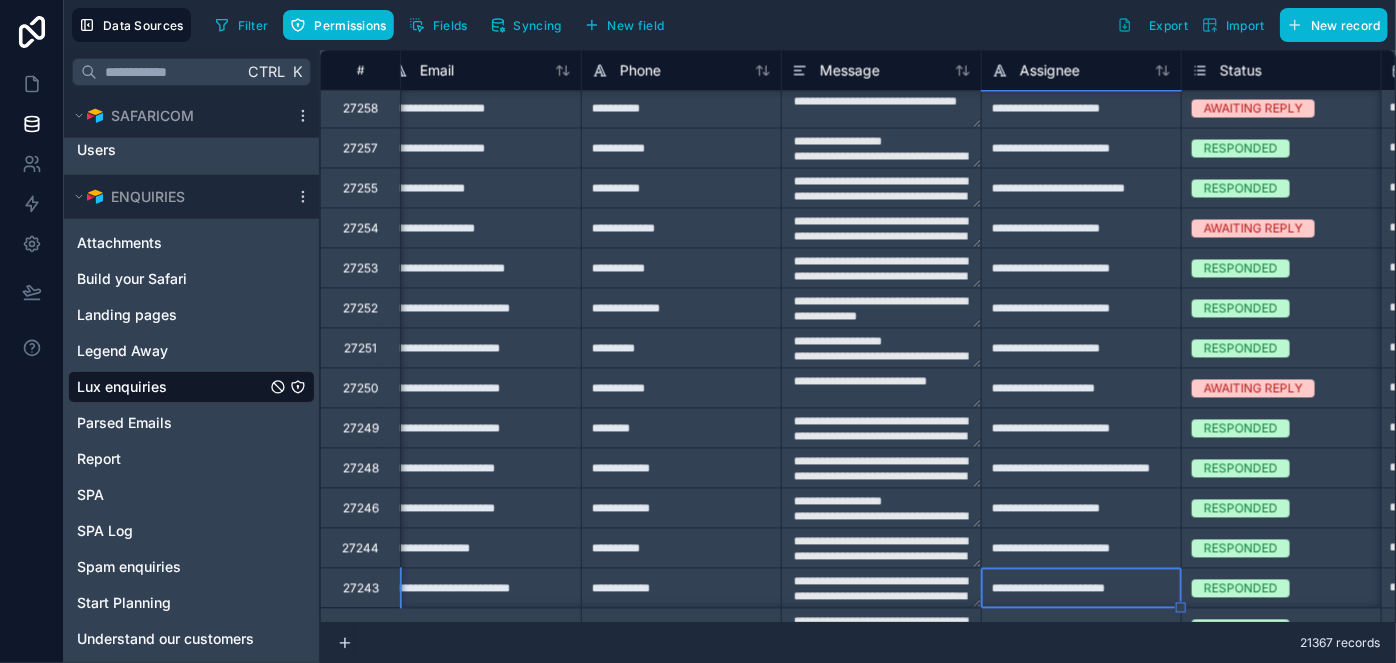 type on "**********" 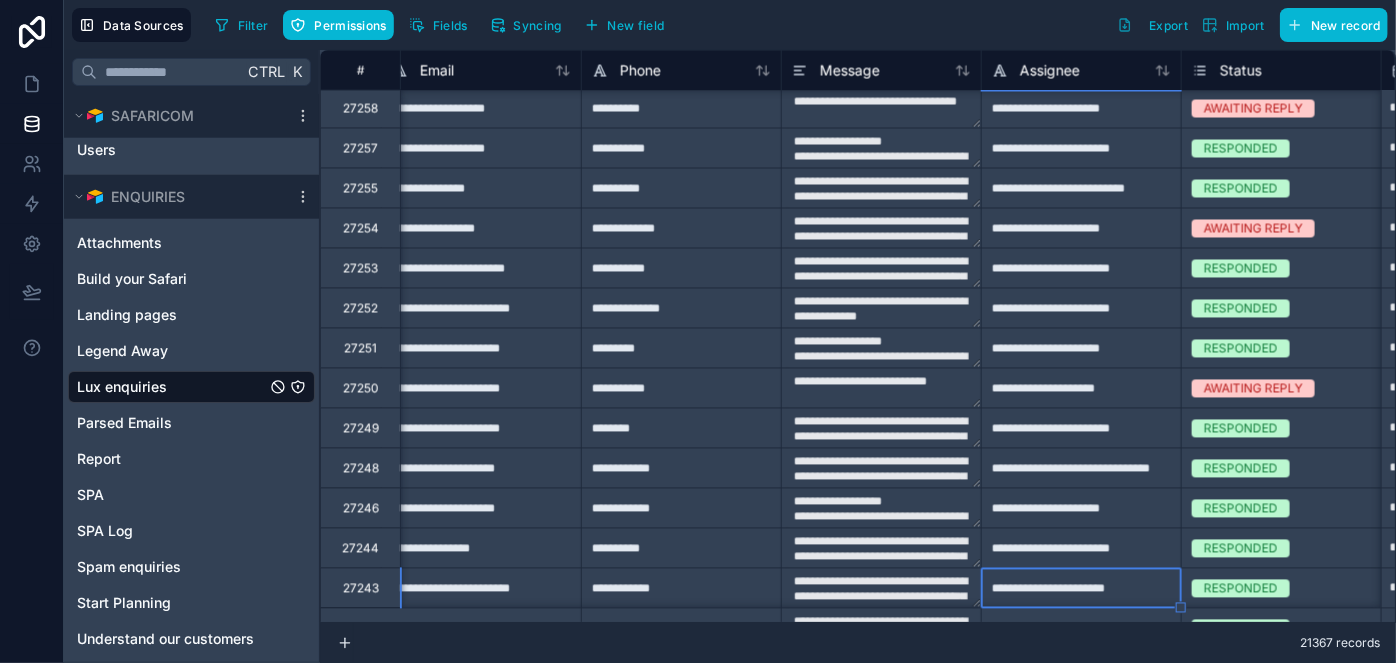 type on "**********" 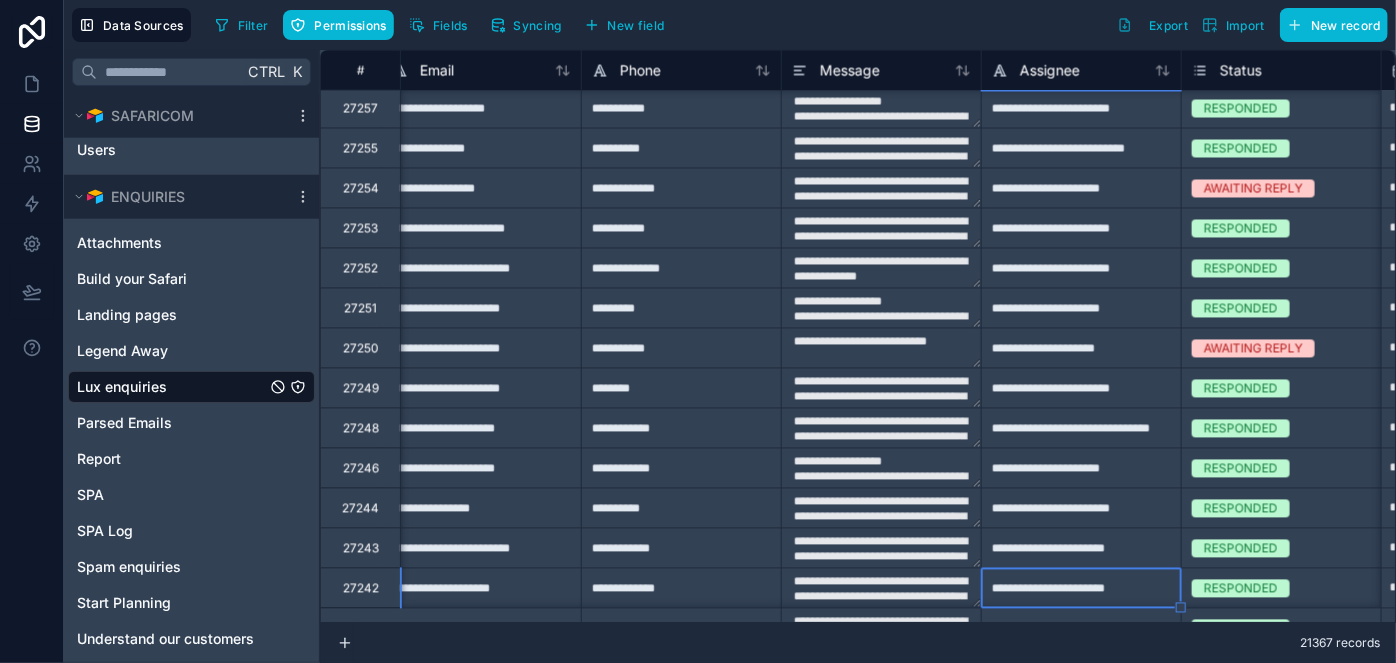 type on "**********" 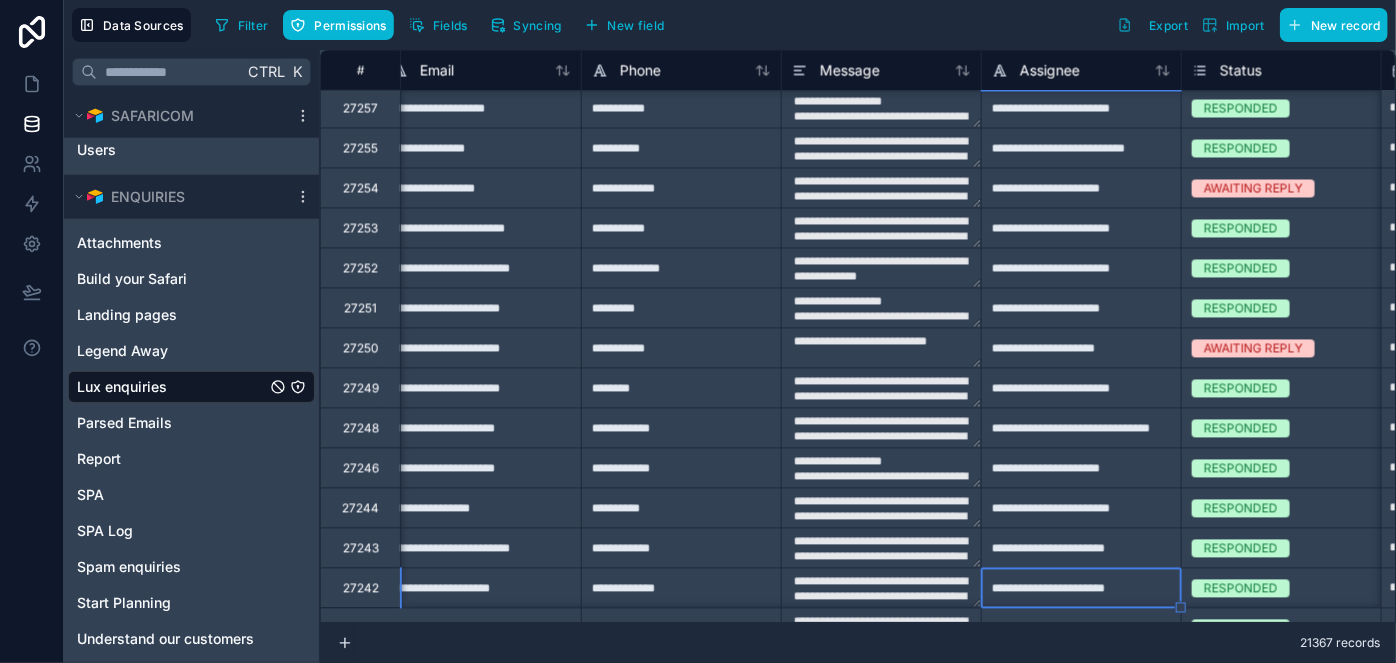 type on "**********" 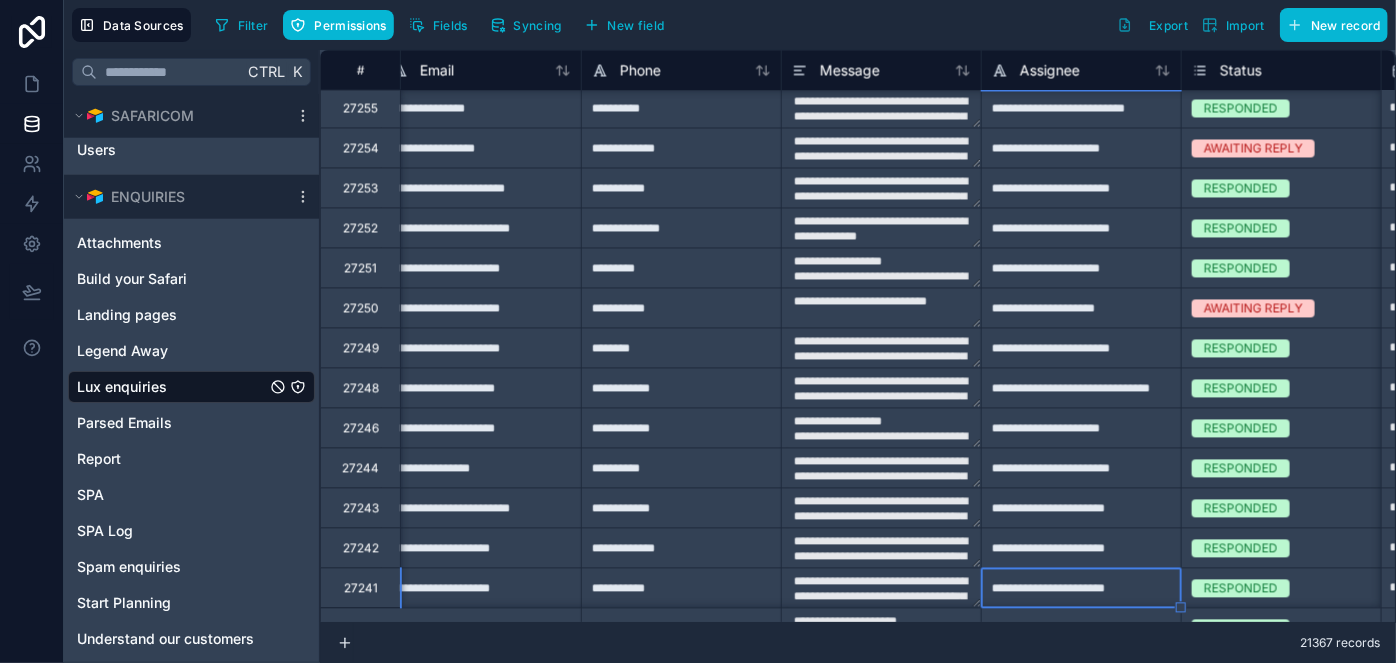 type on "**********" 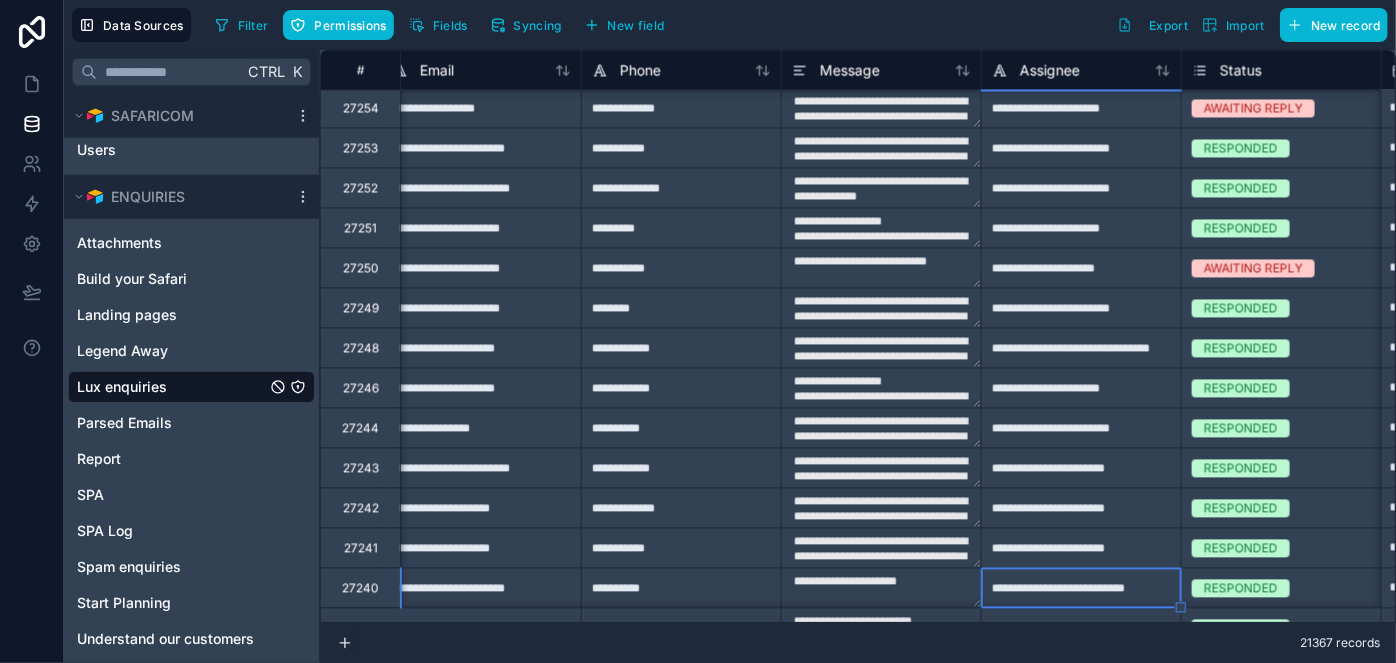 type on "**********" 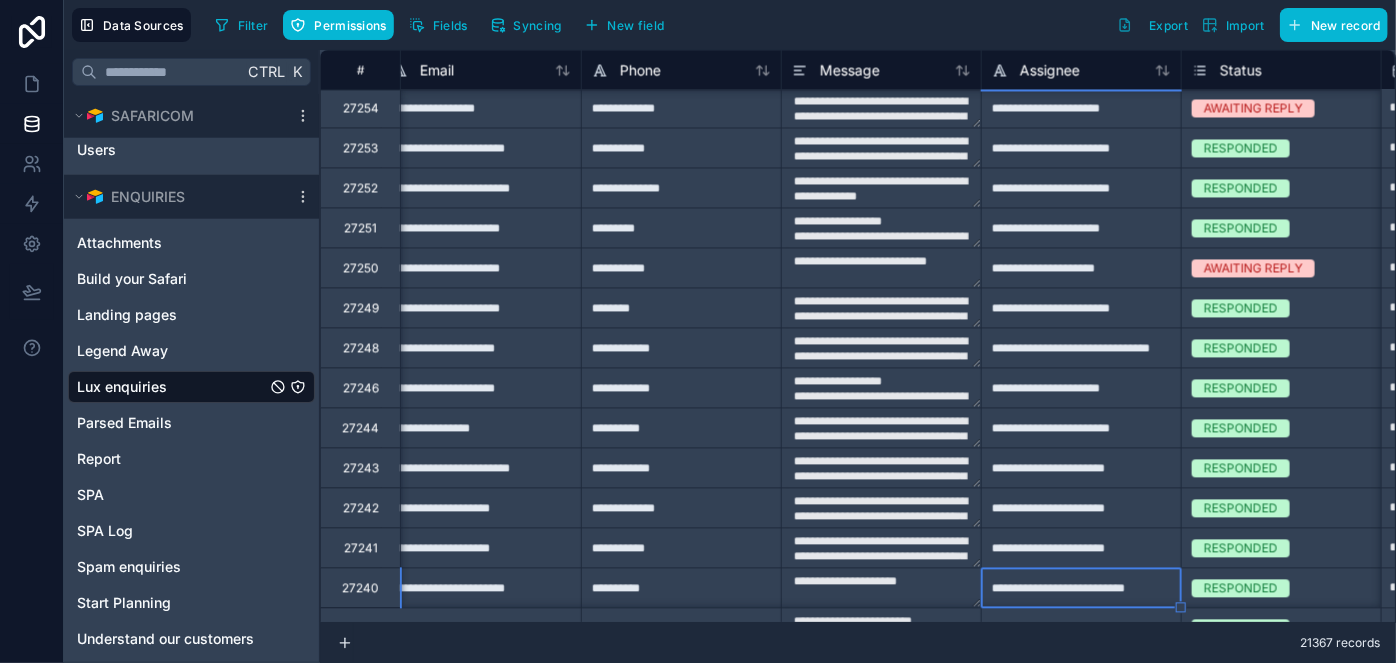type on "**********" 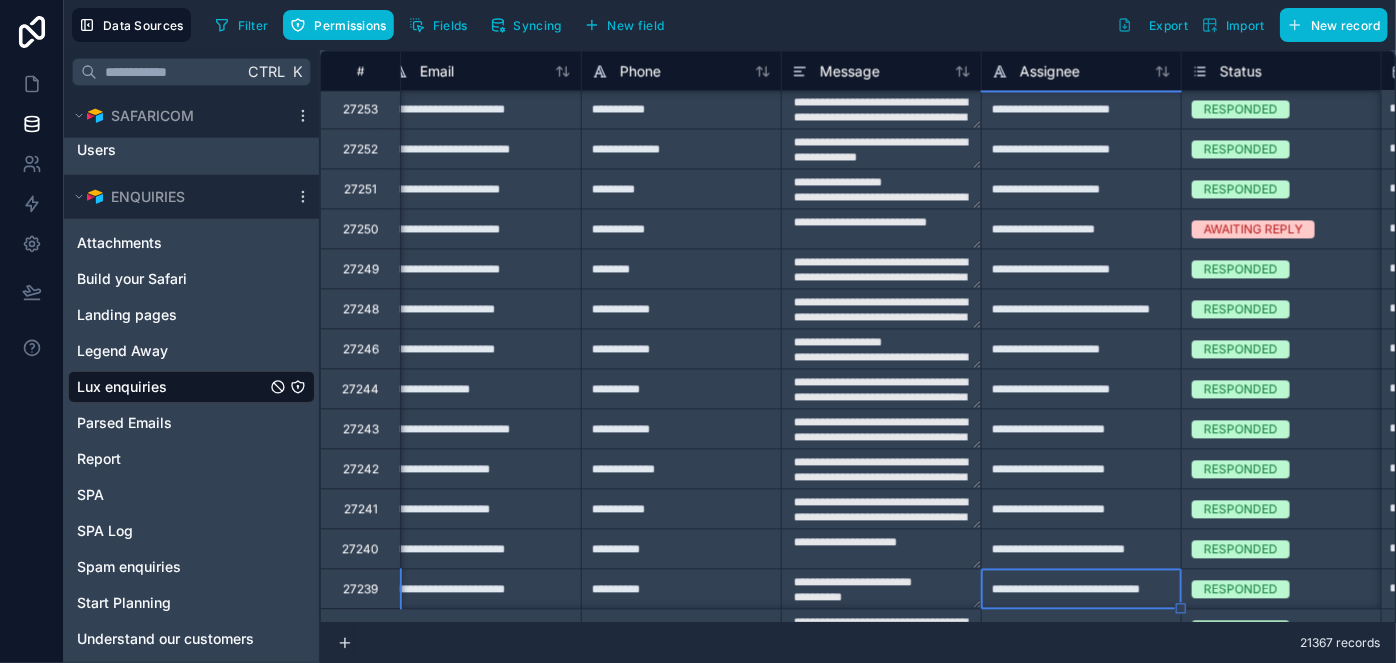 type on "**********" 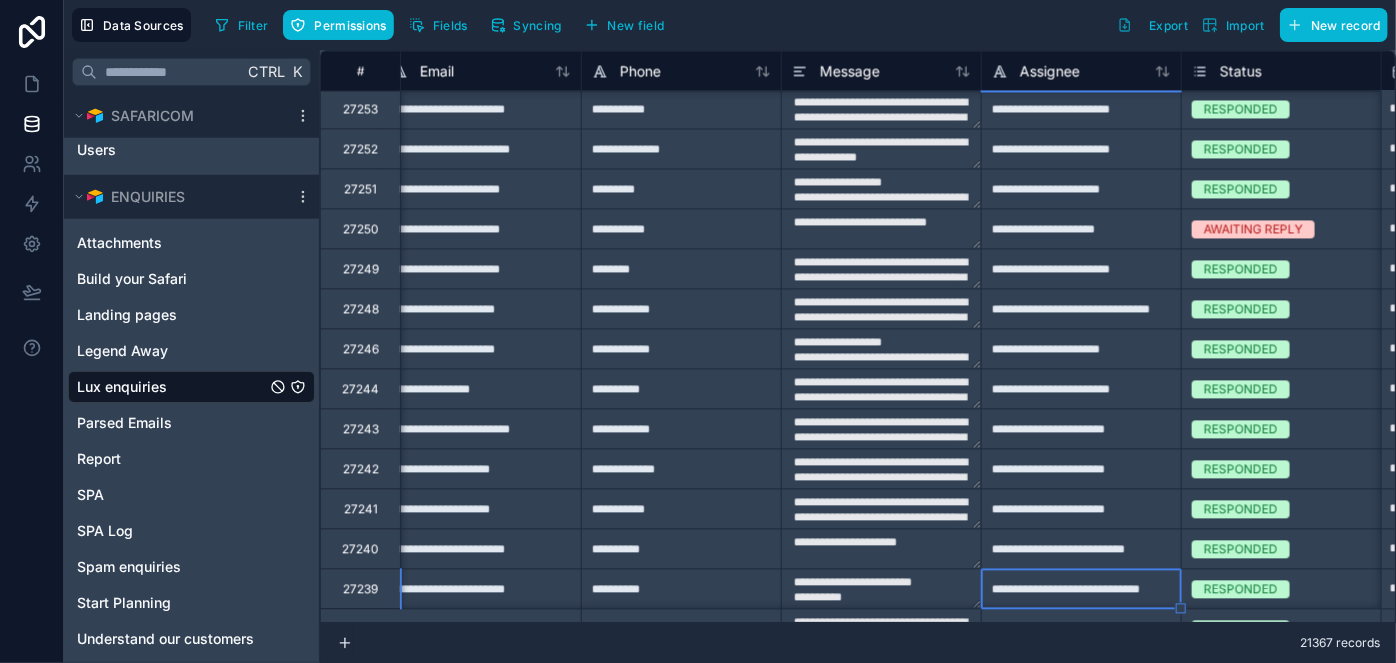 type on "**********" 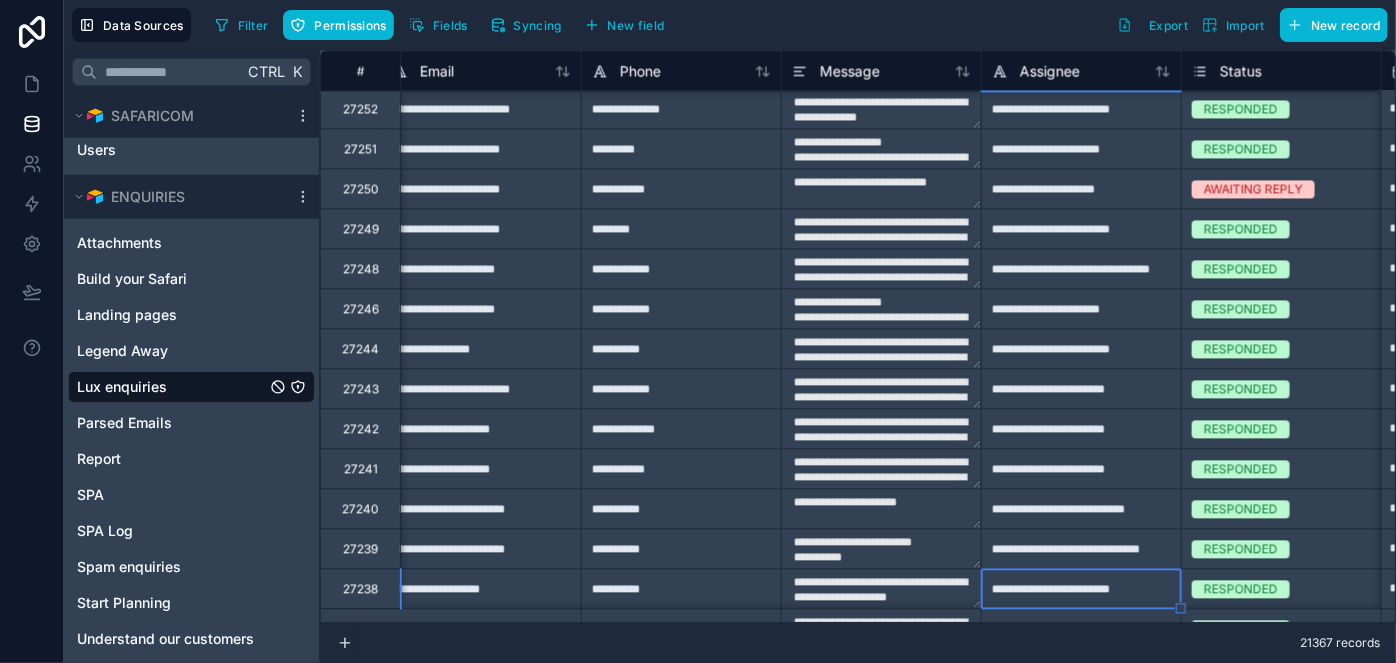 type on "**********" 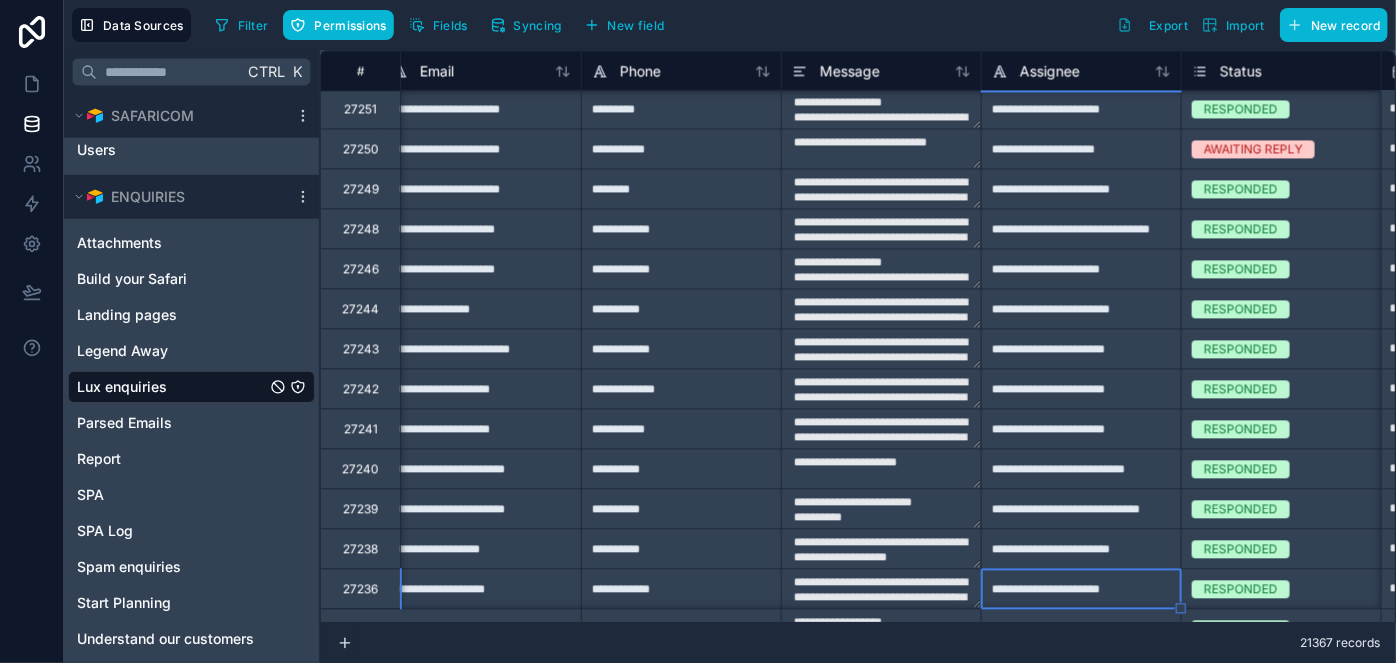 type on "**********" 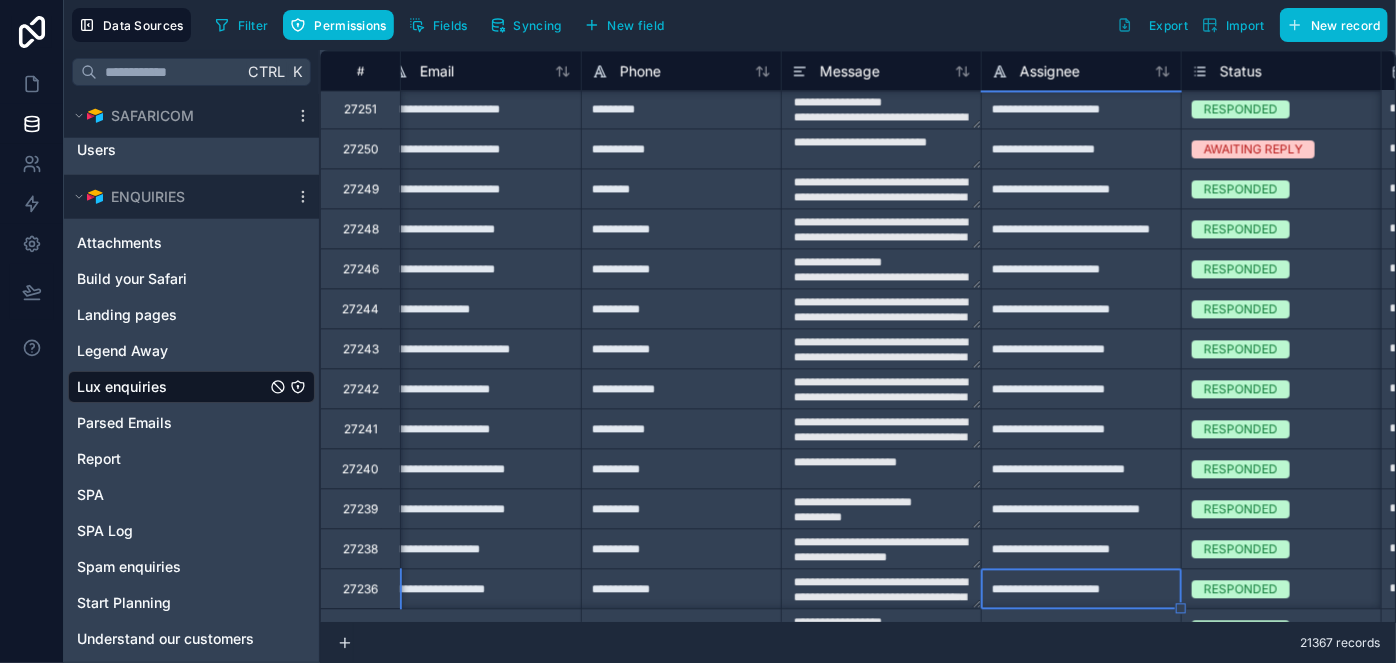 type on "**********" 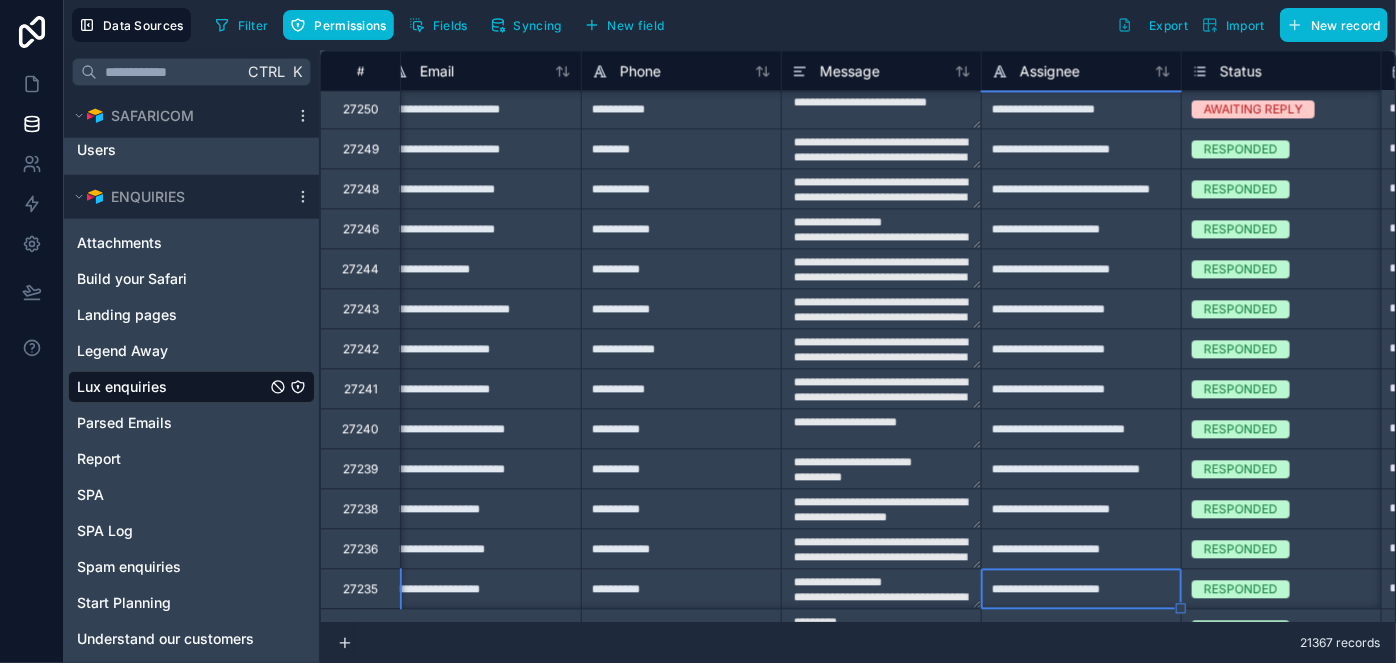 type on "**********" 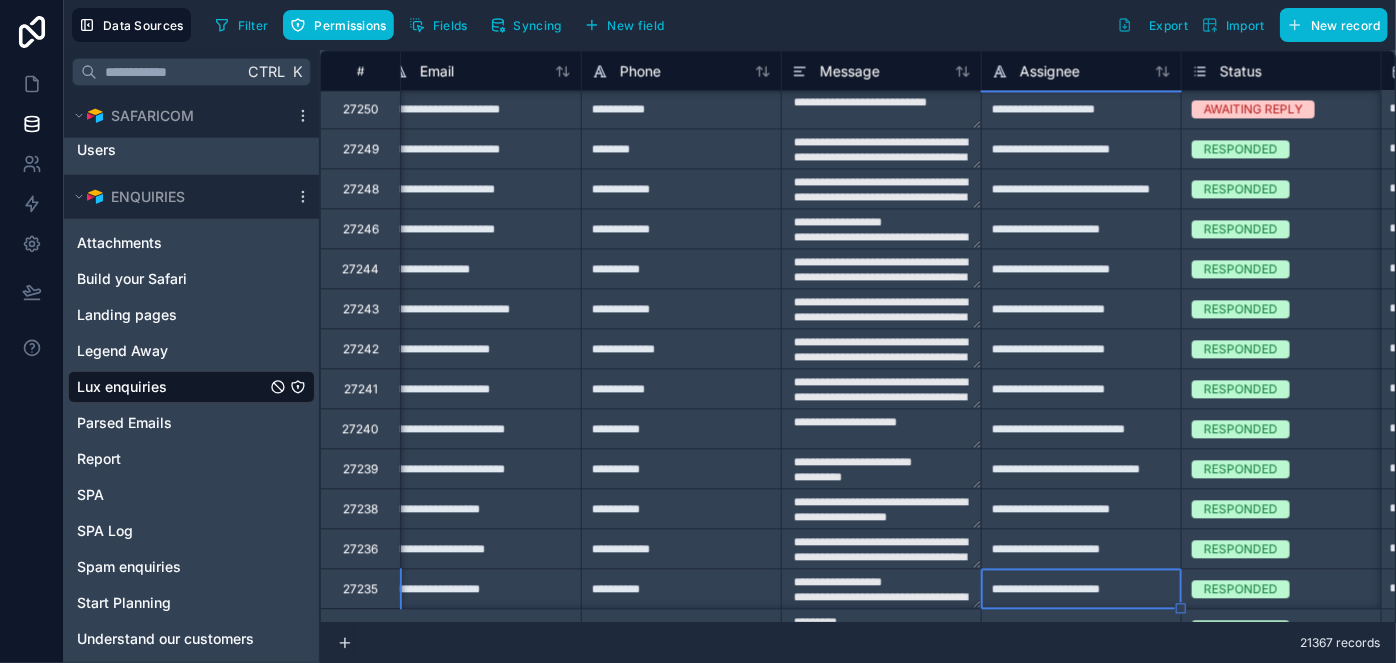 type on "**********" 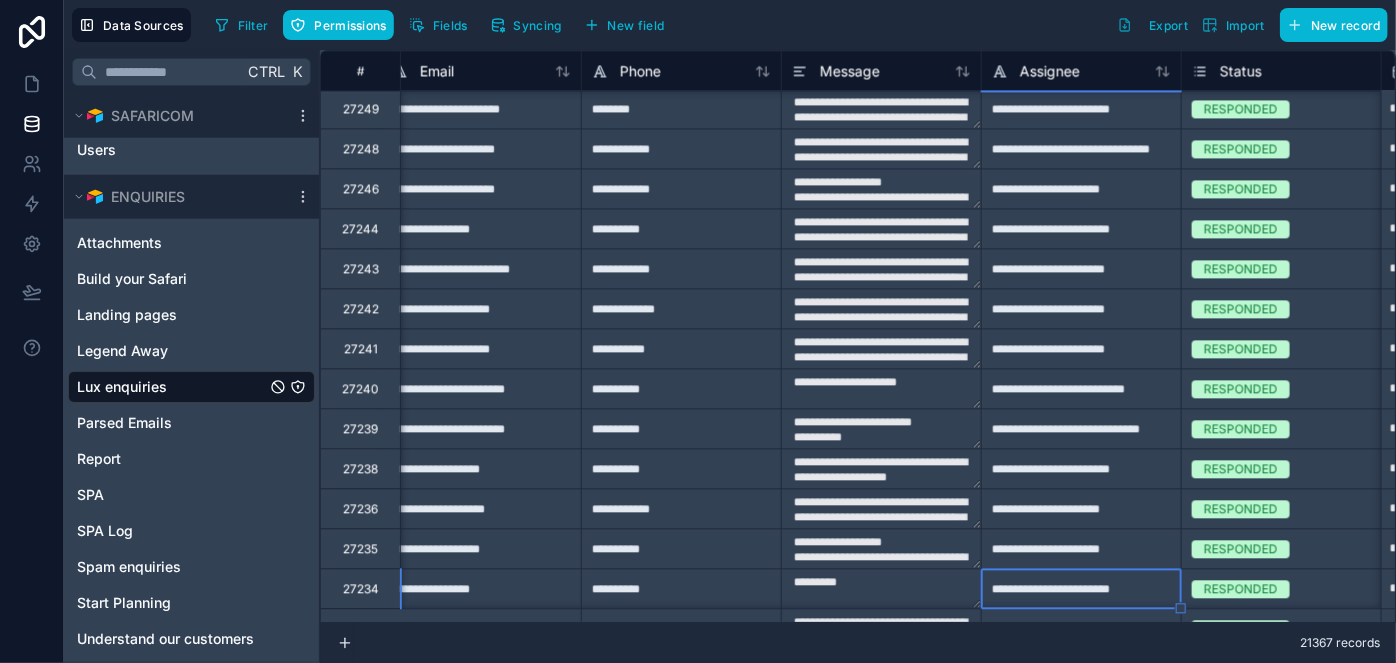 type on "**********" 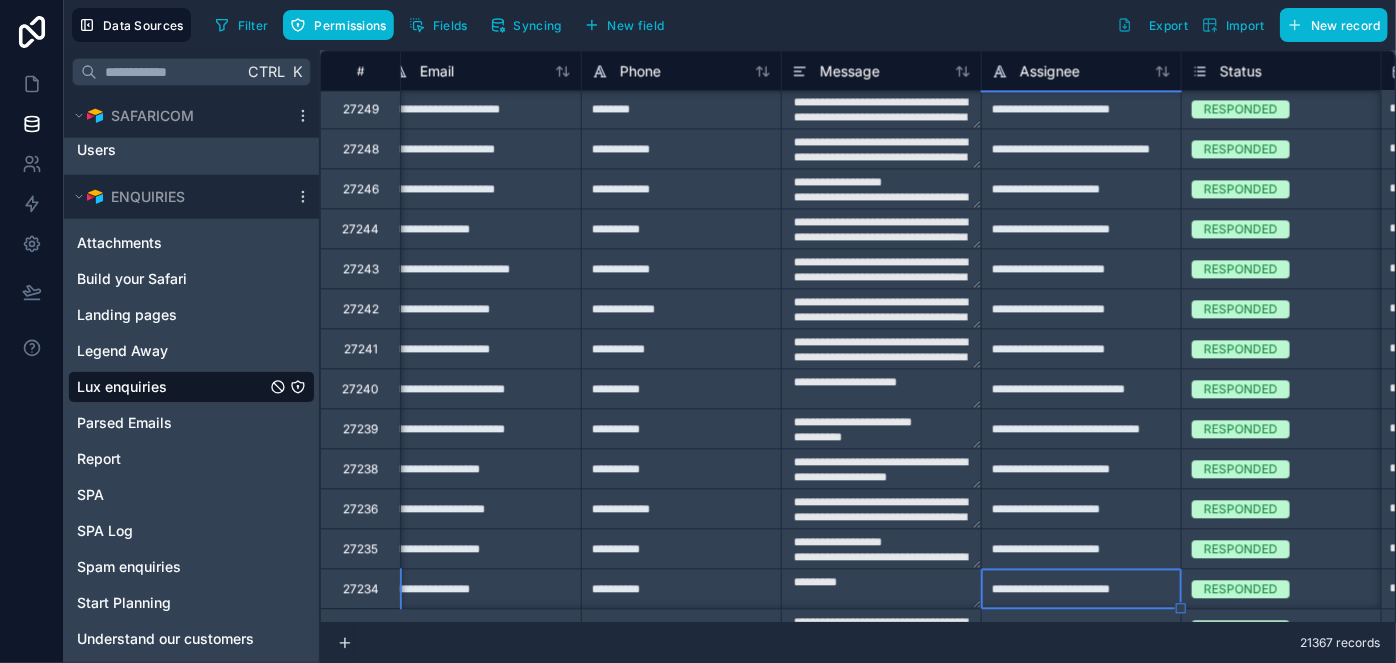 type on "**********" 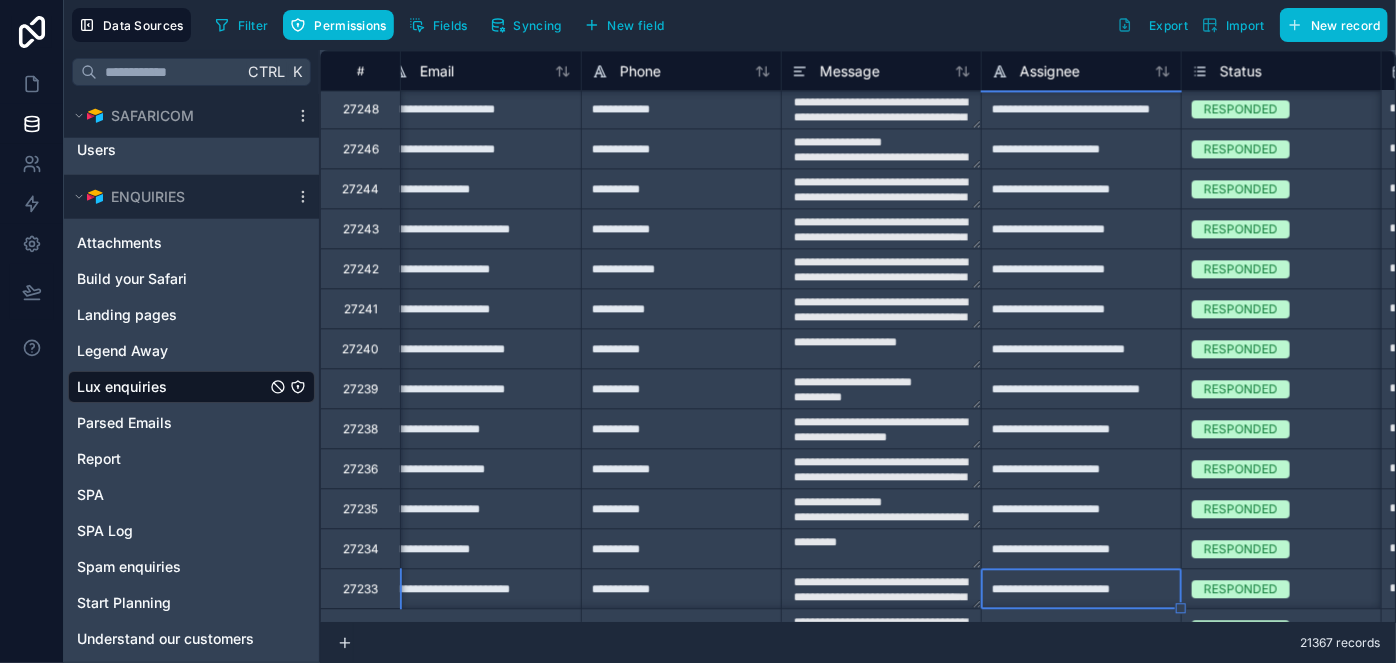 type on "**********" 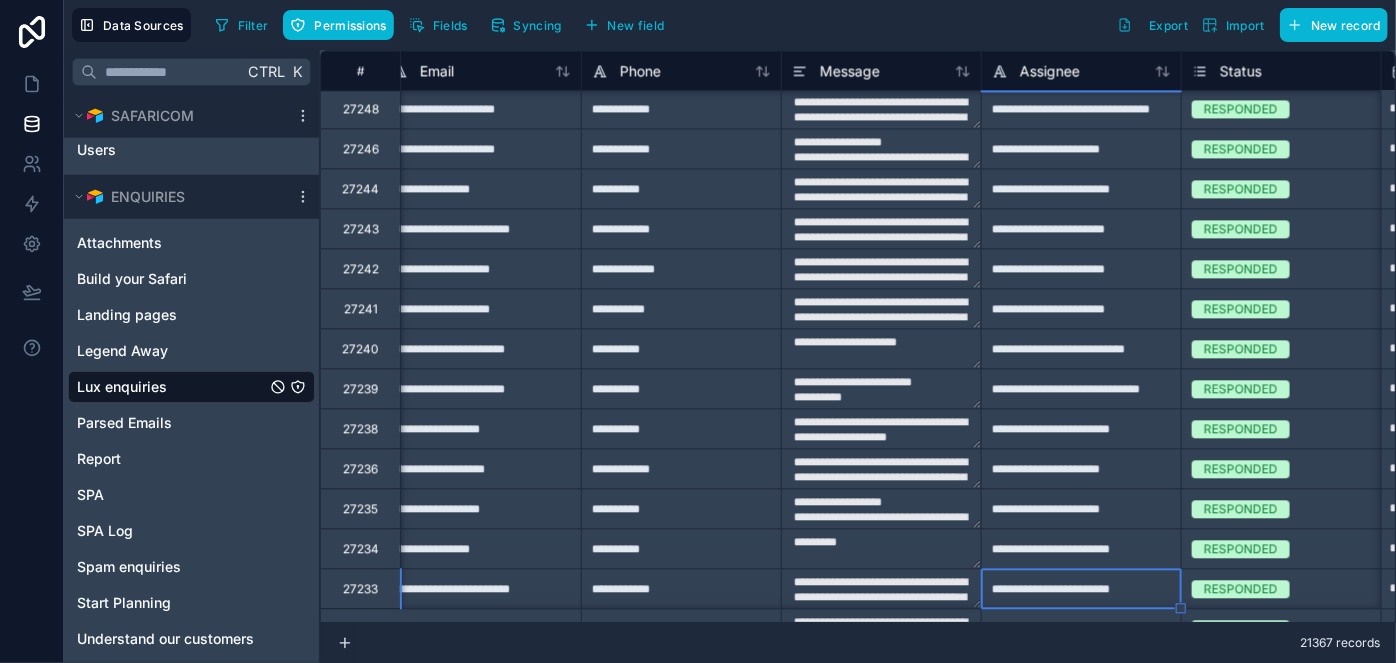 type on "**********" 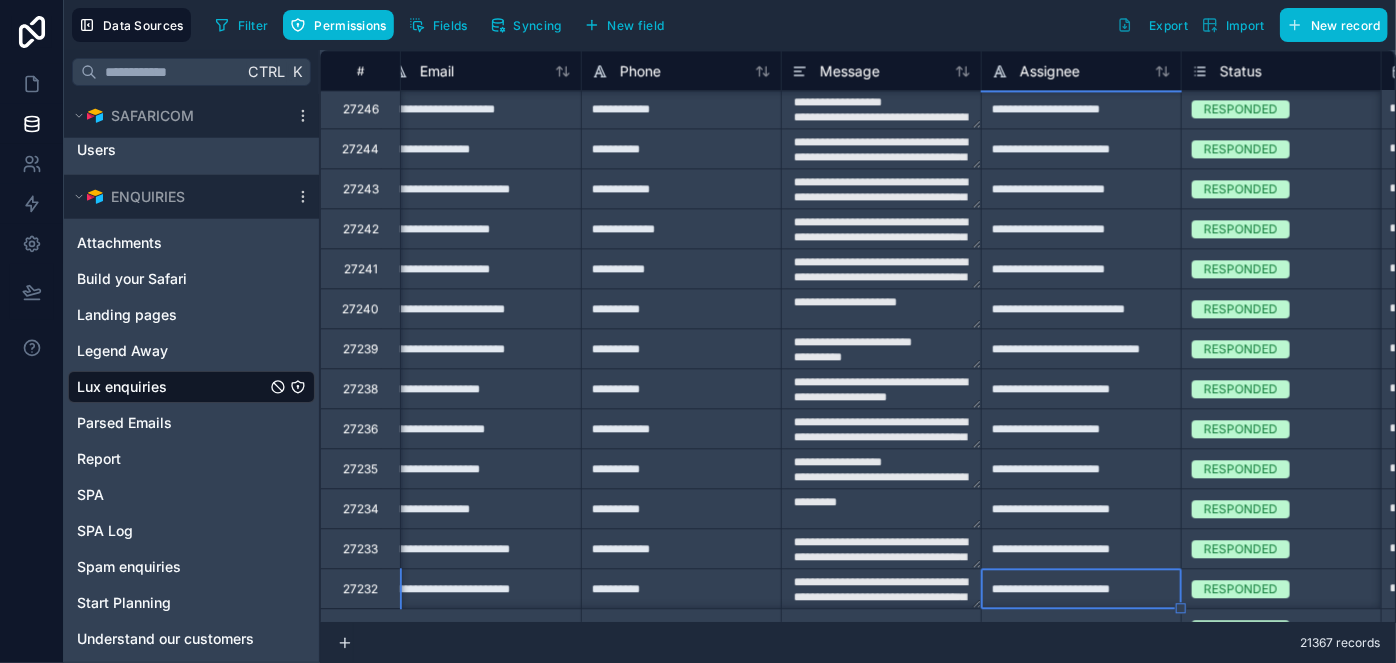 type on "**********" 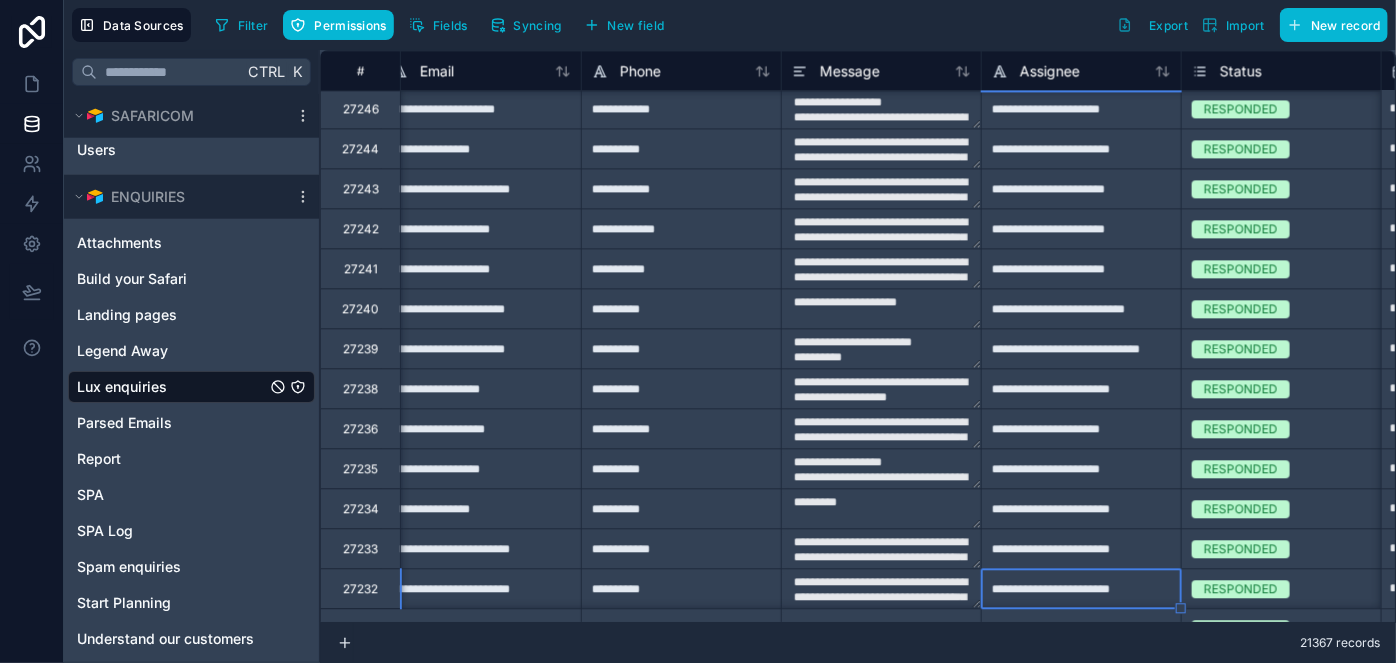 type on "**********" 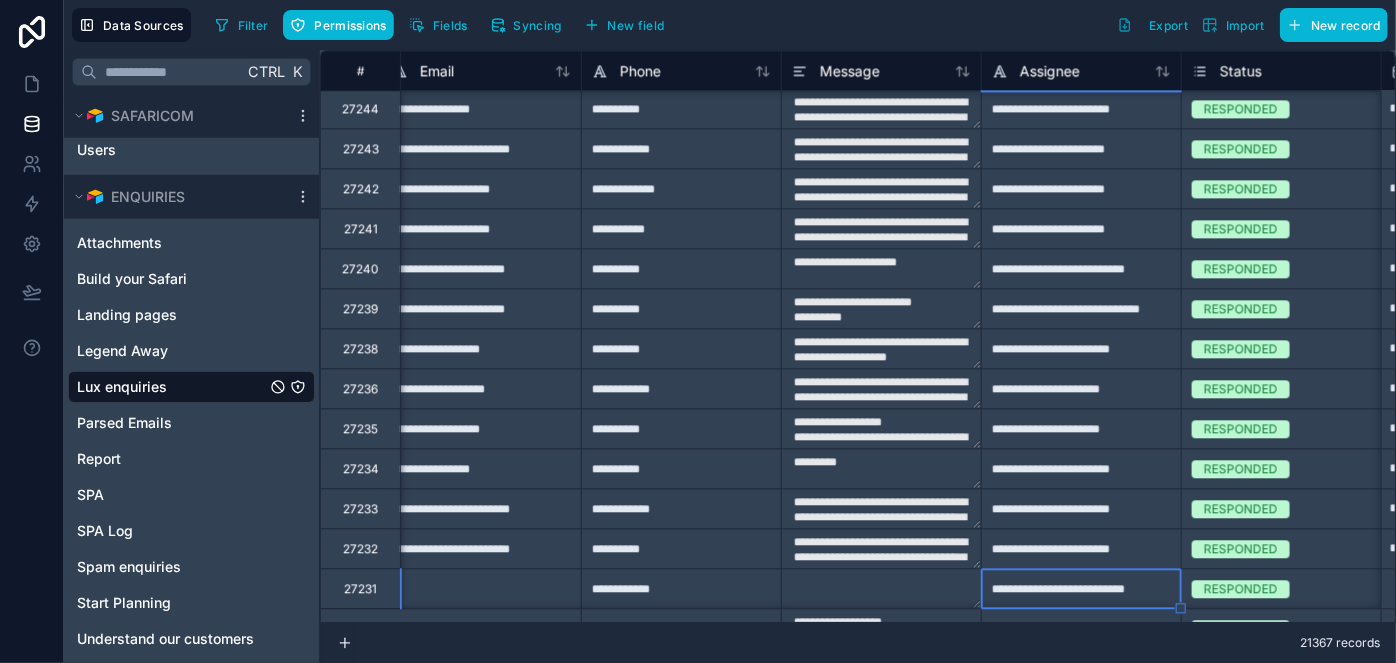 type on "**********" 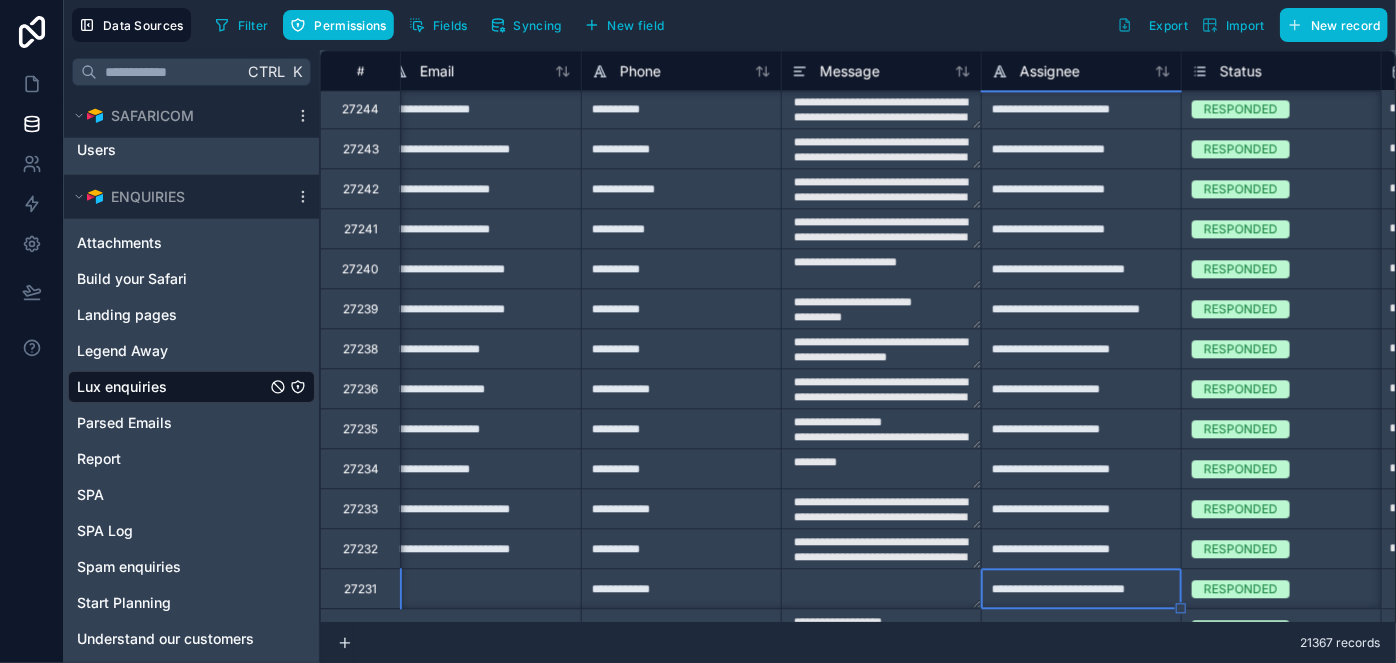 type on "**********" 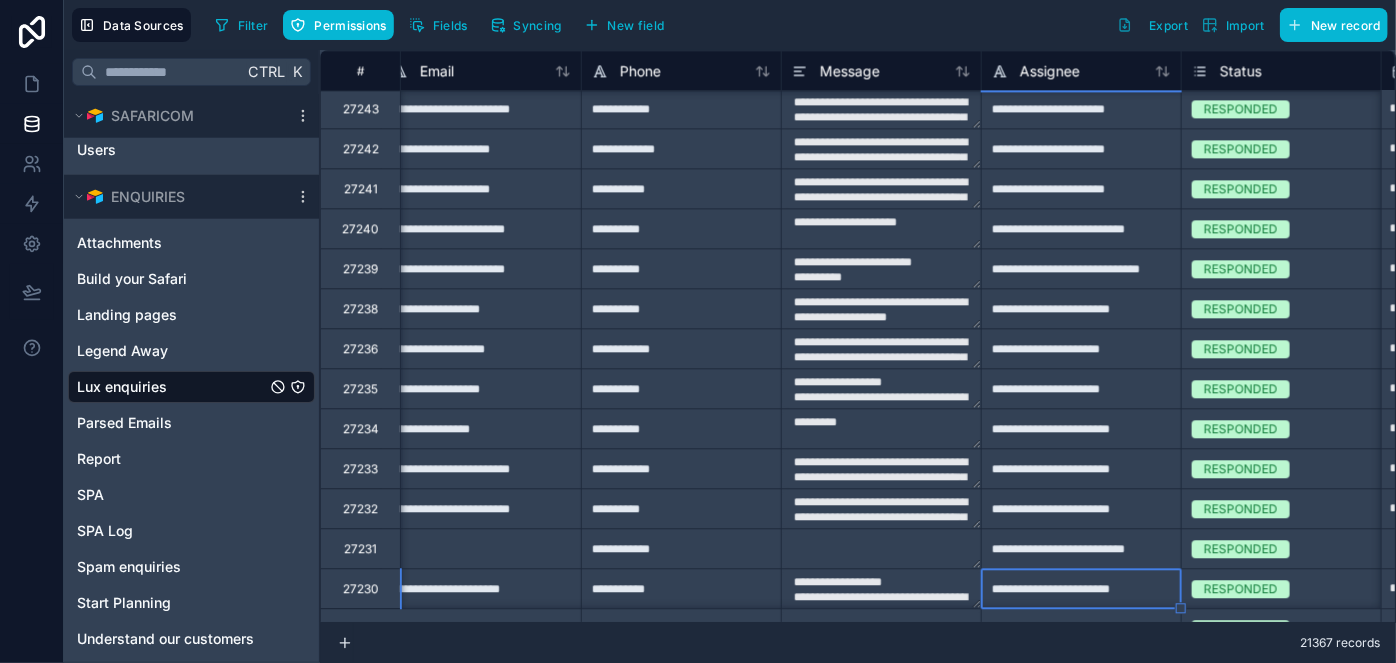 type on "**********" 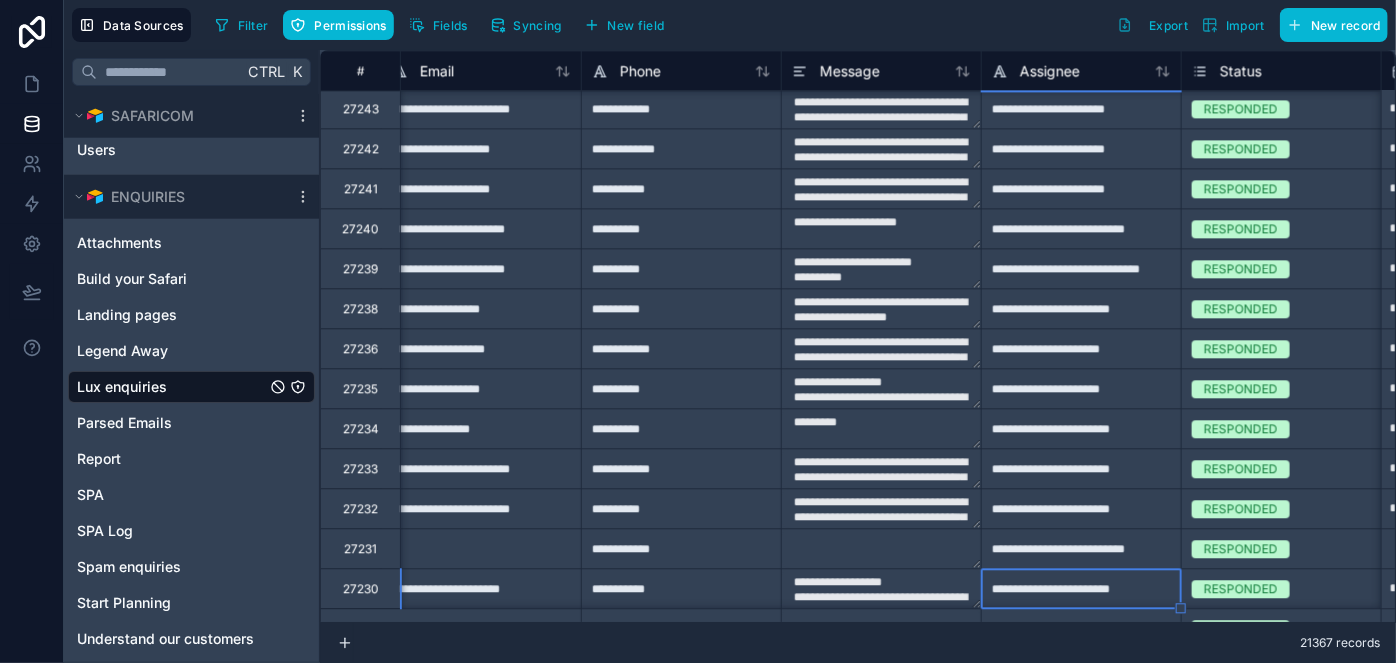 type on "**********" 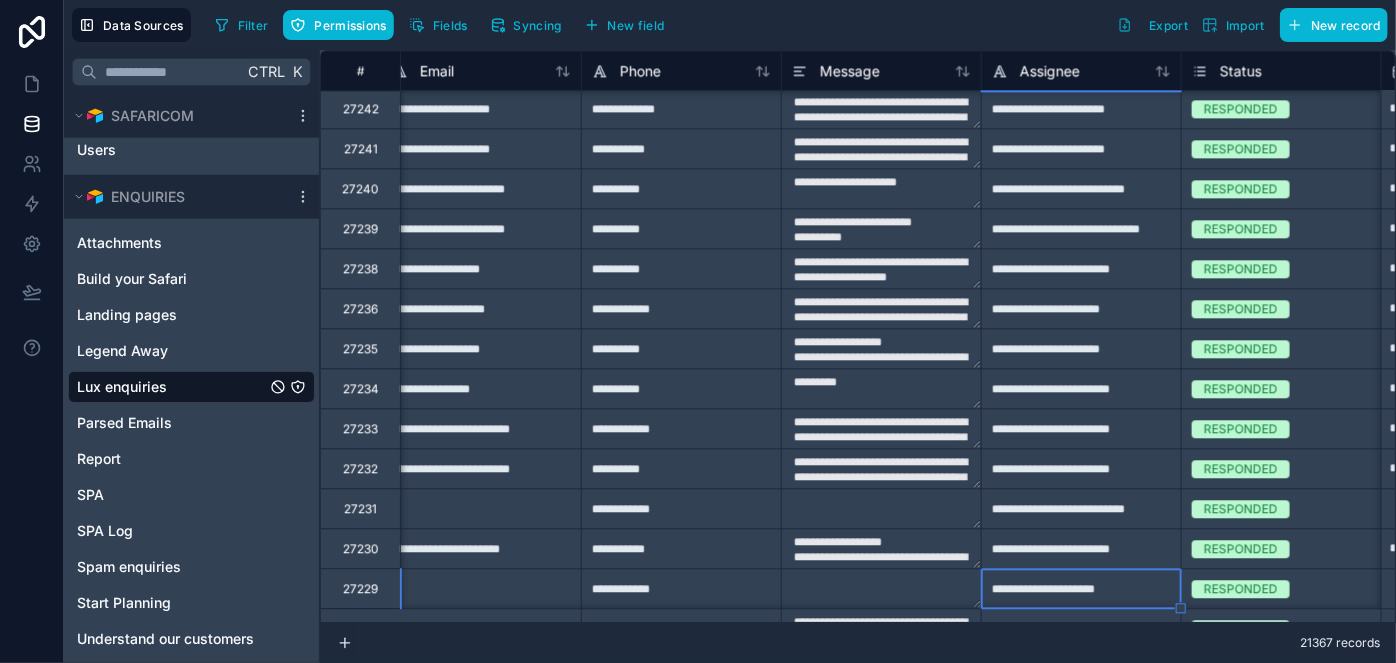type on "**********" 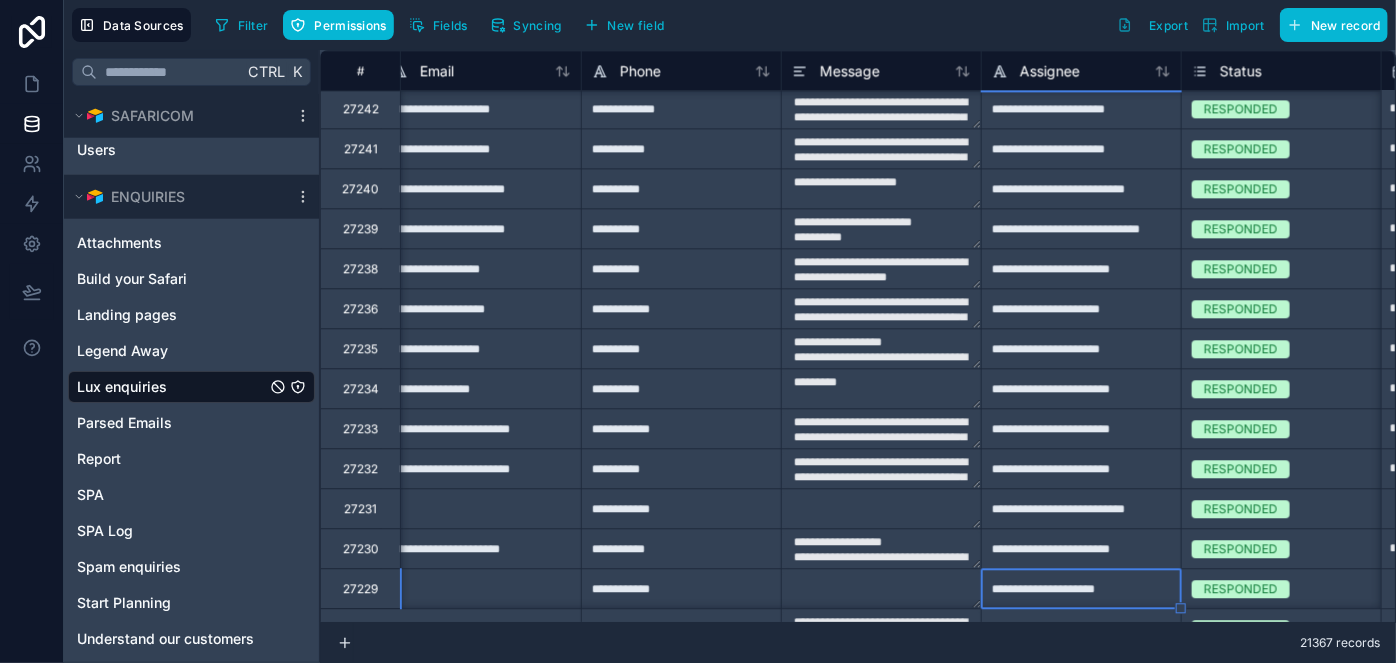 type on "**********" 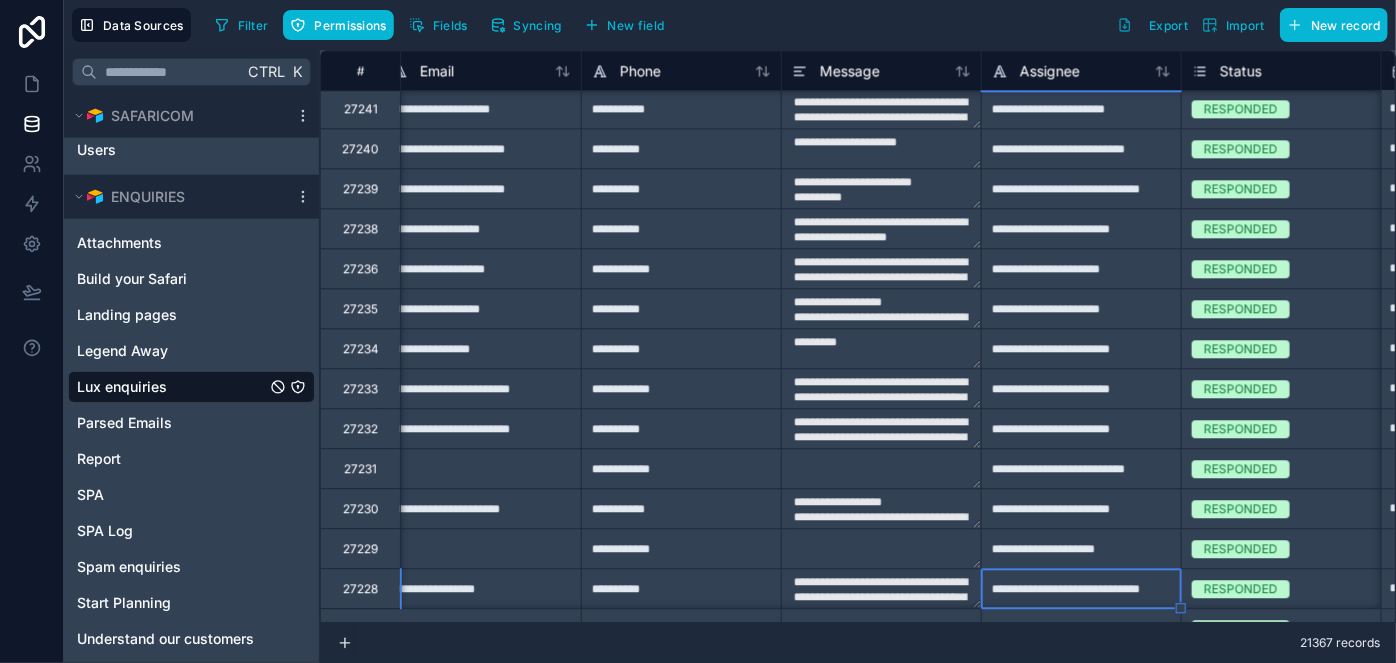 type on "**********" 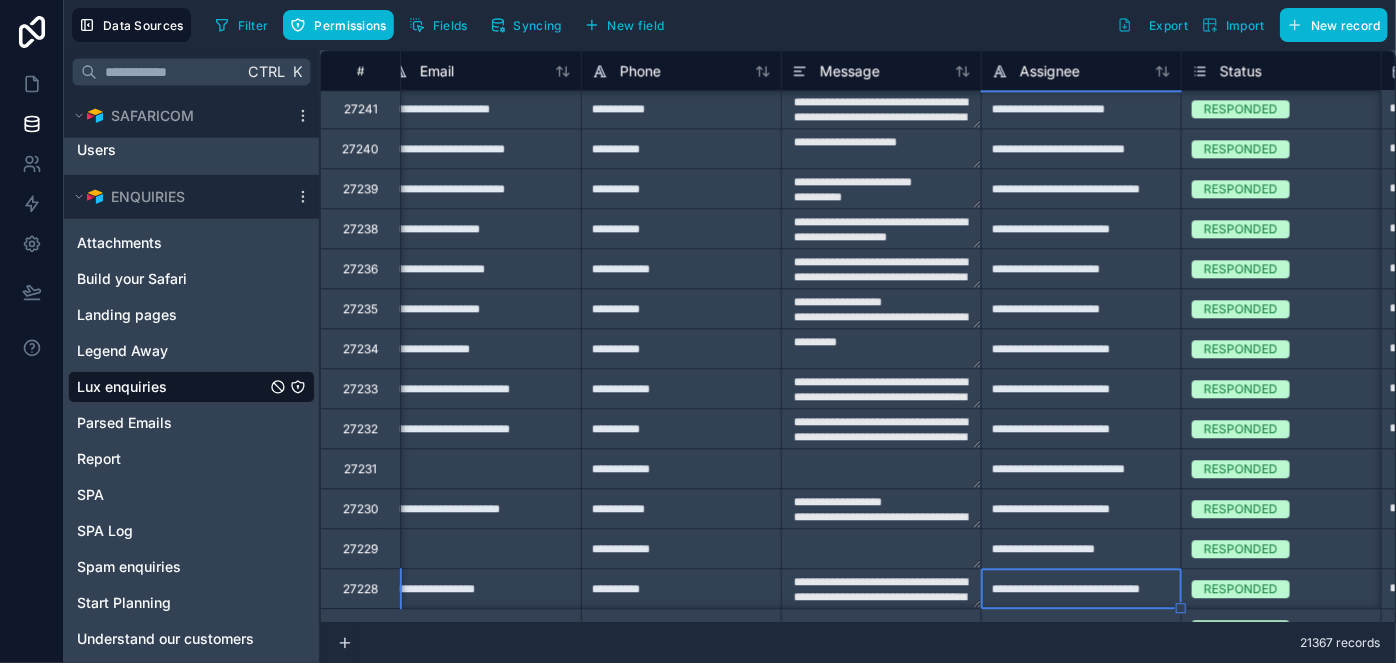 type on "**********" 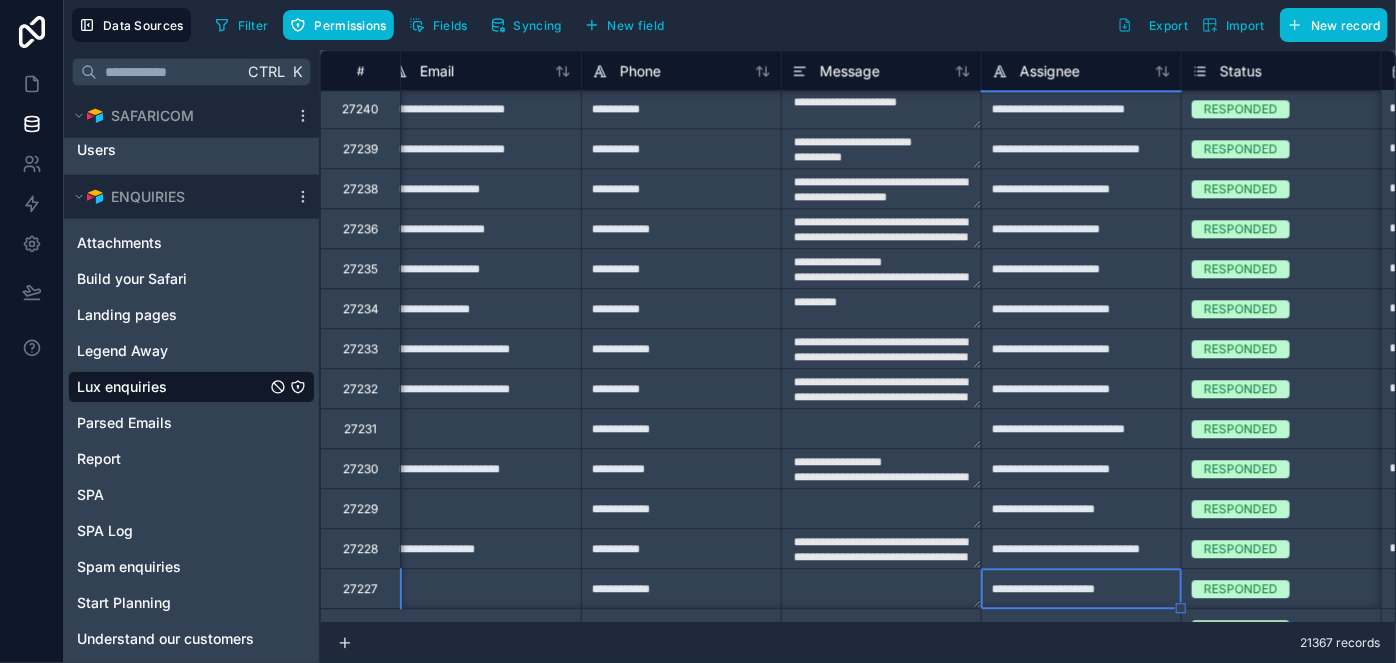 type on "**********" 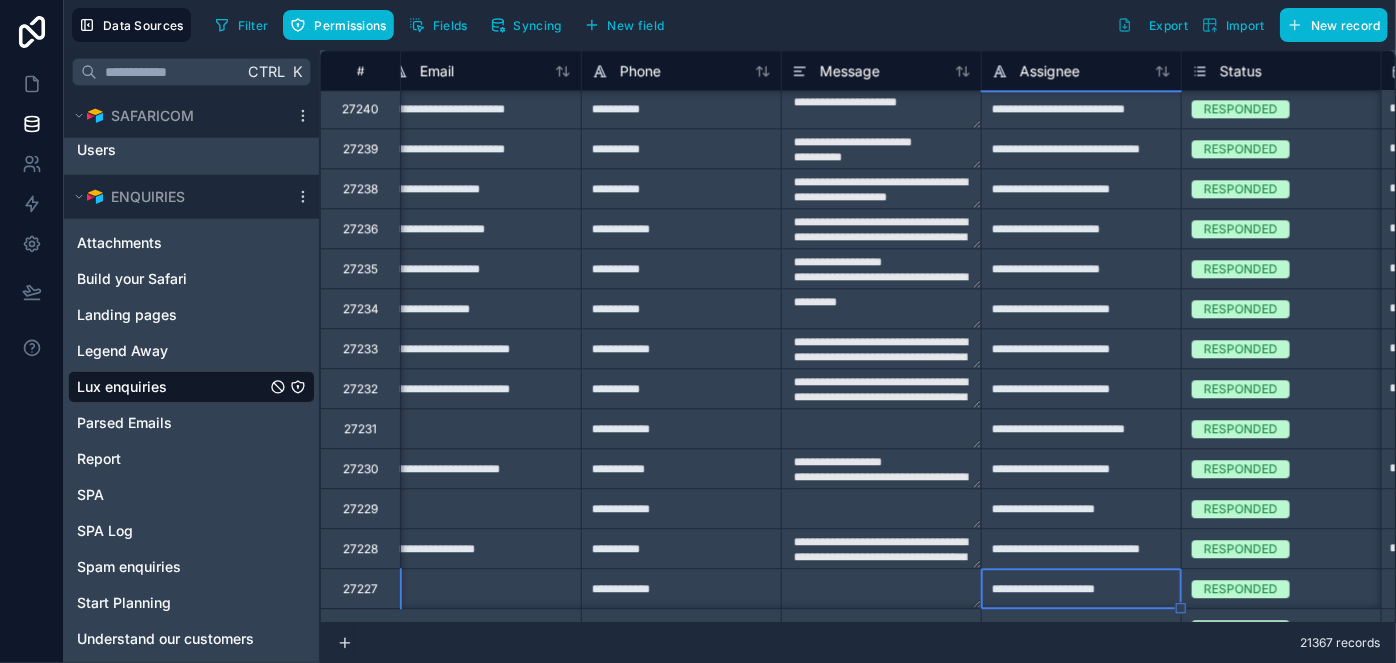 type on "**********" 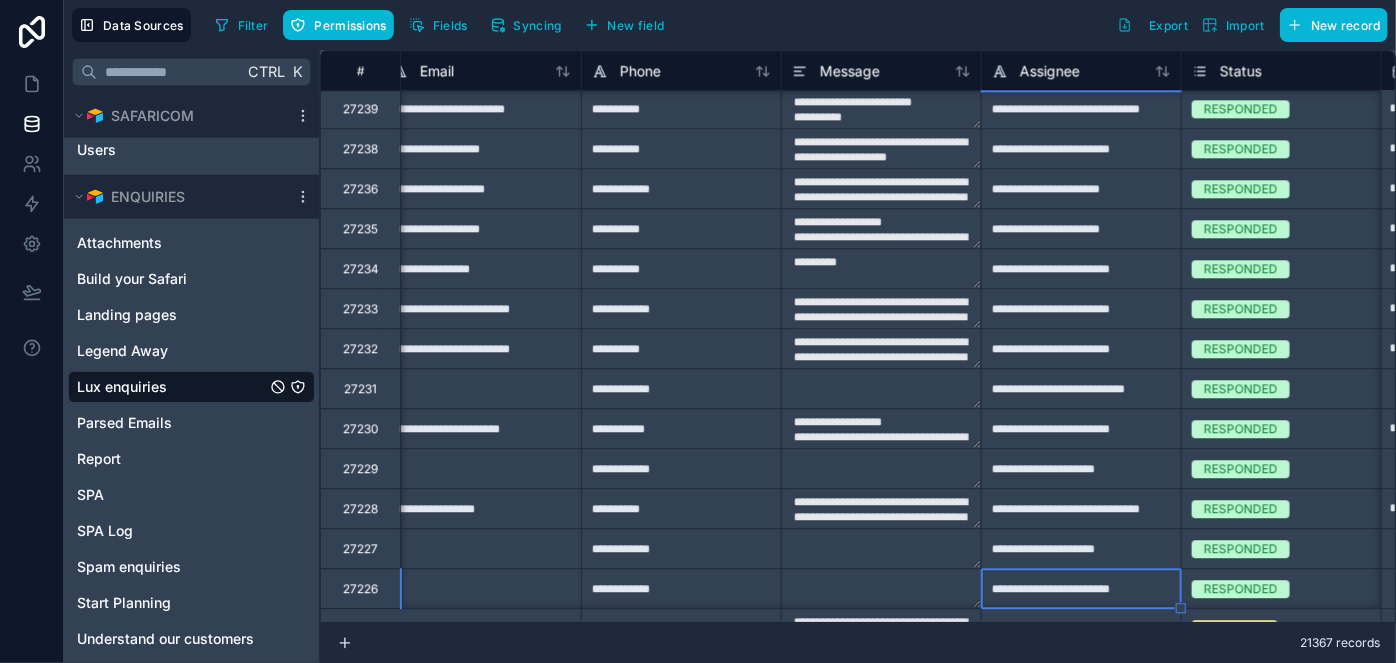 type on "**********" 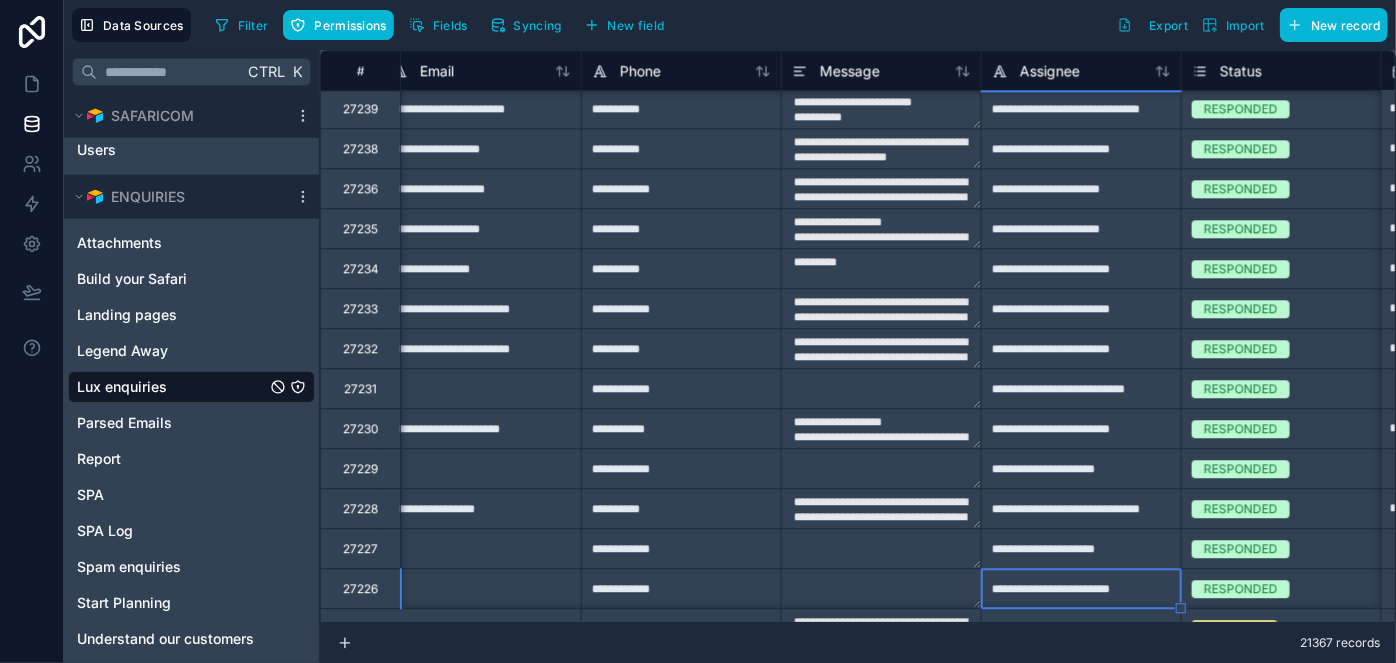 type on "**********" 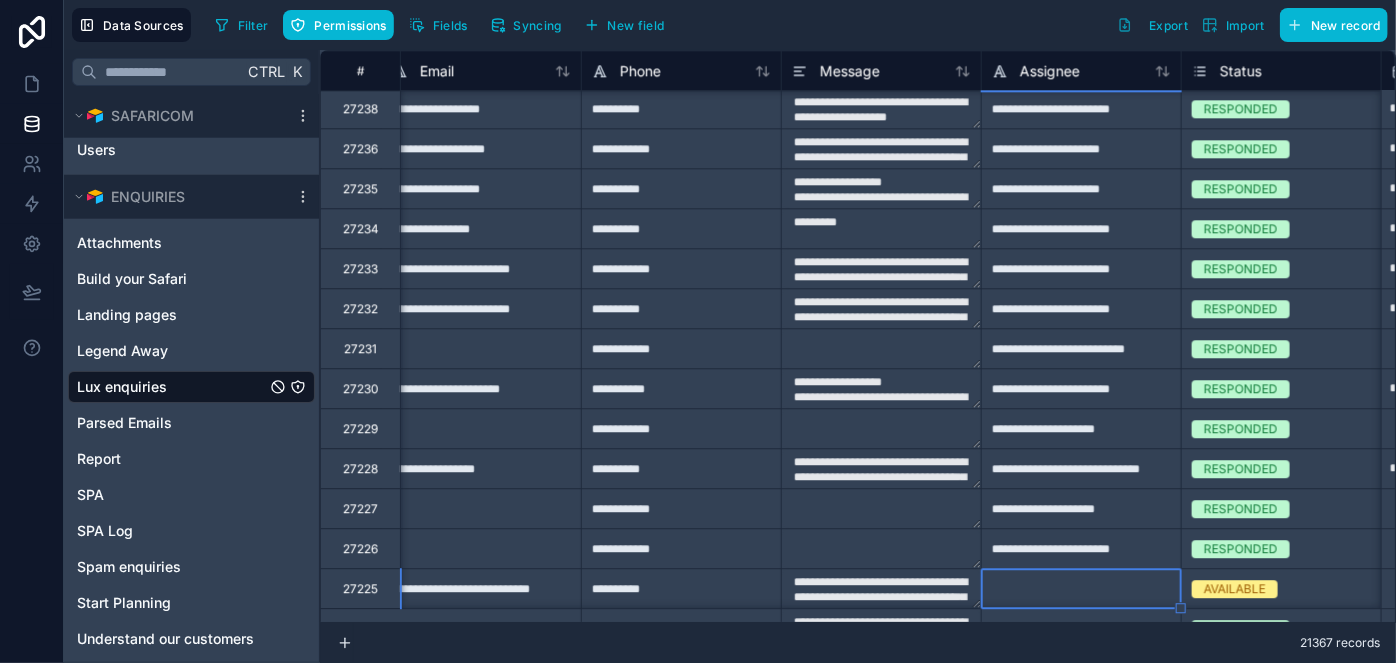 click on "AVAILABLE" at bounding box center (1235, 589) 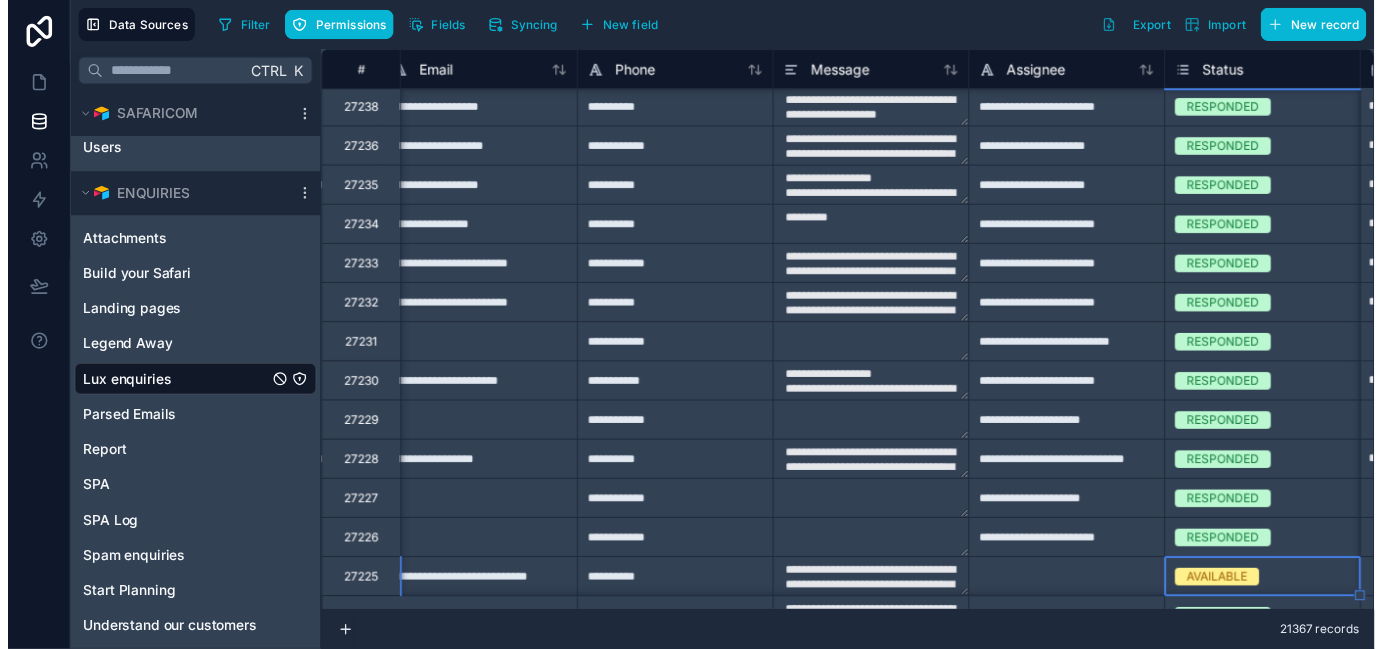 scroll, scrollTop: 259, scrollLeft: 0, axis: vertical 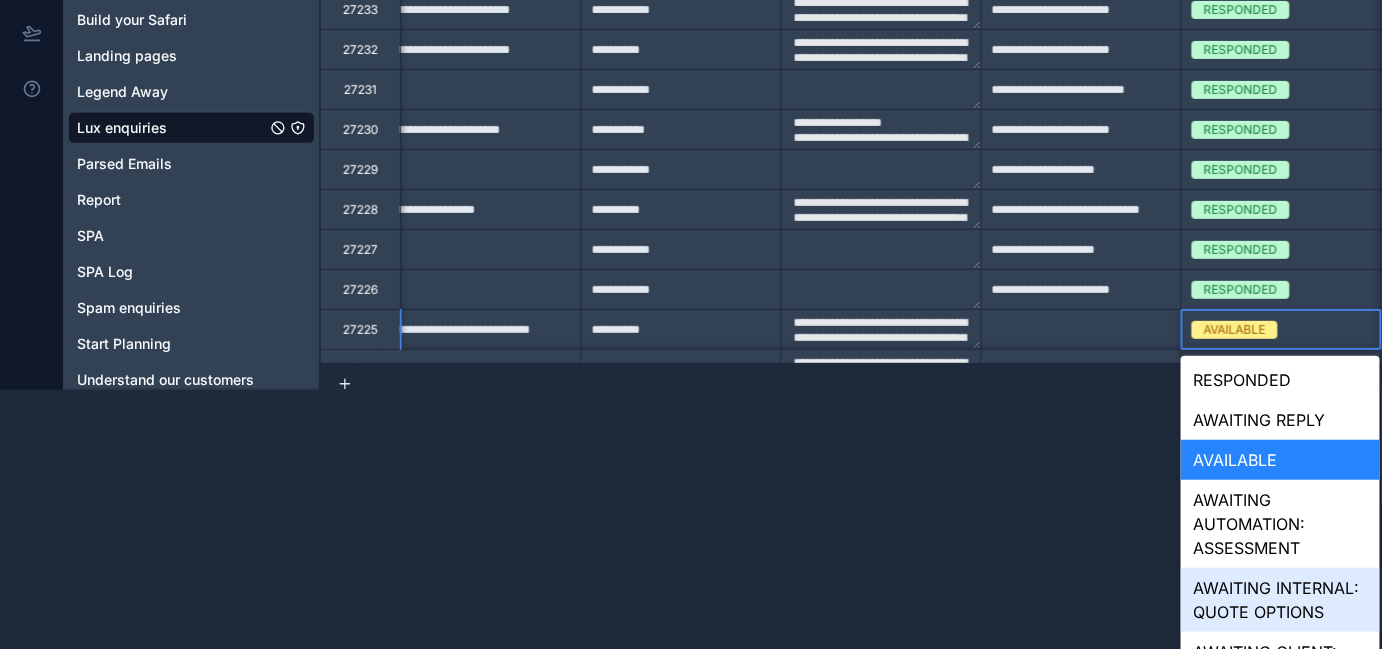 click on "**********" at bounding box center [691, 65] 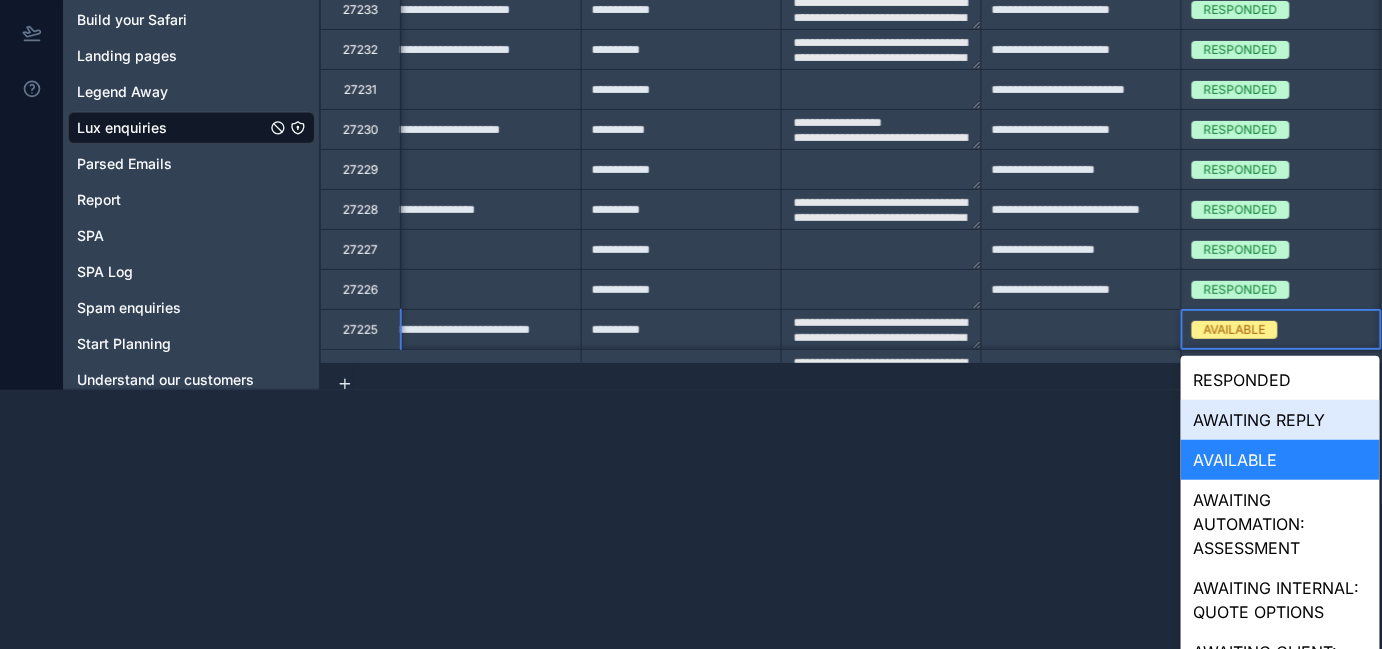 click on "AWAITING REPLY" at bounding box center [1280, 420] 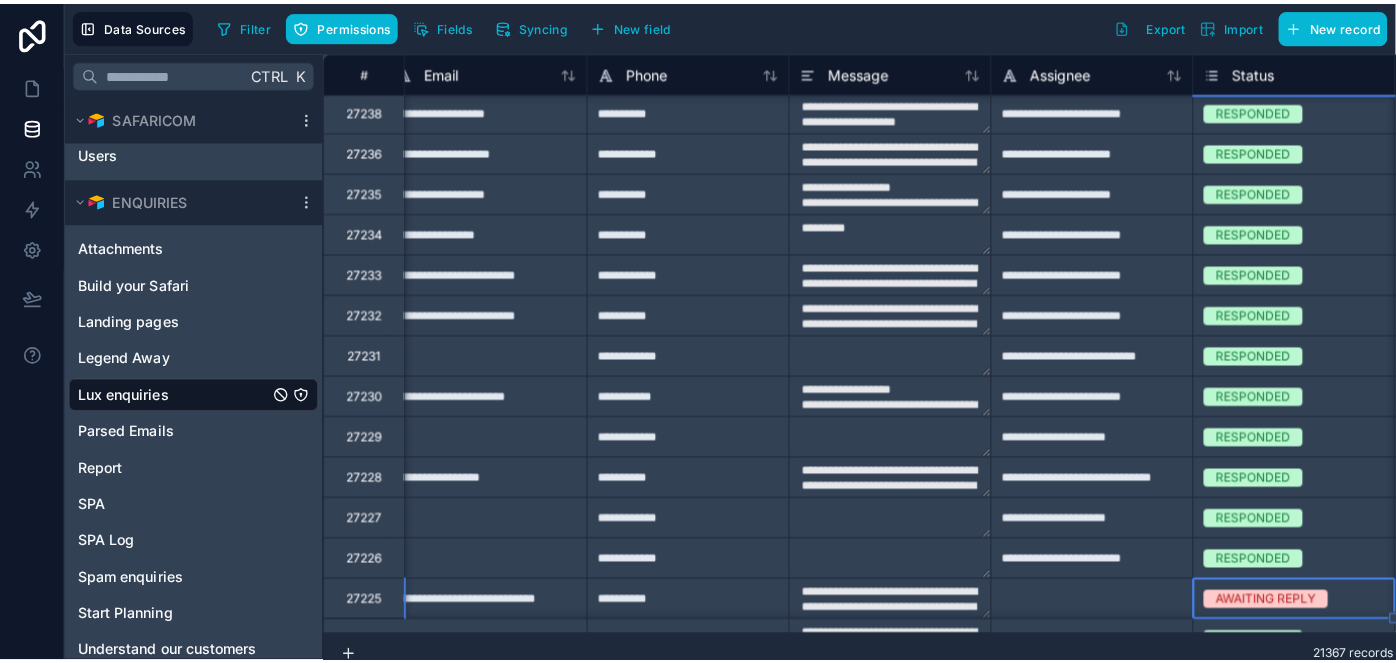 scroll, scrollTop: 0, scrollLeft: 0, axis: both 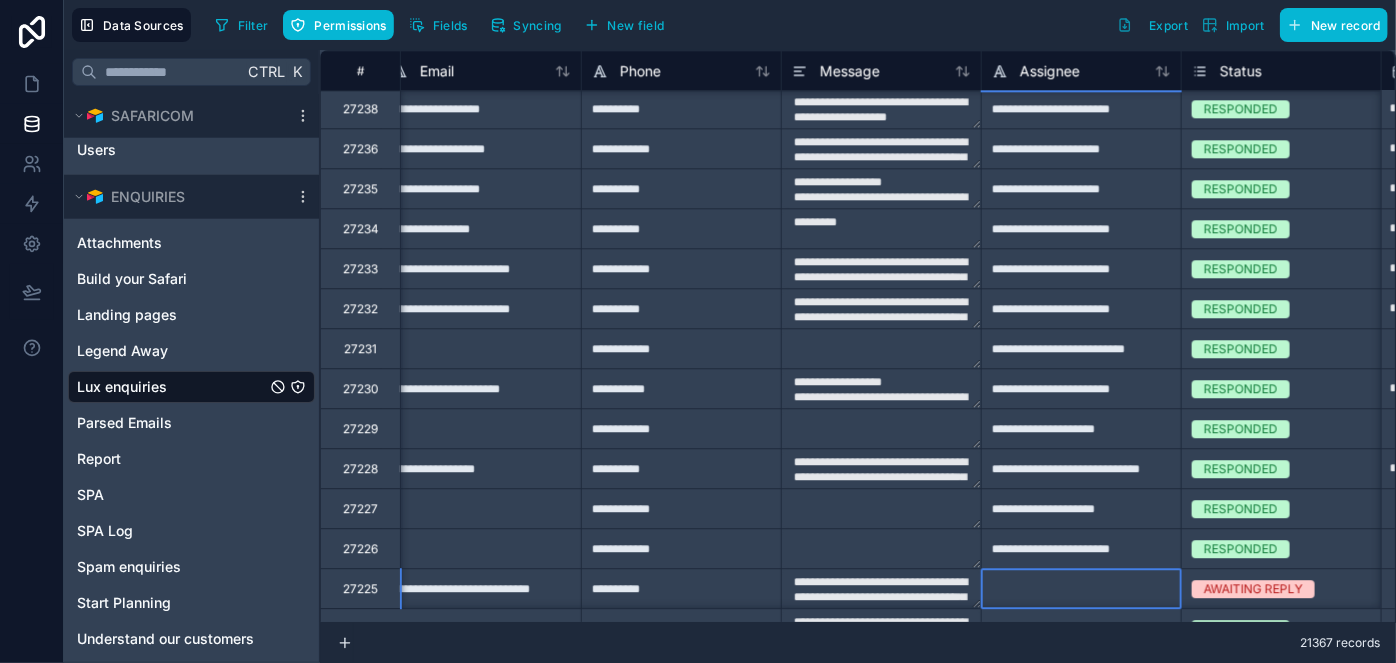 click at bounding box center [1081, 588] 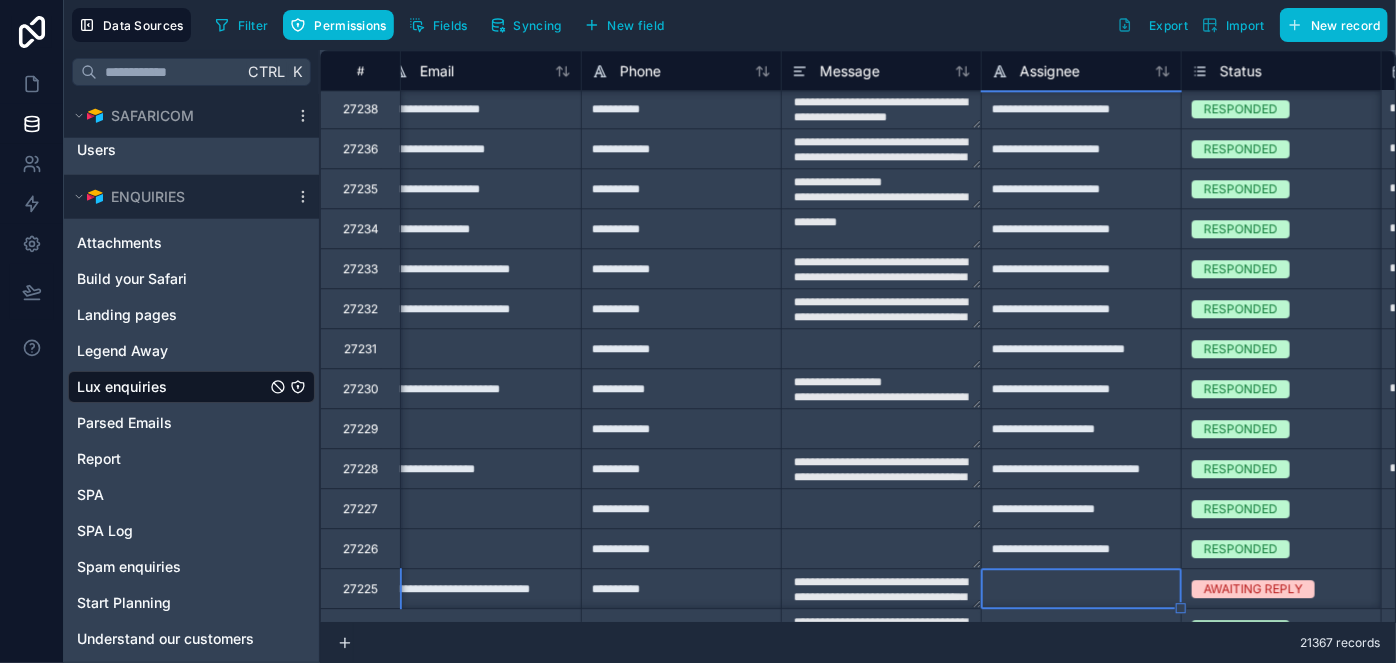 type on "**********" 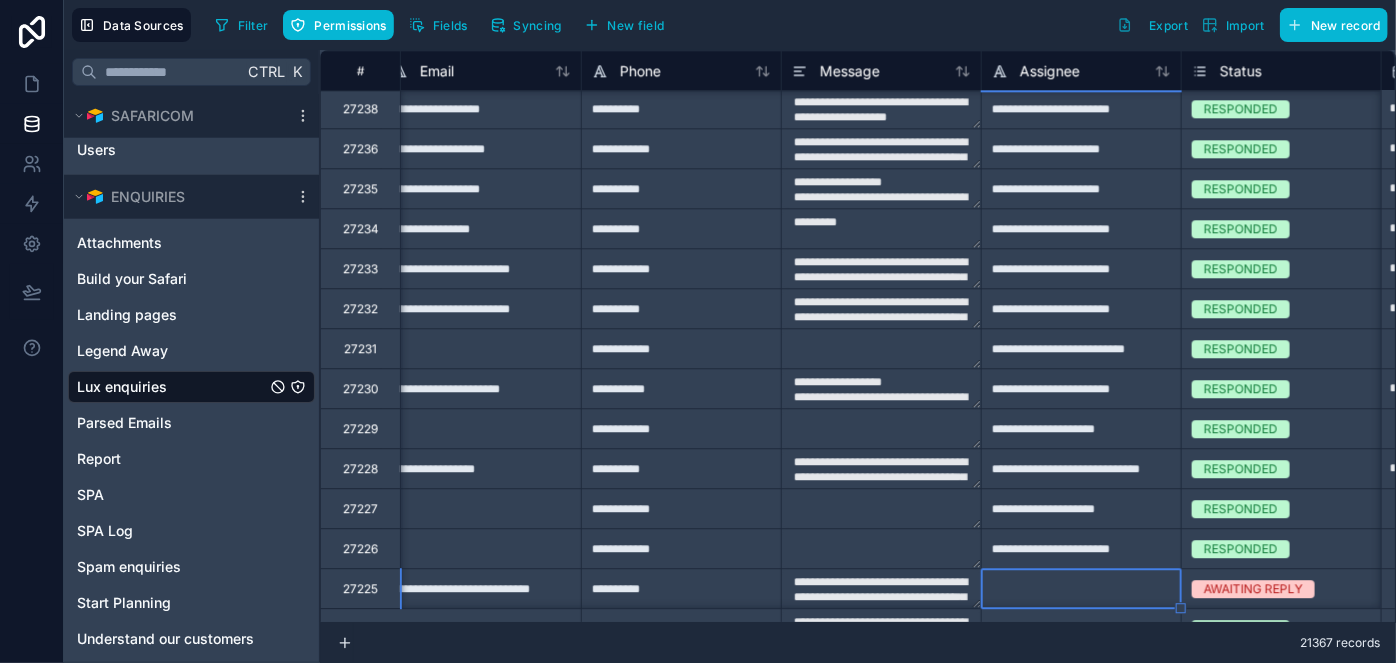 type on "**********" 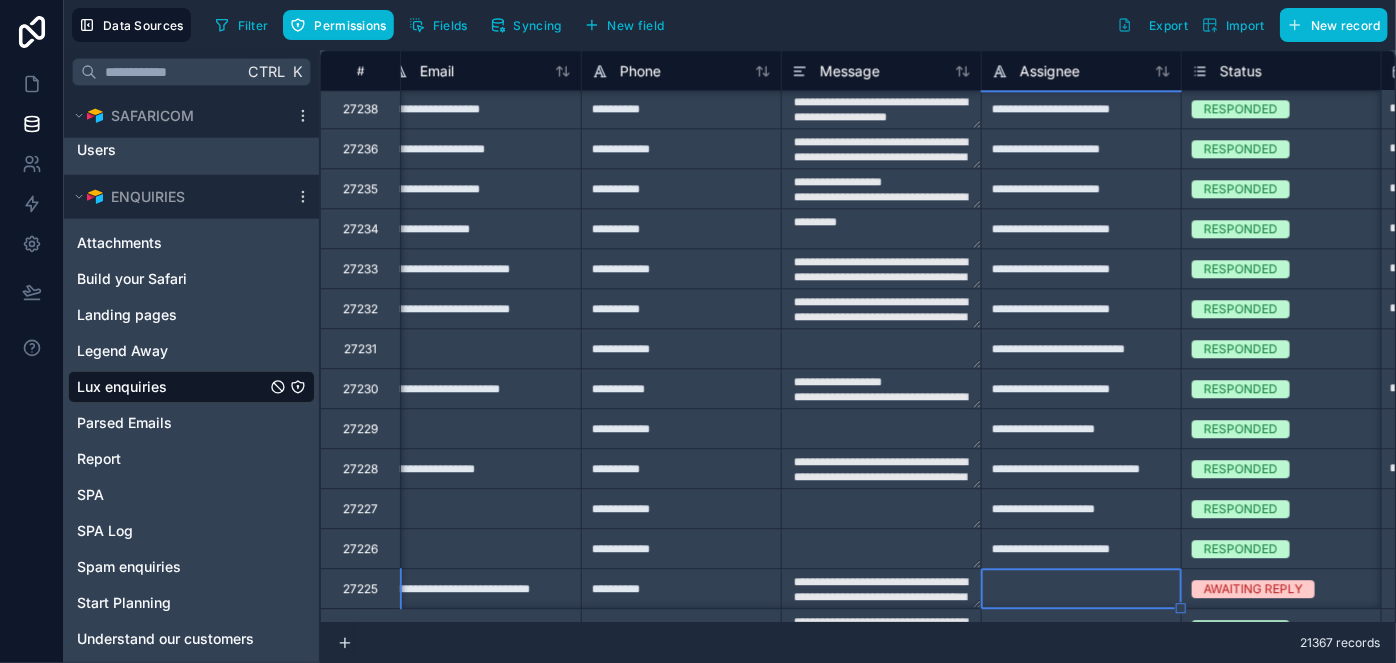 type on "**********" 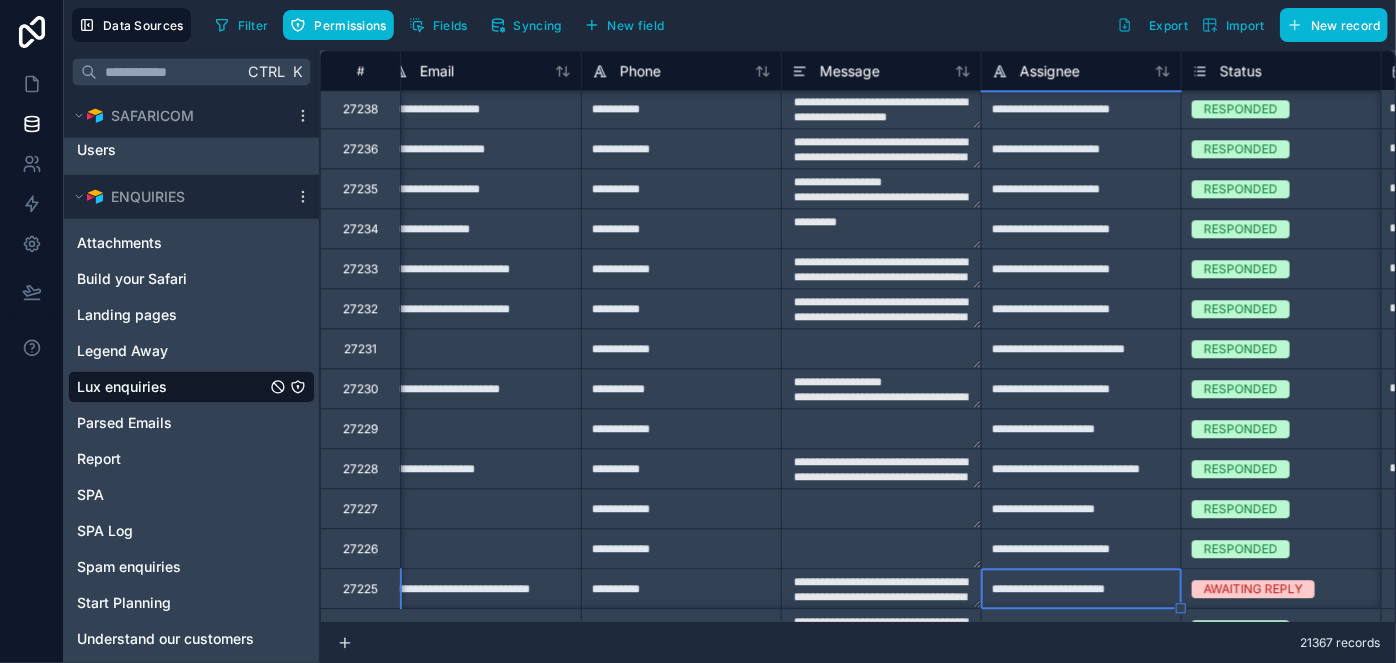 type on "**********" 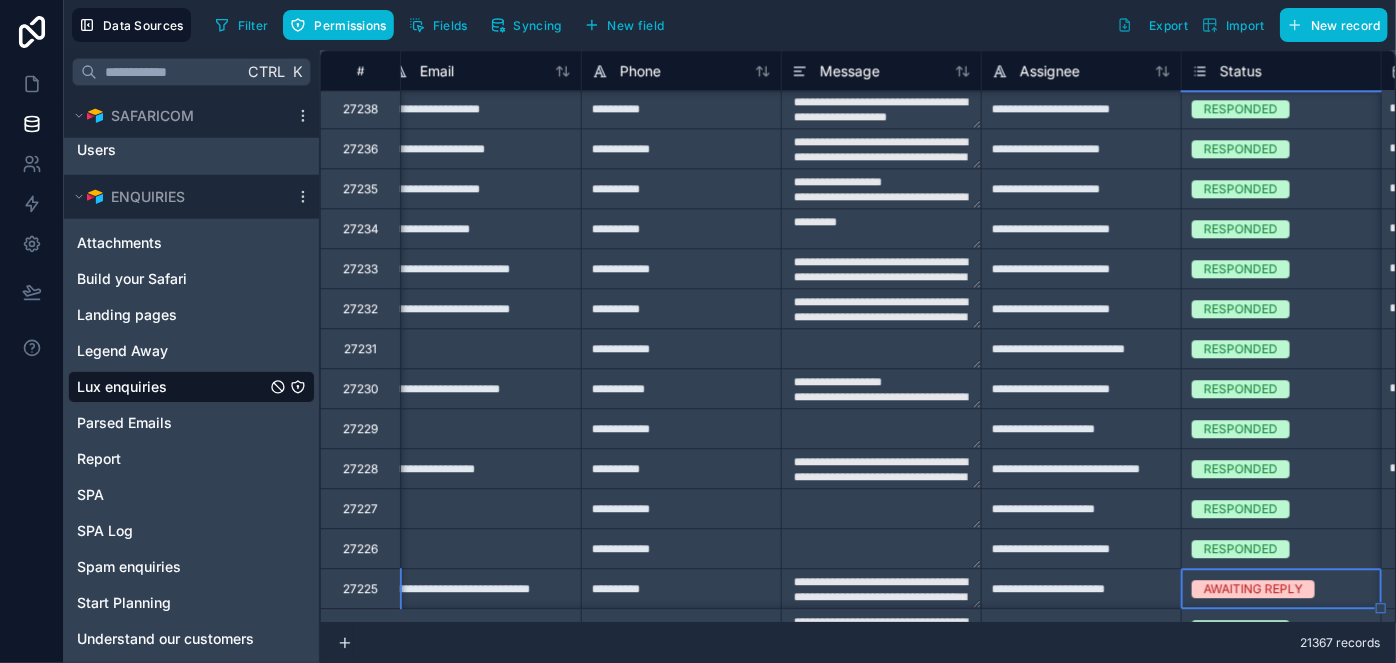 scroll, scrollTop: 2522, scrollLeft: 1019, axis: both 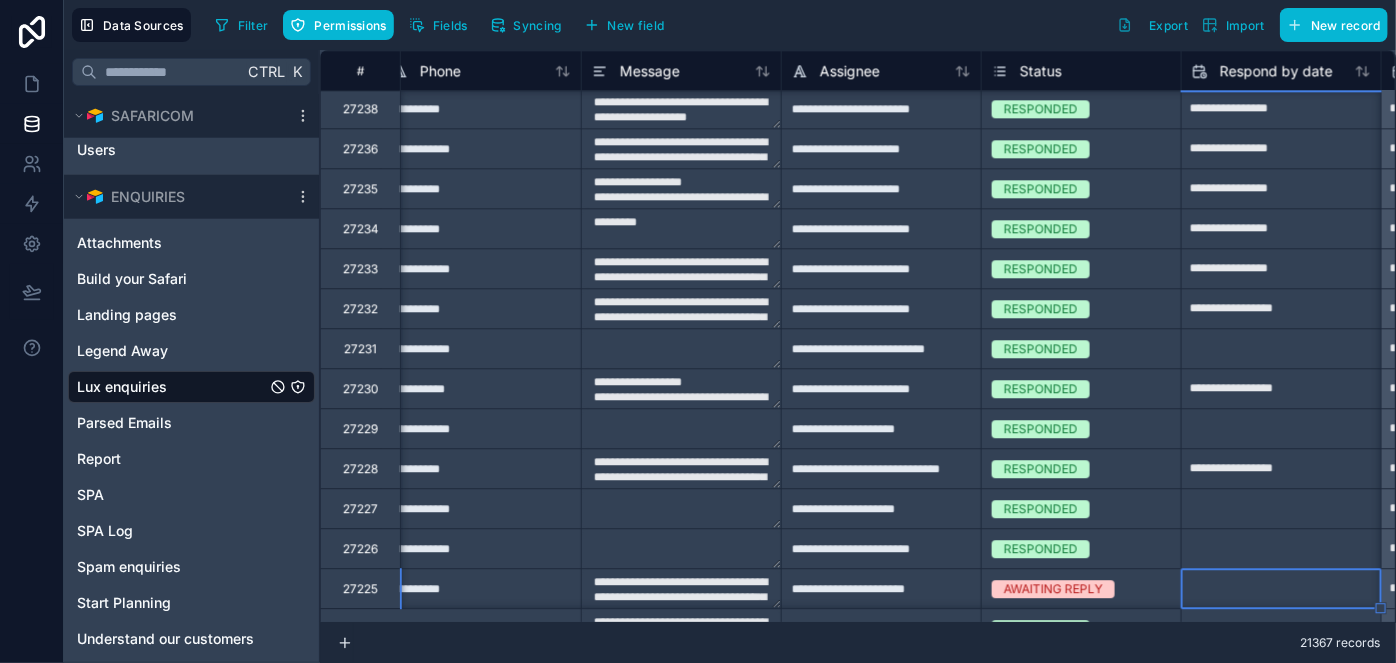 click at bounding box center [1281, -131] 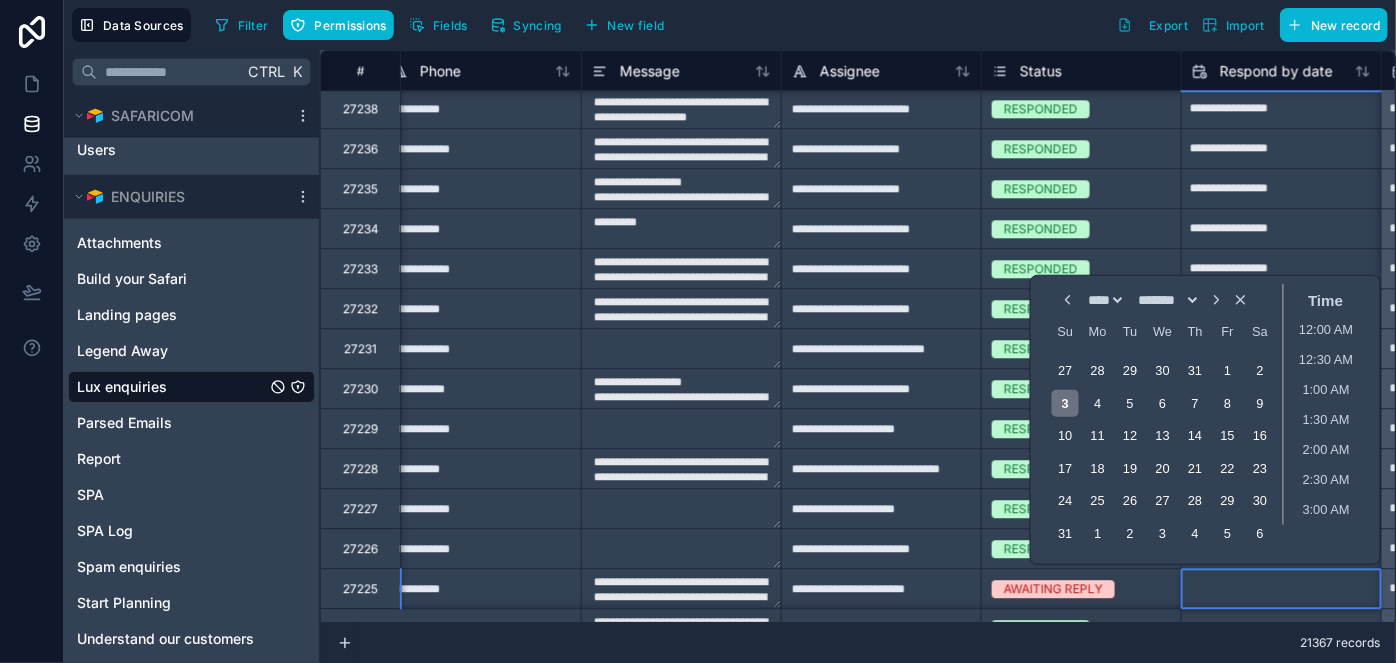 type on "**********" 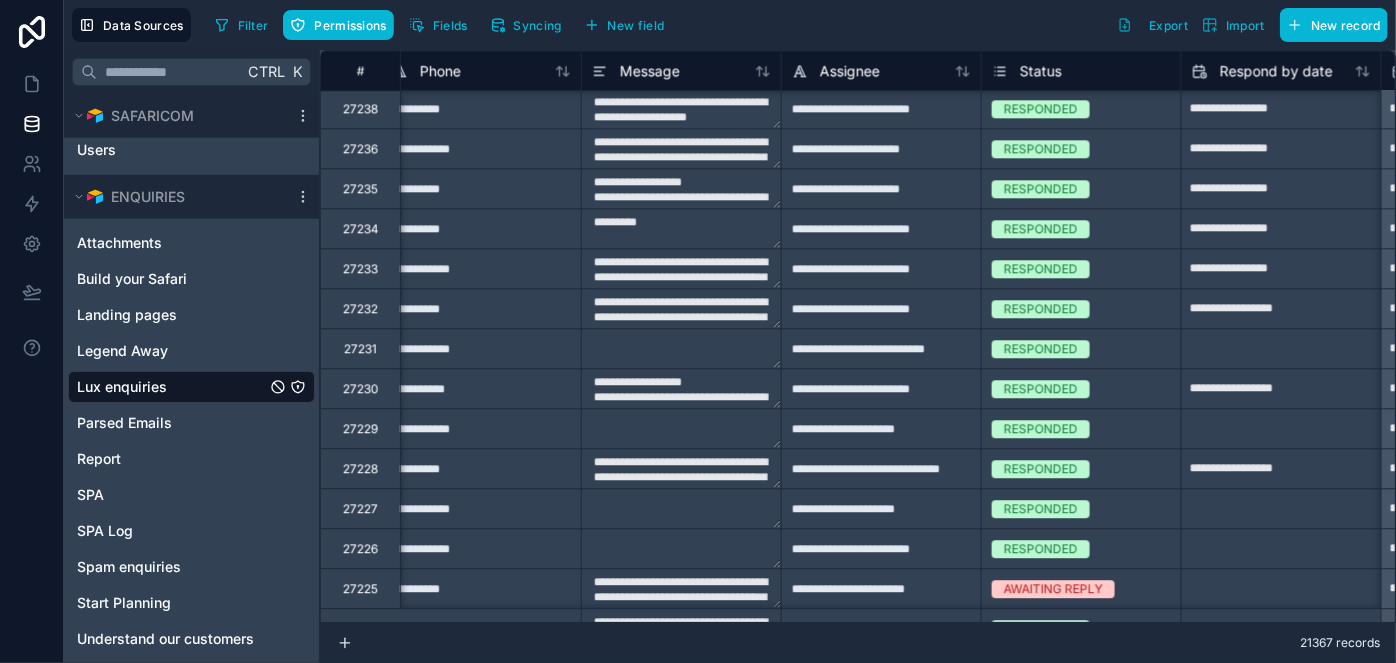 type on "**********" 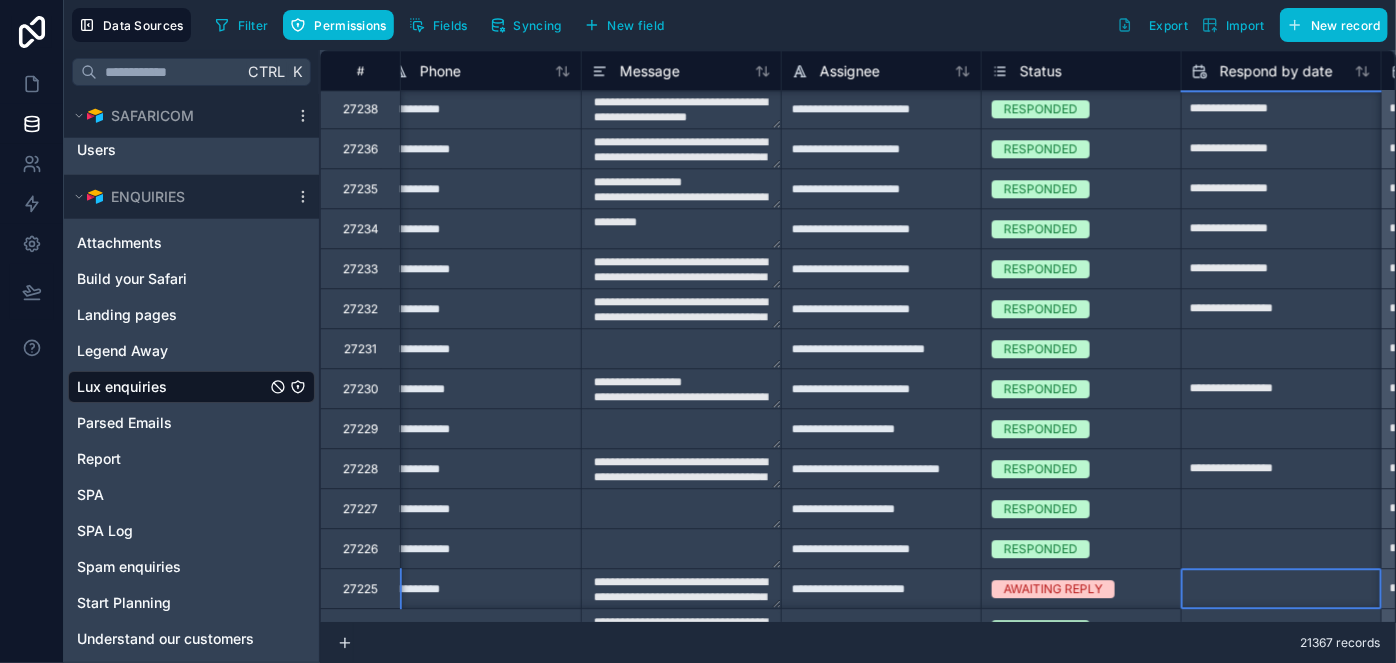 click at bounding box center [1281, -131] 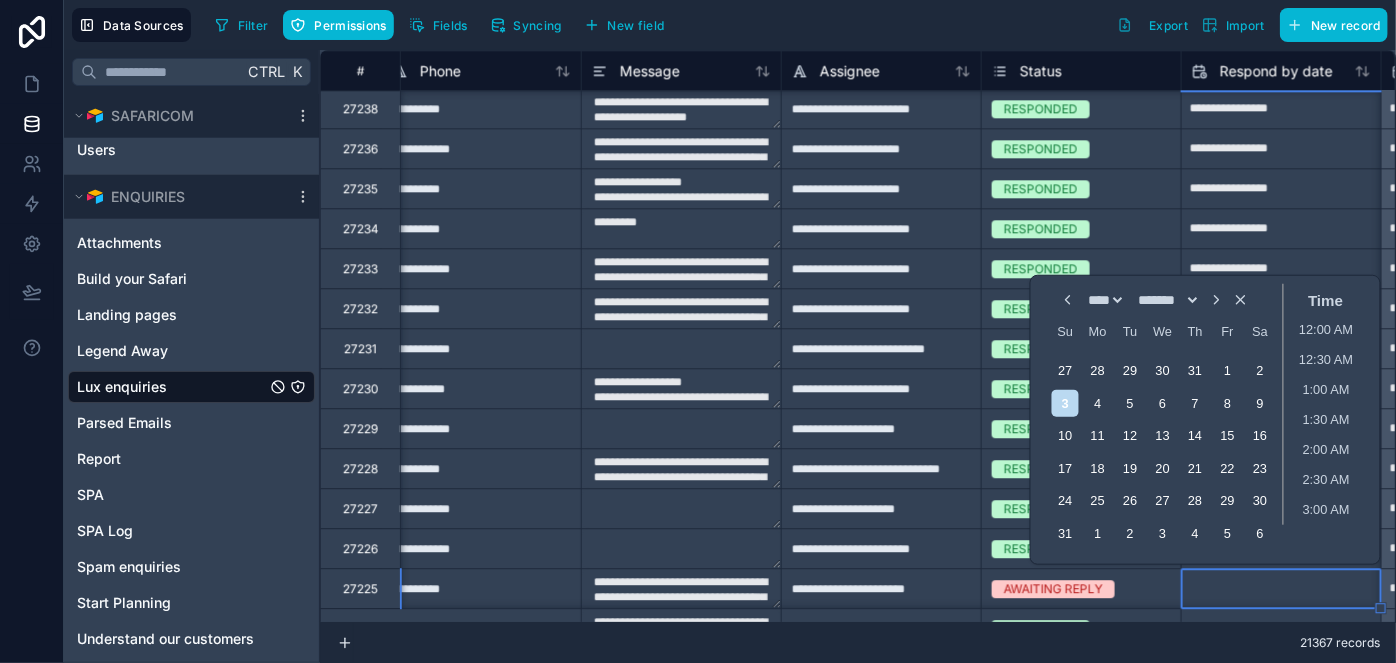 scroll, scrollTop: 375, scrollLeft: 0, axis: vertical 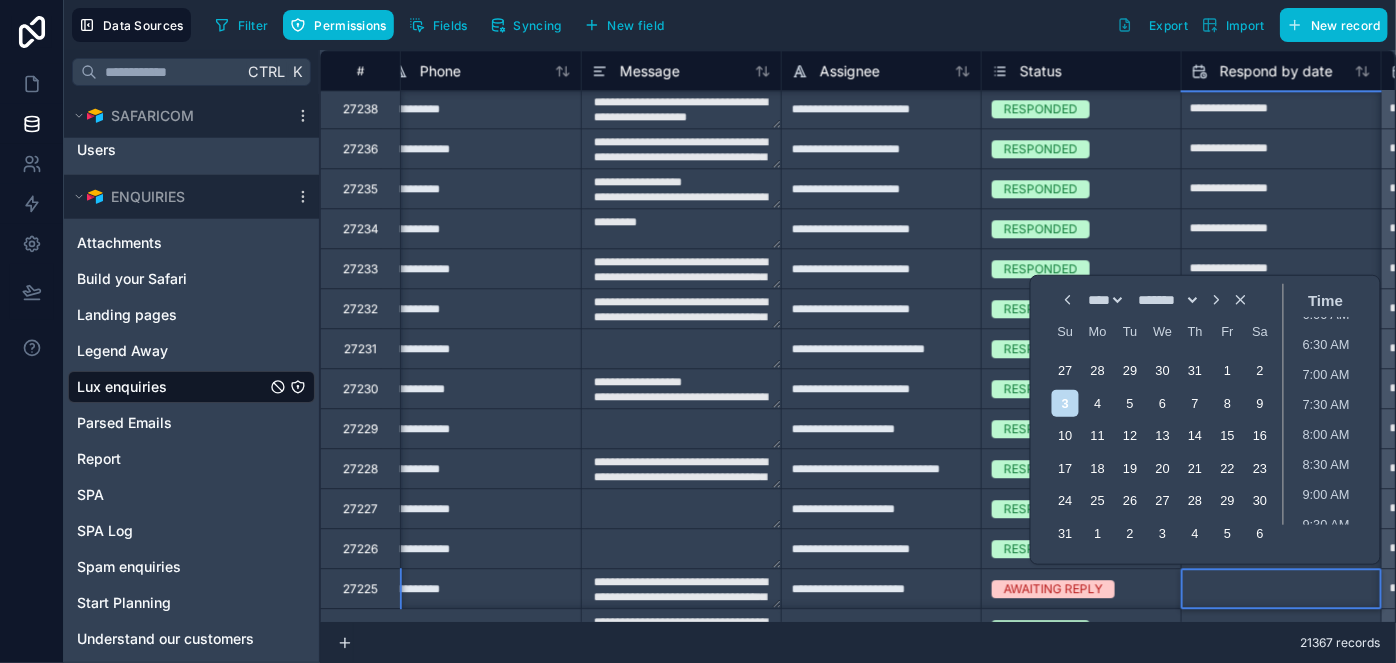 click at bounding box center [1281, -131] 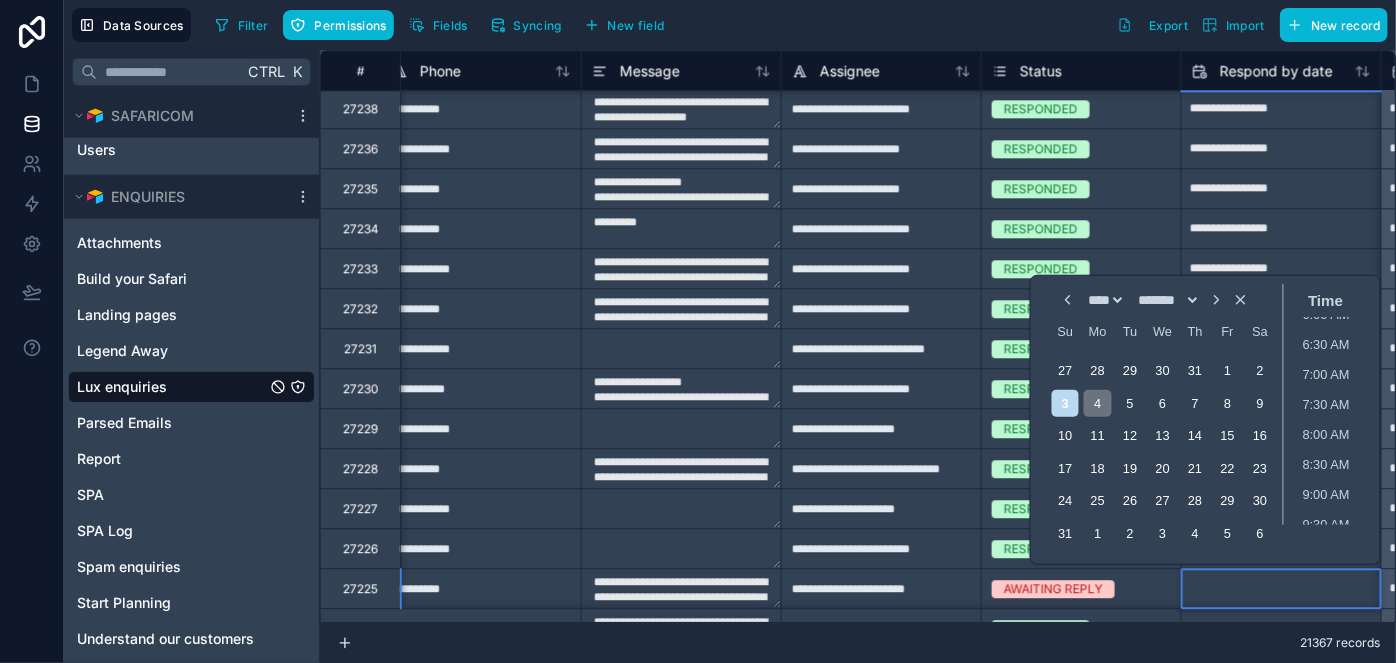 type on "**********" 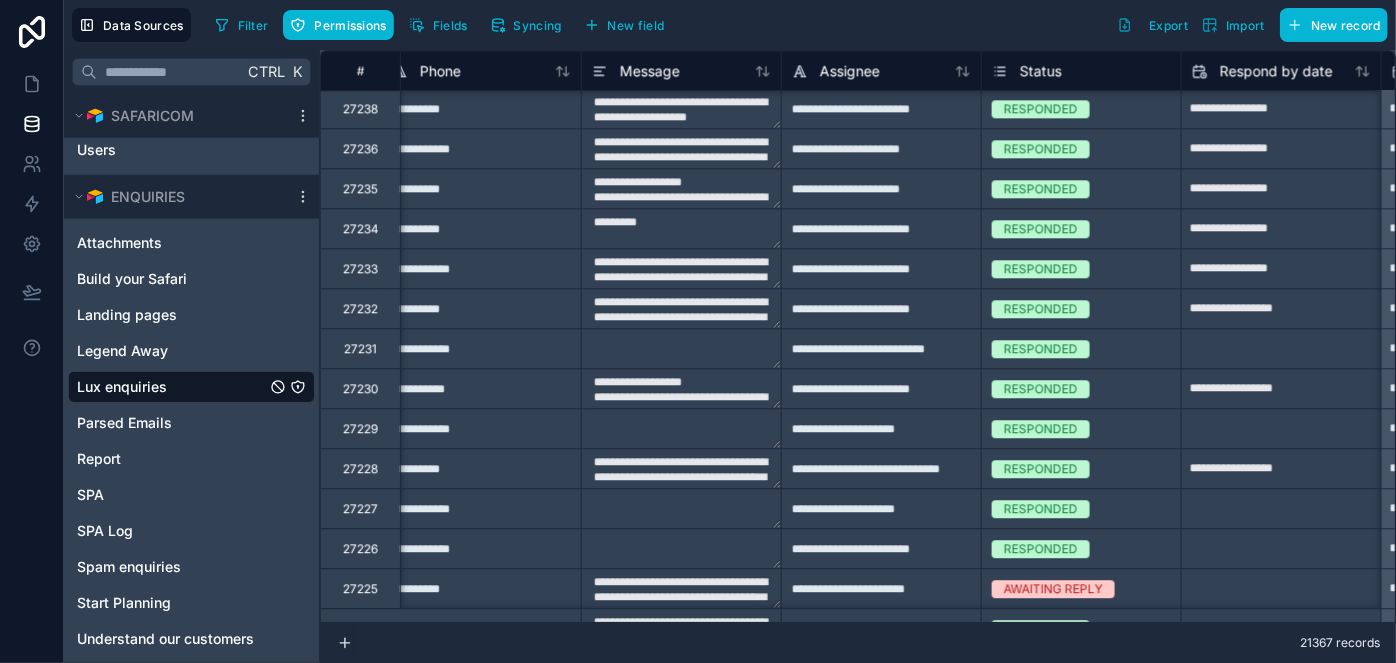 type on "**********" 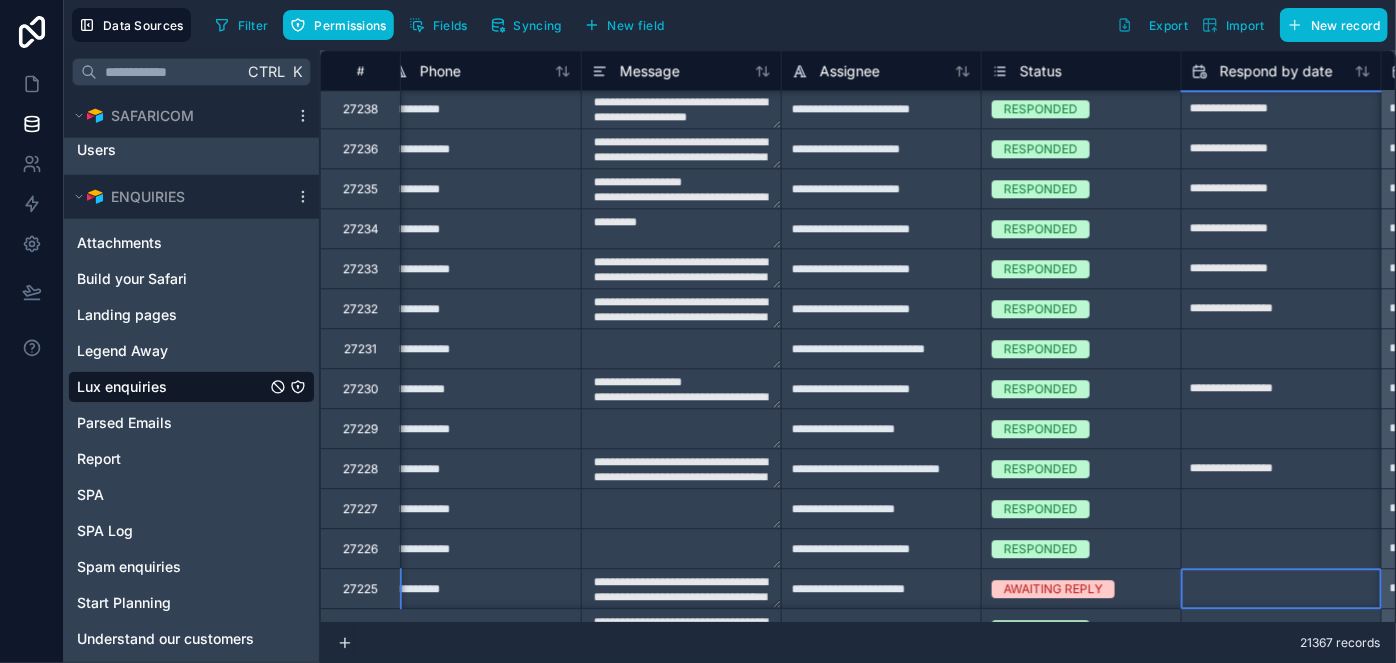 click at bounding box center (1281, -131) 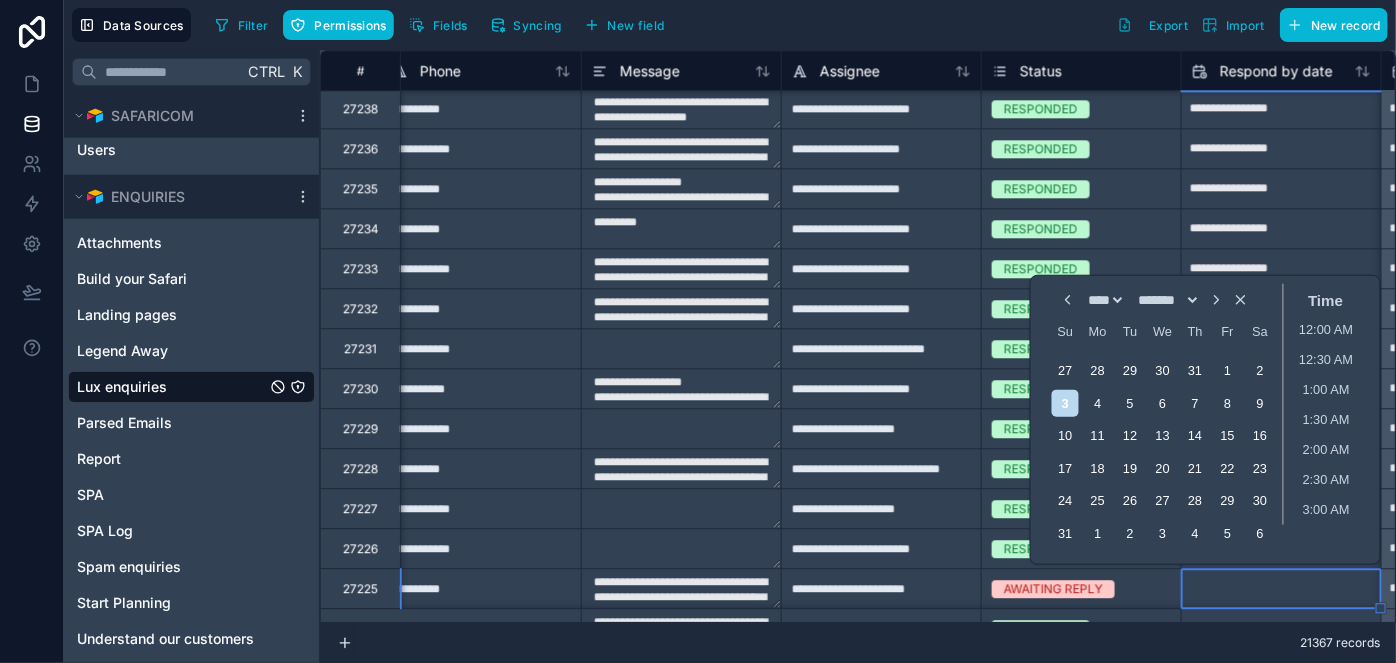 scroll, scrollTop: 375, scrollLeft: 0, axis: vertical 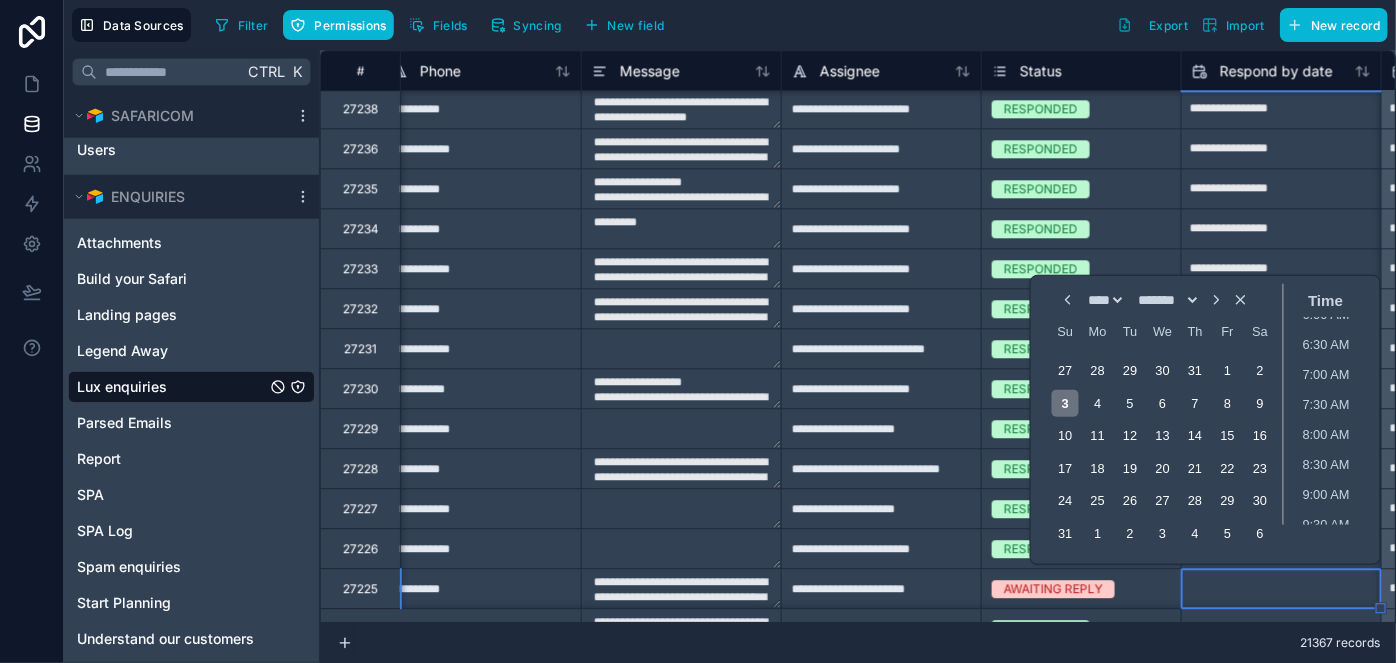 type on "**********" 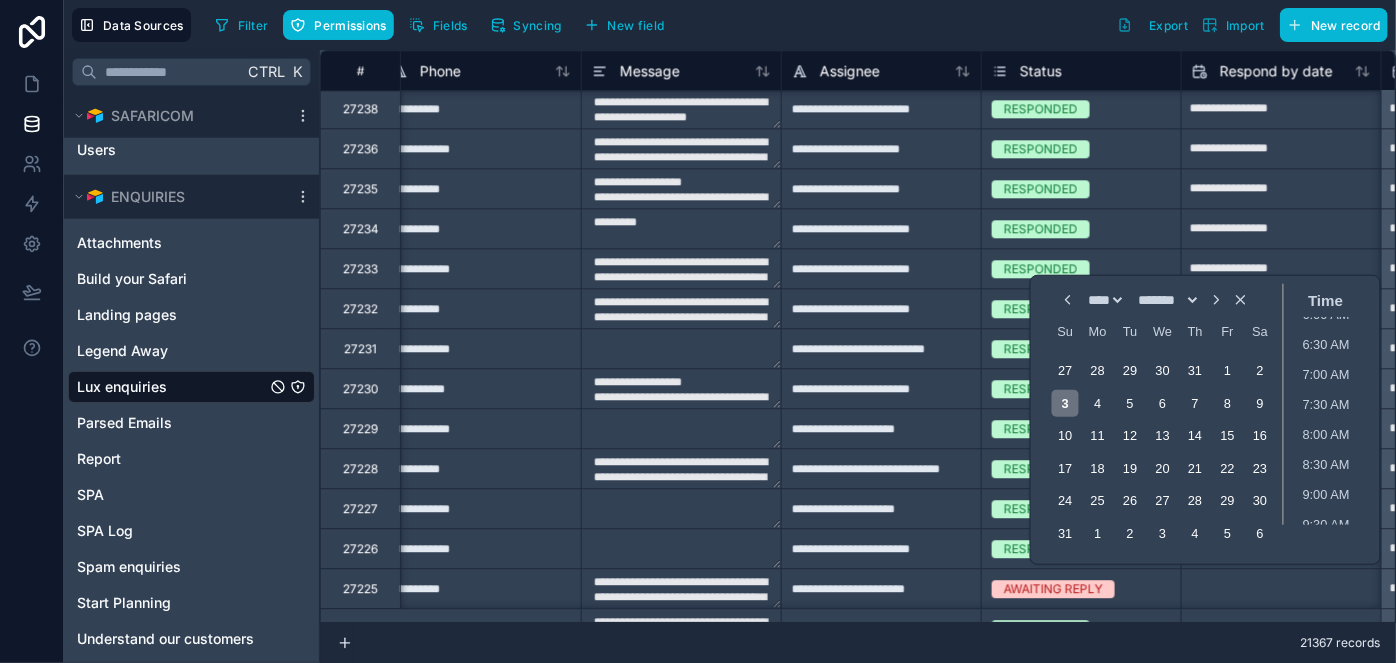 click on "3" at bounding box center (1065, 403) 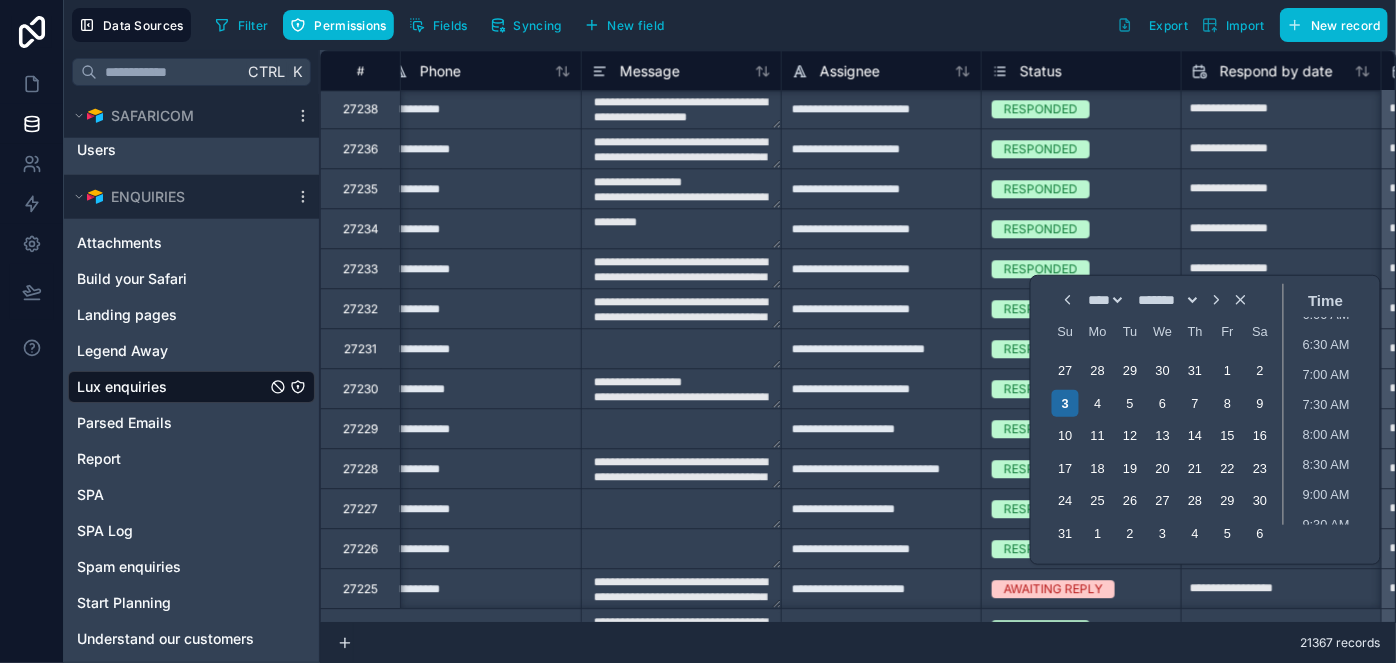type on "**********" 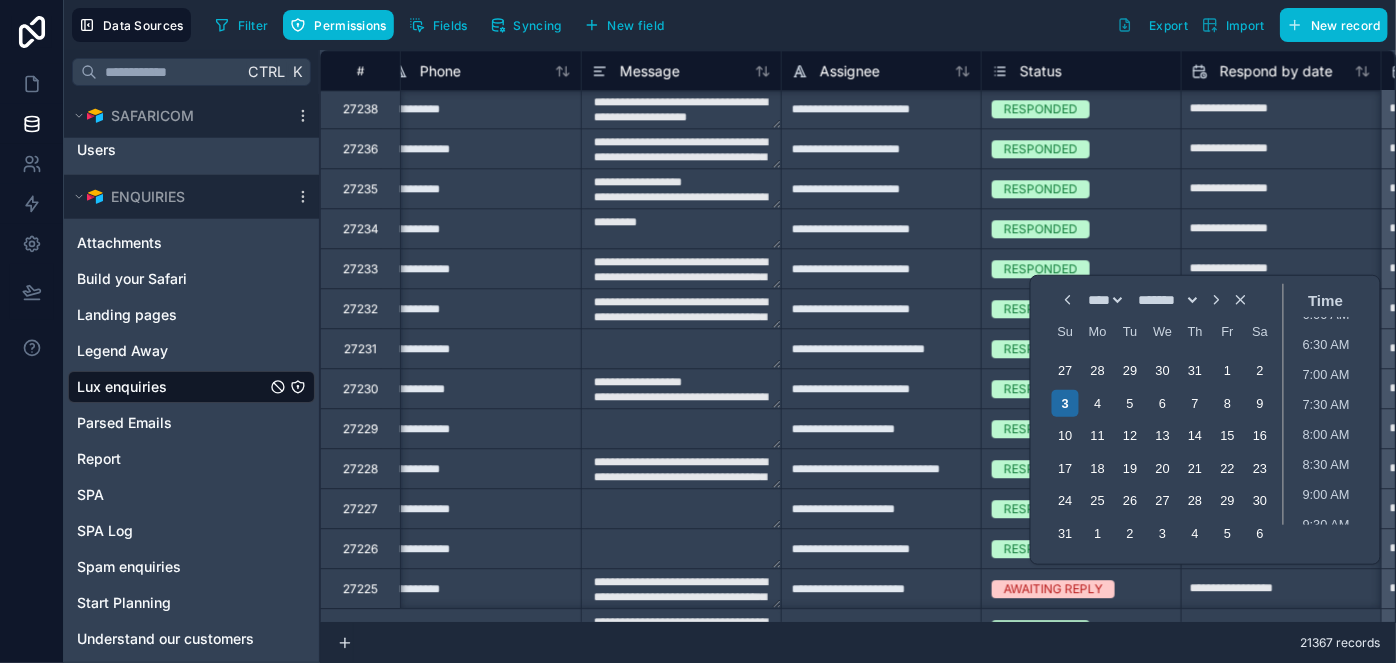 type on "**********" 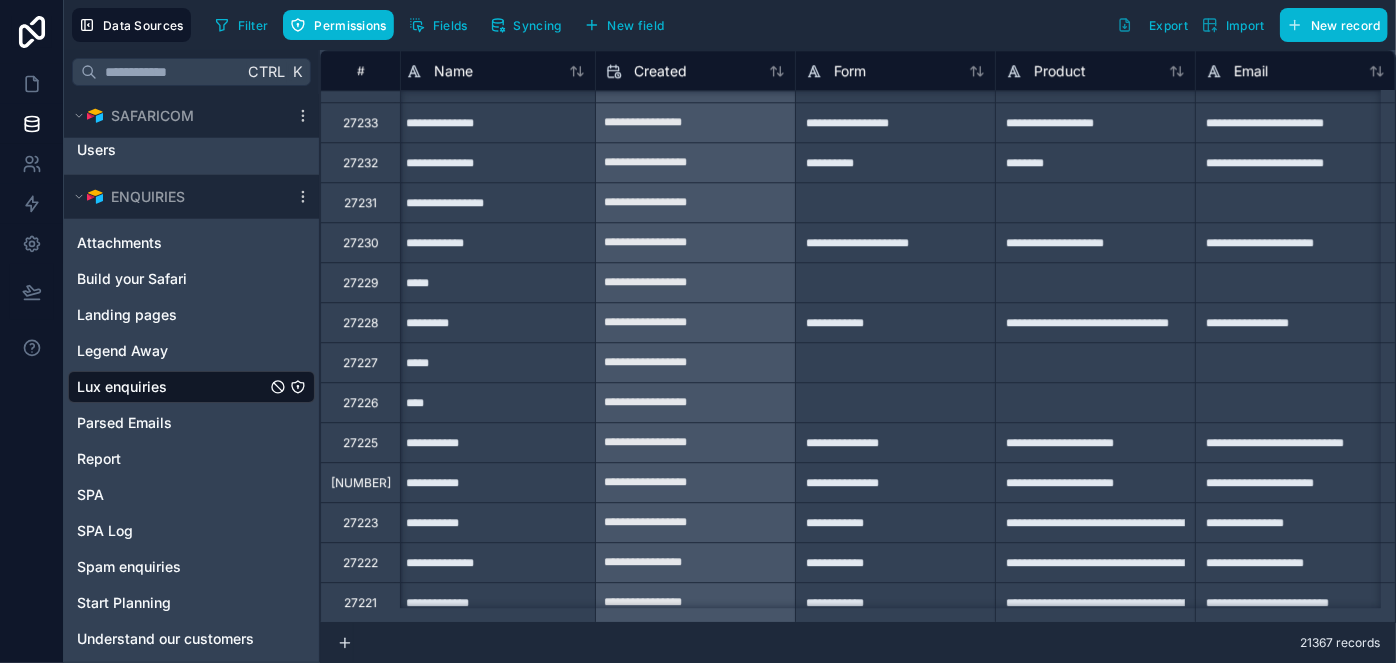 scroll, scrollTop: 2668, scrollLeft: 0, axis: vertical 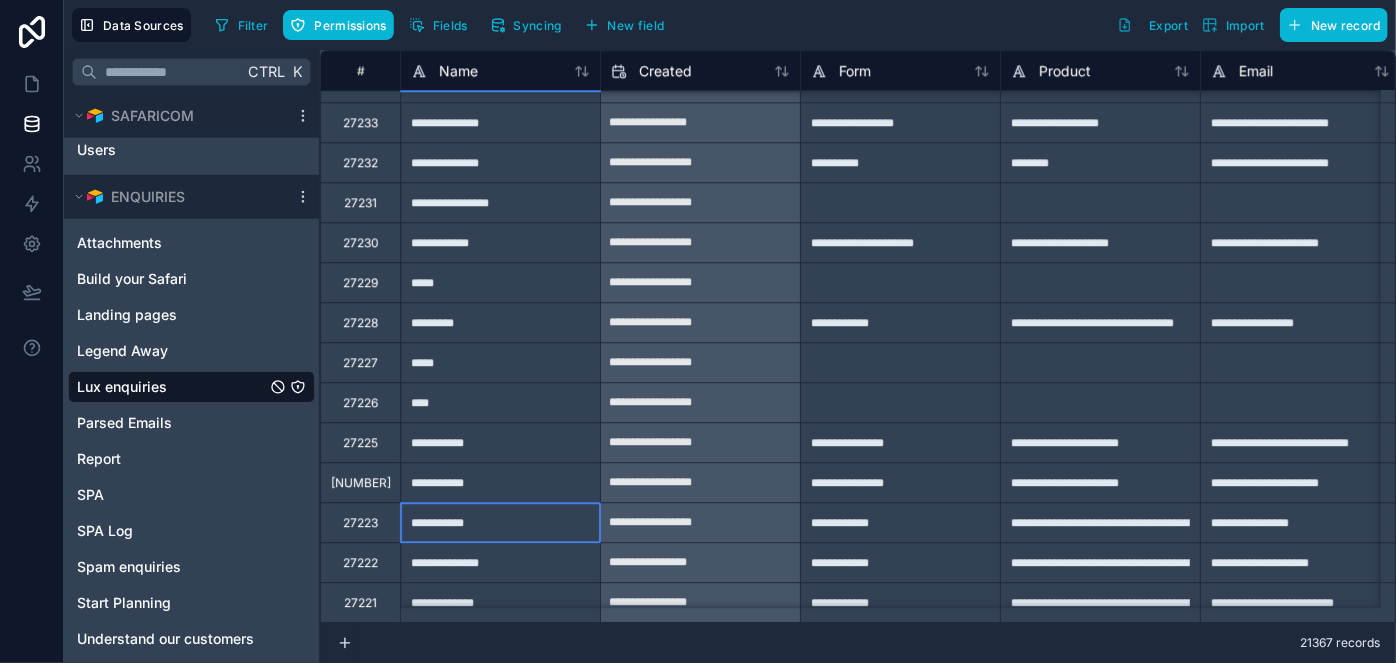 click on "**********" at bounding box center [500, 522] 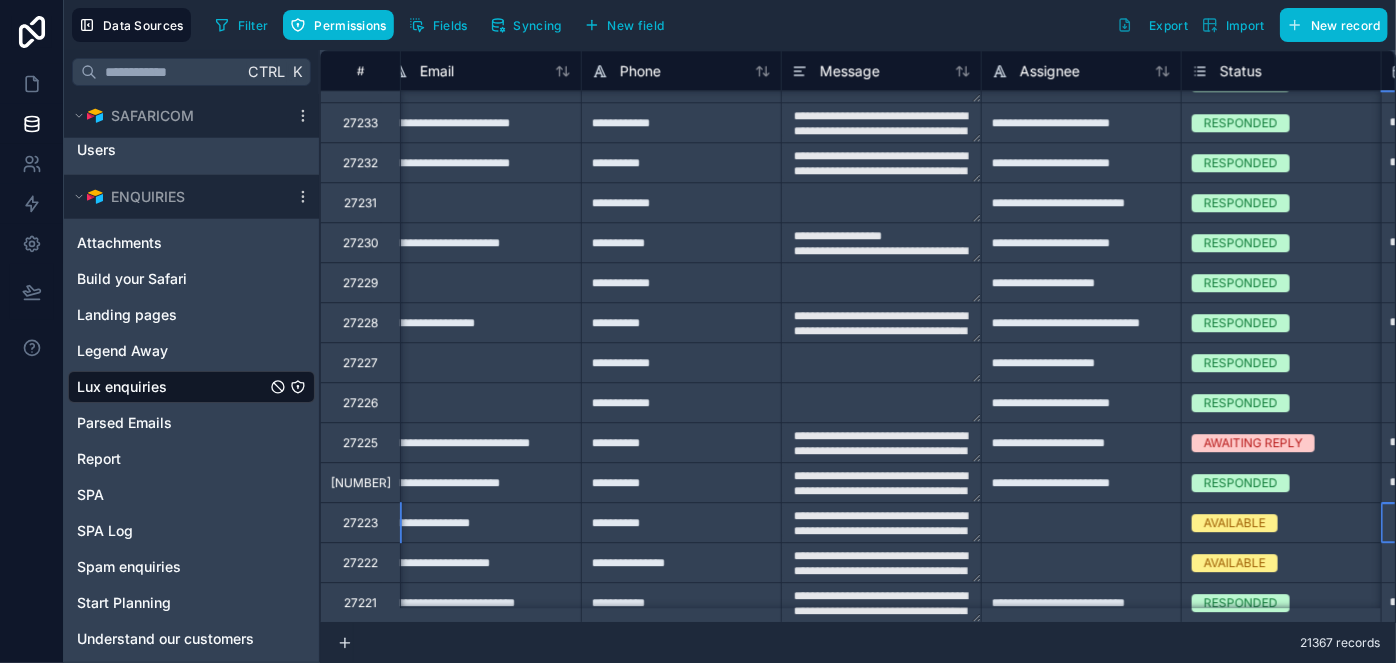scroll, scrollTop: 2668, scrollLeft: 1019, axis: both 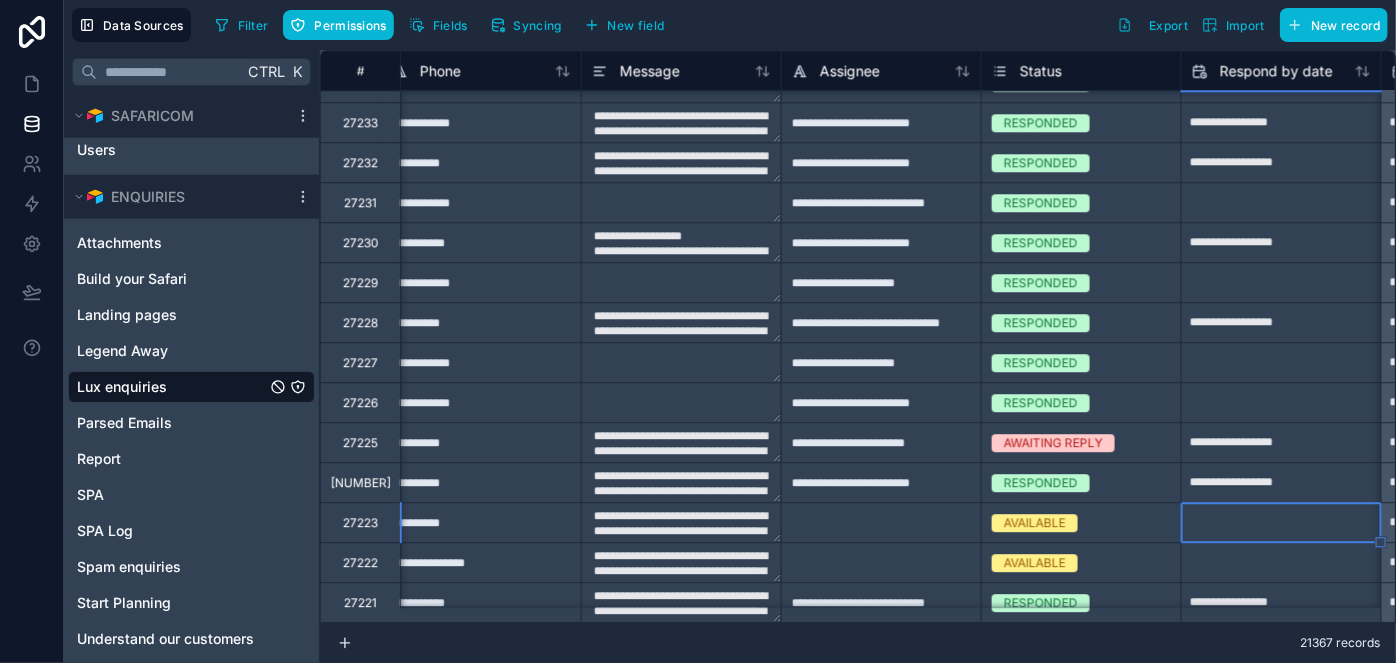 click on "AVAILABLE" at bounding box center [1035, 523] 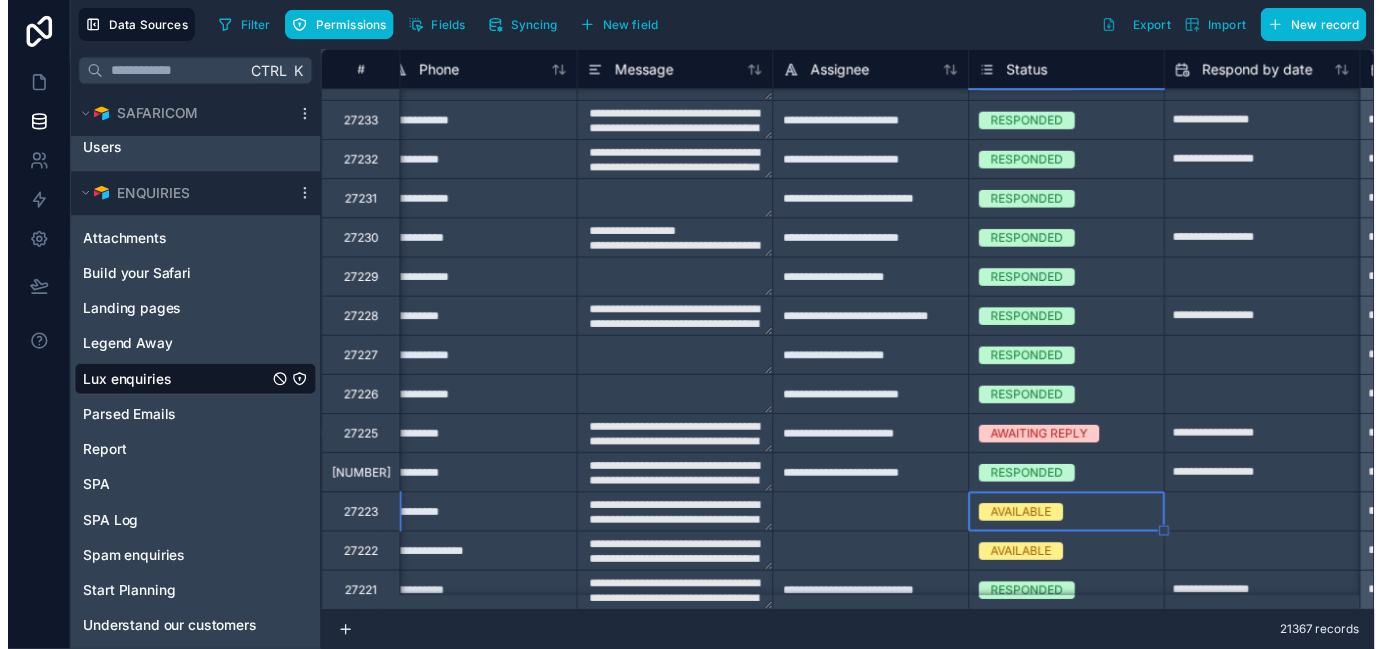 scroll, scrollTop: 194, scrollLeft: 0, axis: vertical 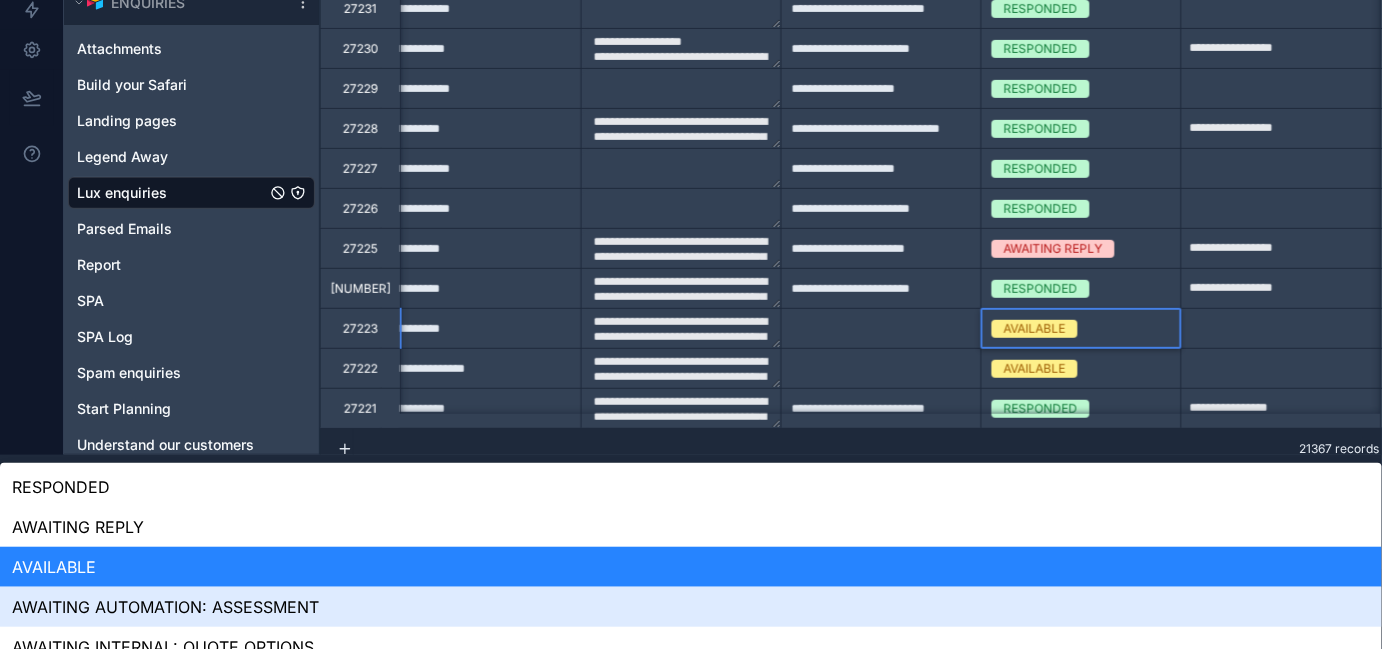 click on "**********" at bounding box center (691, 130) 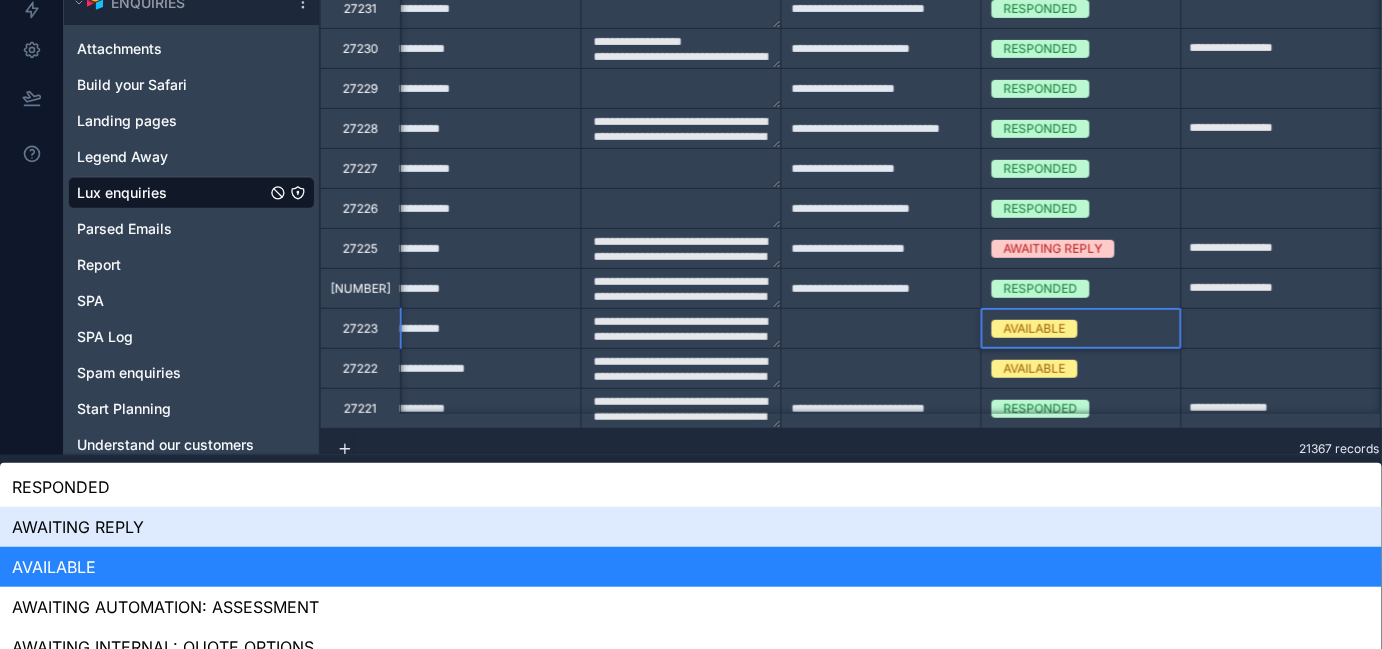 click on "AWAITING REPLY" at bounding box center (691, 527) 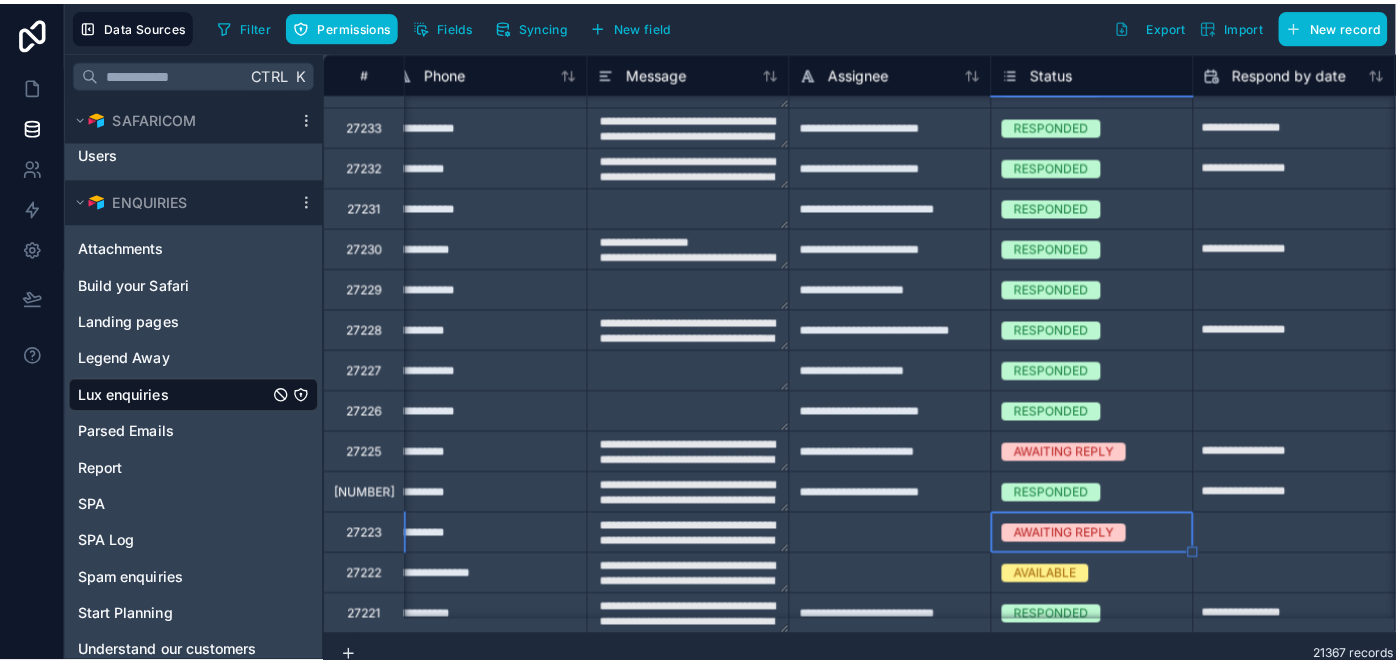 scroll, scrollTop: 0, scrollLeft: 0, axis: both 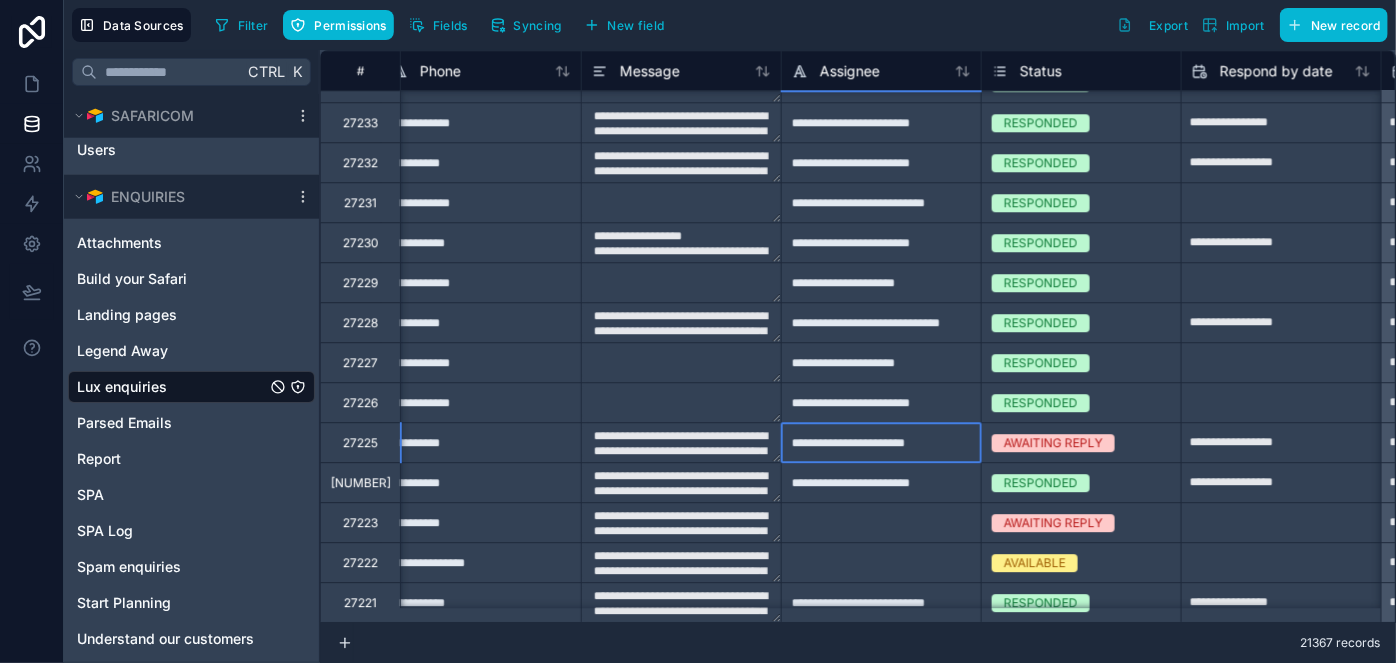 click on "**********" at bounding box center (881, 442) 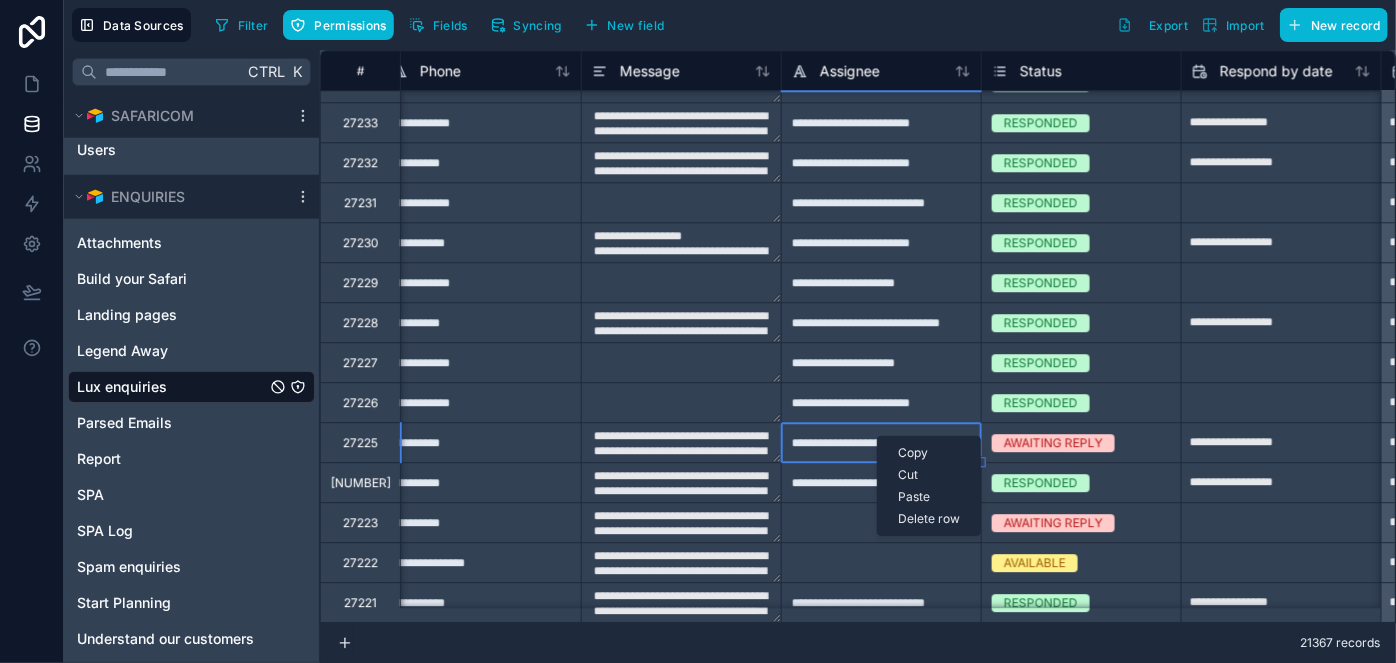 click on "Copy" at bounding box center [929, 453] 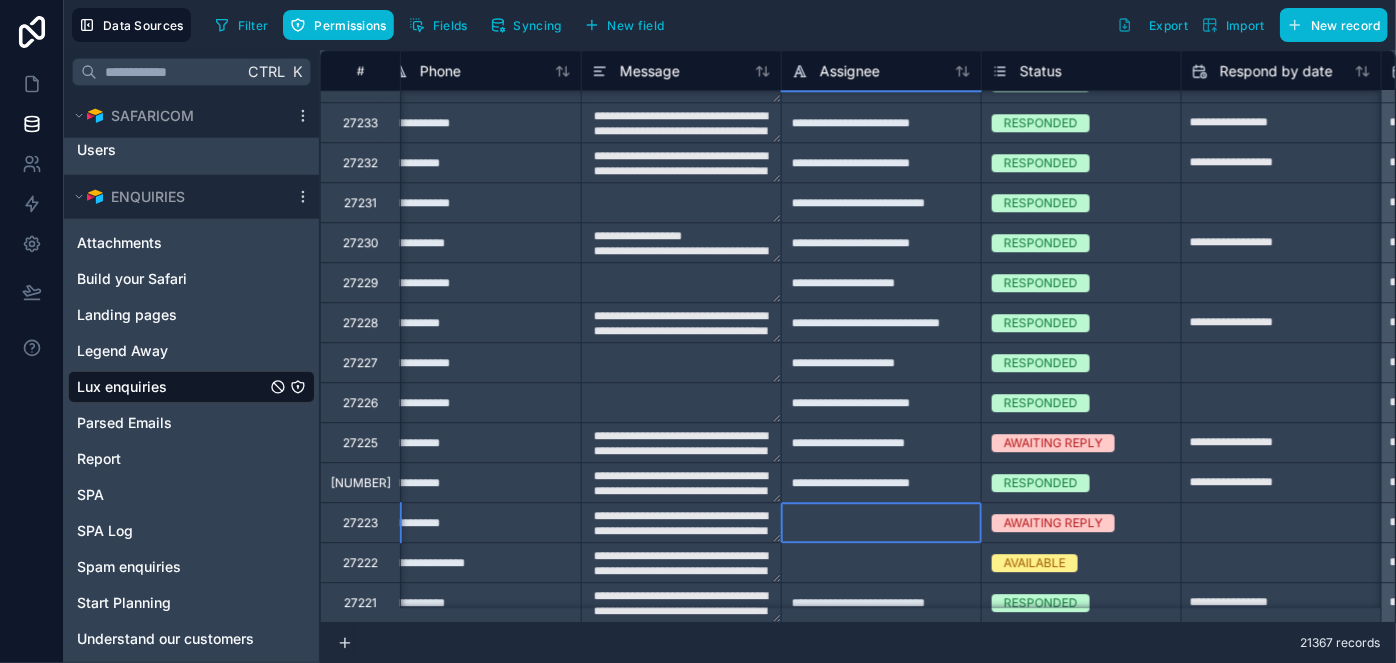 click at bounding box center [881, 522] 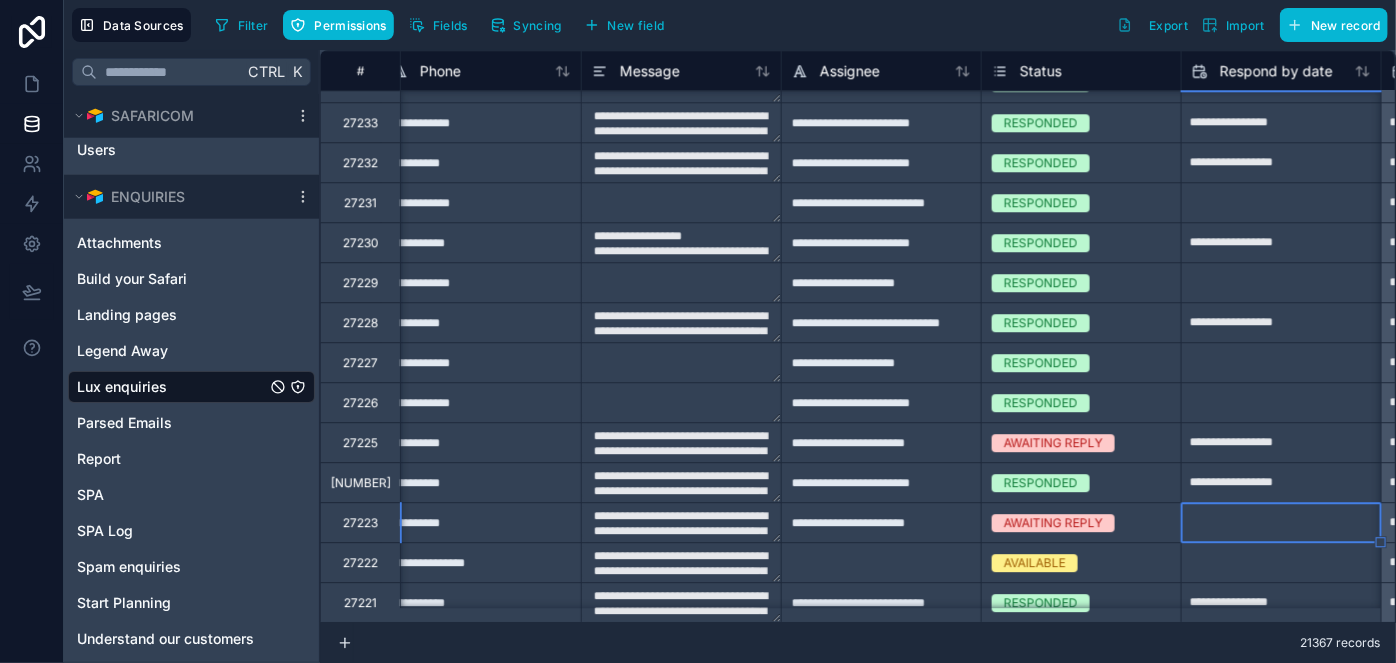 scroll, scrollTop: 2668, scrollLeft: 1219, axis: both 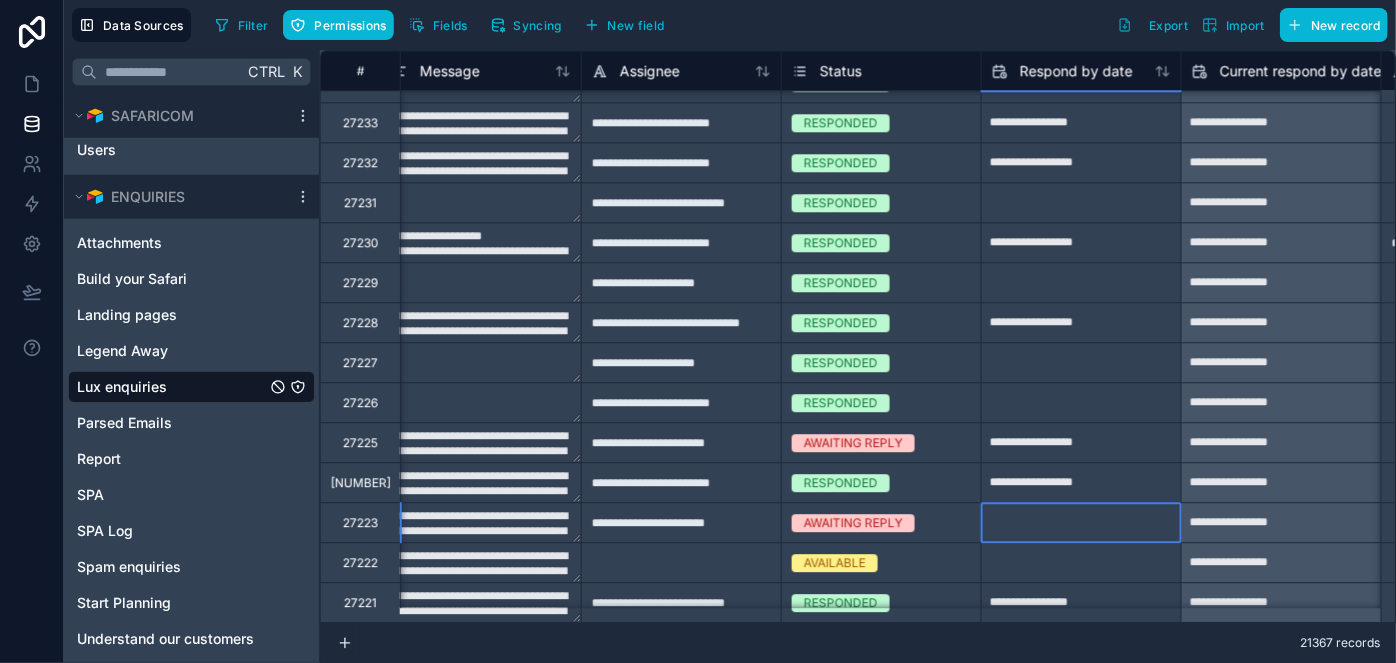 click at bounding box center (1081, -157) 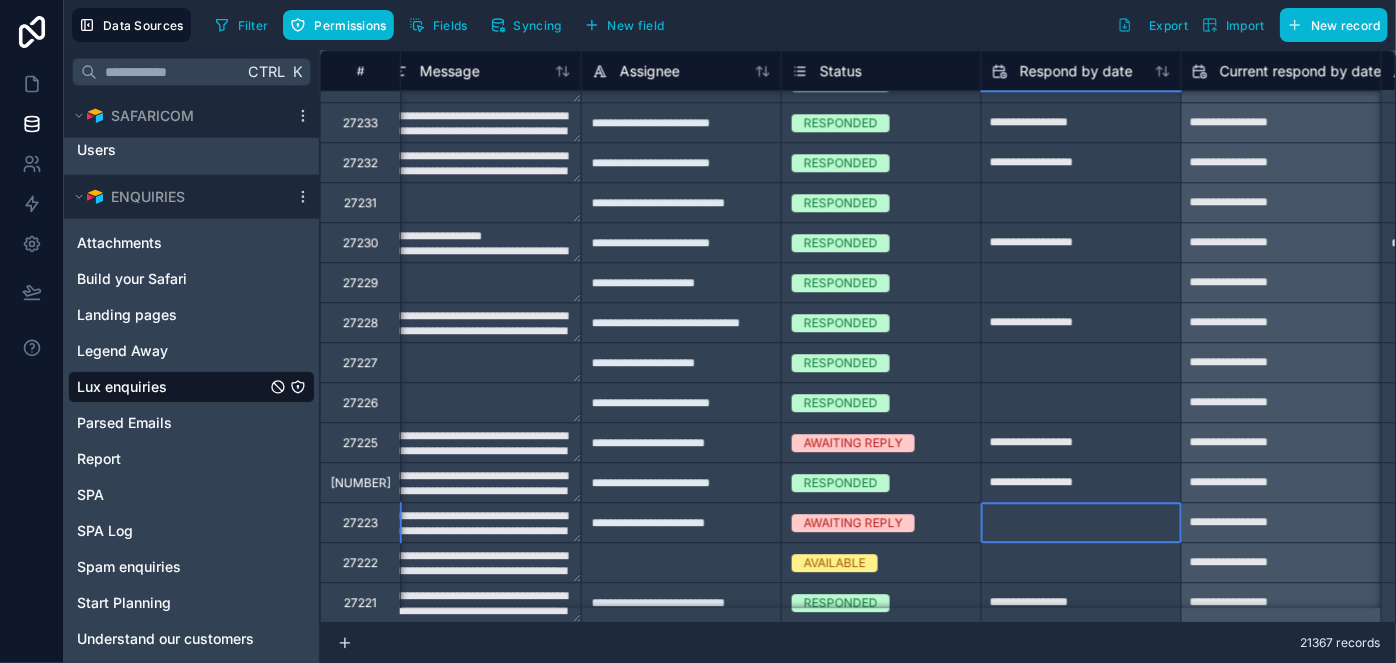 select on "****" 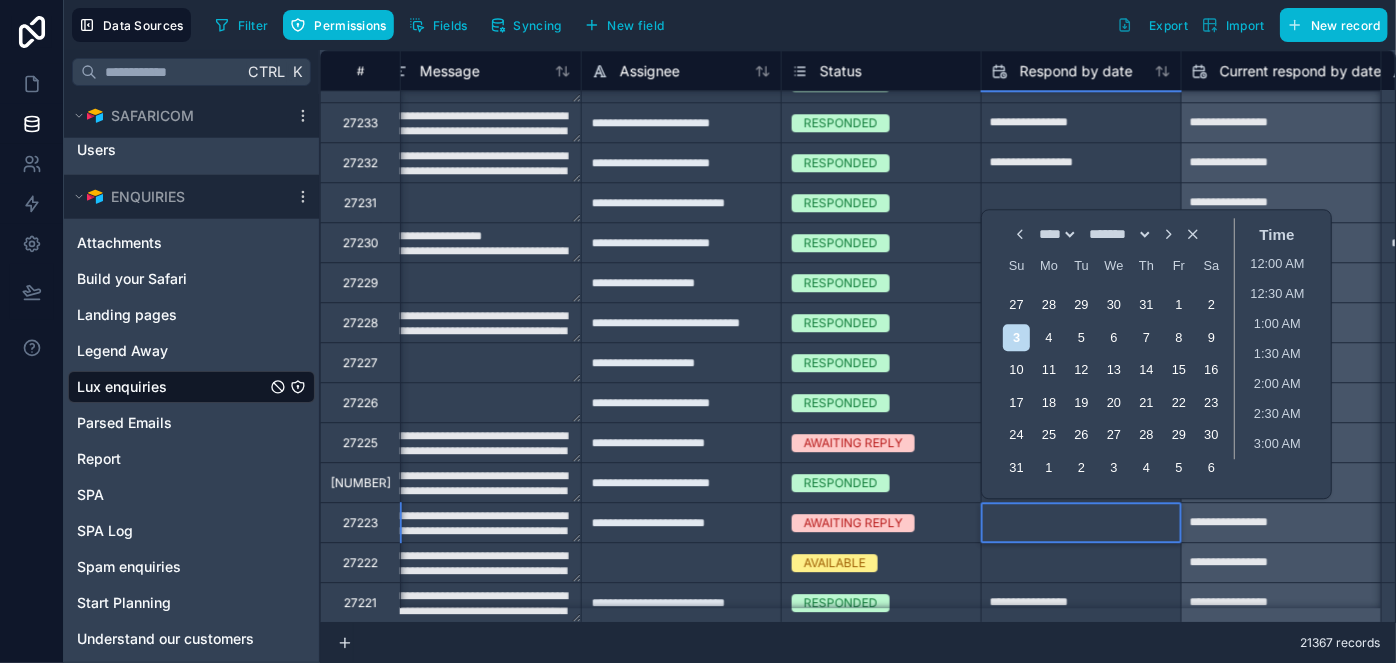 click at bounding box center (1081, -157) 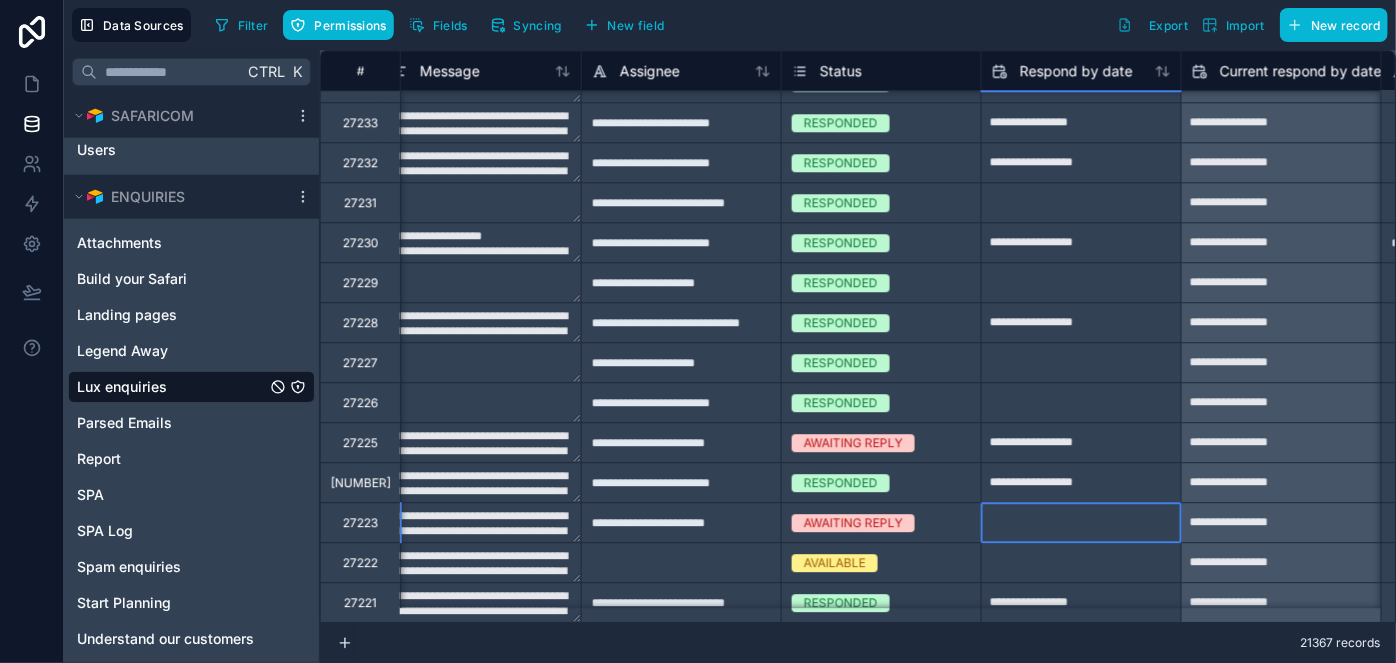 click at bounding box center (1081, -157) 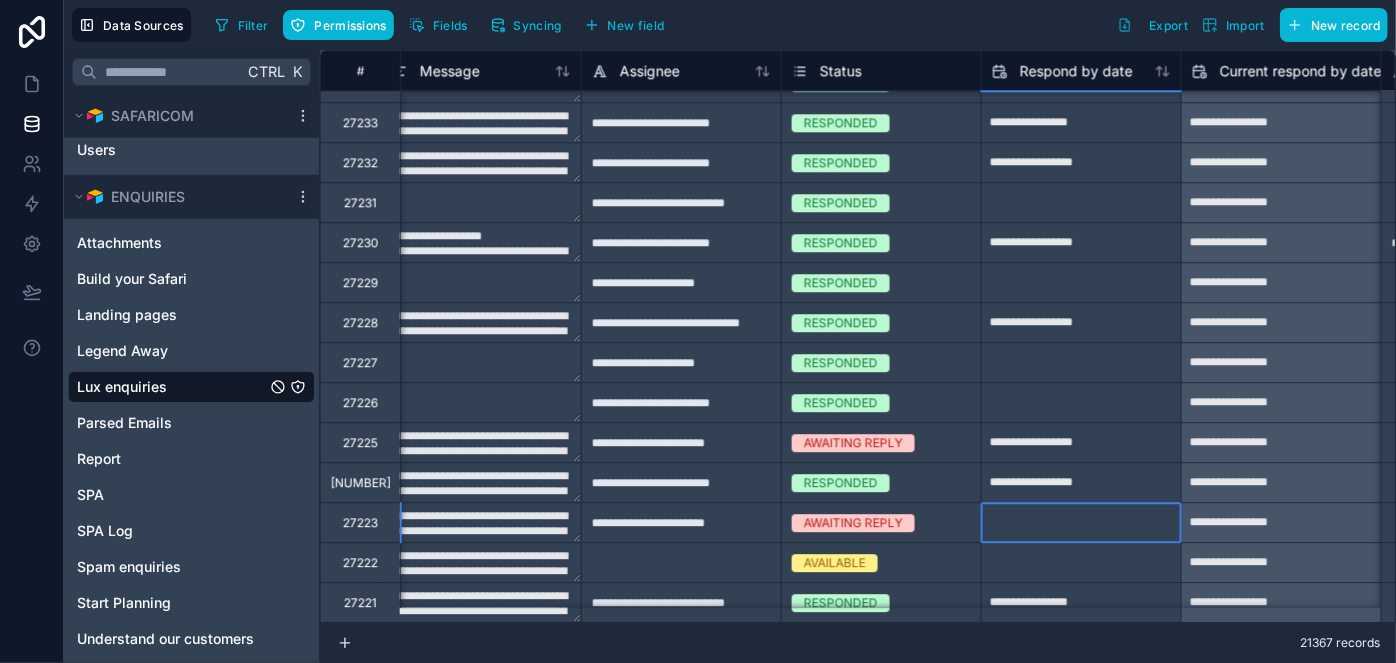 select on "****" 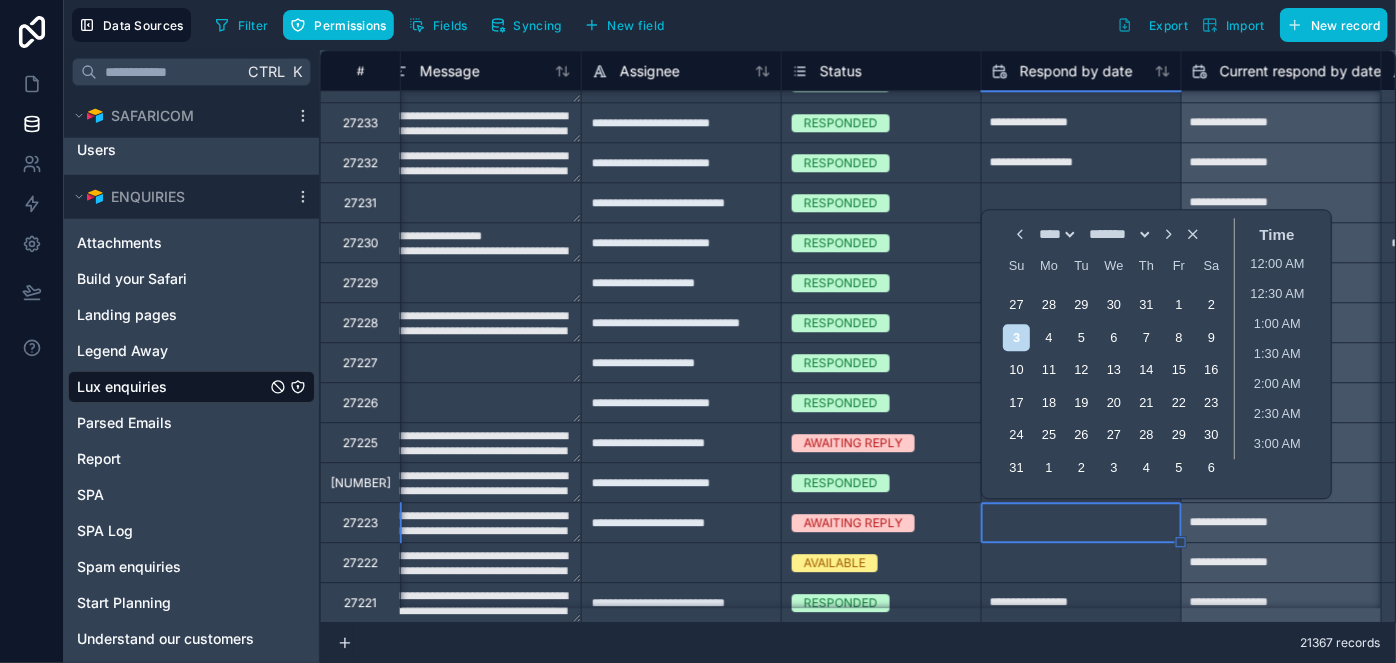 scroll, scrollTop: 375, scrollLeft: 0, axis: vertical 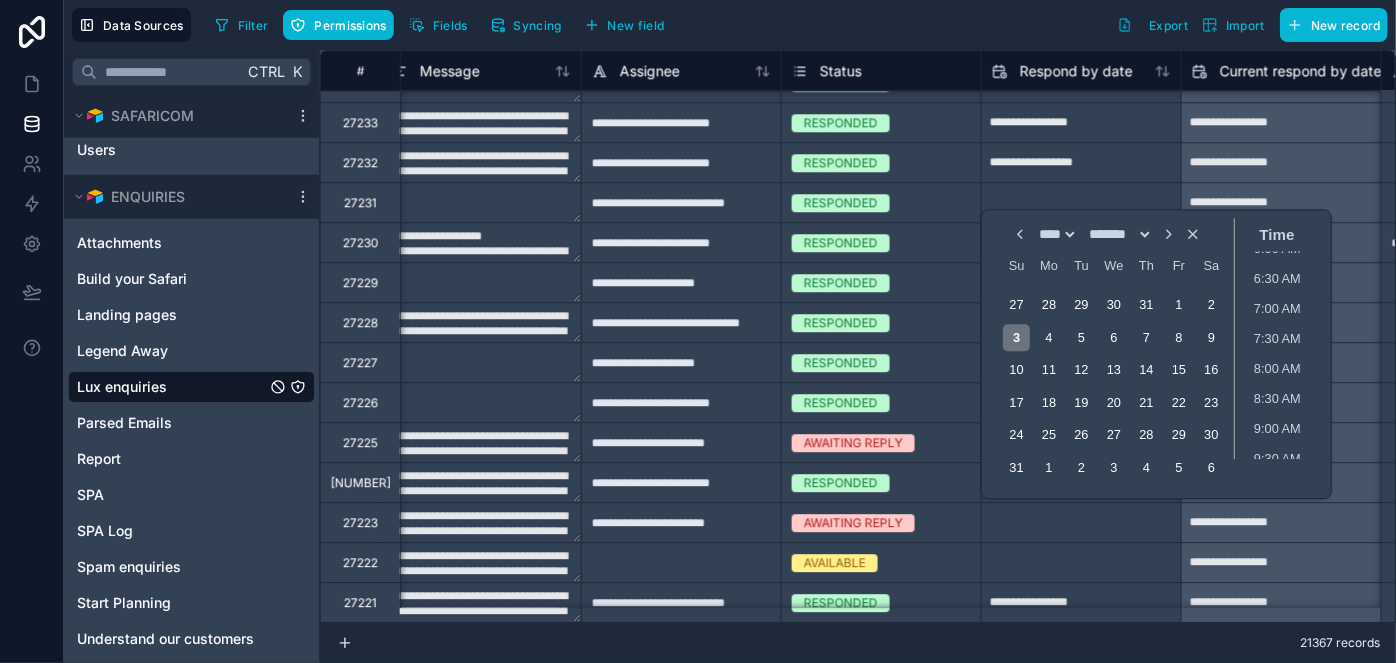 click on "3" at bounding box center (1016, 337) 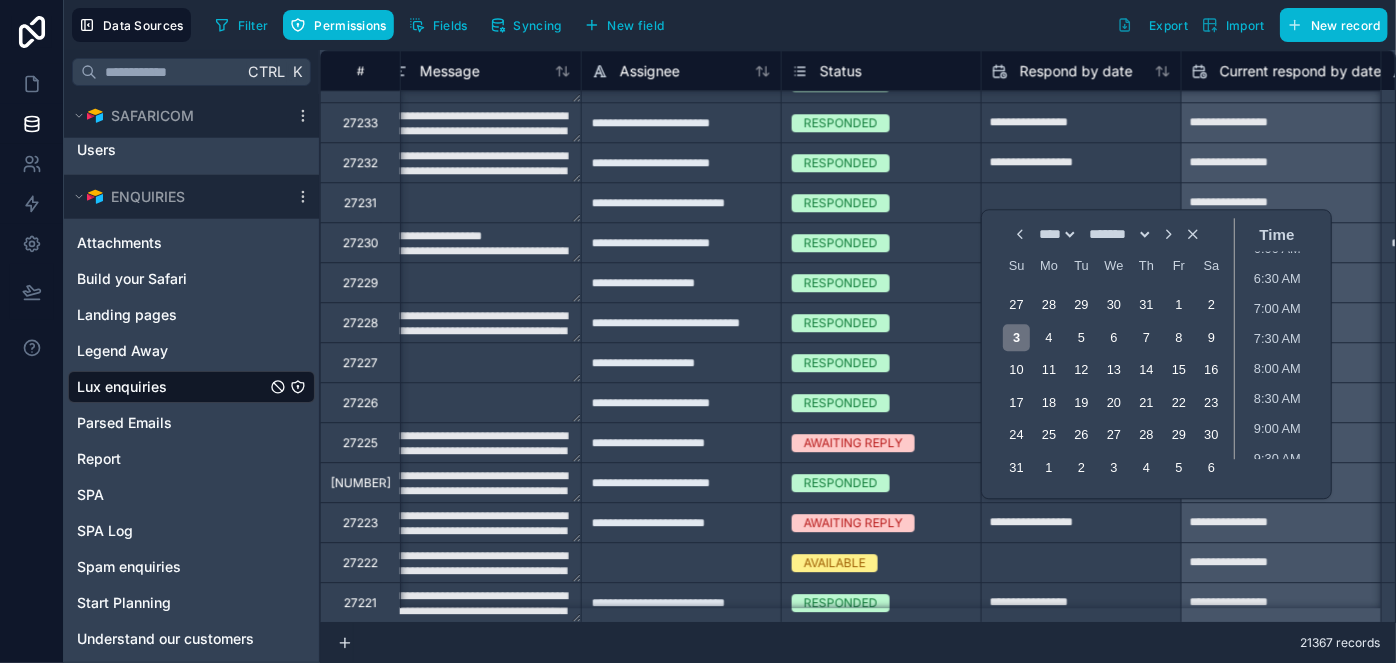 type on "**********" 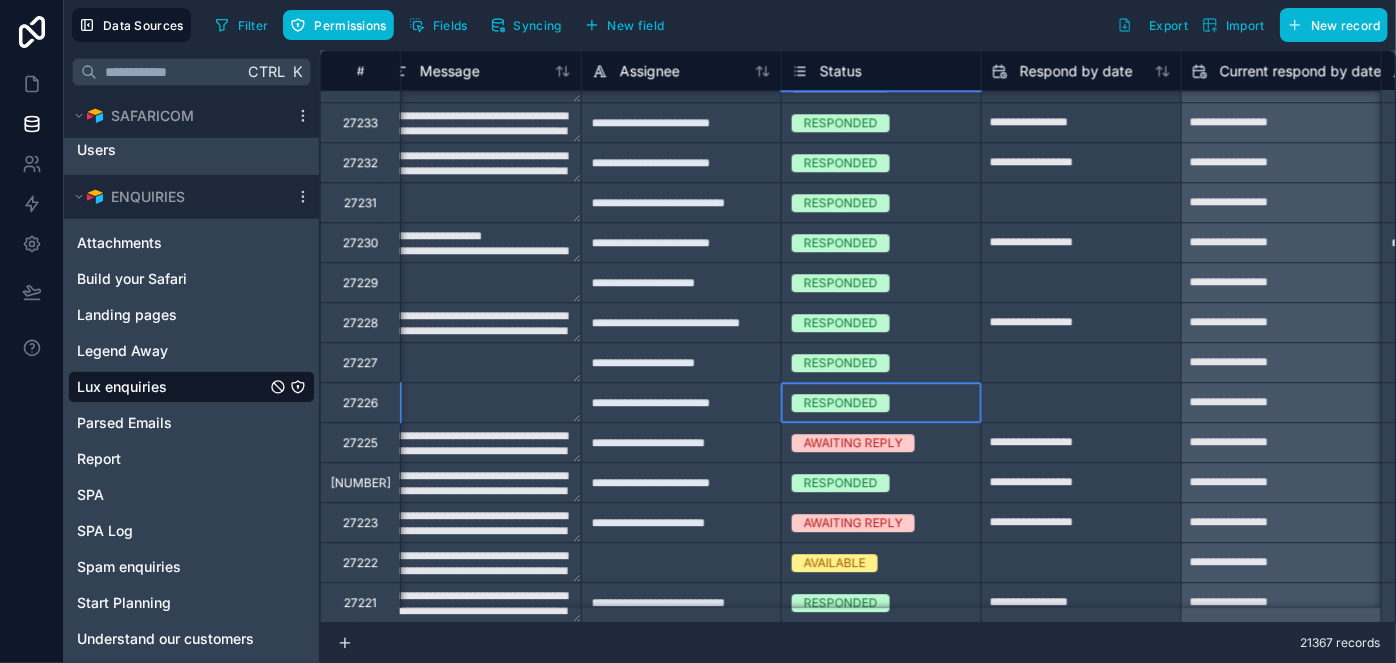 click on "RESPONDED" at bounding box center [881, 403] 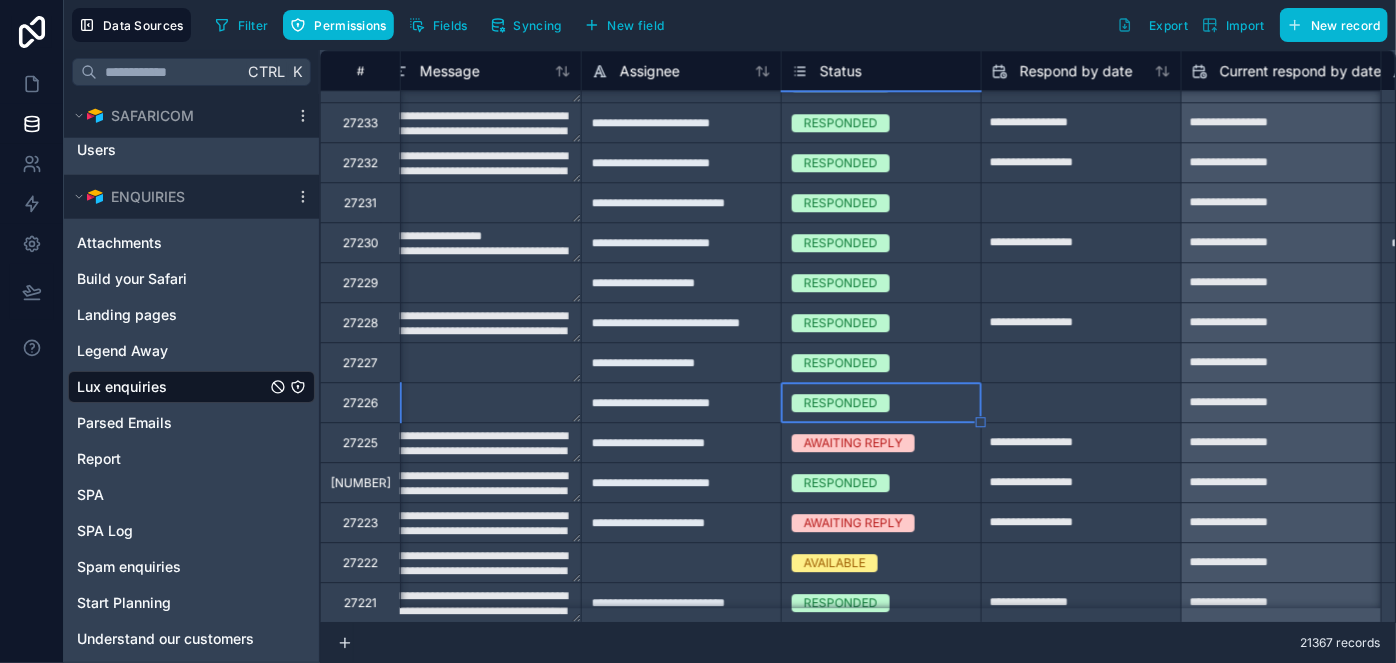 click on "RESPONDED" at bounding box center (881, 403) 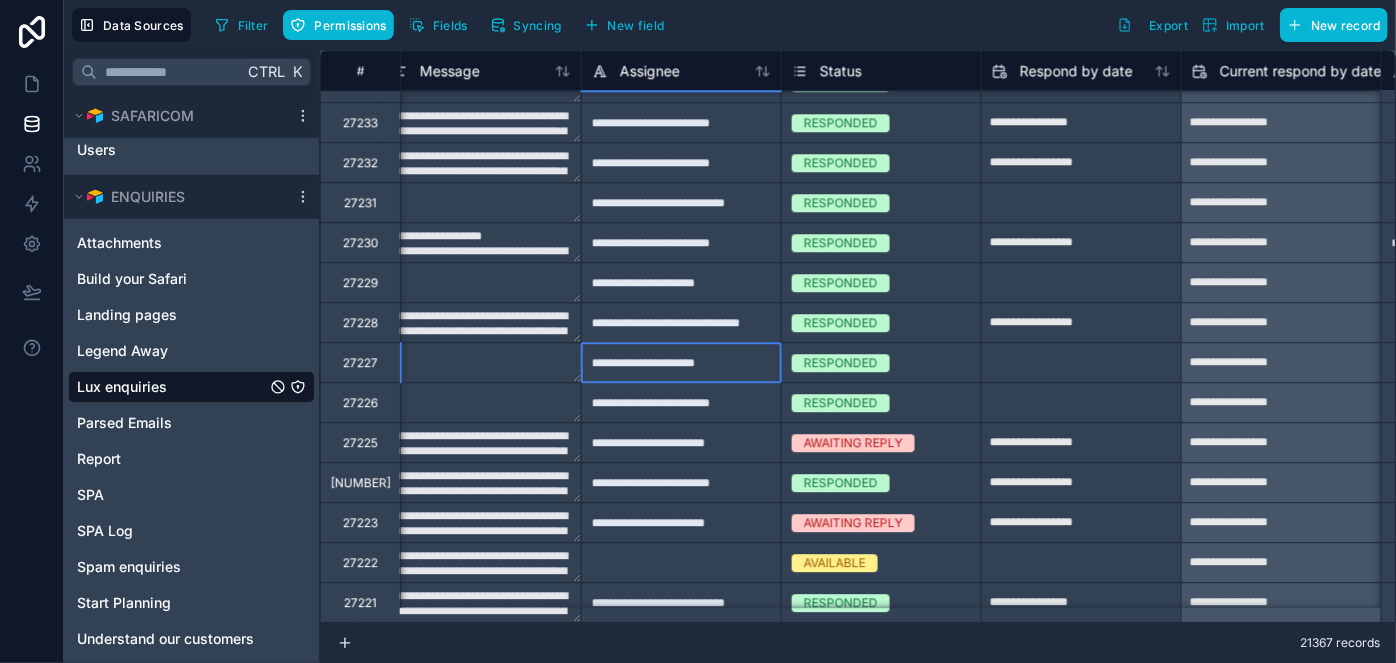click on "**********" at bounding box center [681, 362] 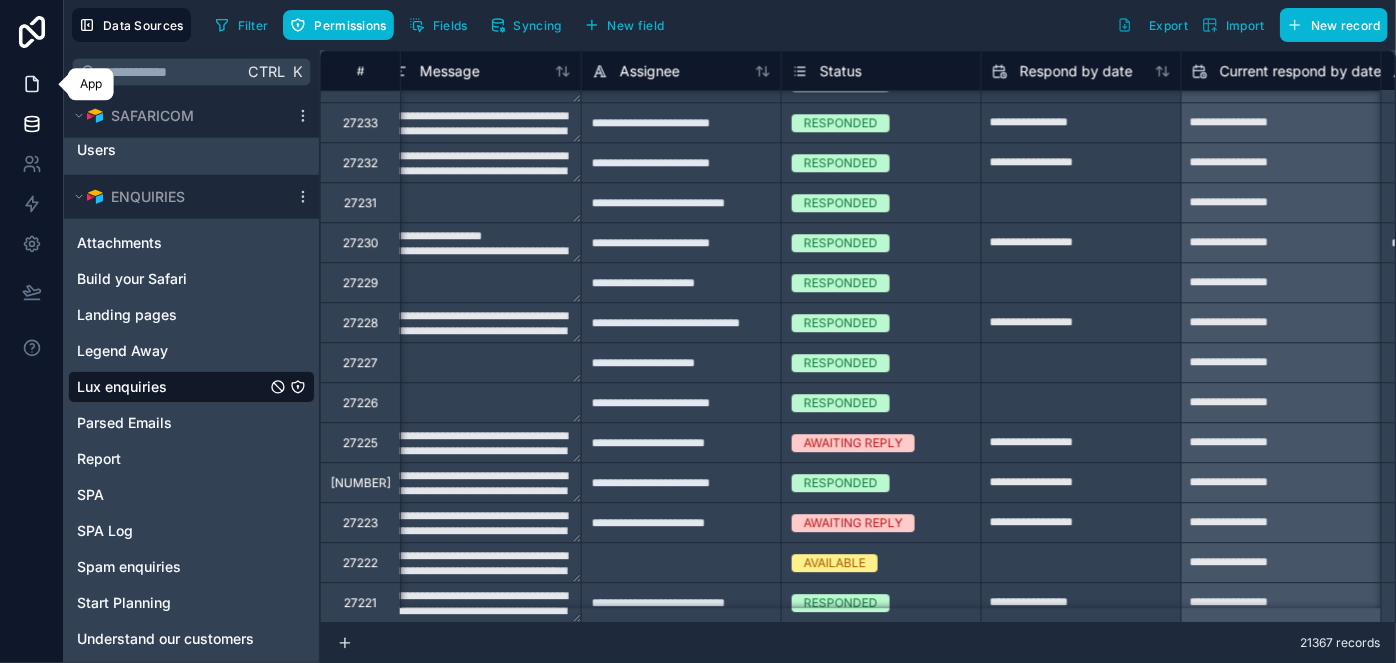 click 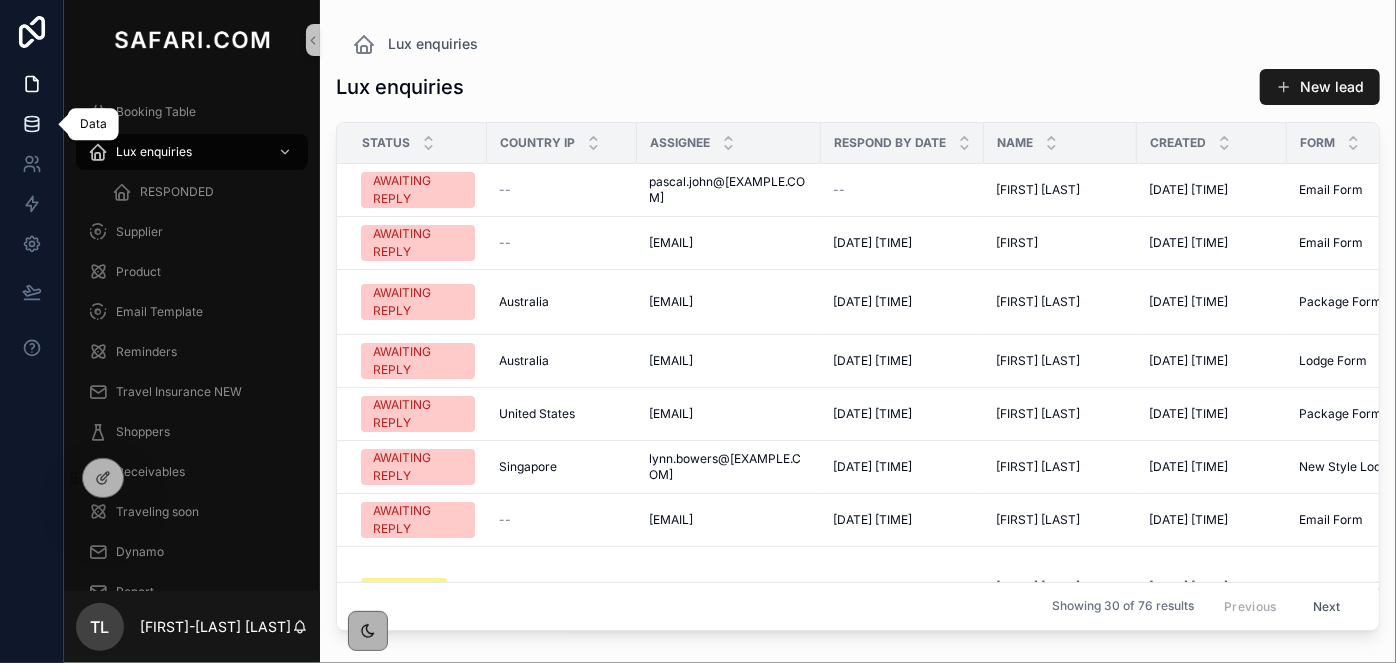 click at bounding box center [31, 124] 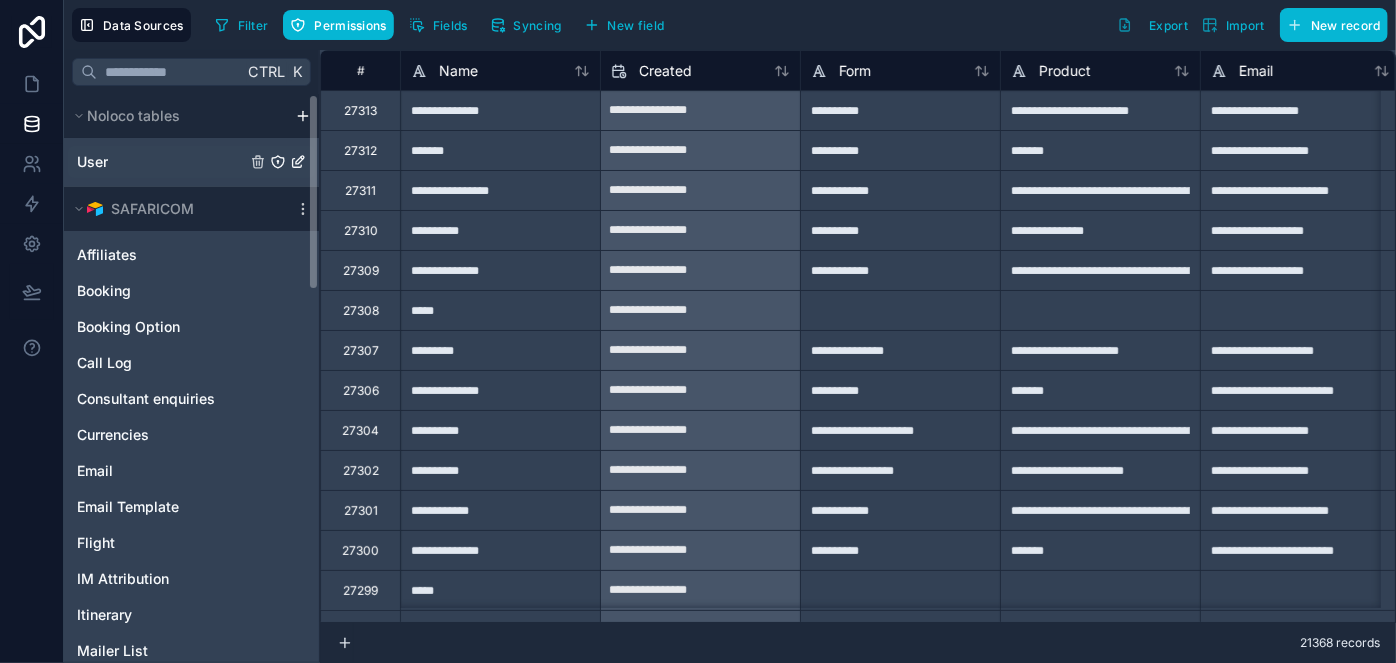 drag, startPoint x: 253, startPoint y: 144, endPoint x: 221, endPoint y: 172, distance: 42.520584 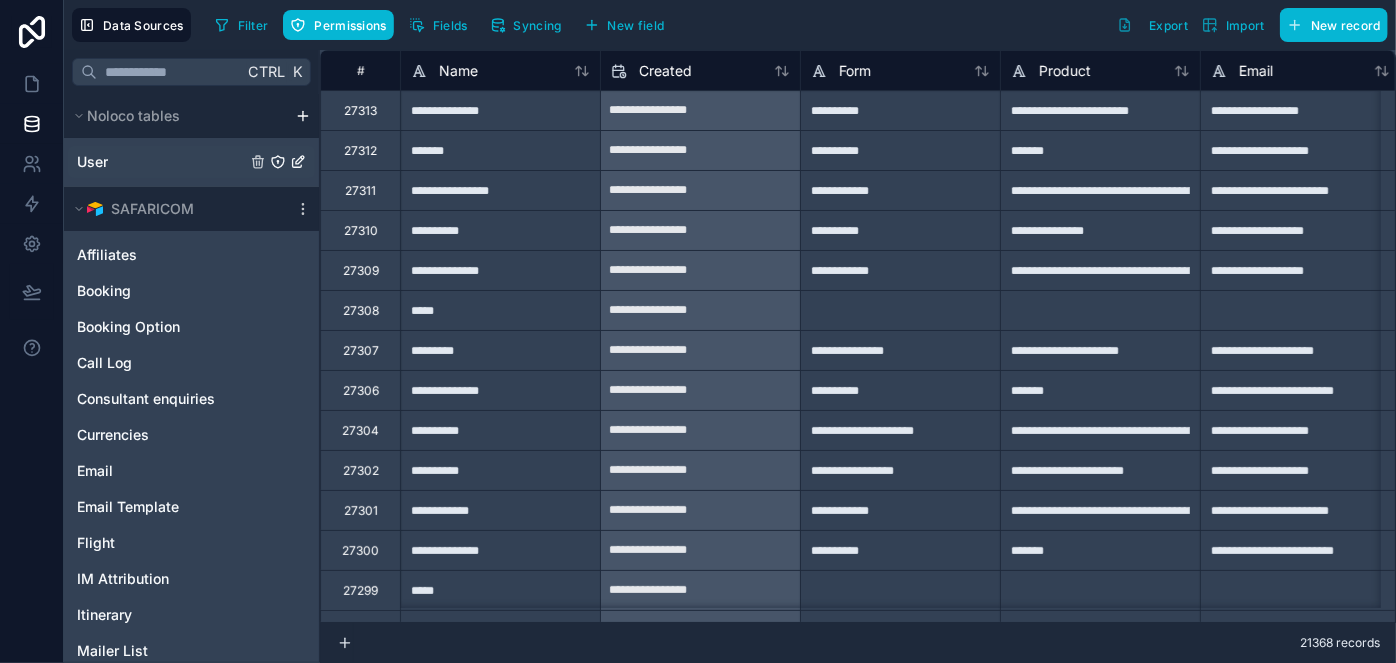 drag, startPoint x: 221, startPoint y: 172, endPoint x: 194, endPoint y: 161, distance: 29.15476 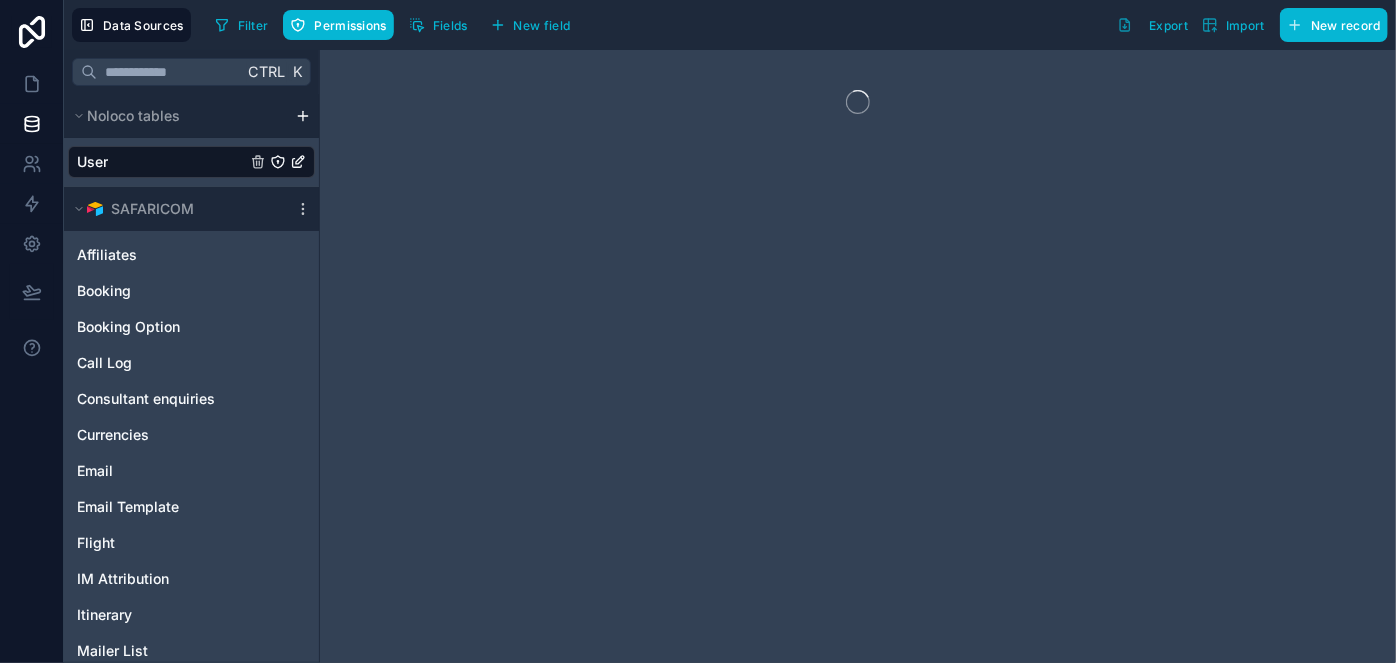 click on "User" at bounding box center (191, 162) 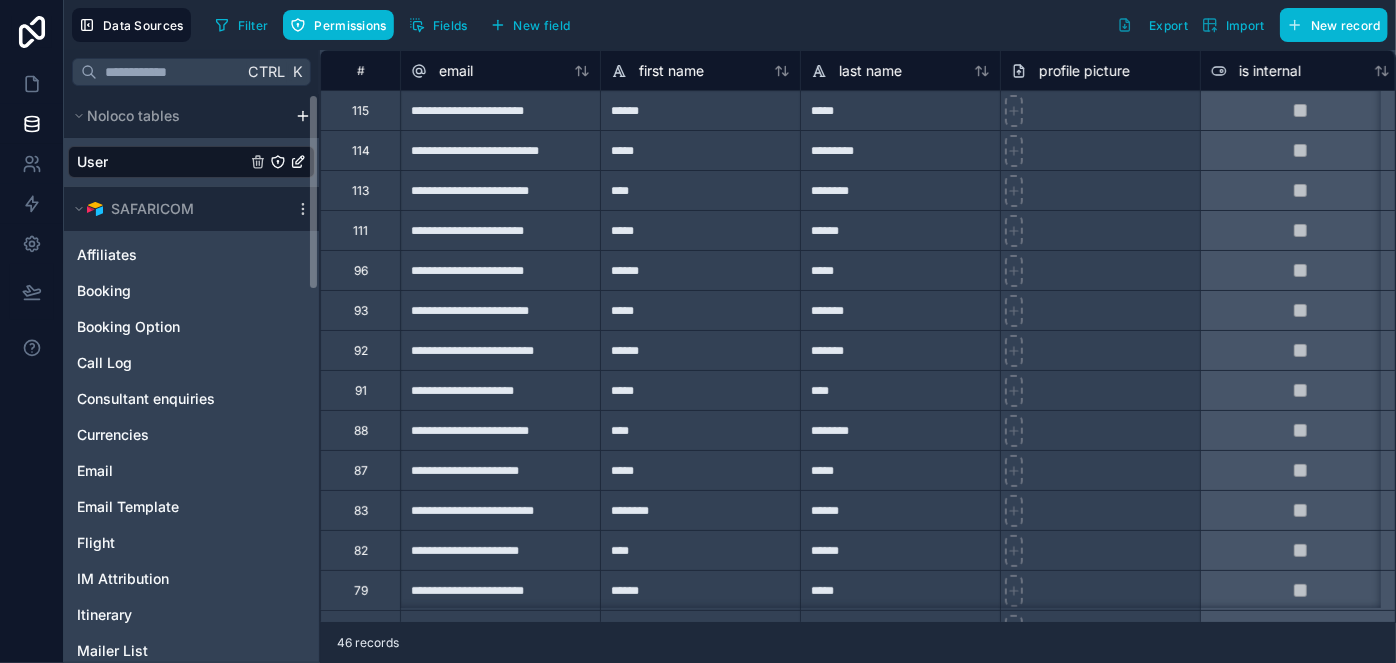 click on "**********" at bounding box center [500, 430] 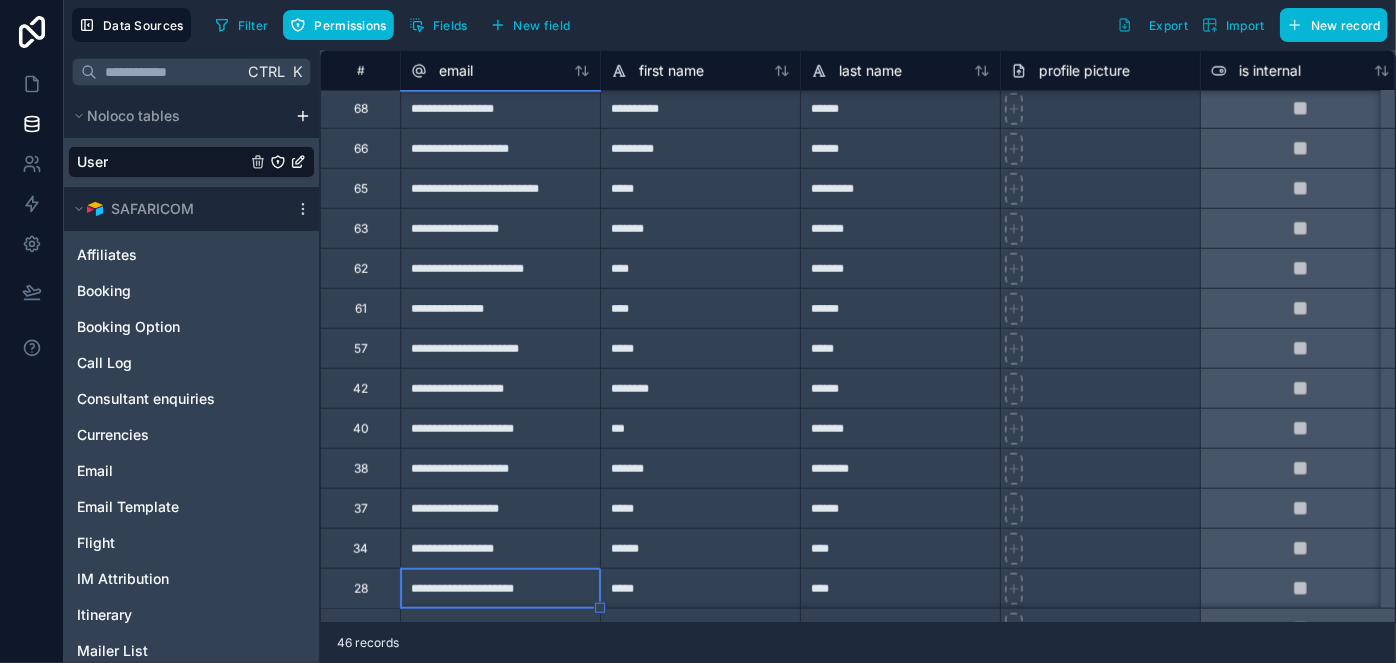 scroll, scrollTop: 802, scrollLeft: 0, axis: vertical 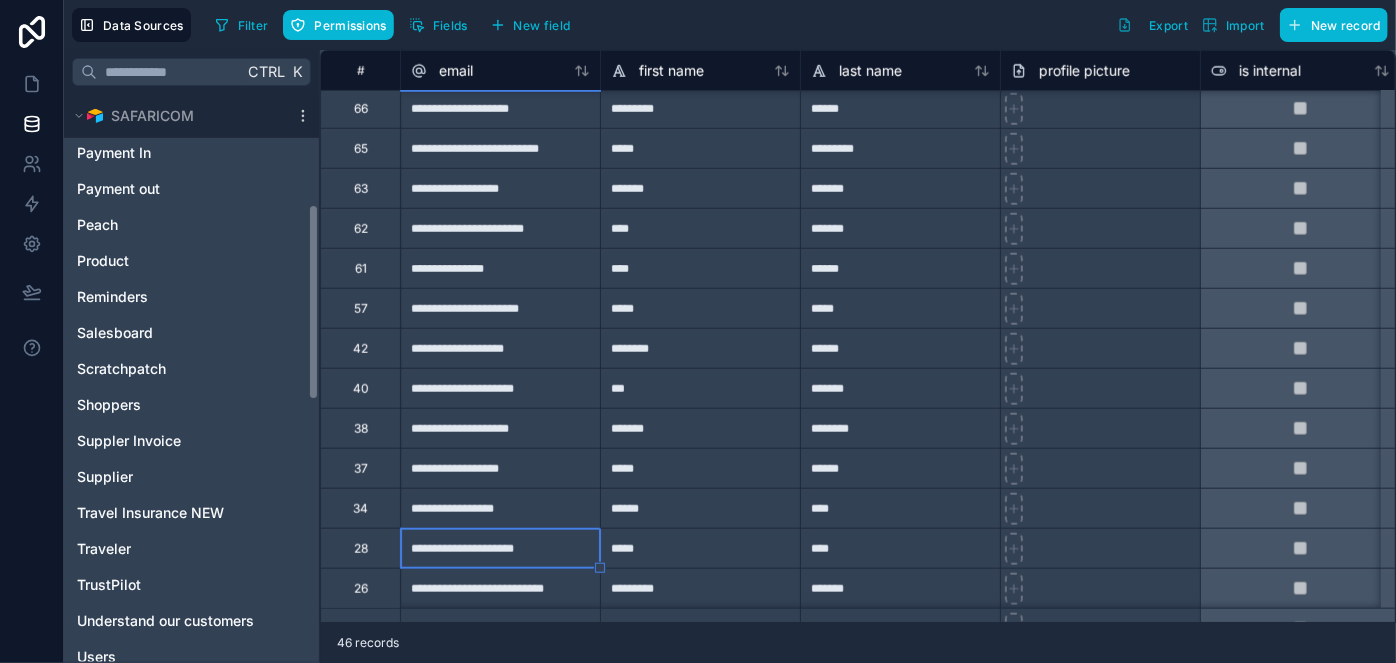 click on "Affiliates Booking Booking Option Call Log Consultant enquiries Currencies Email Email Template Flight IM Attribution Itinerary Mailer List Notes Payment In Payment out Peach Product Reminders Salesboard Scratchpatch Shoppers Suppler Invoice Supplier Travel Insurance NEW Traveler TrustPilot Understand our customers Users" at bounding box center (191, 167) 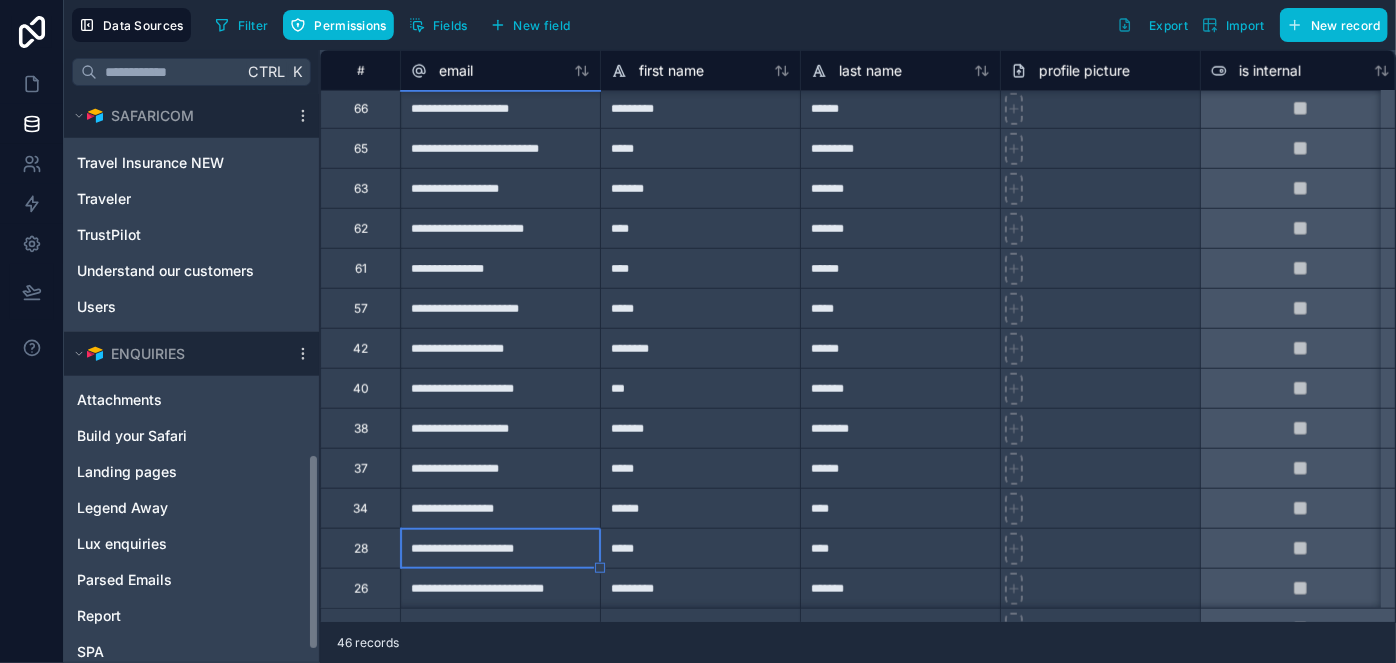 scroll, scrollTop: 1077, scrollLeft: 0, axis: vertical 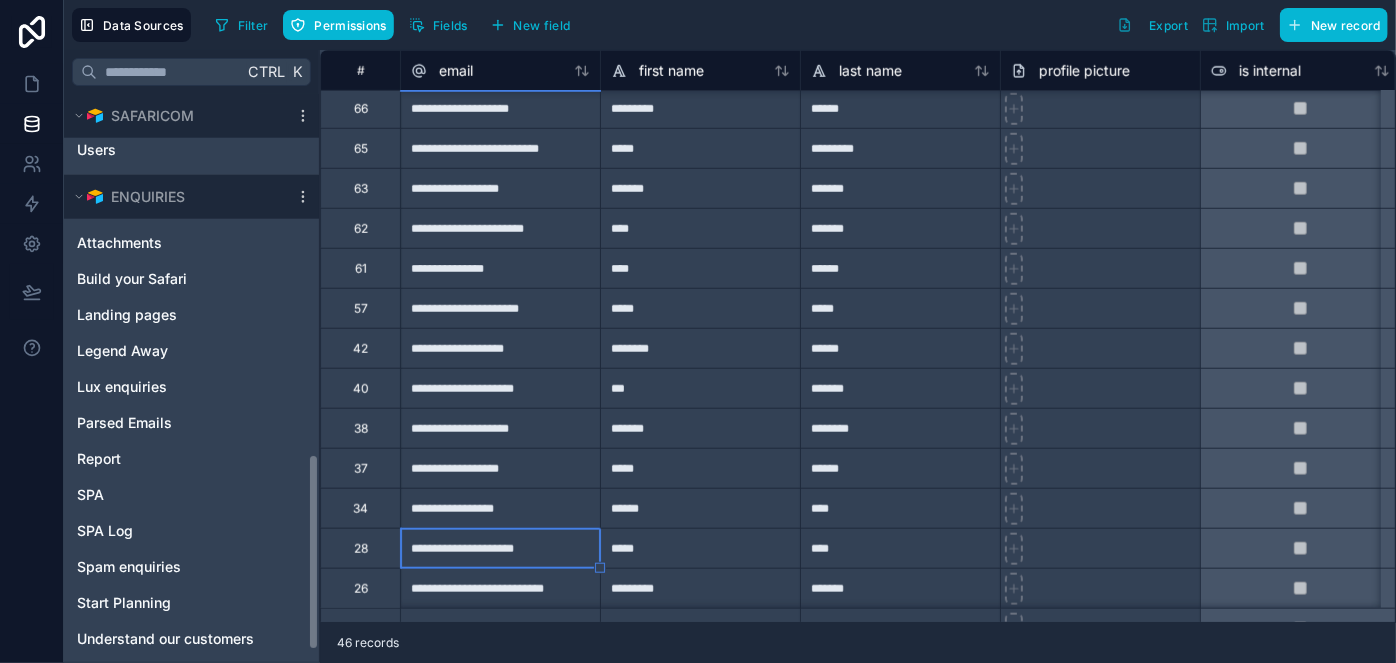click on "Noloco tables User SAFARICOM Affiliates Booking Booking Option Call Log Consultant enquiries Currencies Email Email Template Flight IM Attribution Itinerary Mailer List Notes Payment In Payment out Peach Product Reminders Salesboard Scratchpatch Shoppers Suppler Invoice Supplier Travel Insurance NEW Traveler TrustPilot Understand our customers Users ENQUIRIES Attachments Build your Safari Landing pages Legend Away Lux enquiries Parsed Emails Report SPA SPA Log Spam enquiries Start Planning Understand our customers" at bounding box center (191, -160) 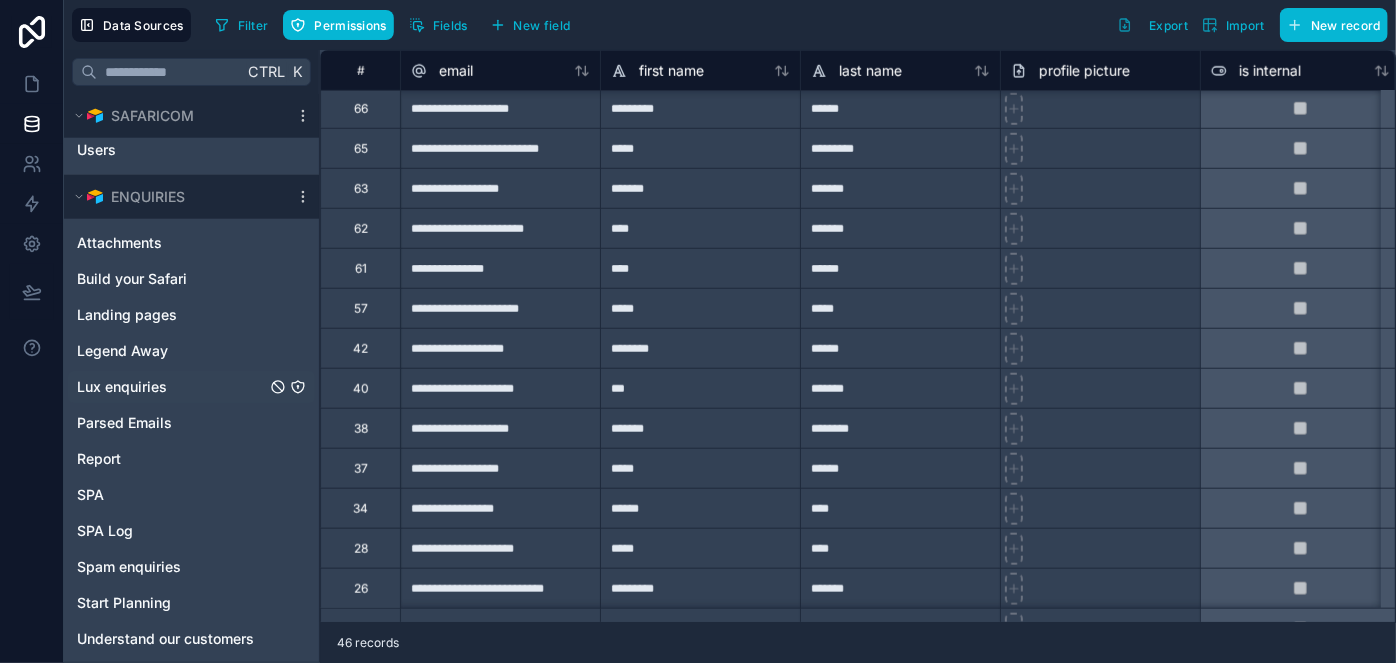click on "Lux enquiries" at bounding box center [191, 387] 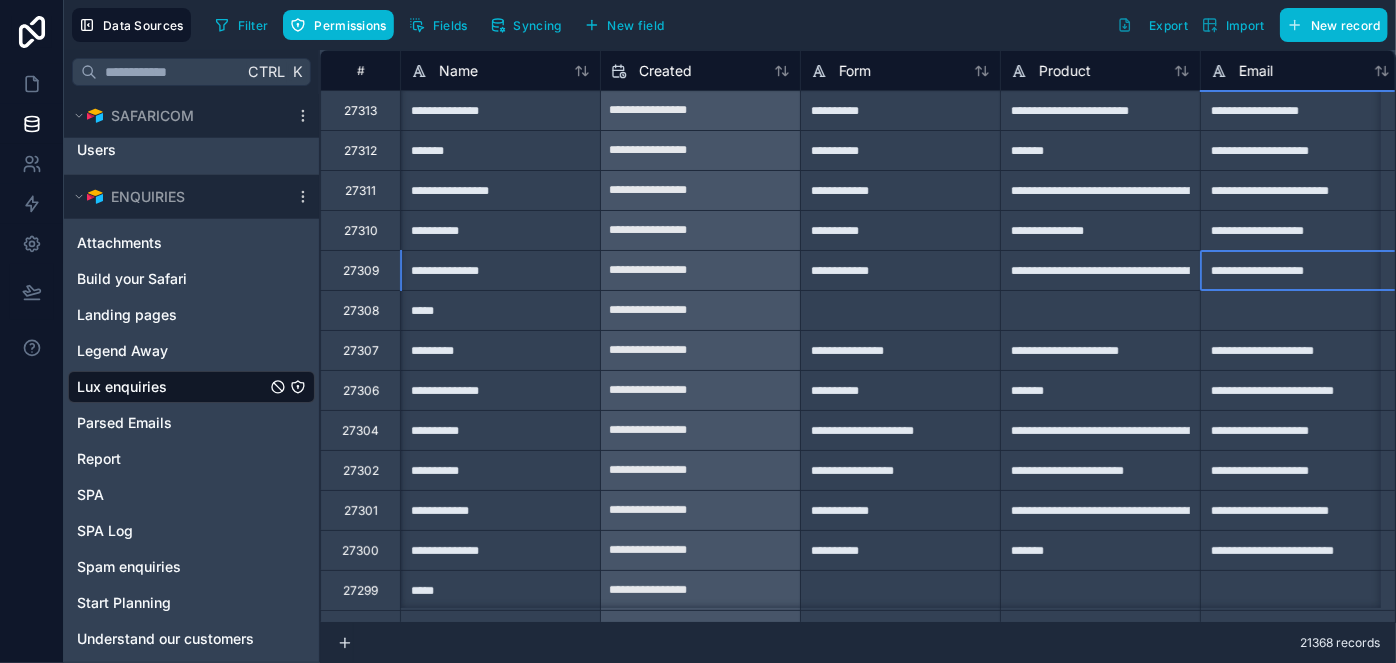 click on "**********" at bounding box center [1300, 270] 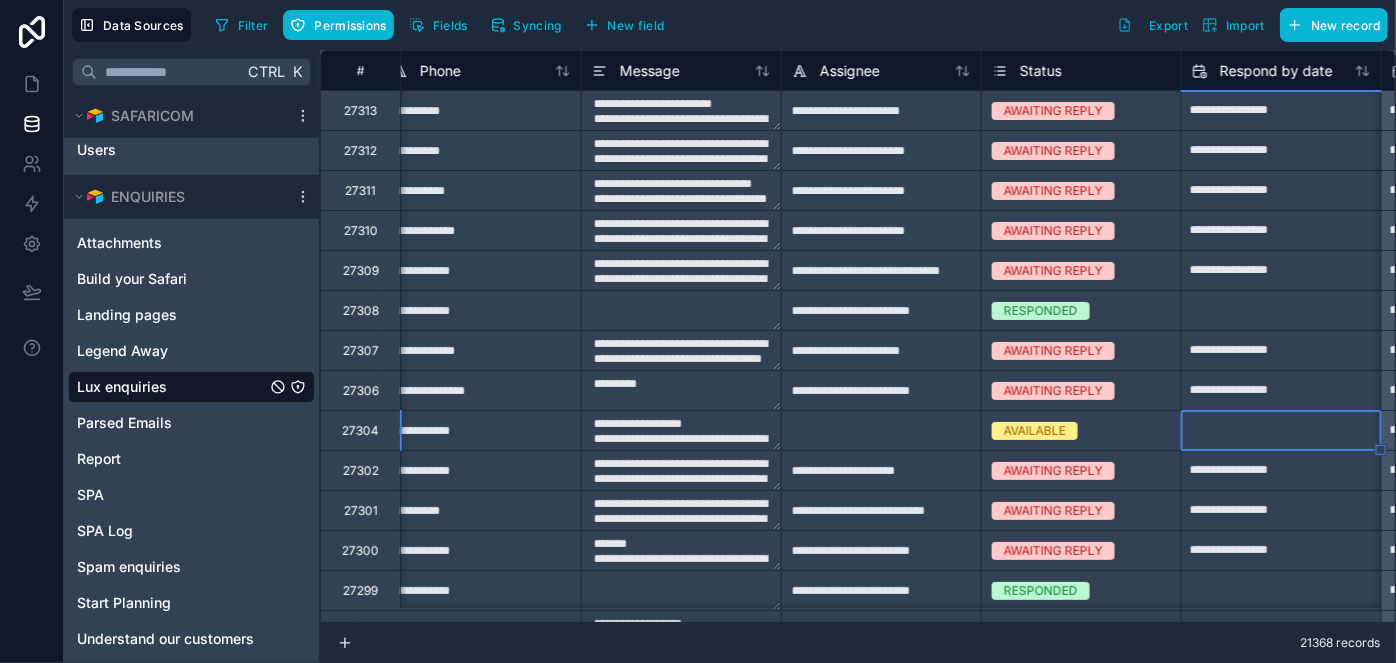 scroll, scrollTop: 0, scrollLeft: 1219, axis: horizontal 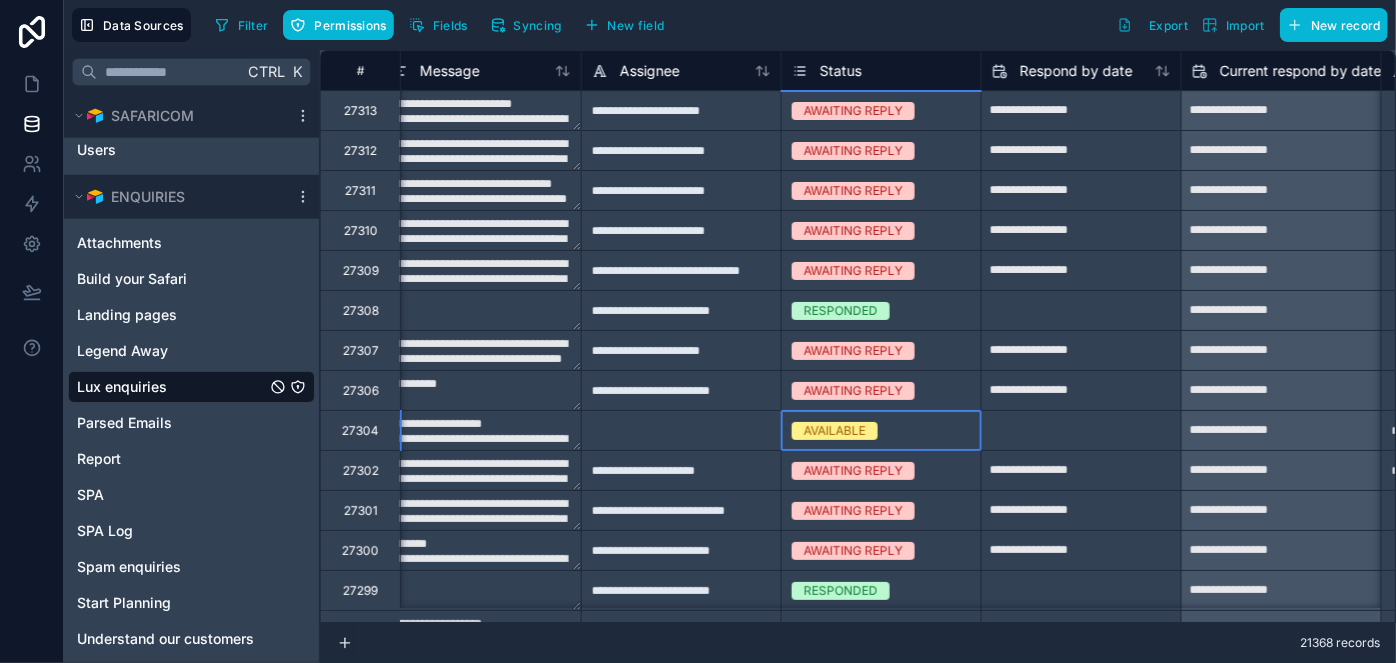 click on "AVAILABLE" at bounding box center [835, 431] 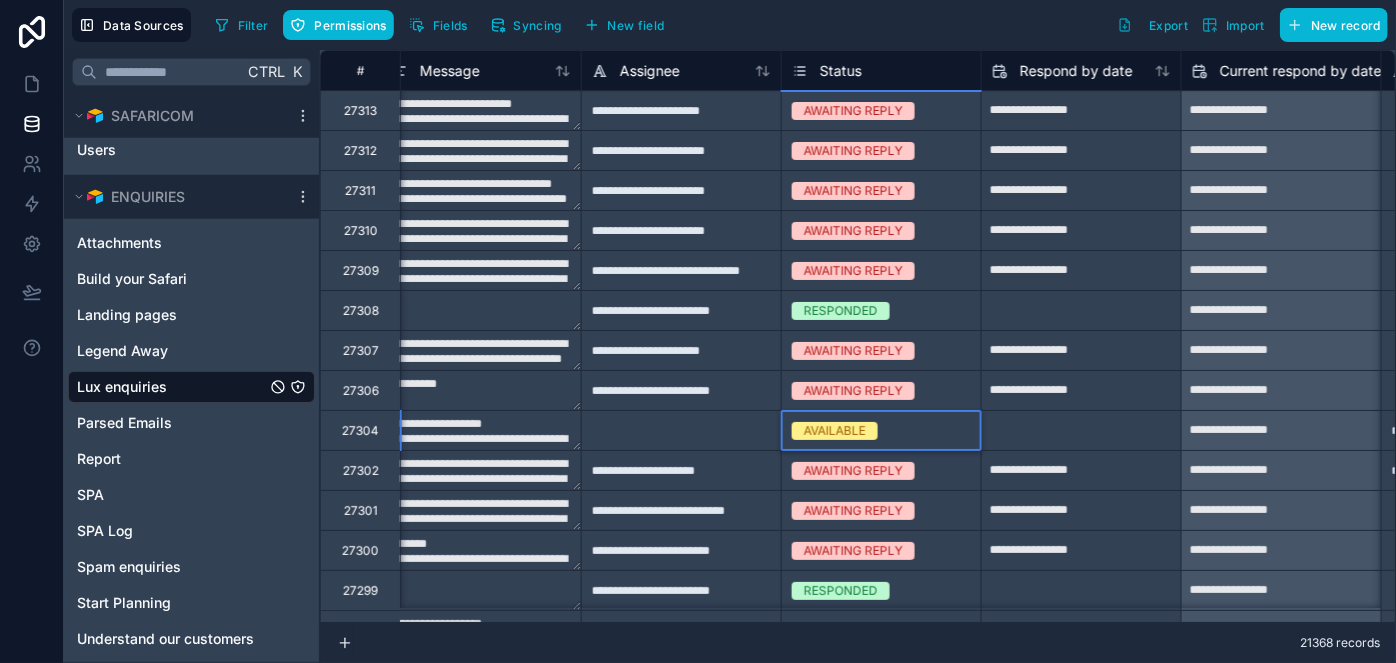 click on "AVAILABLE" at bounding box center [835, 431] 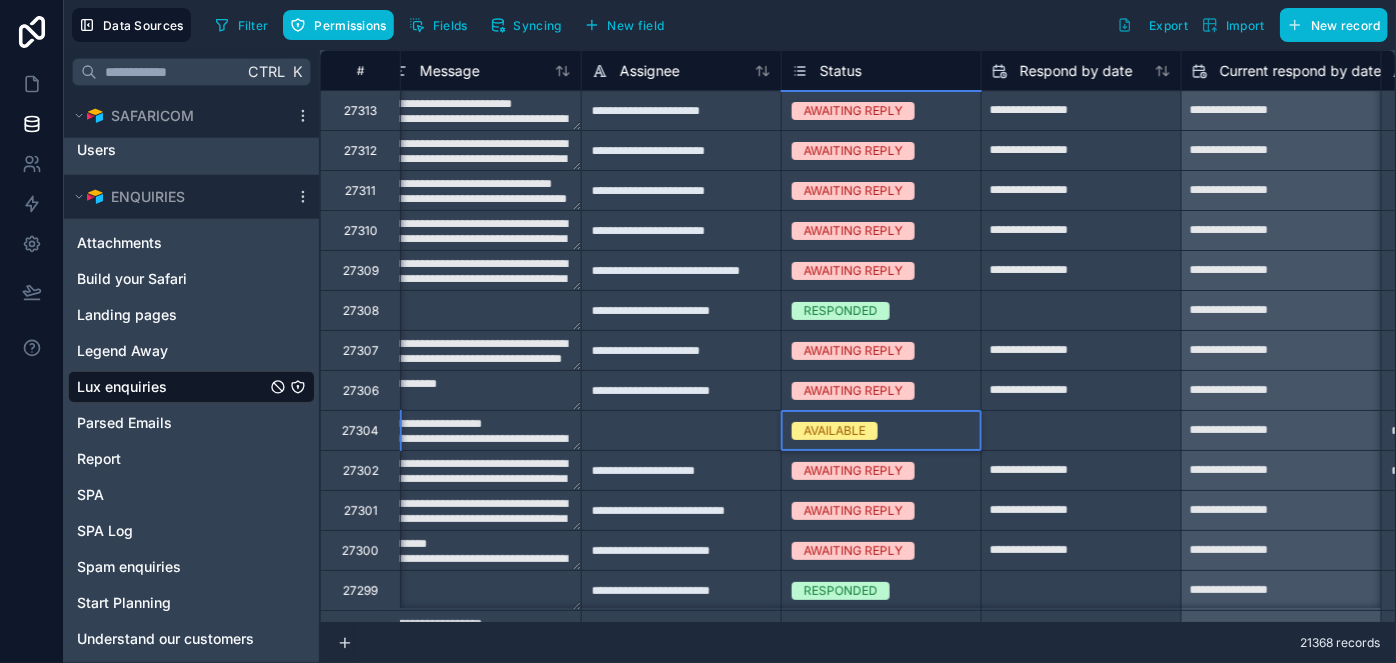 drag, startPoint x: 818, startPoint y: 498, endPoint x: 815, endPoint y: 526, distance: 28.160255 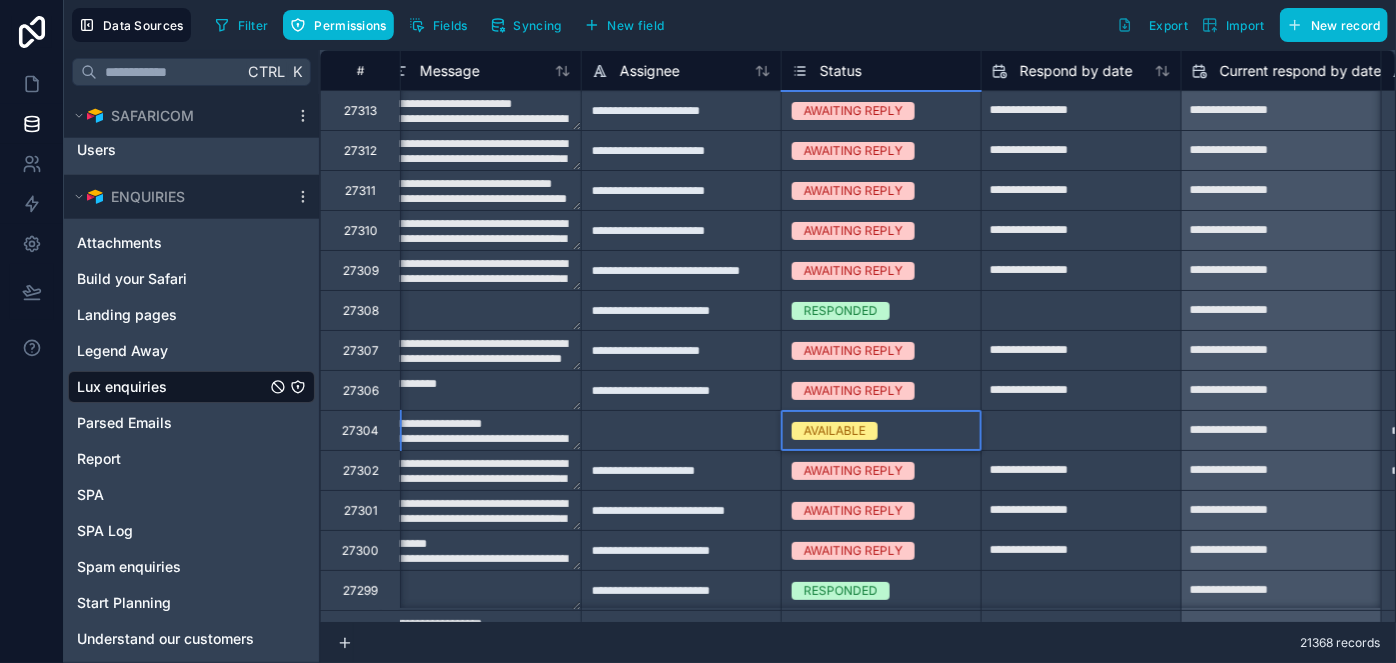 click on "RESPONDED AWAITING REPLY AVAILABLE AWAITING AUTOMATION: ASSESSMENT AWAITING INTERNAL: QUOTE OPTIONS AWAITING CLIENT: QUOTE OPTIONS SENT AWAITING AUTOMATION: SEND PAYMENT LINK AWAITING CLIENT: PAYMENT LINK SENT PAID AND WON AWAITING CLIENT: CLARIFICATION AWAITING AUTOMATION: EMAIL QUOTE OPTIONS AWAITING AUTOMATION: EMAIL FIRST REPLY AWAITING INTERNAL: QUOTE ASSESSMENT AWAITING SCHEDULER: EMAIL FIRST REPLY LOST AWAITING CLIENT: CLARIFICATION (FOLLOWED UP) AWAITING INTERNAL: CLARIFICATION ASSESSMENT AWAITING CLIENT: QUOTE OPTIONS SENT (FOLLOWED UP) AWAITING CLIENT: PAYMENT LINK SENT (FOLLOWED UP) AWAITING SCHEDULER: WAIT TO FOLLOW UP ON CLARIFICATION AWAITING SCHEDULER: WAIT TO FOLLOW UP ON QUOTES / PAYMENT LINK" at bounding box center [698, 1091] 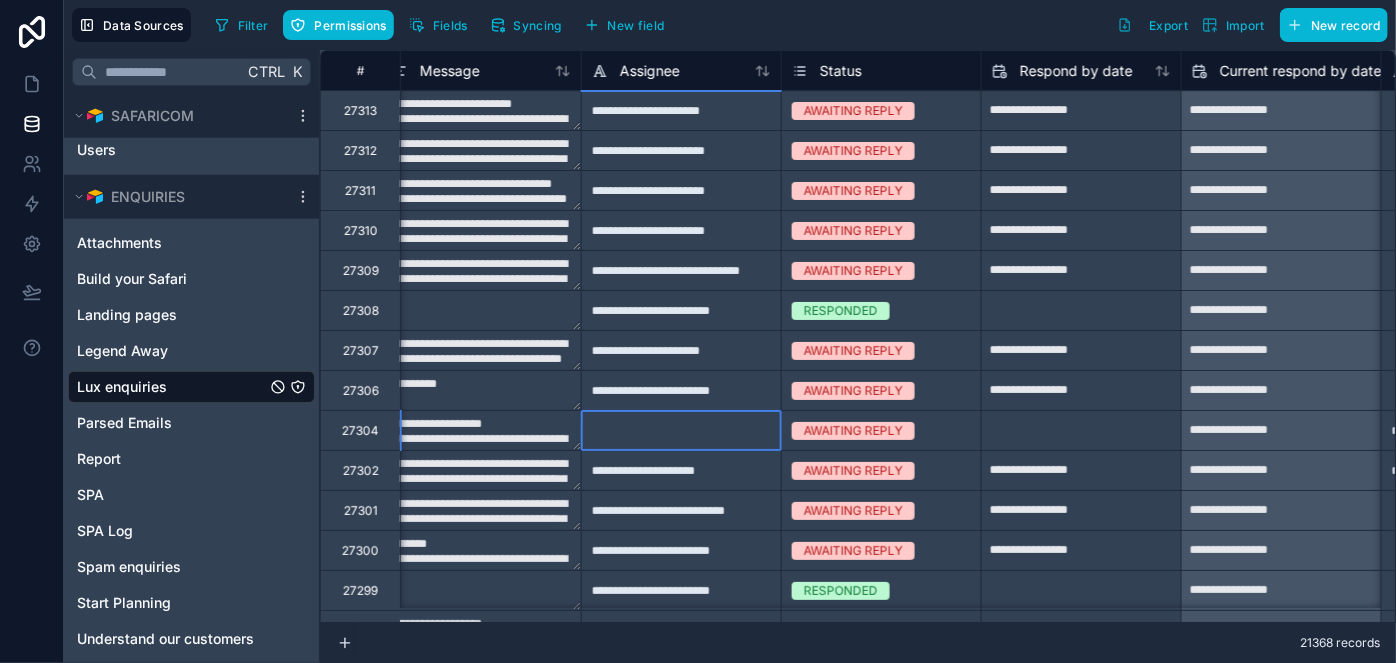 click at bounding box center (681, 430) 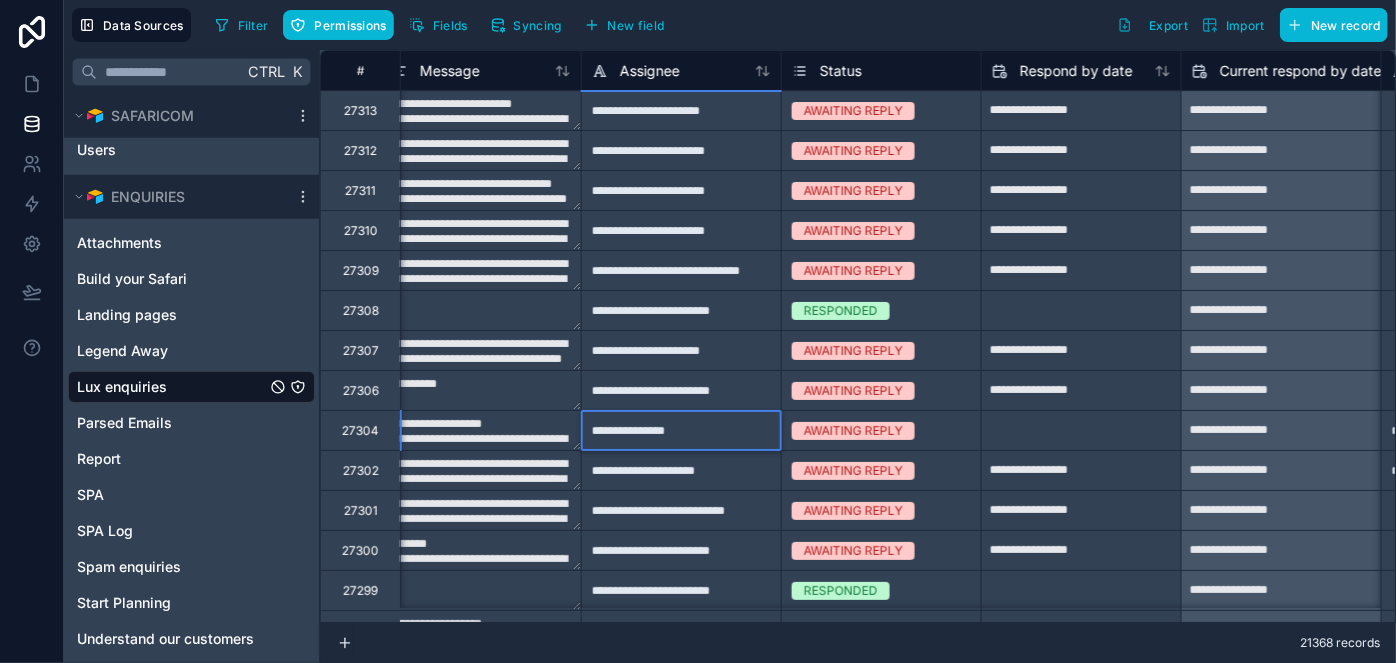 click on "**********" at bounding box center (681, 430) 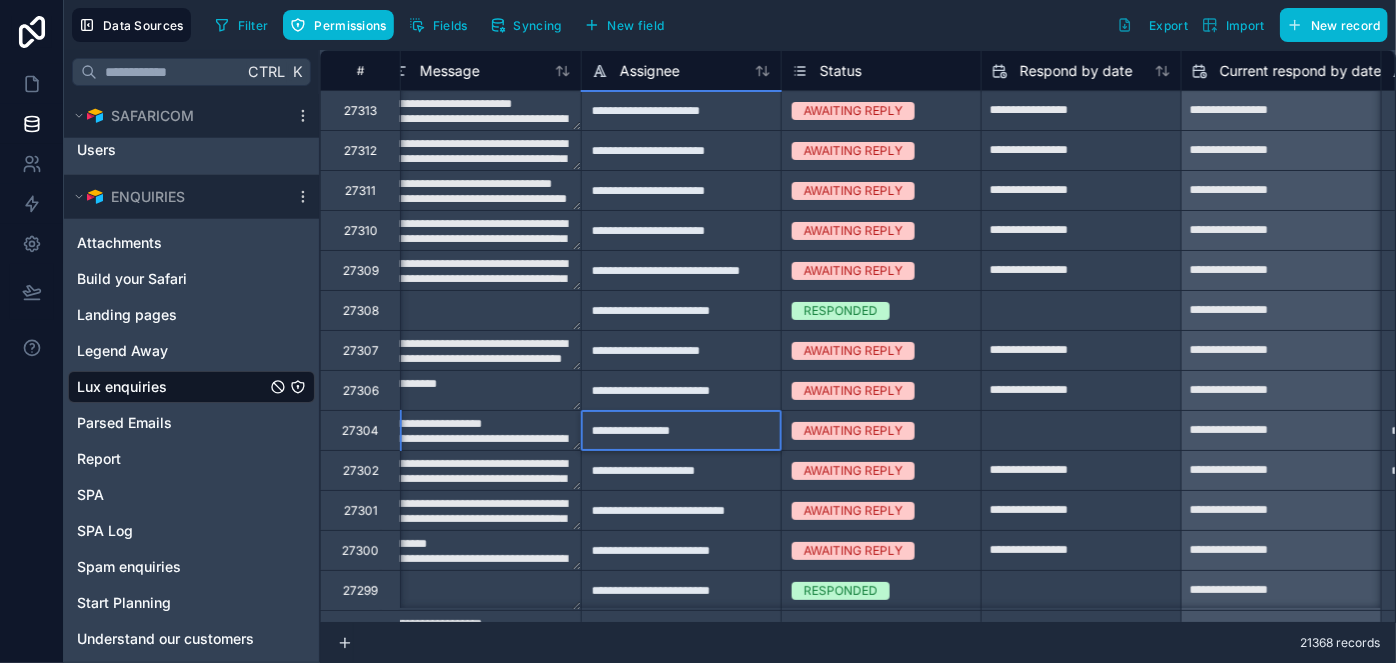 type on "**********" 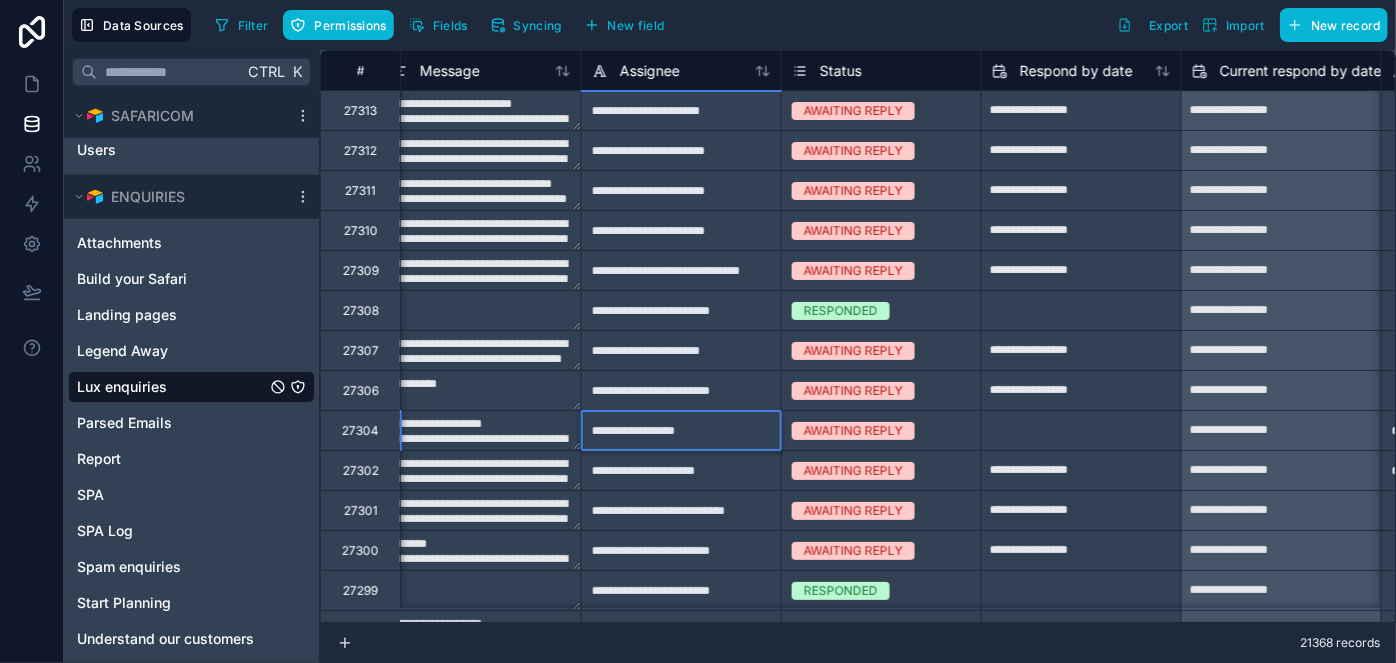 click on "**********" at bounding box center [681, 550] 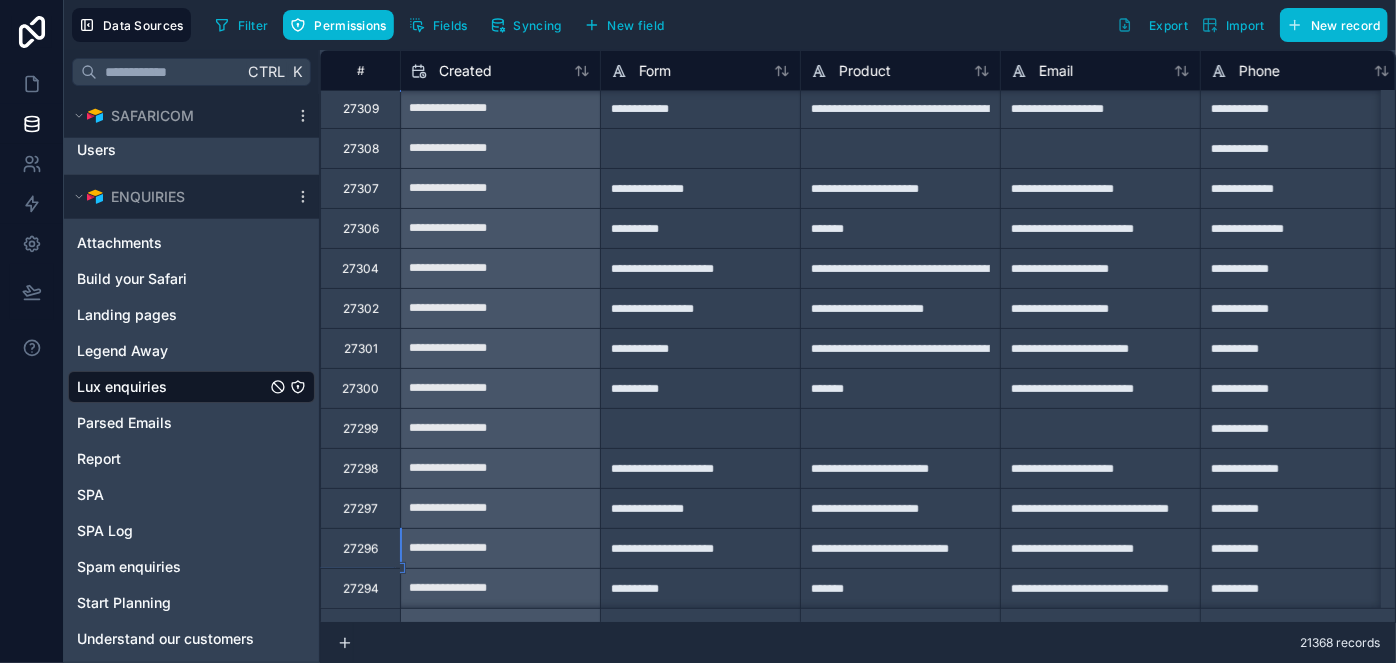 scroll, scrollTop: 162, scrollLeft: 0, axis: vertical 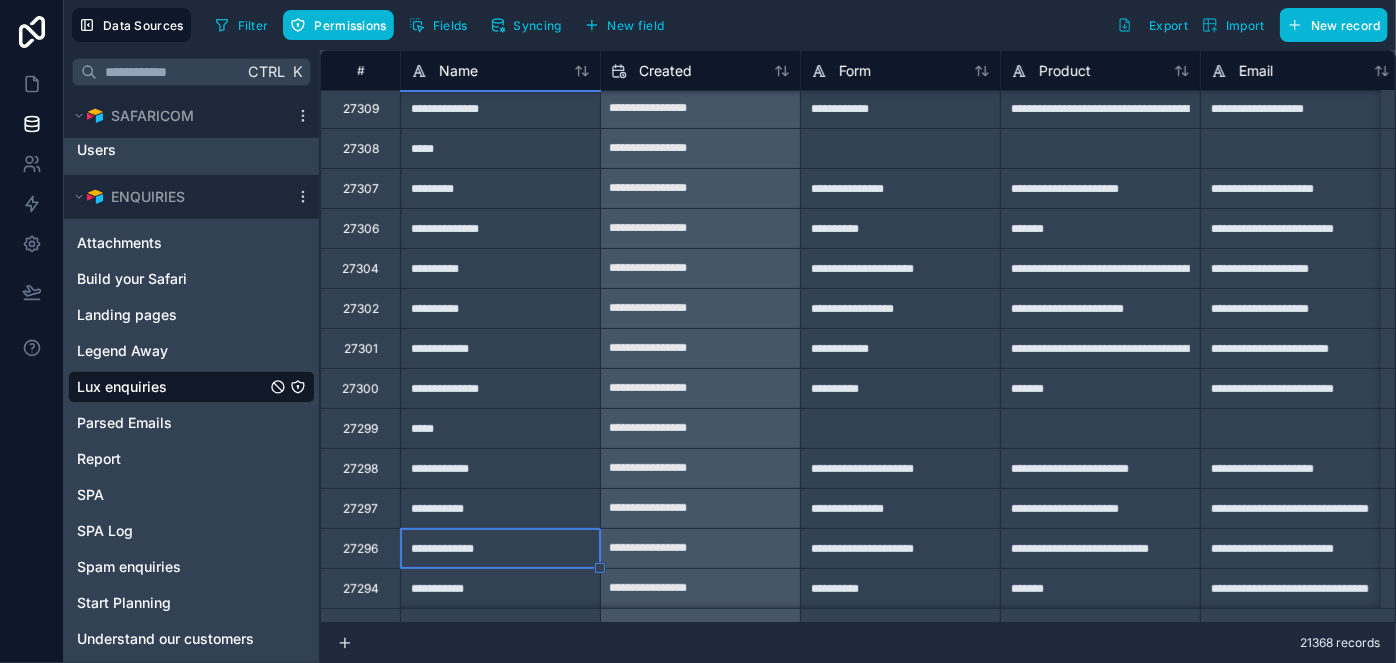 type on "*" 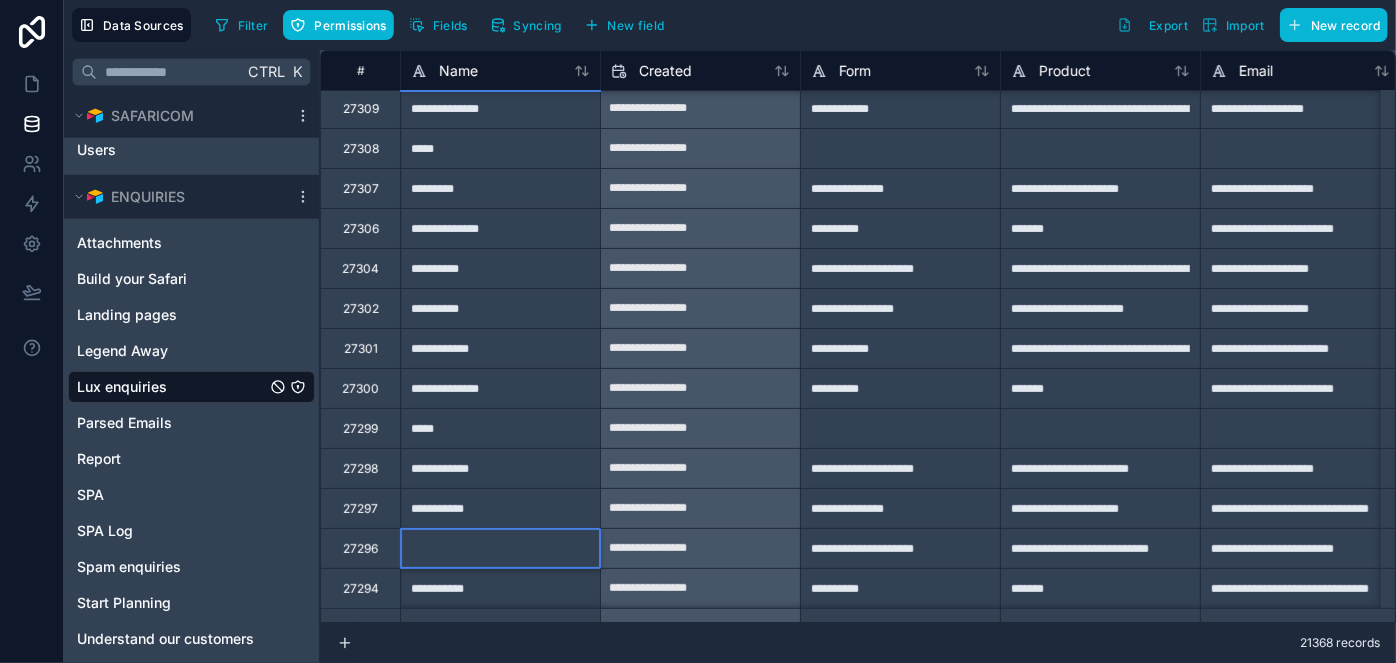 type on "*" 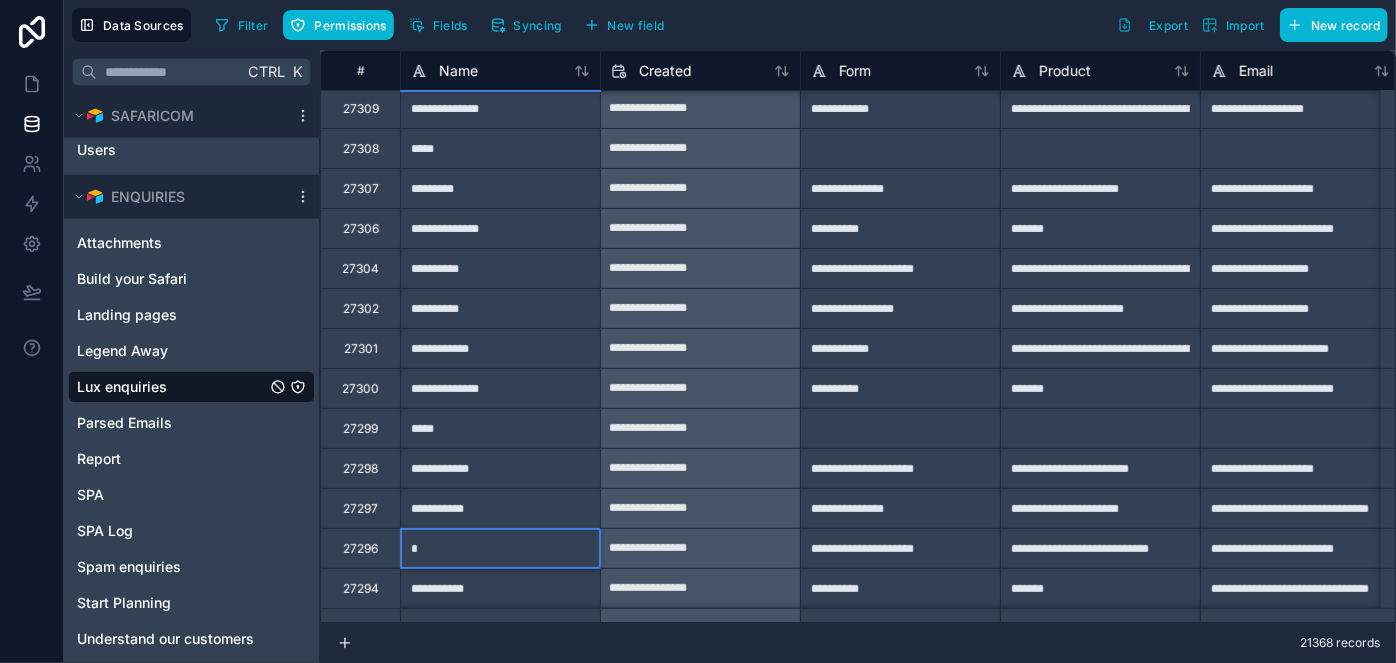 type 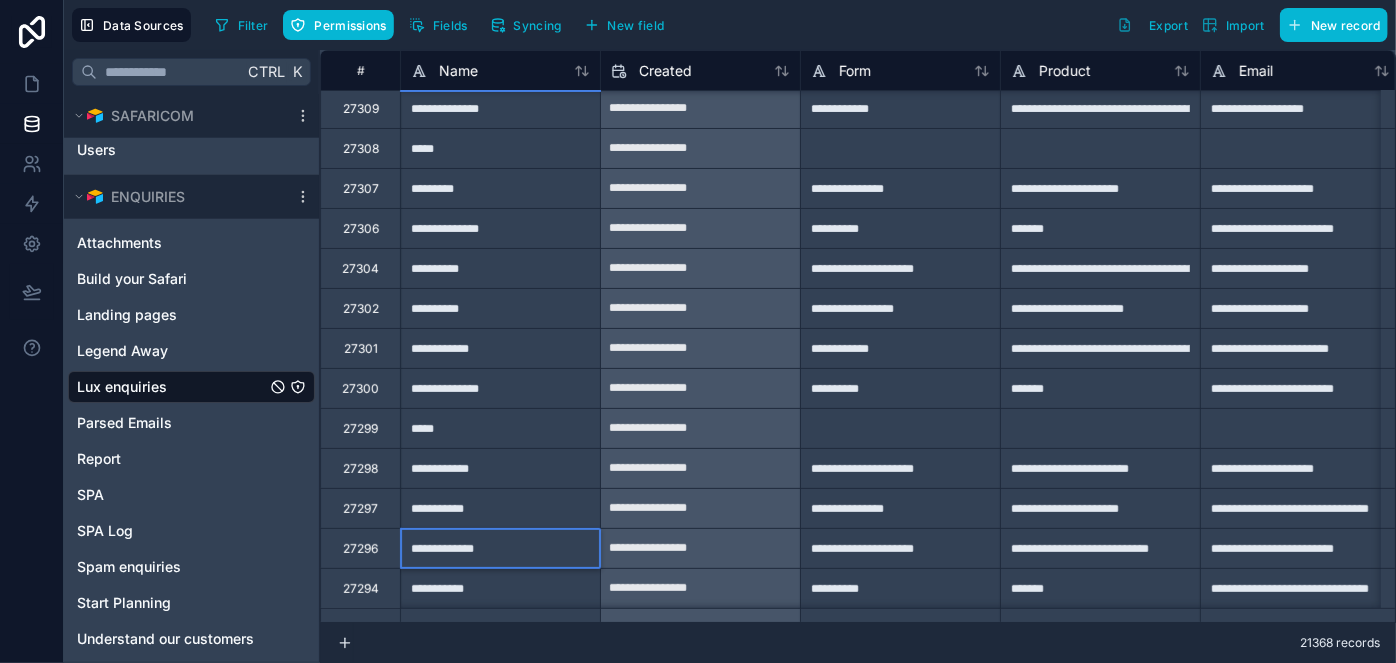 click on "**********" at bounding box center (700, 549) 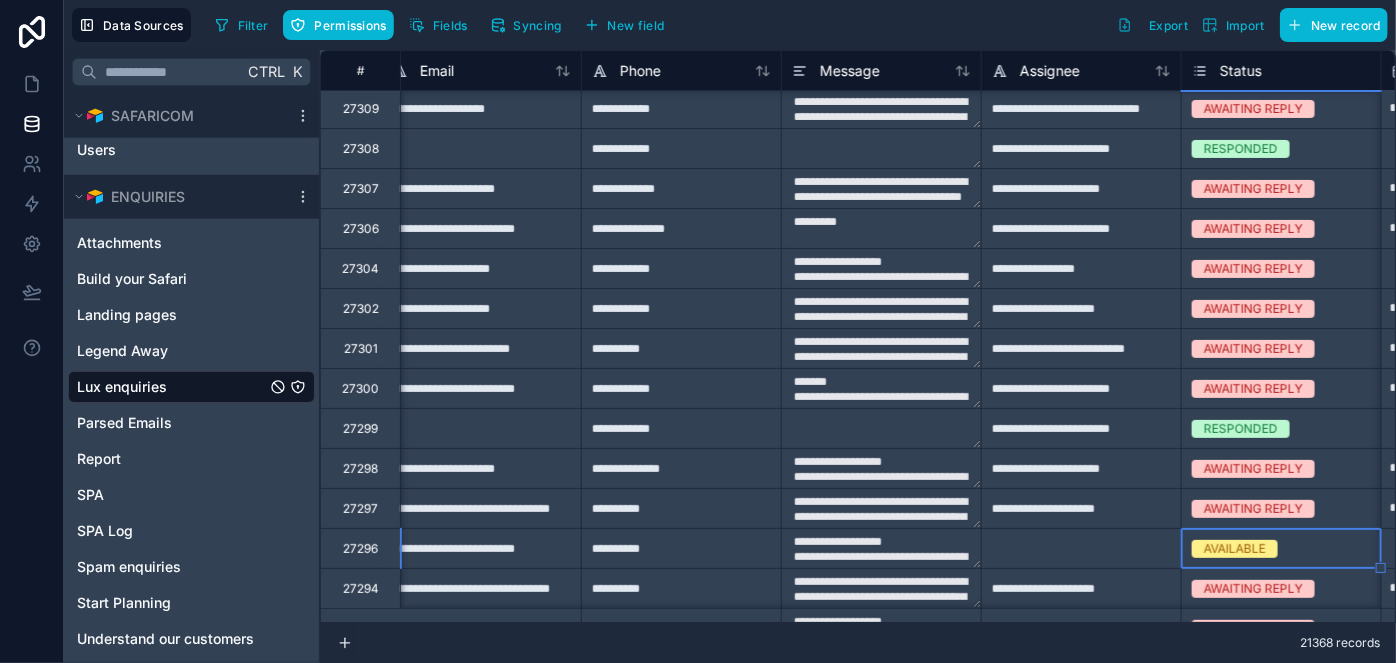 scroll, scrollTop: 162, scrollLeft: 1019, axis: both 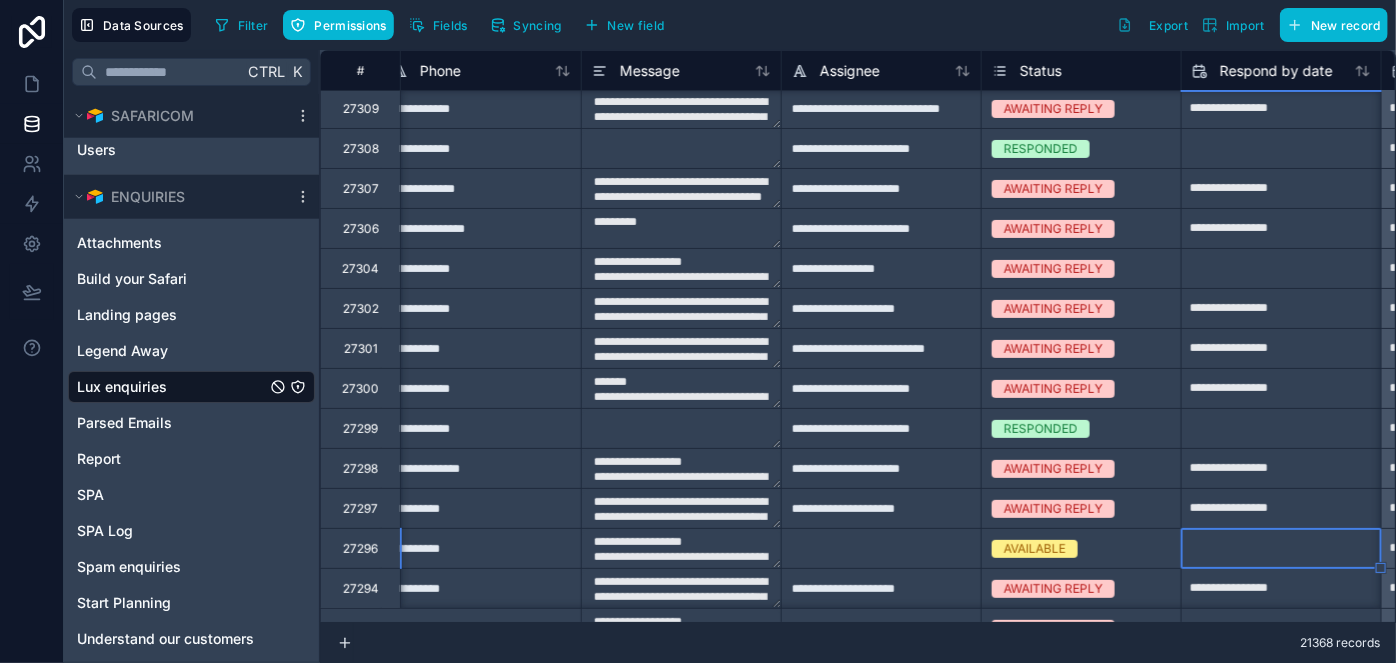 click on "AVAILABLE" at bounding box center (1035, 549) 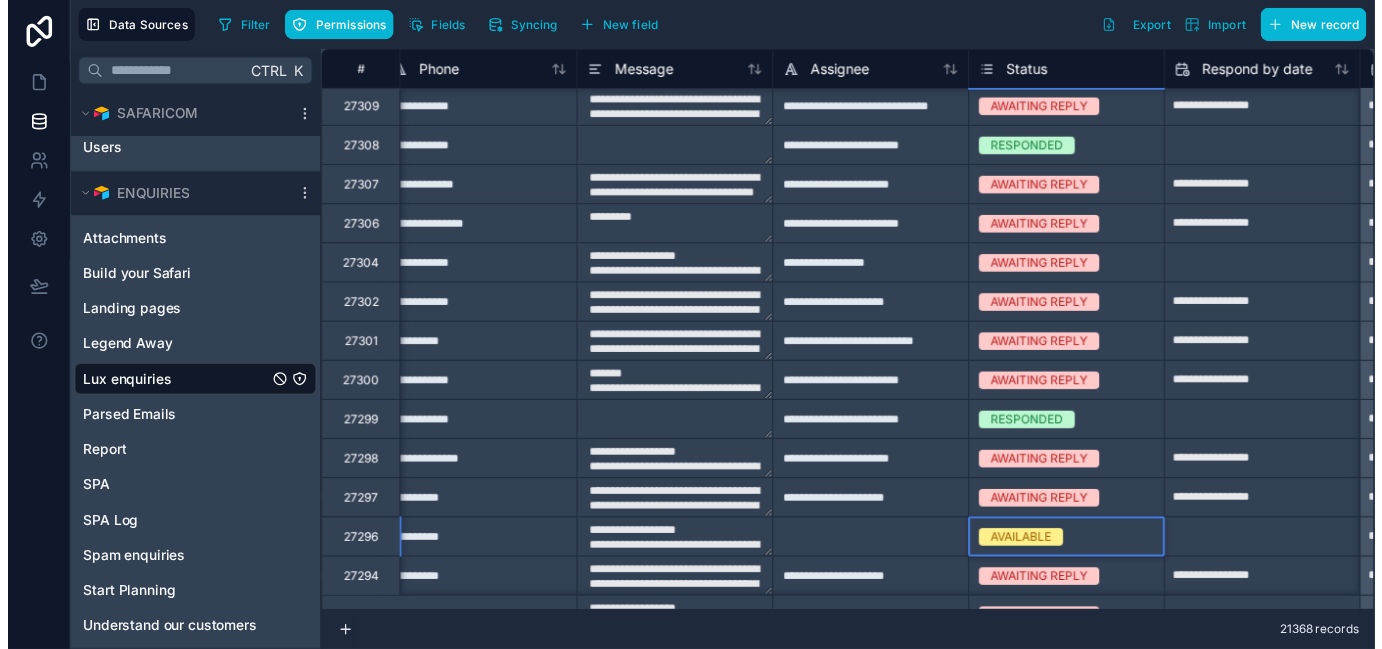 scroll, scrollTop: 219, scrollLeft: 0, axis: vertical 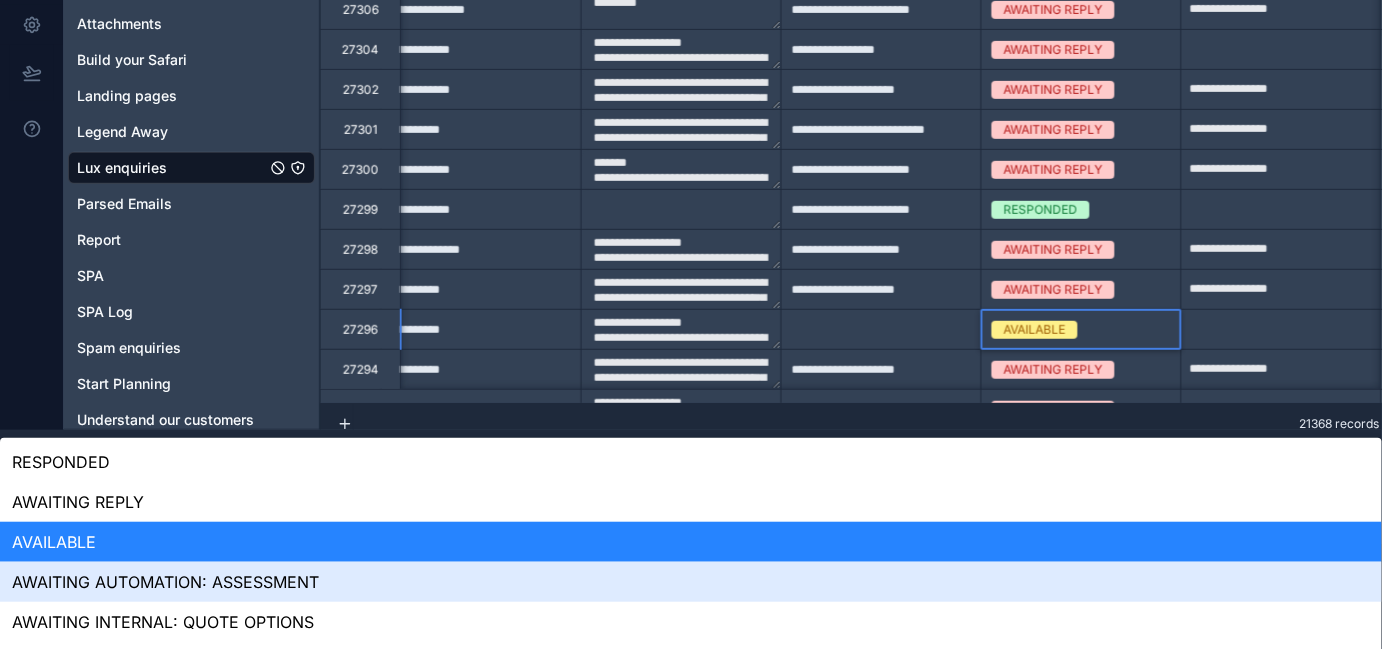 click on "**********" at bounding box center (691, 105) 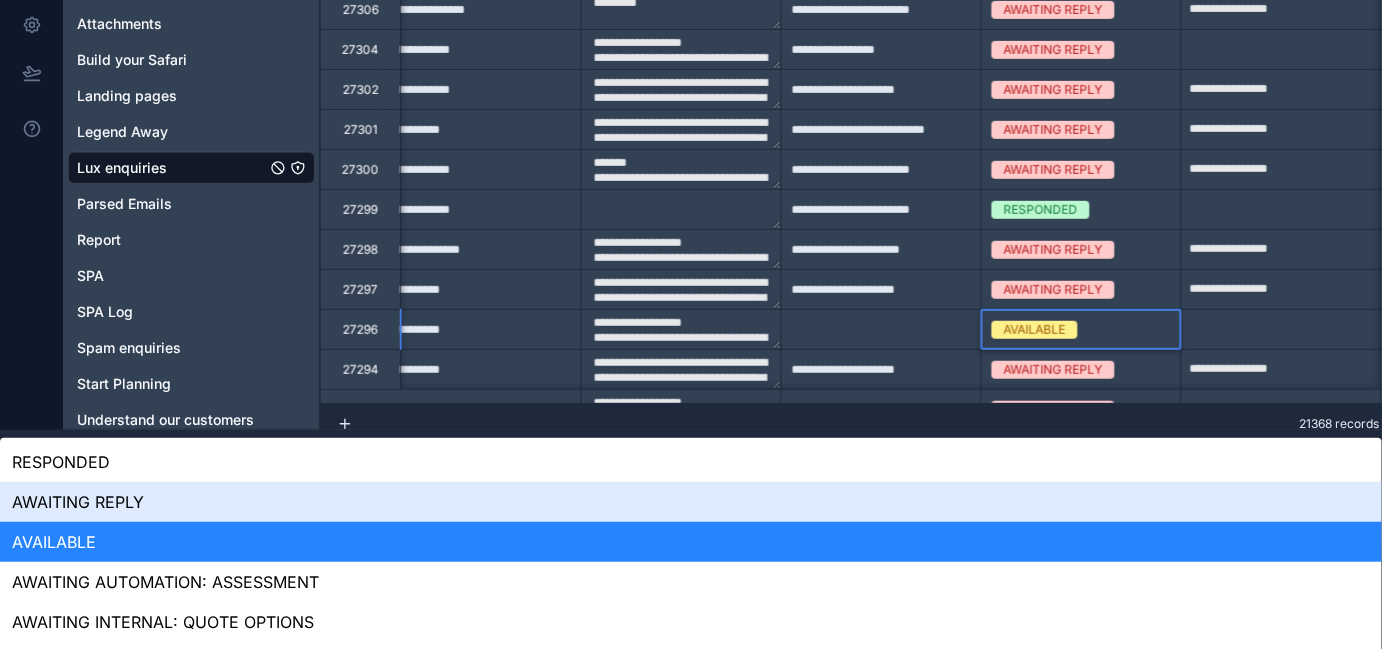click on "AWAITING REPLY" at bounding box center (691, 502) 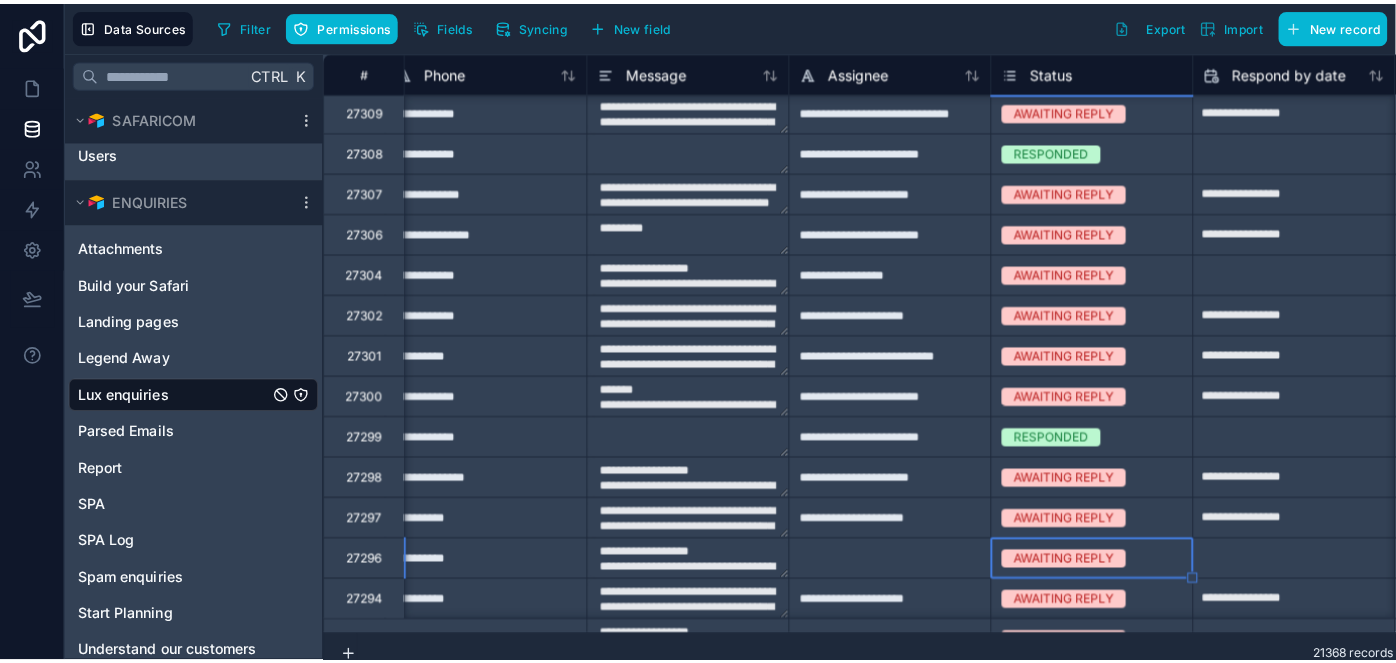 scroll, scrollTop: 0, scrollLeft: 0, axis: both 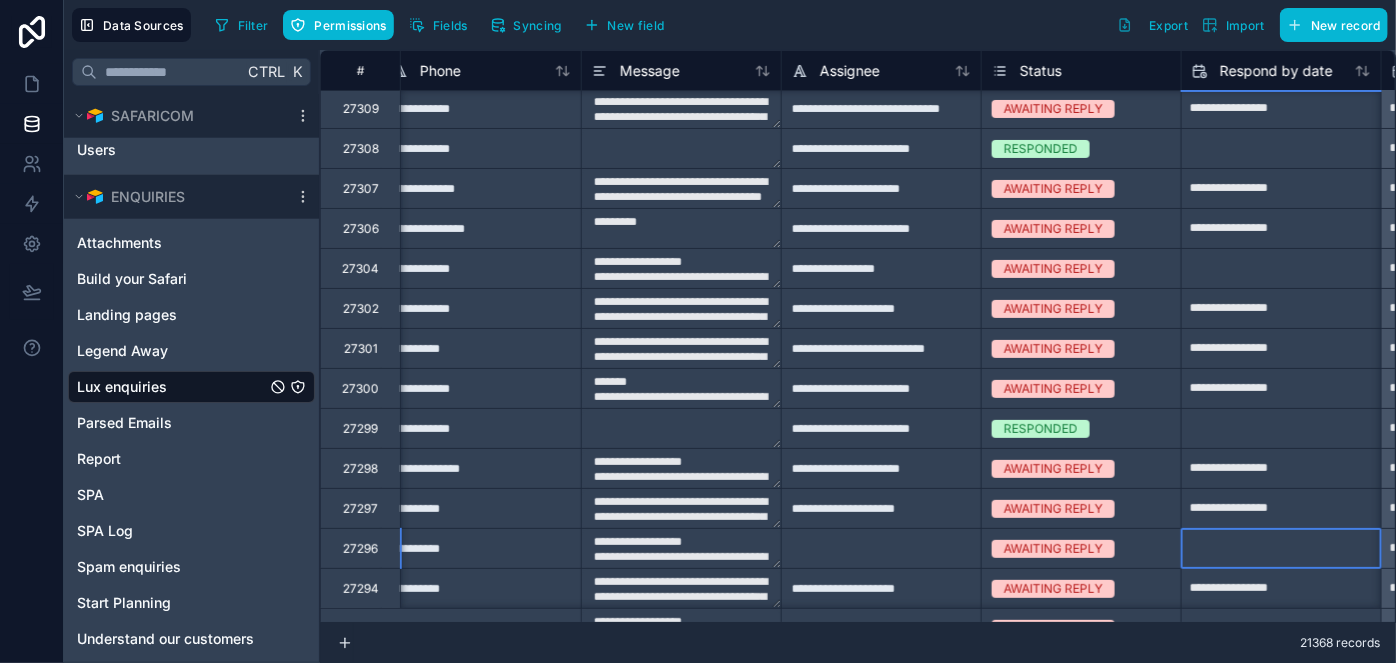 click at bounding box center [1281, -51] 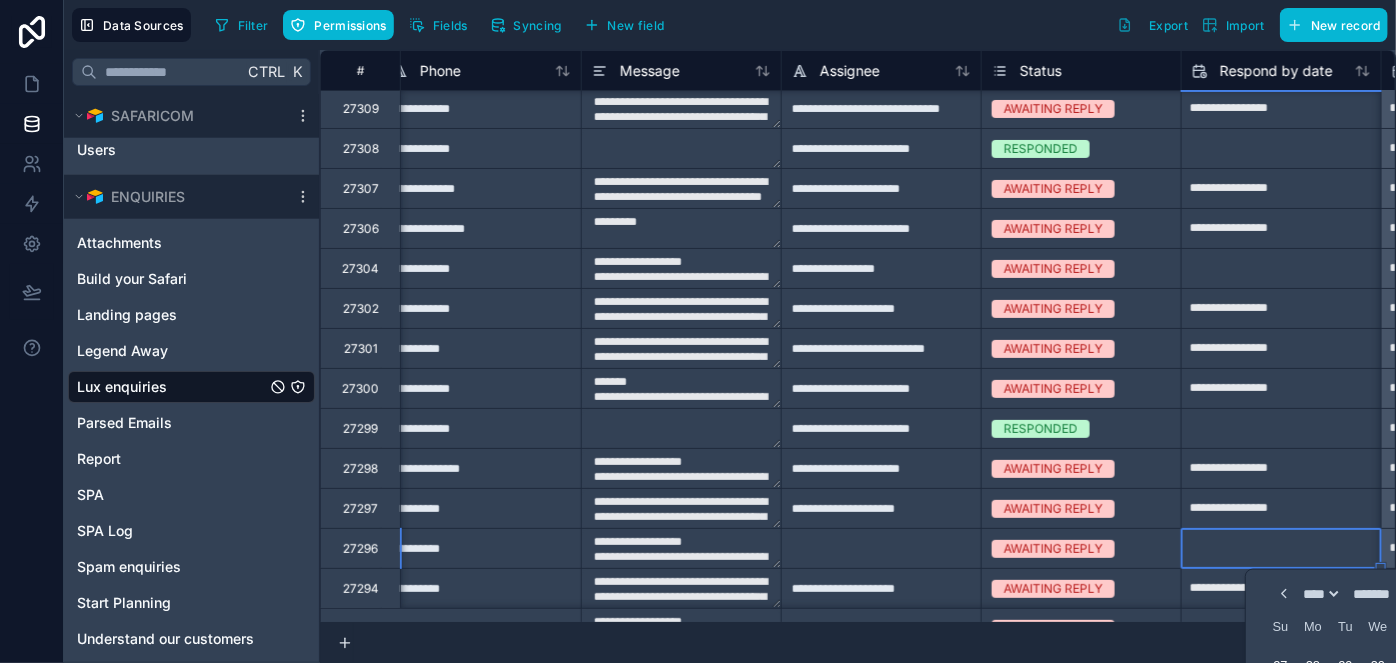 select on "****" 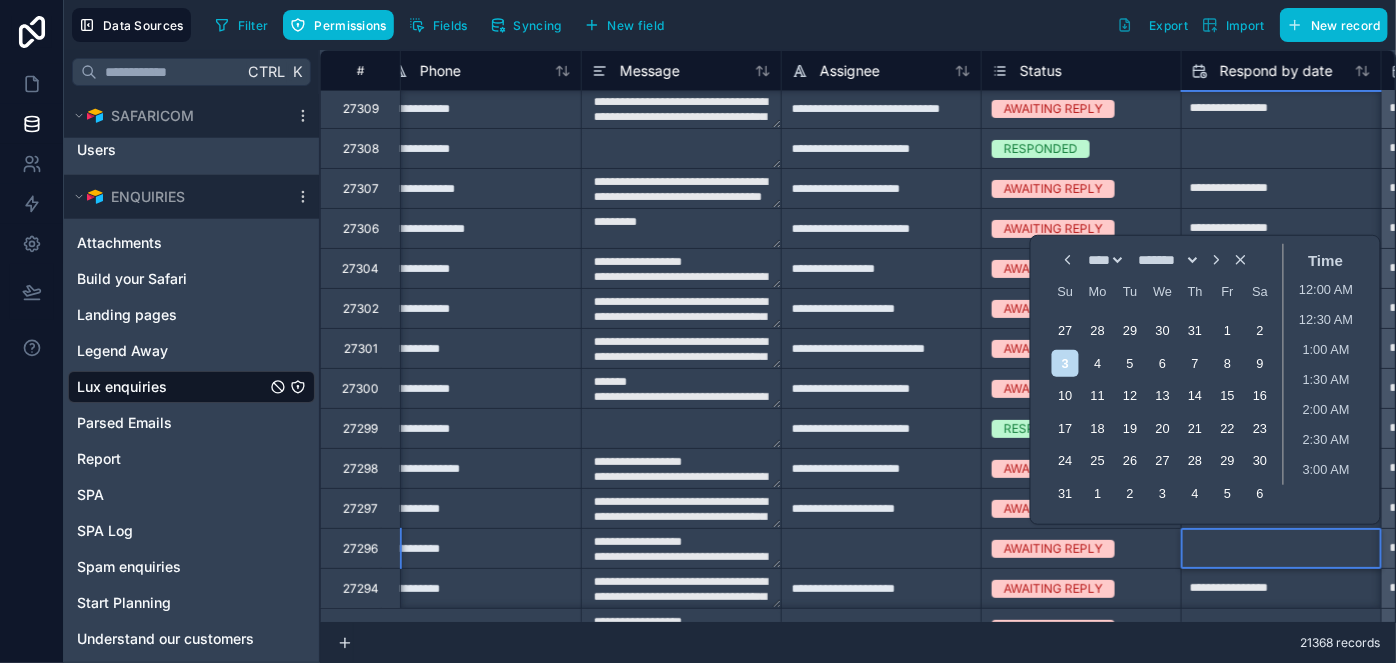 click at bounding box center (1281, -51) 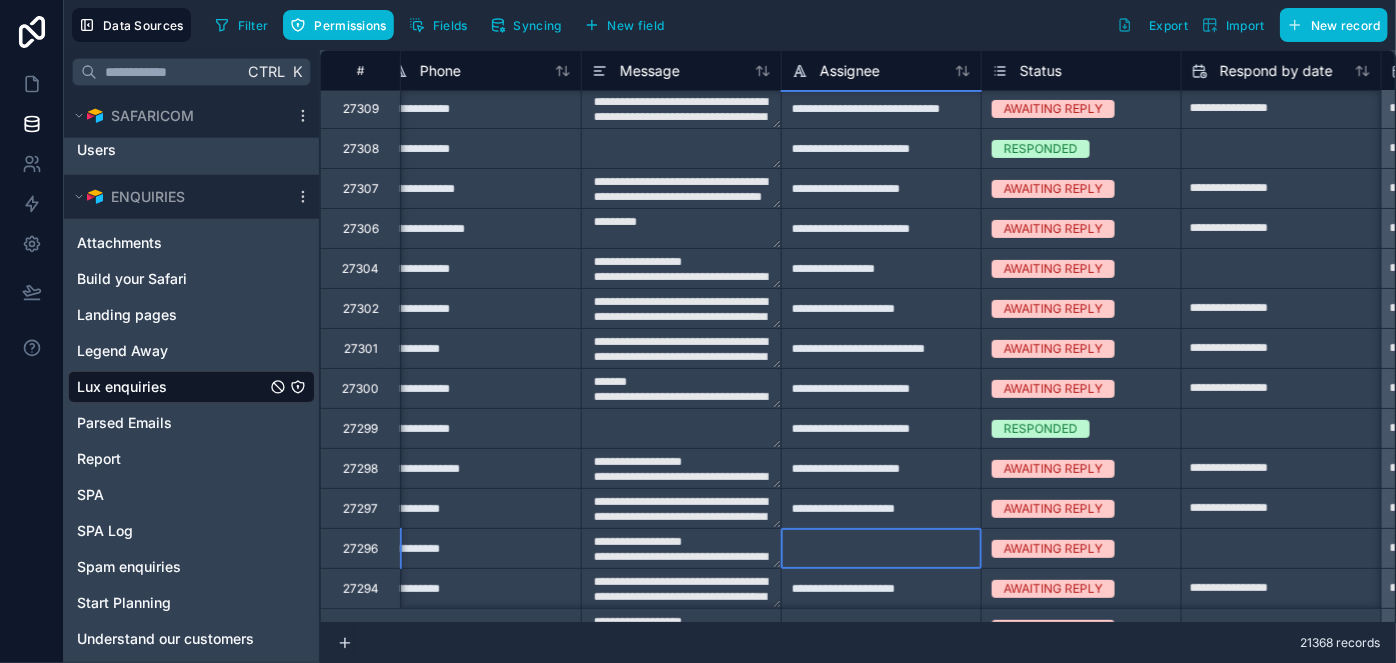 click at bounding box center (881, 548) 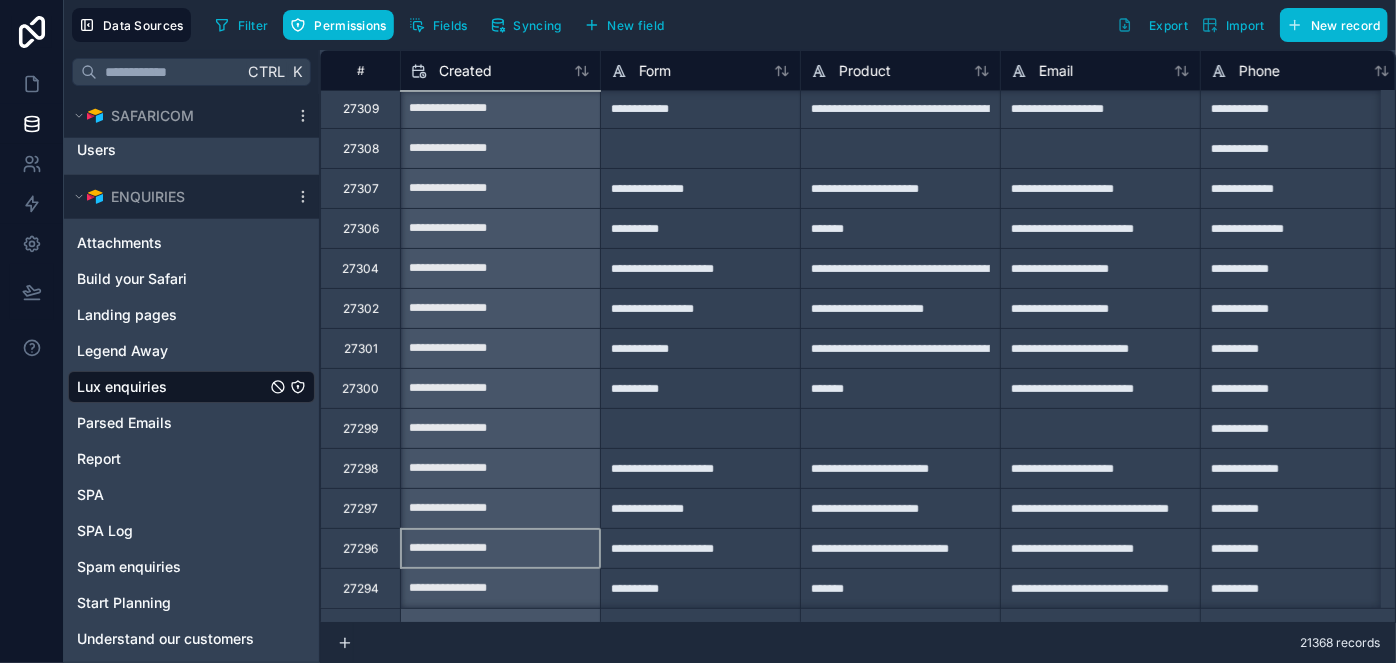 scroll, scrollTop: 162, scrollLeft: 0, axis: vertical 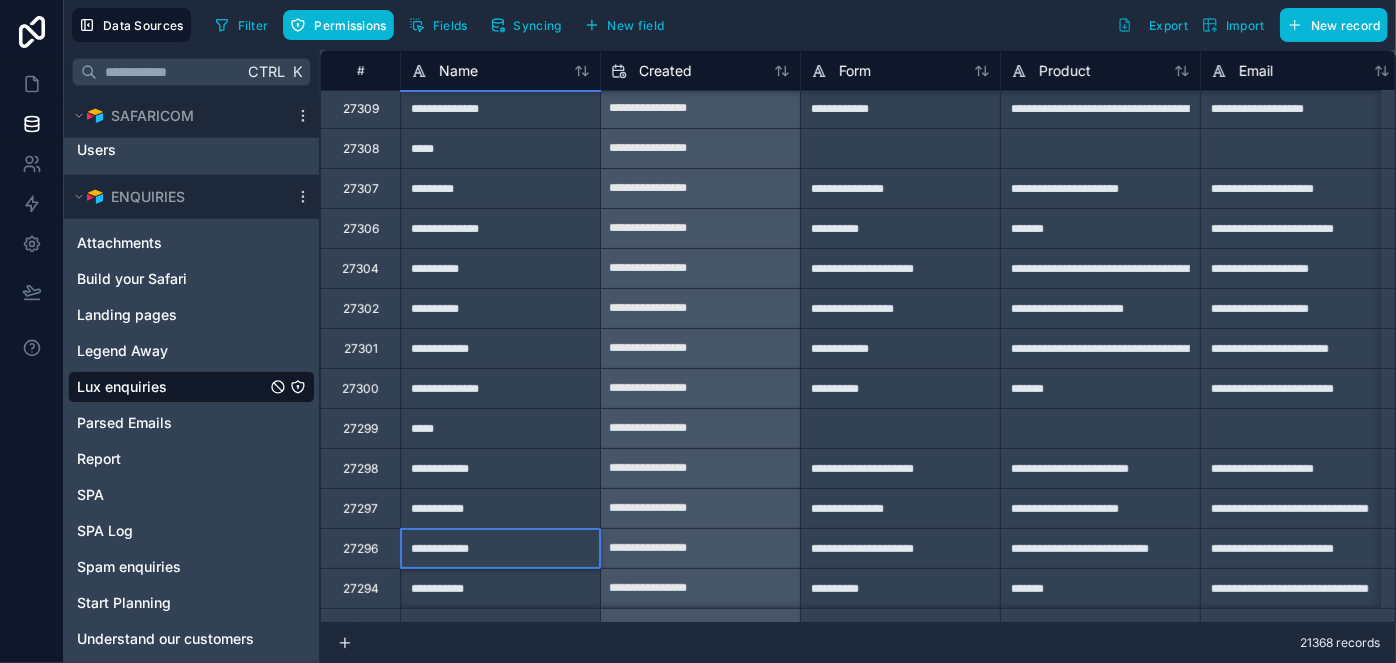 type on "**********" 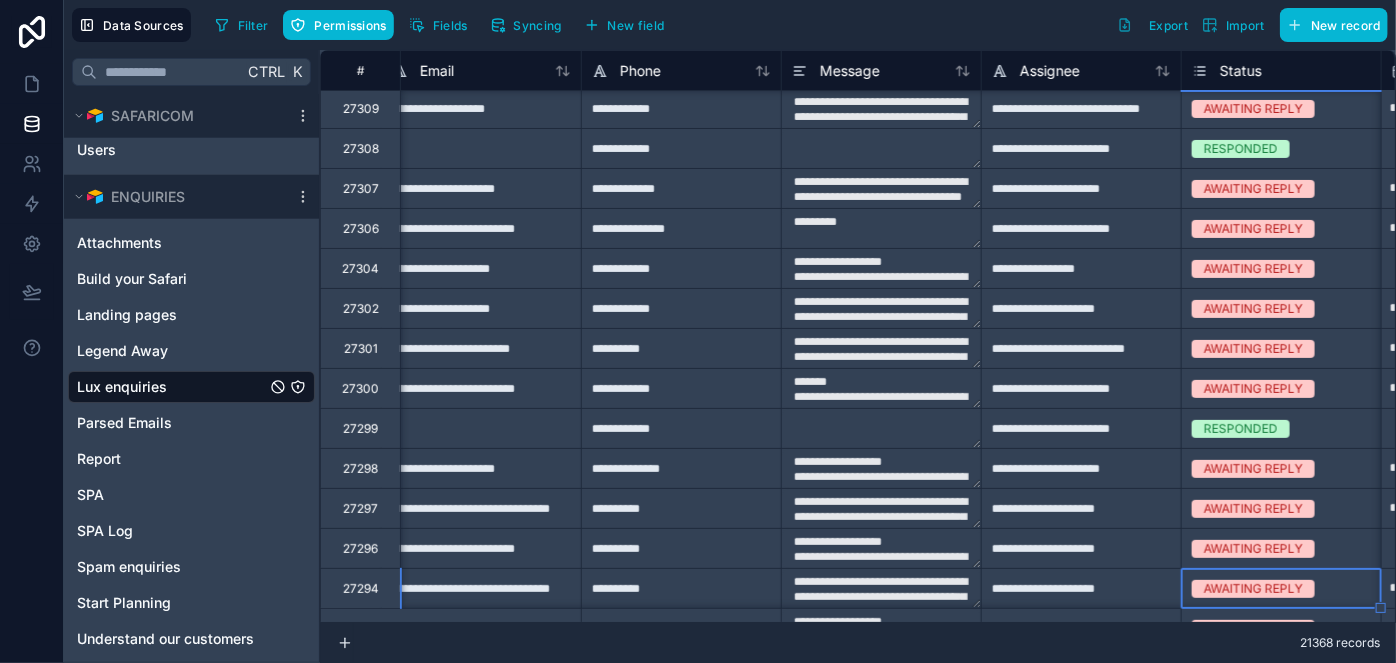 scroll, scrollTop: 162, scrollLeft: 1019, axis: both 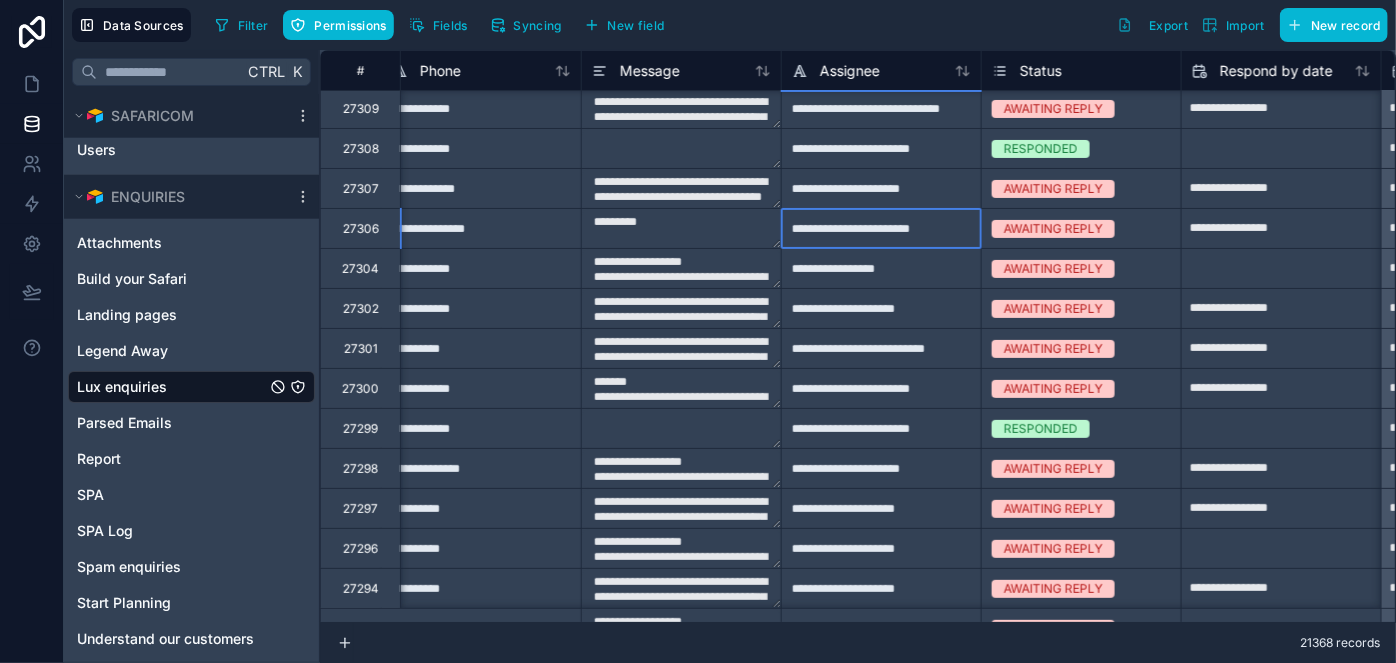 click on "**********" at bounding box center [881, 228] 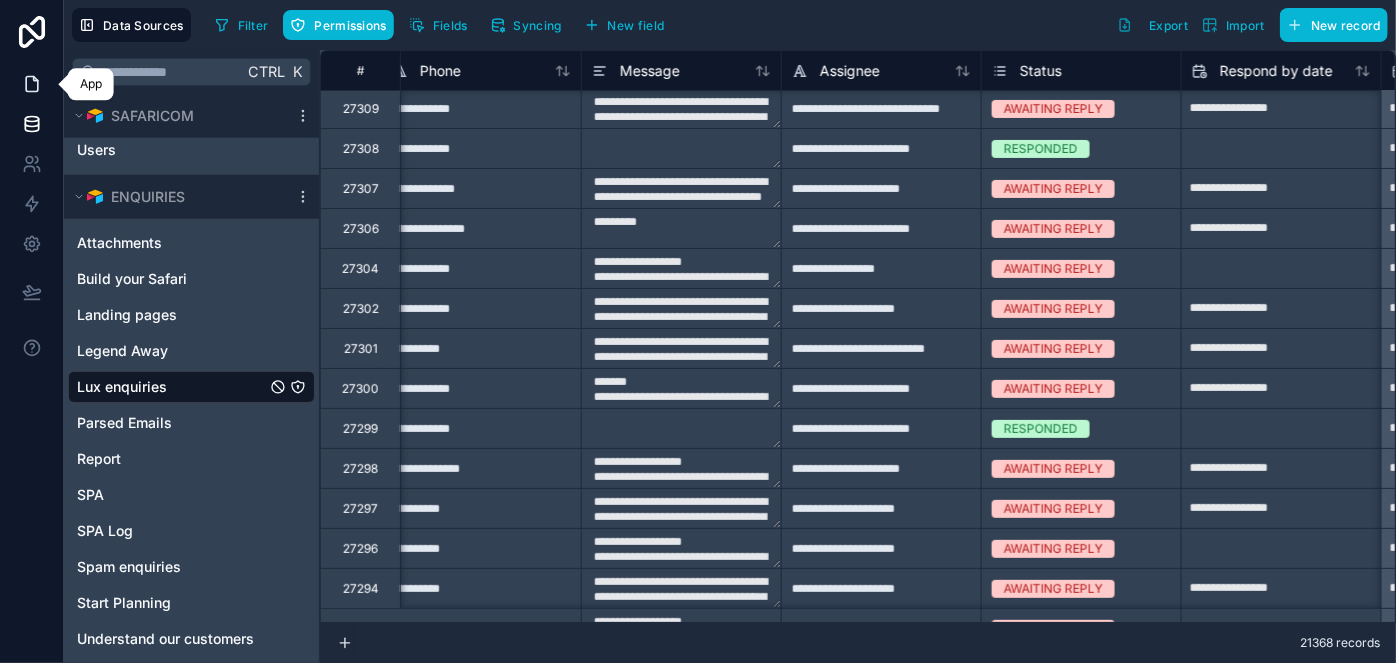 click at bounding box center [31, 84] 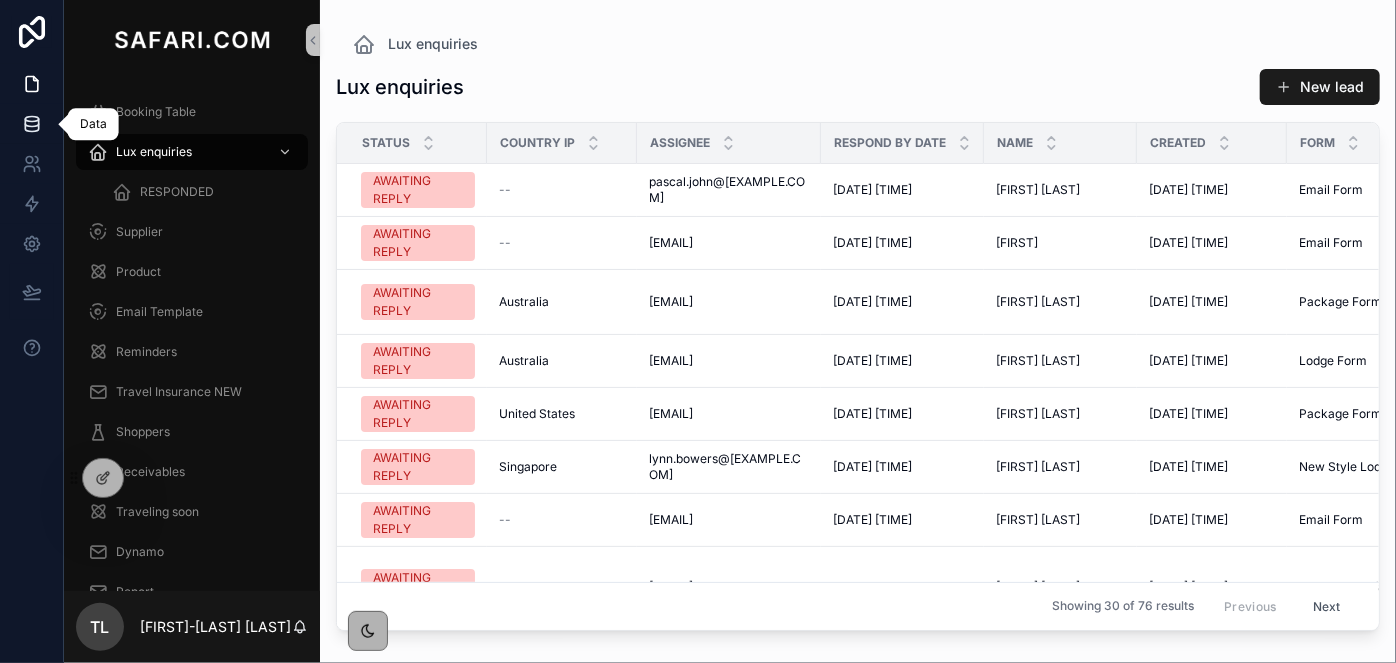 click at bounding box center [31, 124] 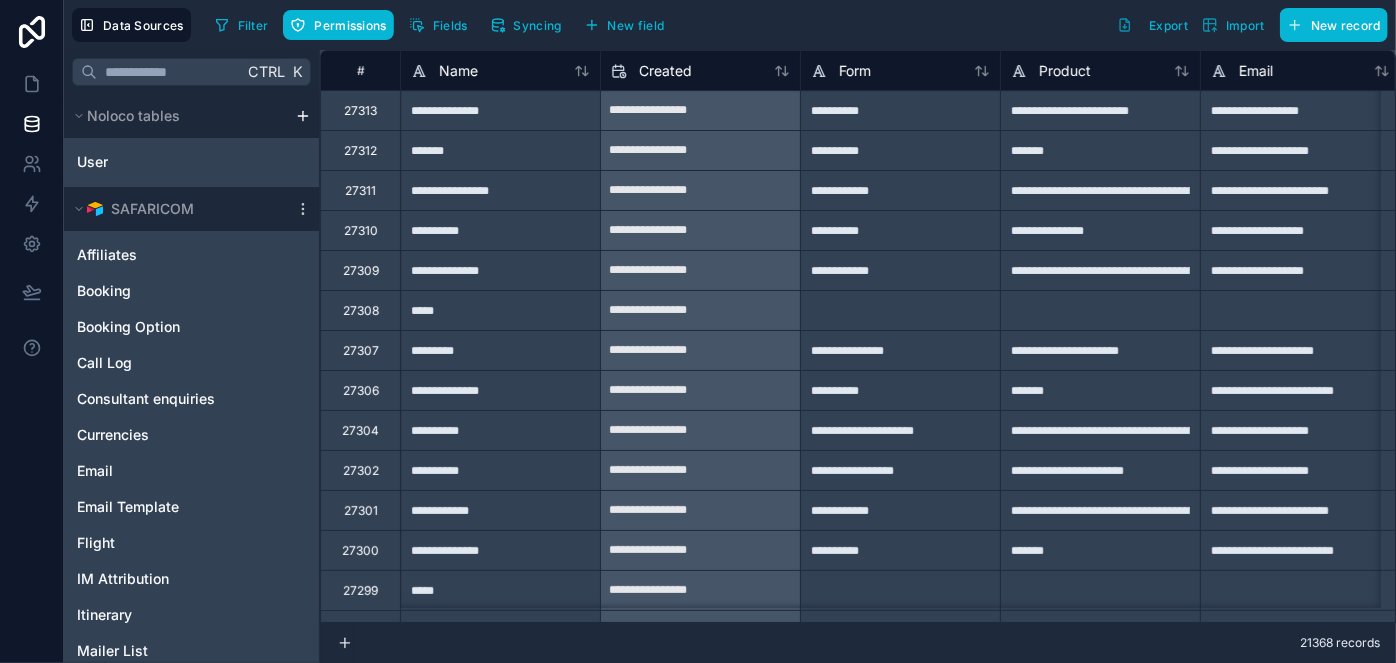 click on "**********" at bounding box center (500, 270) 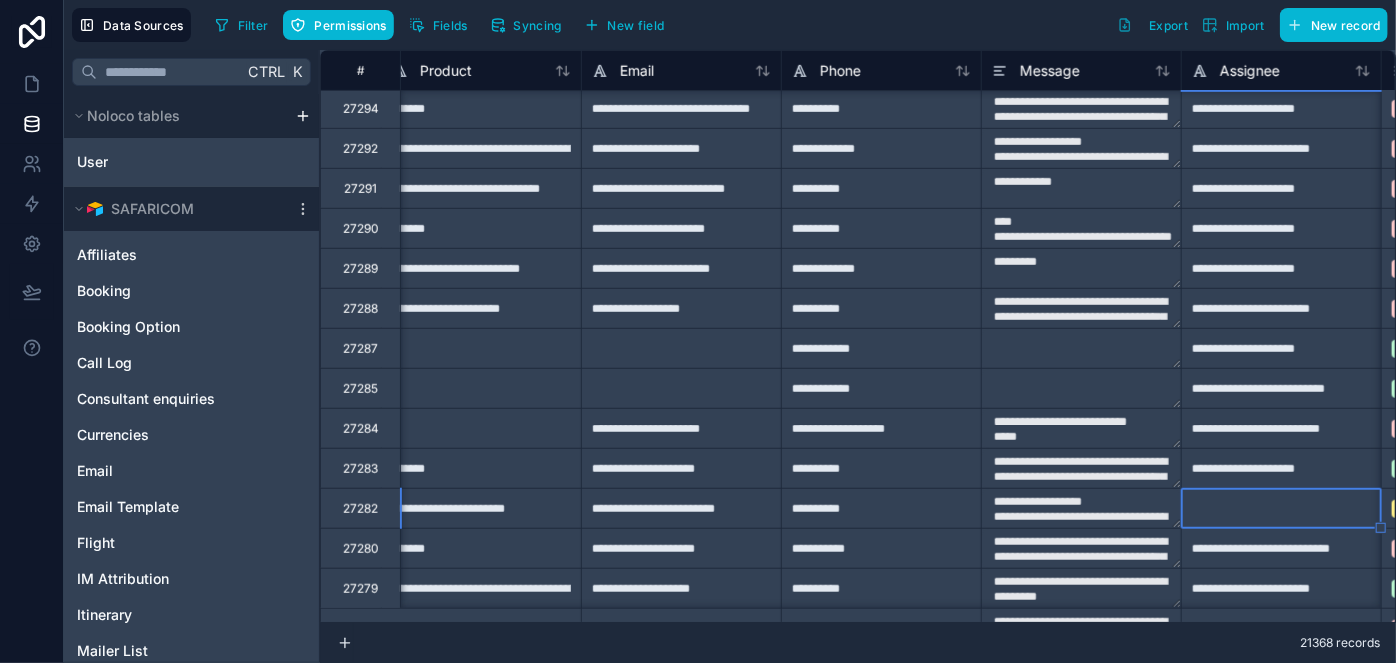 scroll, scrollTop: 642, scrollLeft: 819, axis: both 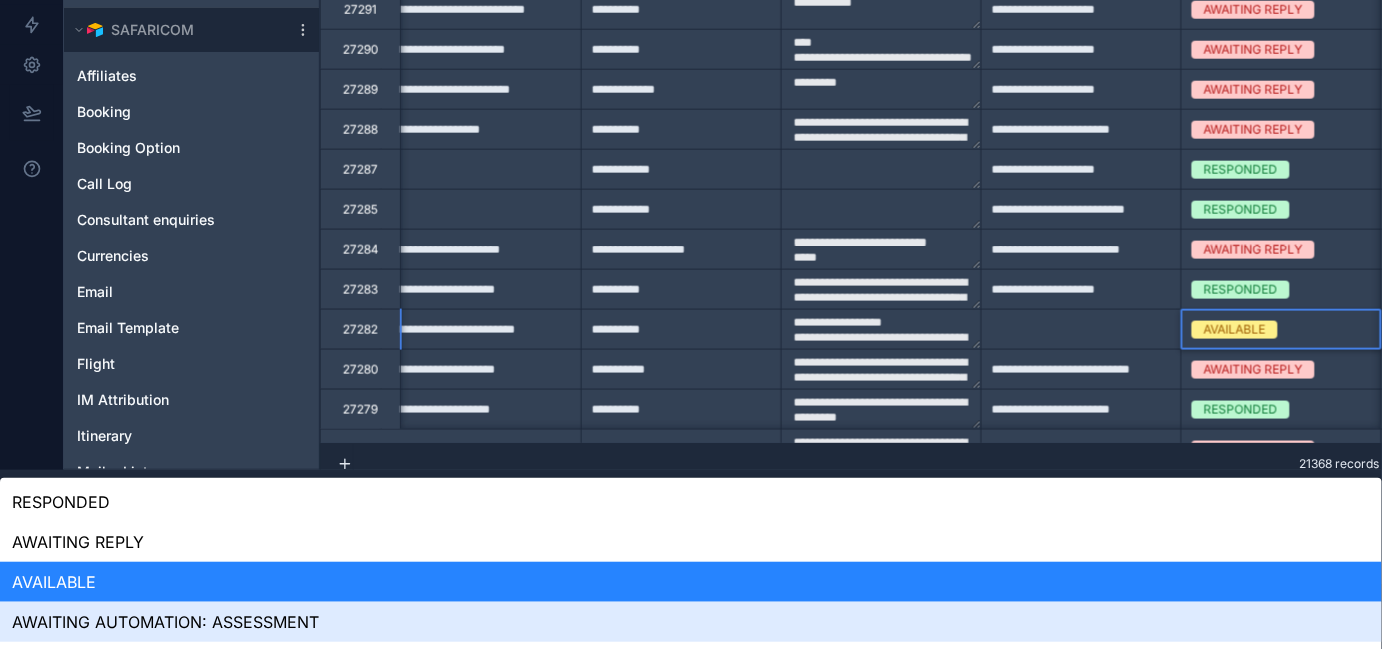 click on "**********" at bounding box center [691, 145] 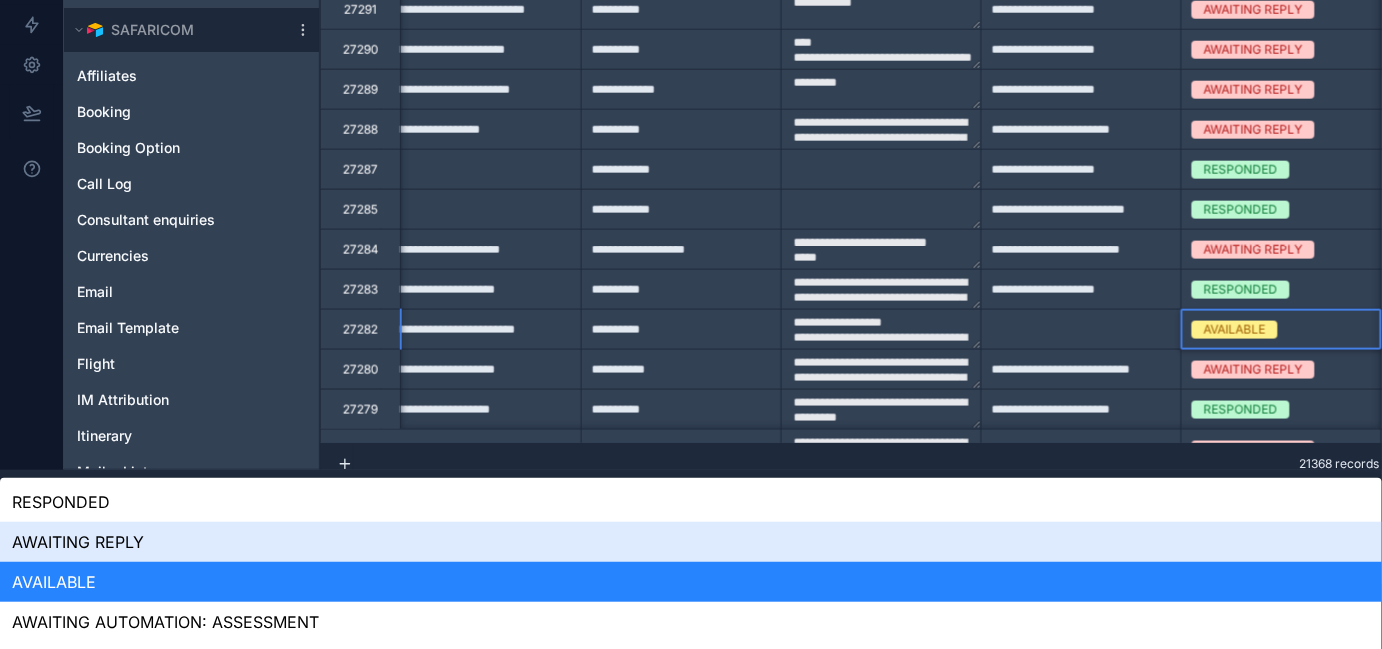 click on "AWAITING REPLY" at bounding box center (691, 542) 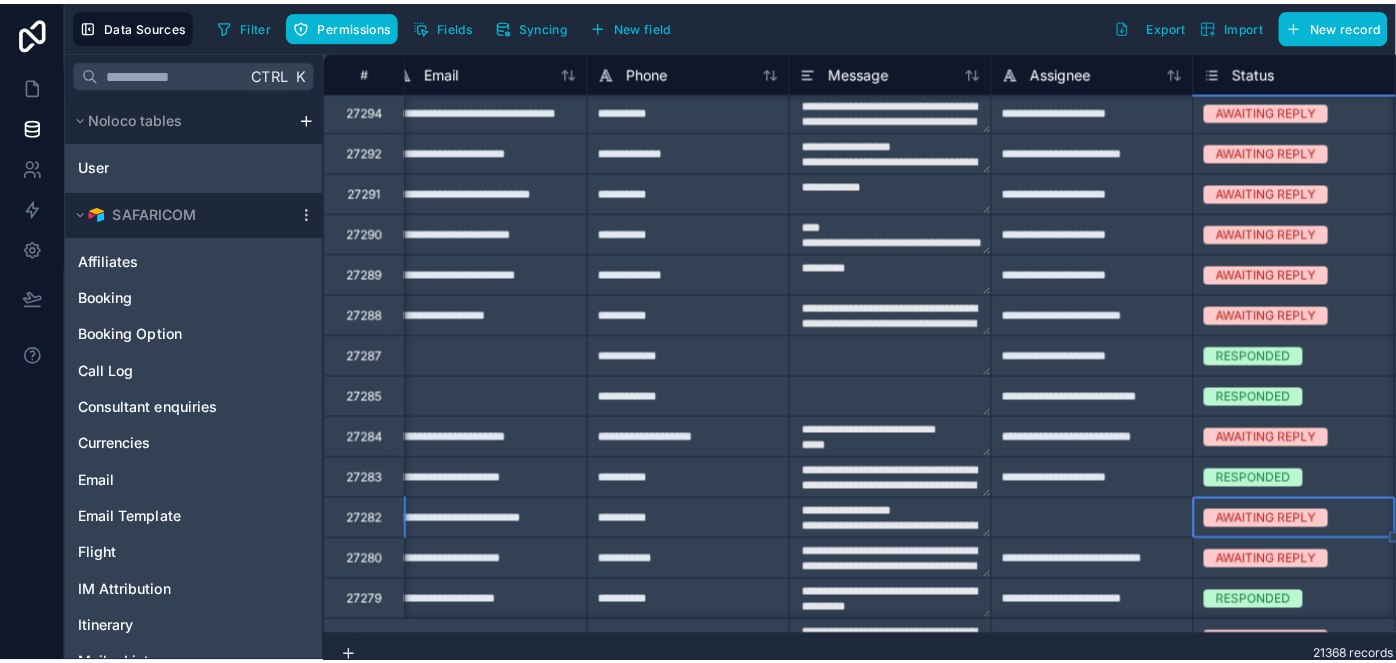 scroll, scrollTop: 0, scrollLeft: 0, axis: both 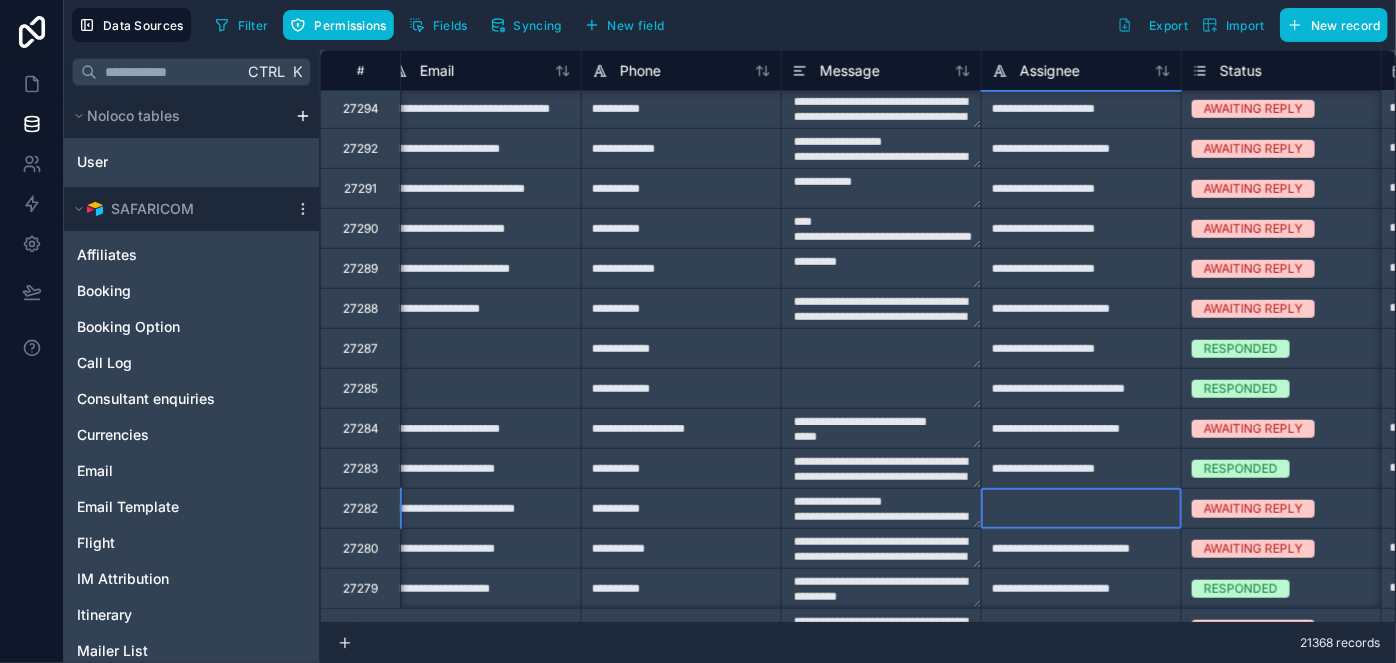 click at bounding box center (1081, 508) 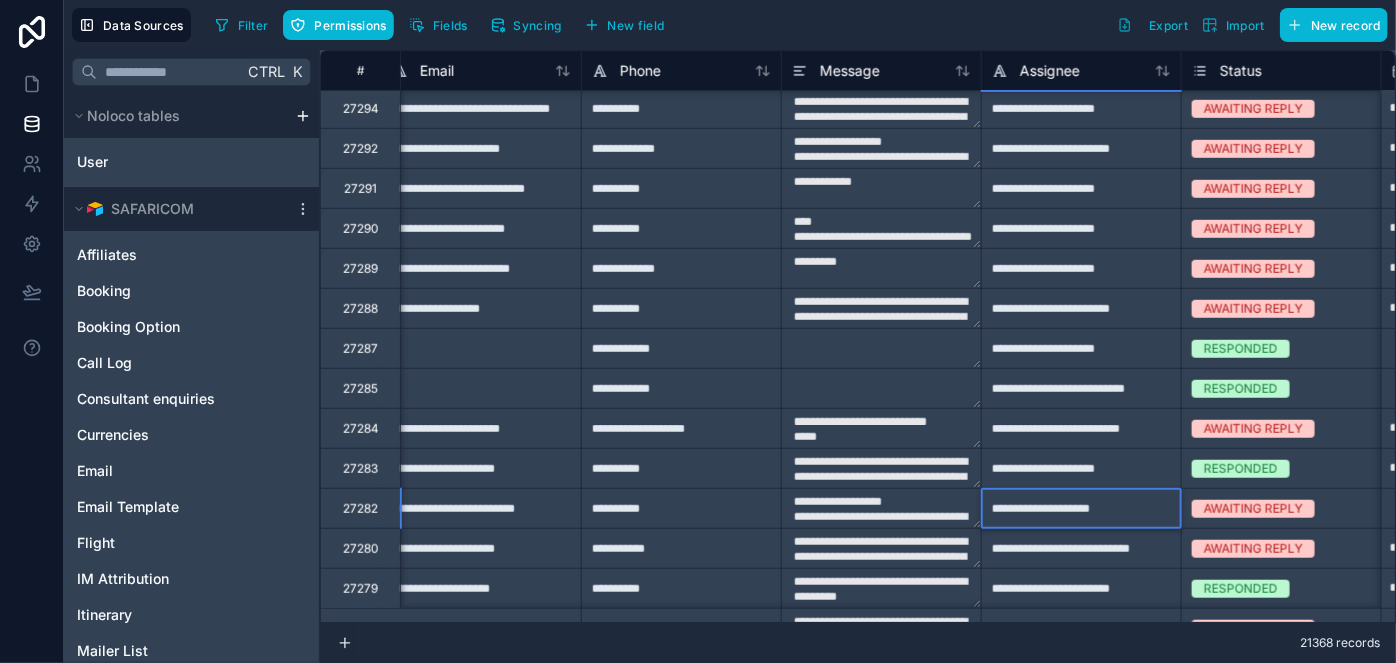 type on "**********" 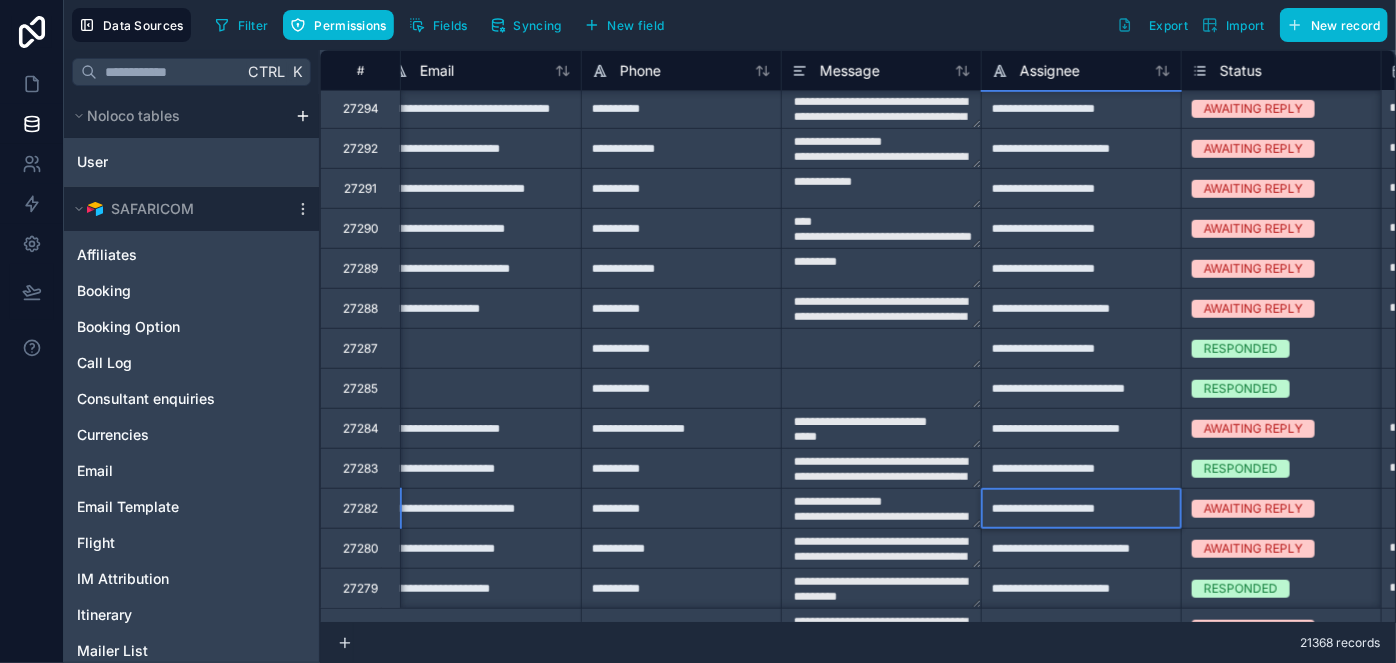 click on "**********" at bounding box center (1081, 348) 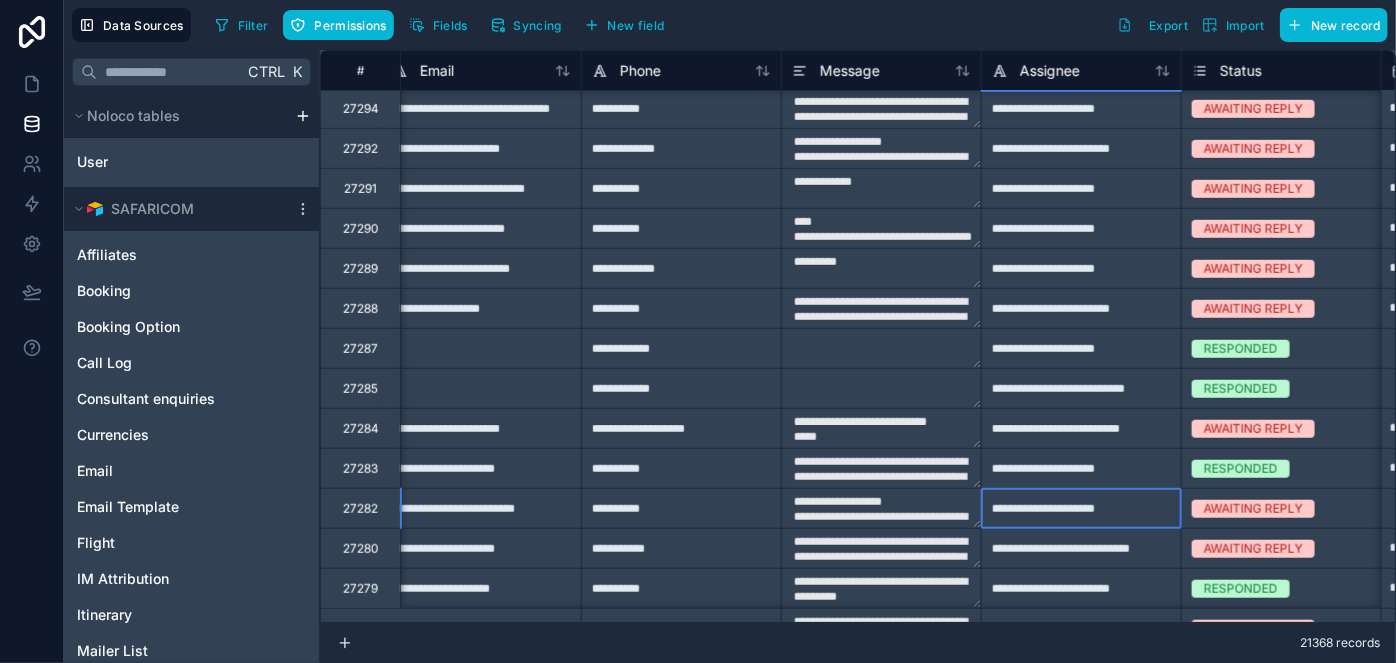 click on "**********" at bounding box center [1081, 508] 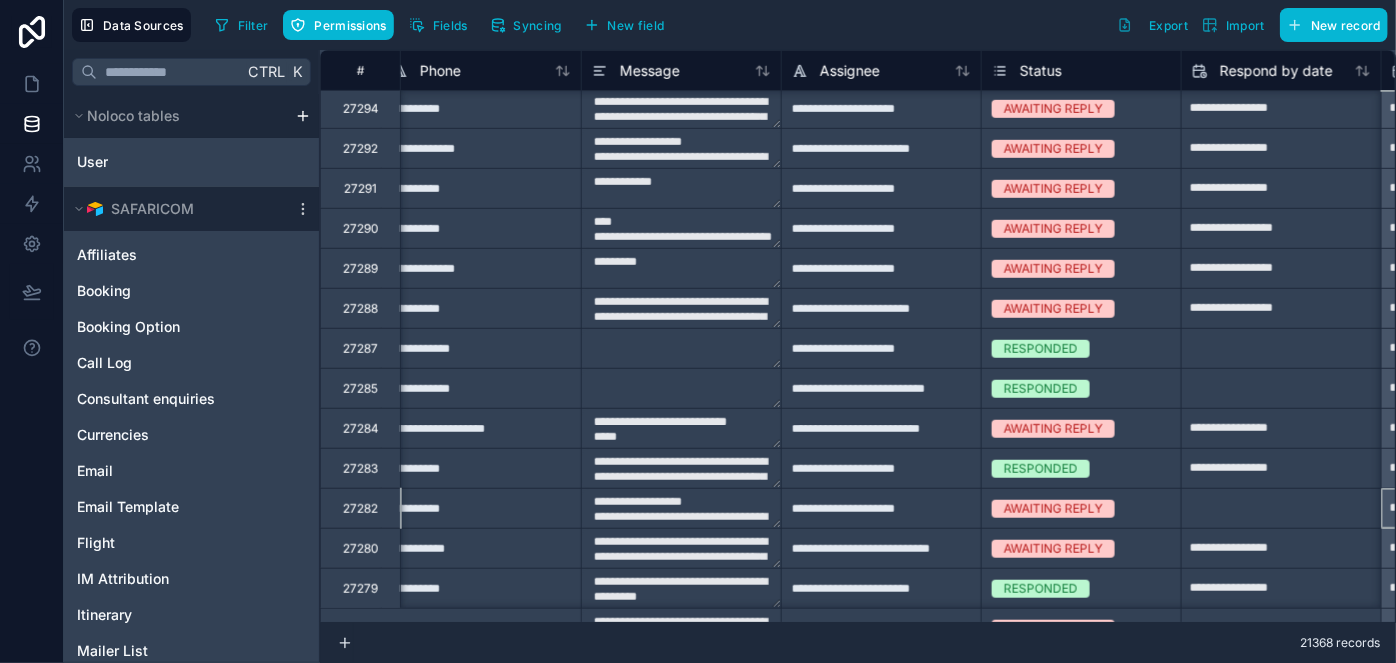 scroll, scrollTop: 642, scrollLeft: 1219, axis: both 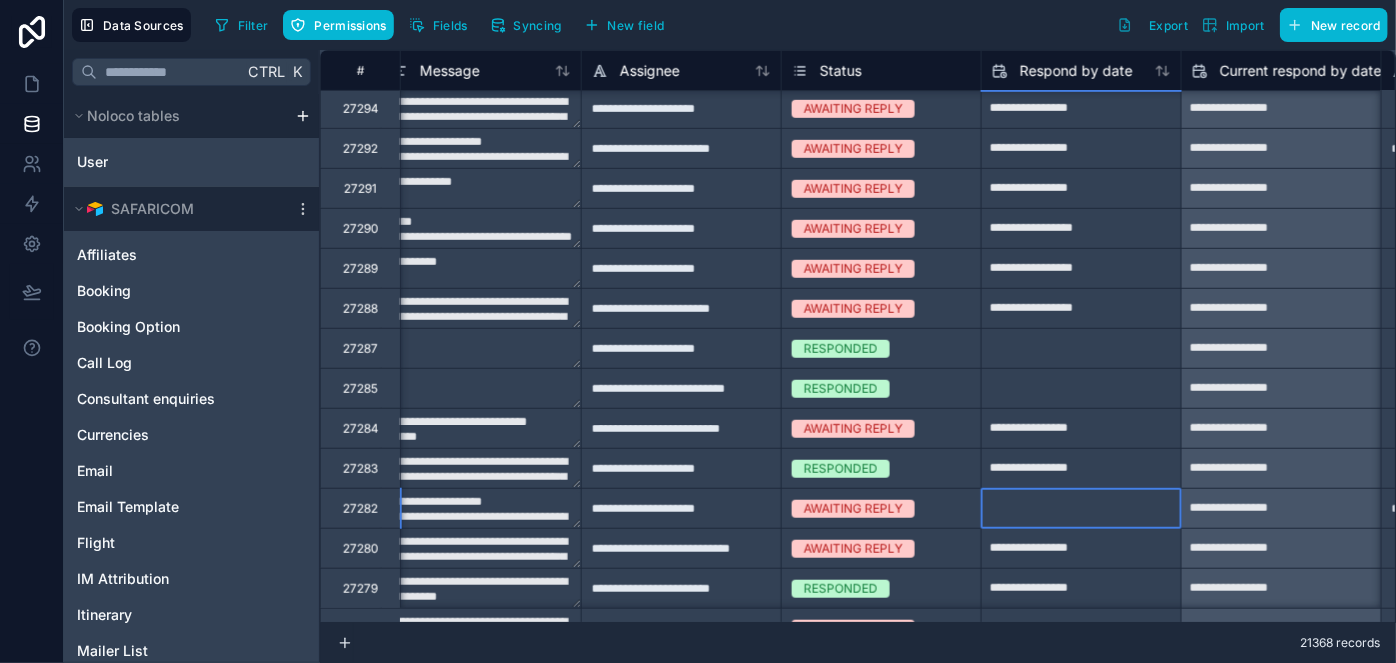 click at bounding box center (1081, -131) 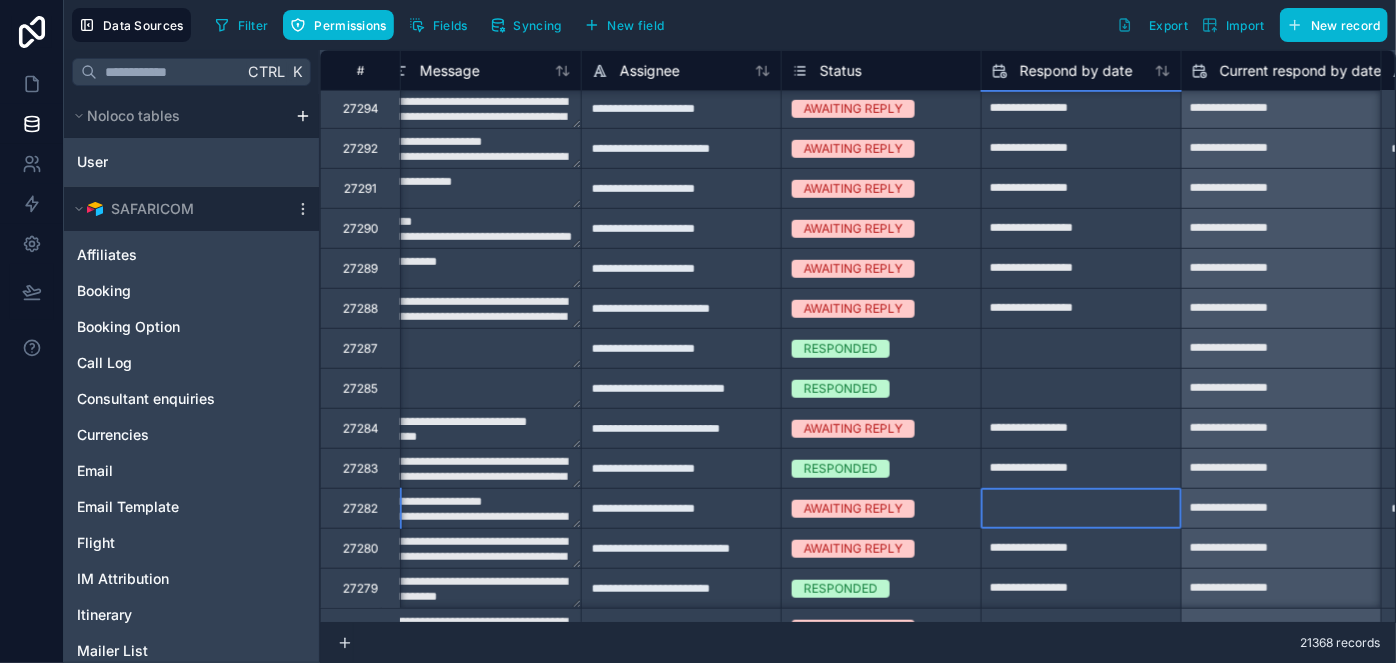 select on "****" 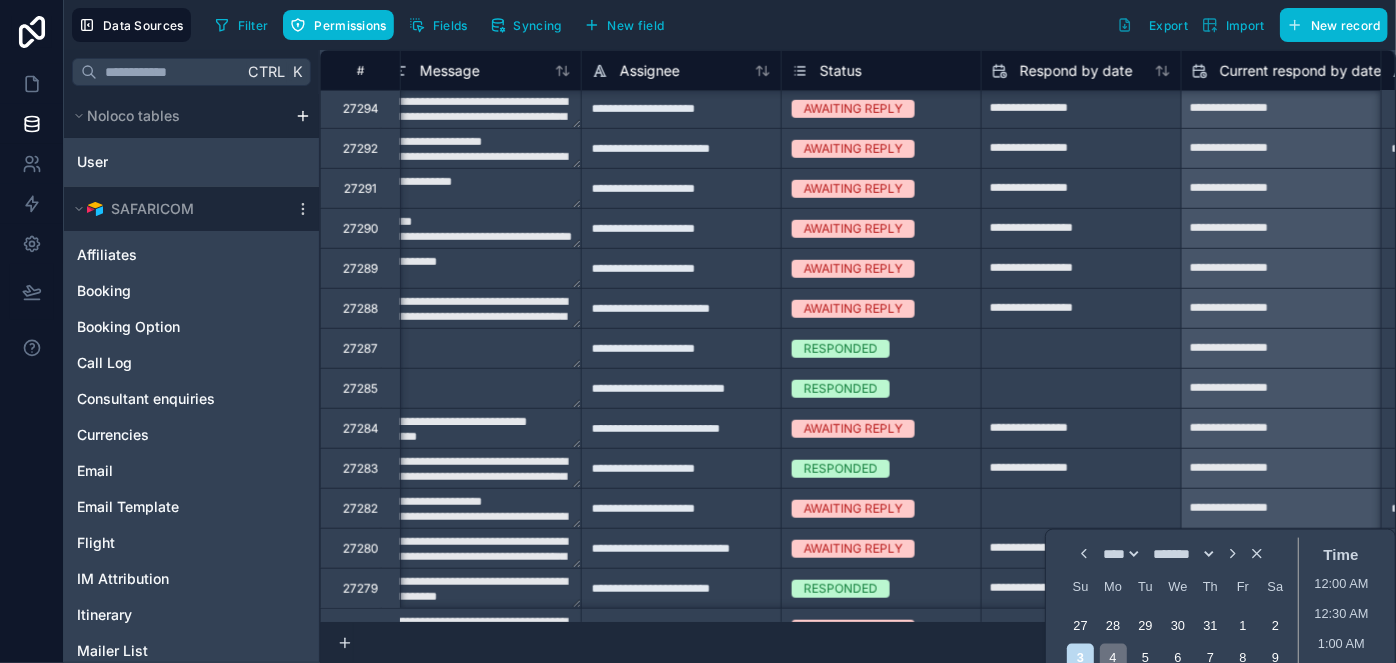 click on "4" at bounding box center [1113, 657] 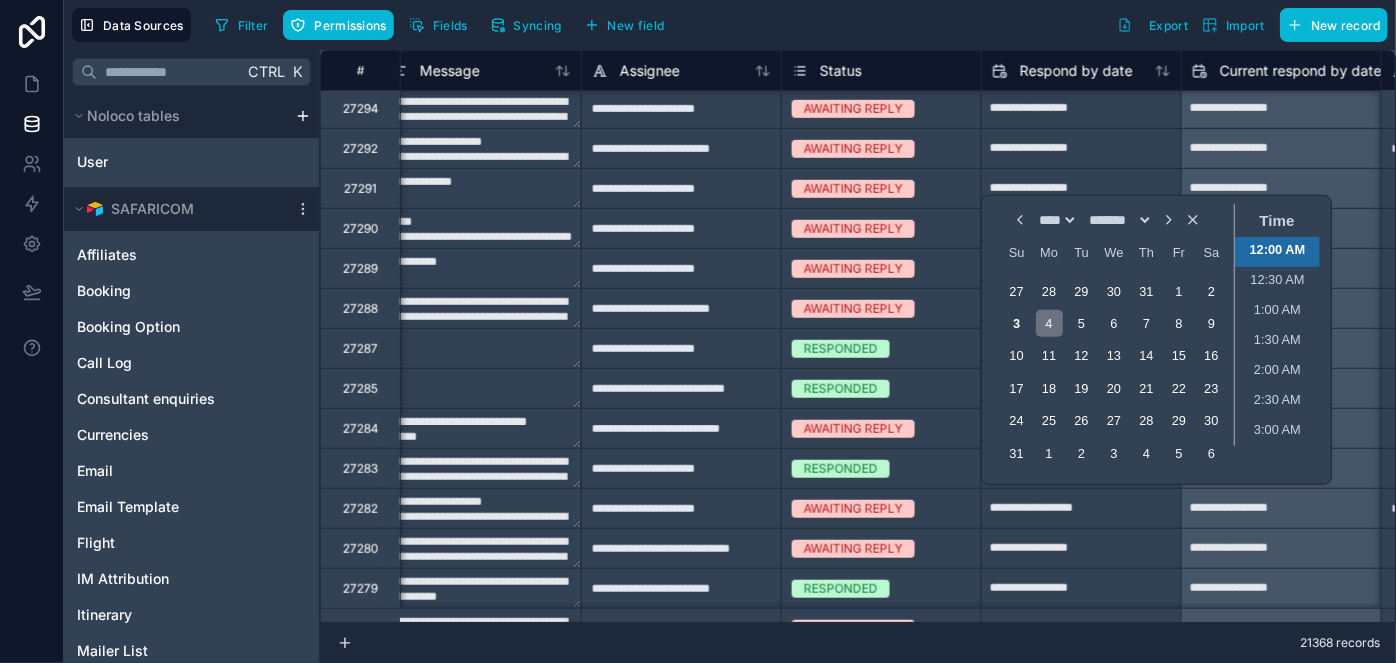 type on "**********" 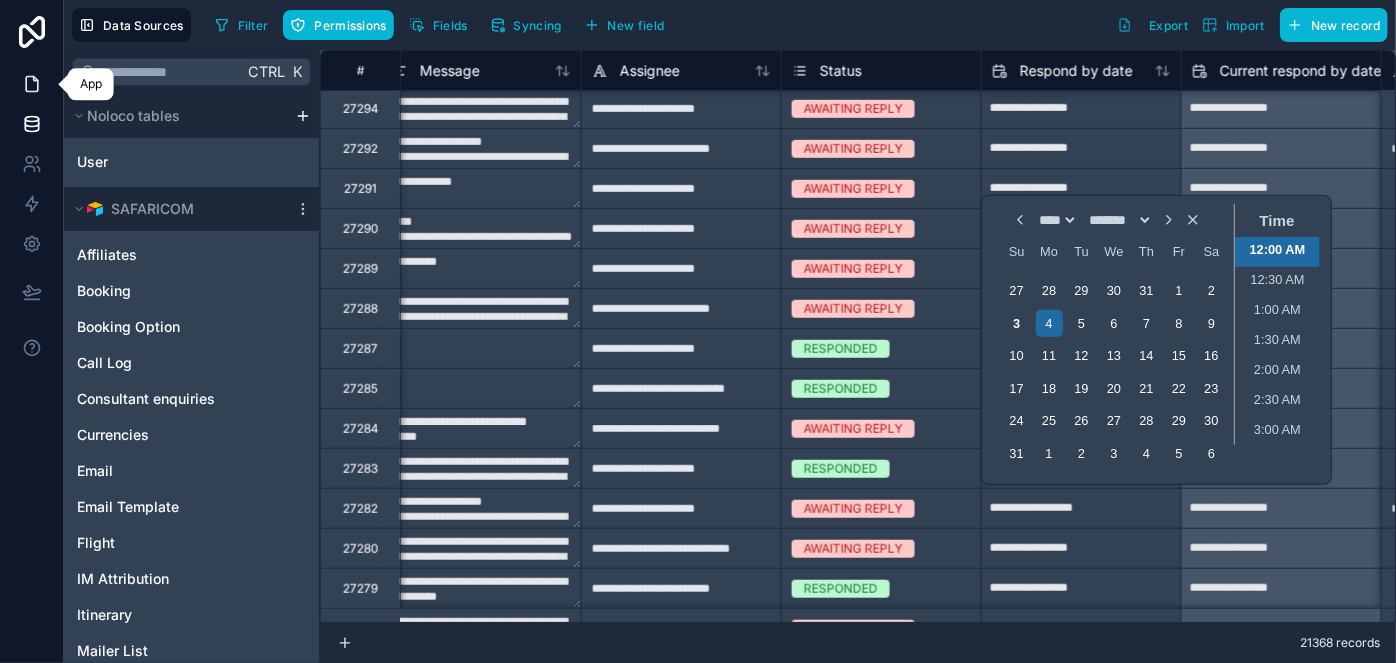 click 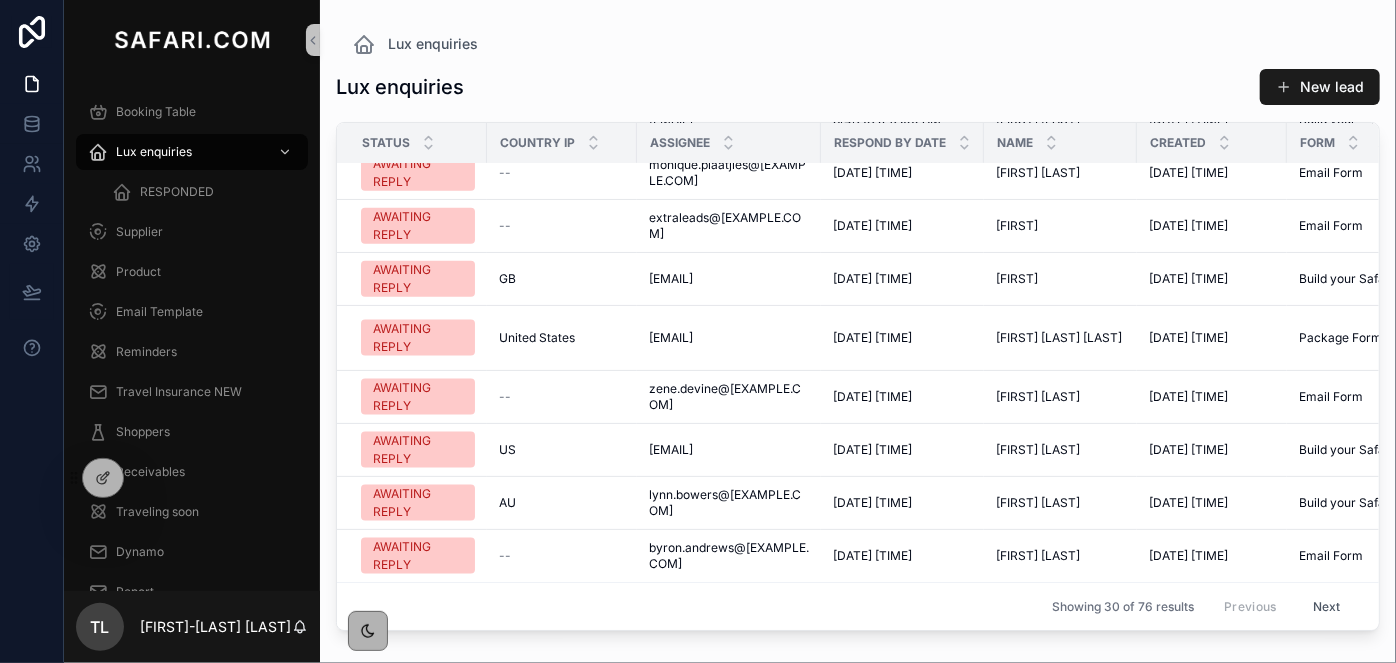 scroll, scrollTop: 1253, scrollLeft: 0, axis: vertical 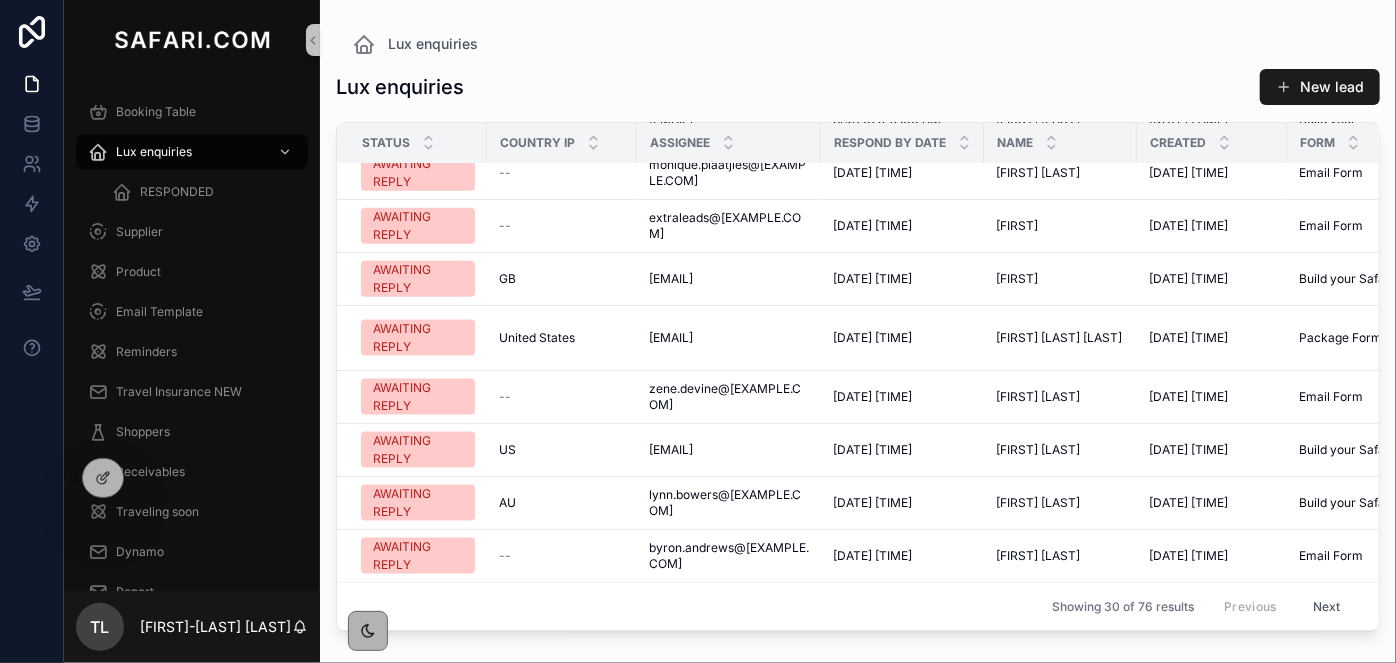 click on "Next" at bounding box center [1327, 606] 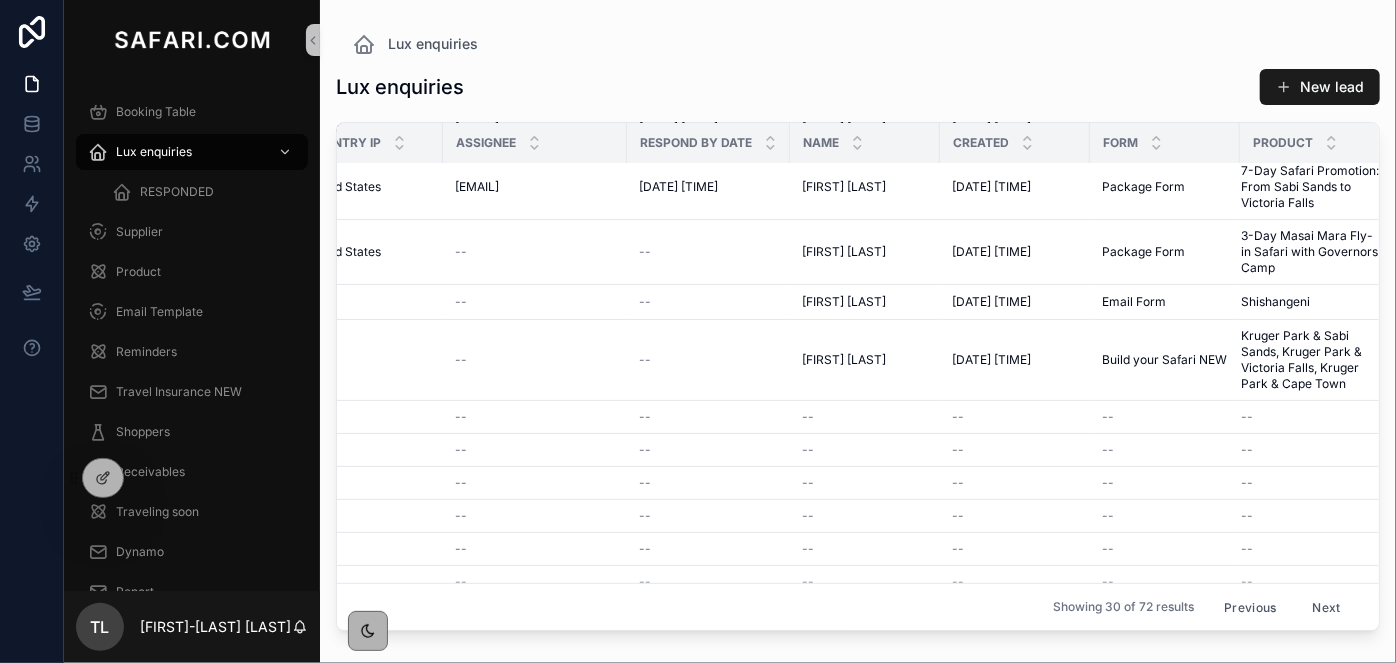 scroll, scrollTop: 327, scrollLeft: 239, axis: both 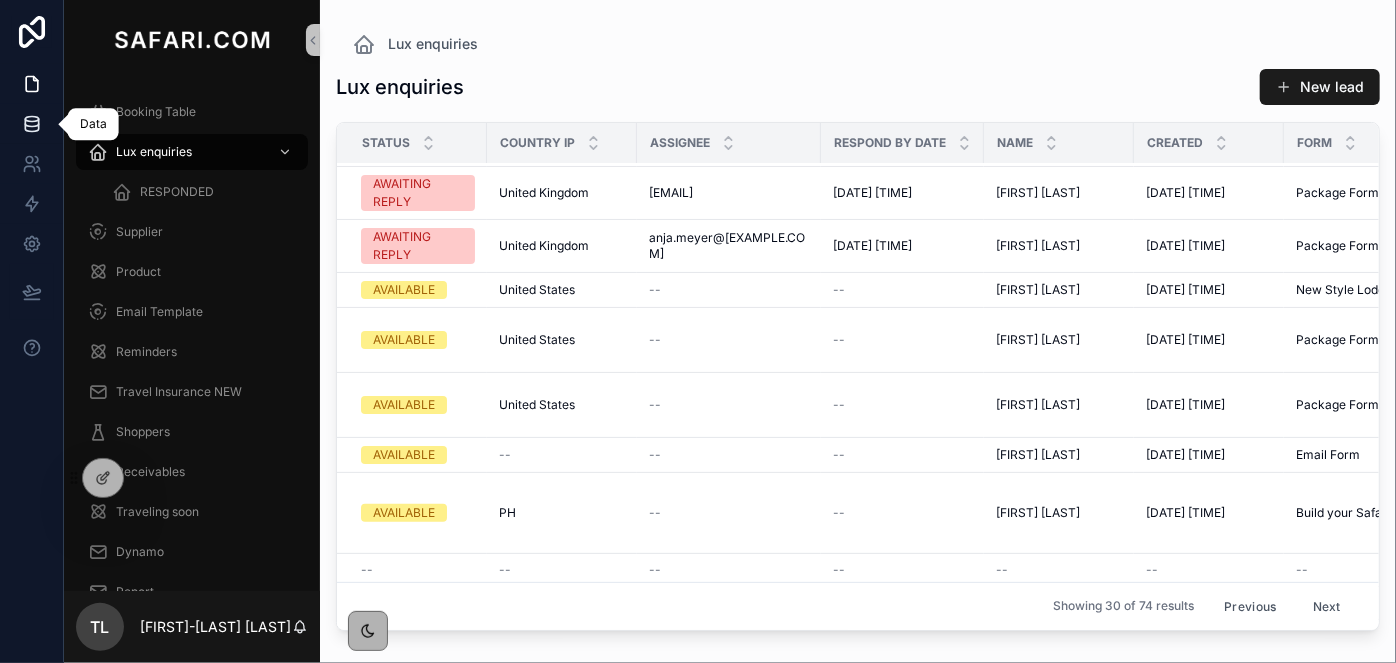 click at bounding box center (31, 124) 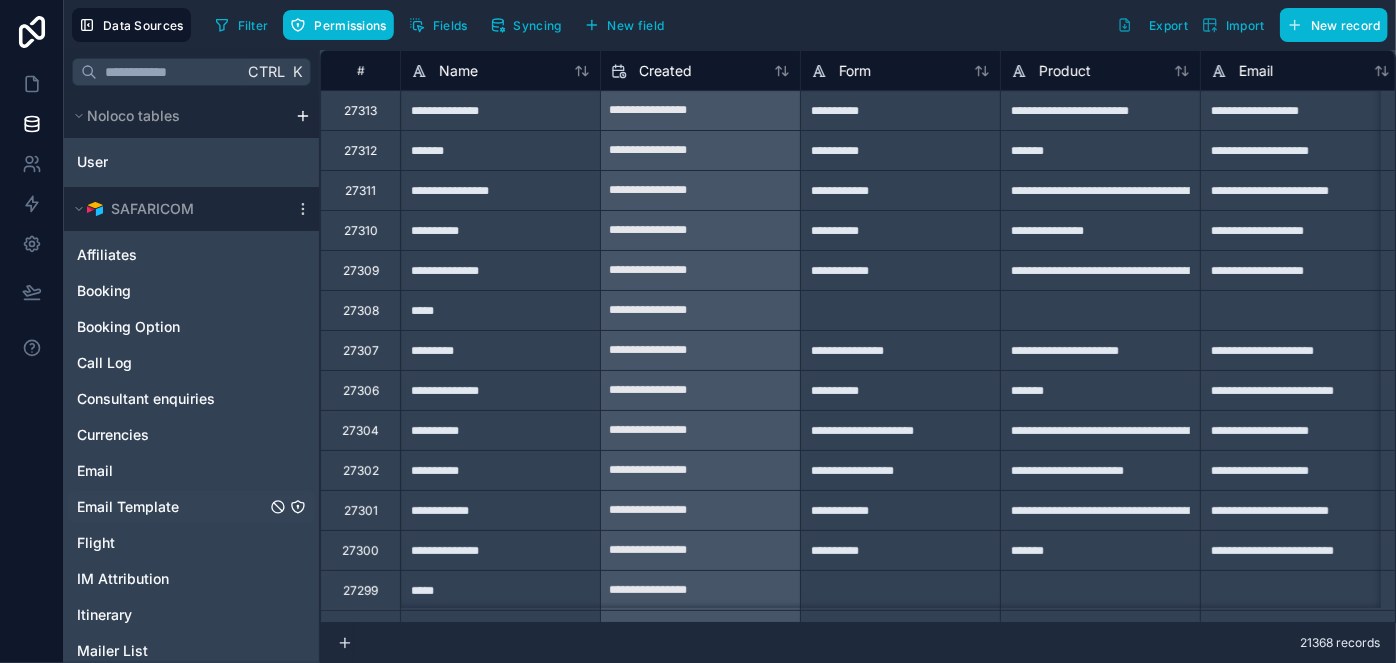 click on "Email Template" at bounding box center (191, 507) 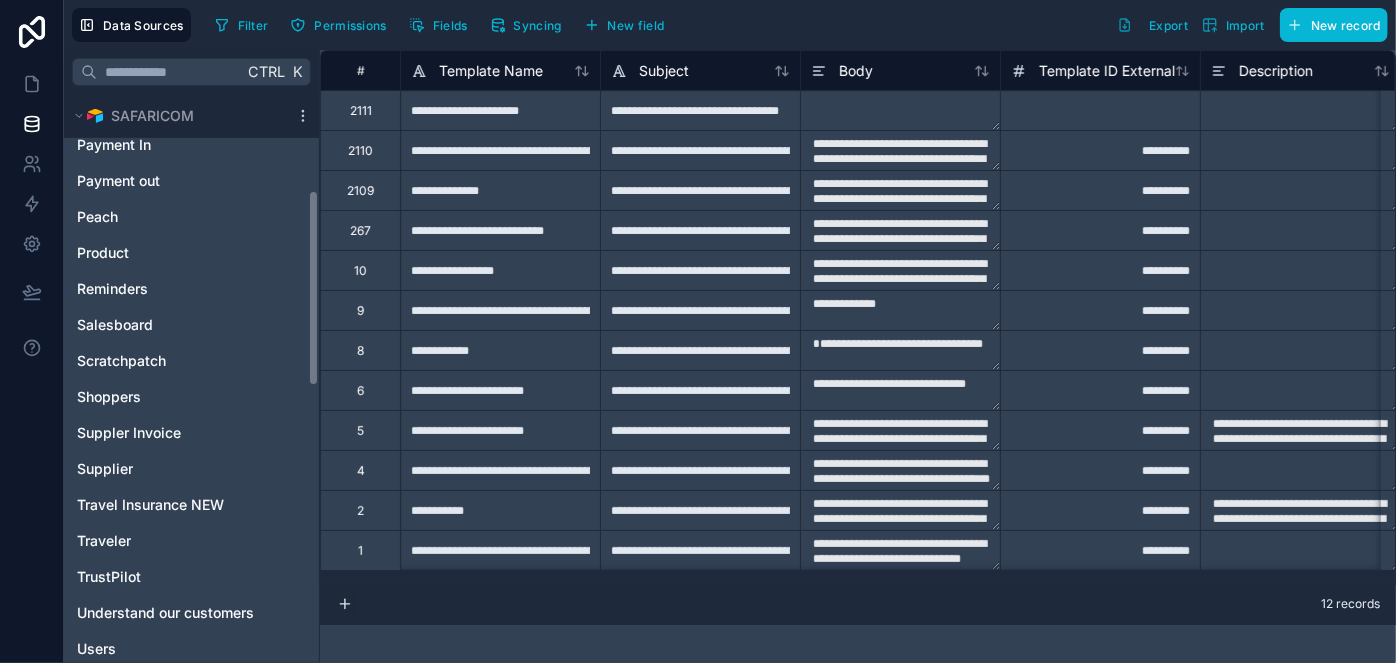 click on "Affiliates Booking Booking Option Call Log Consultant enquiries Currencies Email Email Template Flight IM Attribution Itinerary Mailer List Notes Payment In Payment out Peach Product Reminders Salesboard Scratchpatch Shoppers Suppler Invoice Supplier Travel Insurance NEW Traveler TrustPilot Understand our customers Users" at bounding box center [191, 159] 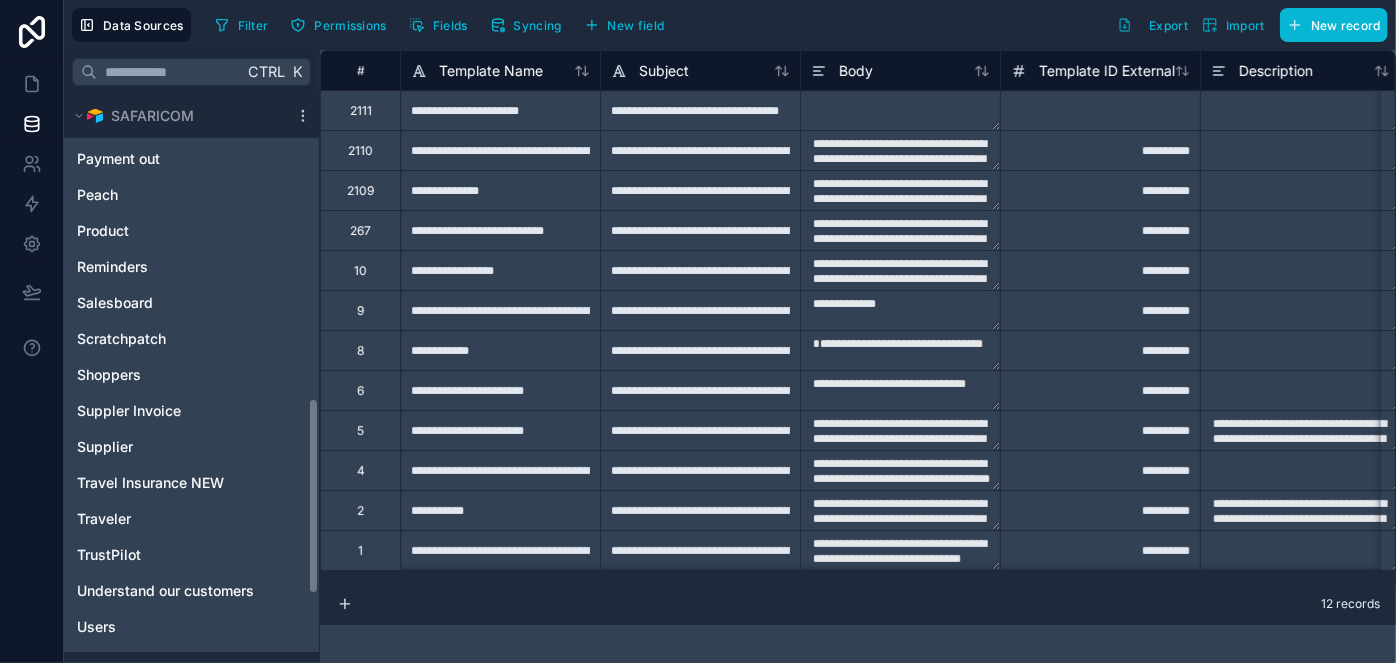 scroll, scrollTop: 1077, scrollLeft: 0, axis: vertical 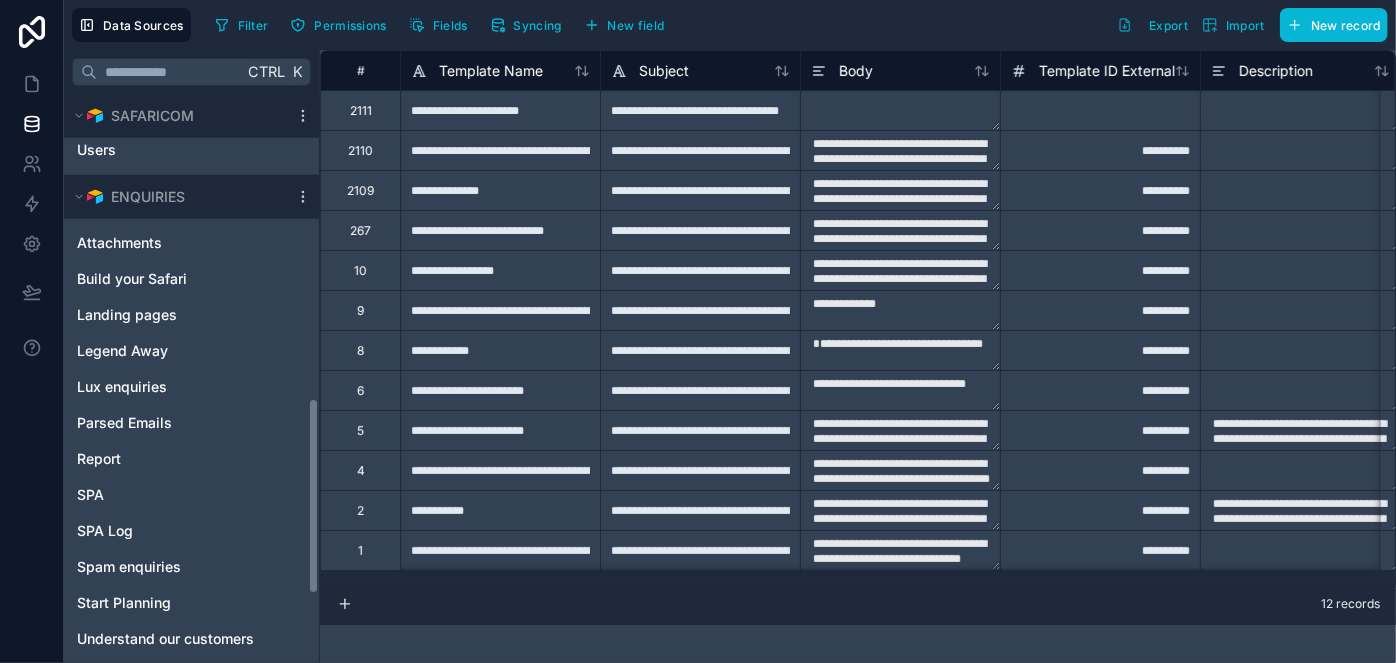 click on "Noloco tables User SAFARICOM Affiliates Booking Booking Option Call Log Consultant enquiries Currencies Email Email Template Flight IM Attribution Itinerary Mailer List Notes Payment In Payment out Peach Product Reminders Salesboard Scratchpatch Shoppers Suppler Invoice Supplier Travel Insurance NEW Traveler TrustPilot Understand our customers Users ENQUIRIES Attachments Build your Safari Landing pages Legend Away Lux enquiries Parsed Emails Report SPA SPA Log Spam enquiries Start Planning Understand our customers" at bounding box center (191, -160) 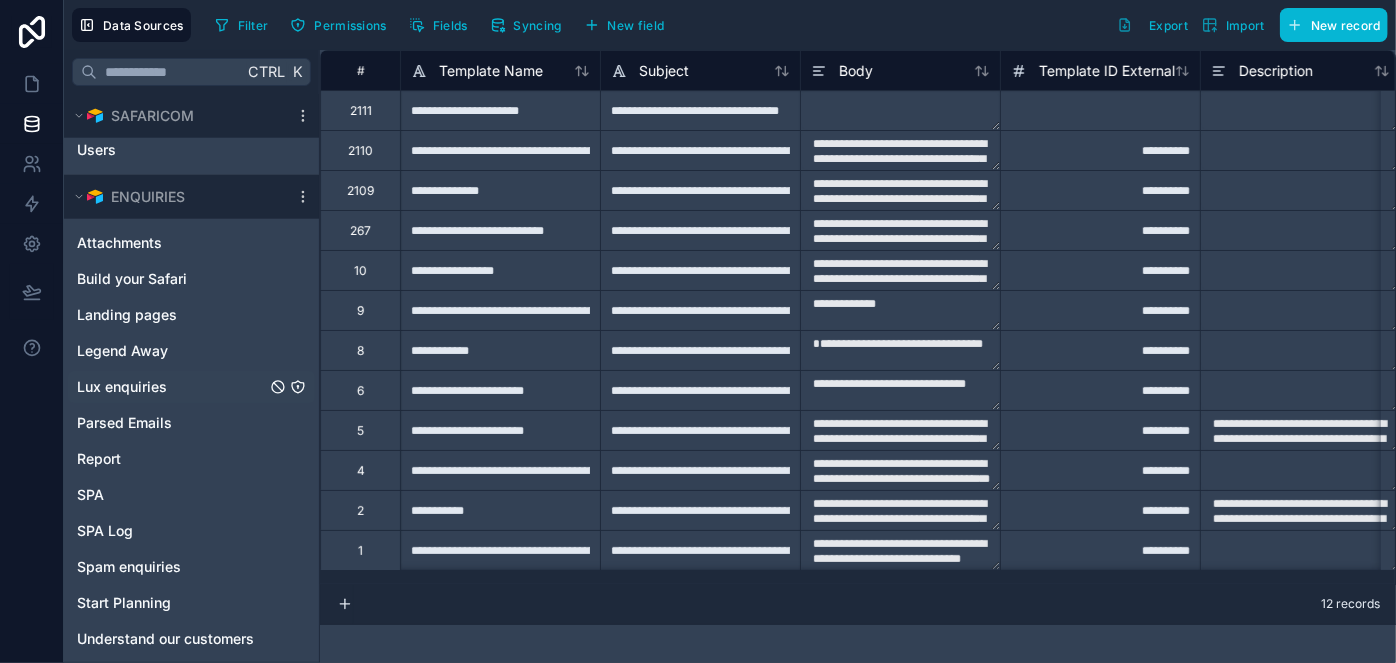 click on "Lux enquiries" at bounding box center (191, 387) 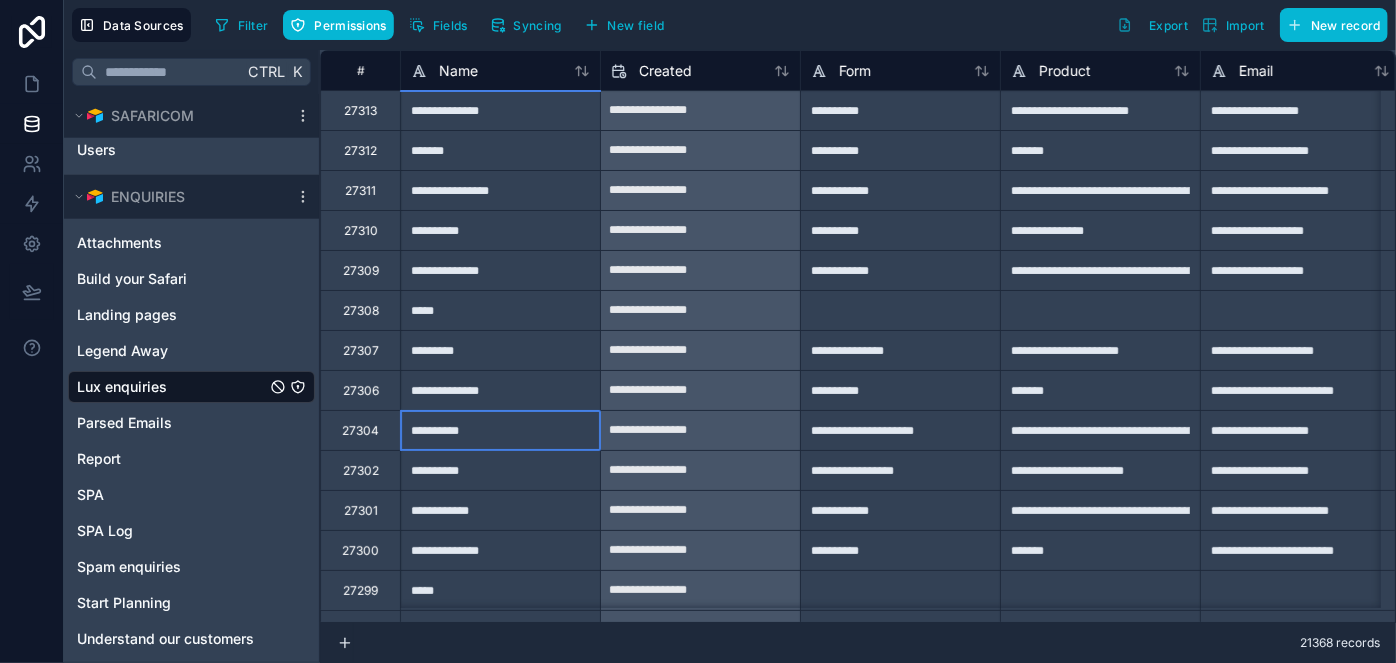 click on "**********" at bounding box center (500, 430) 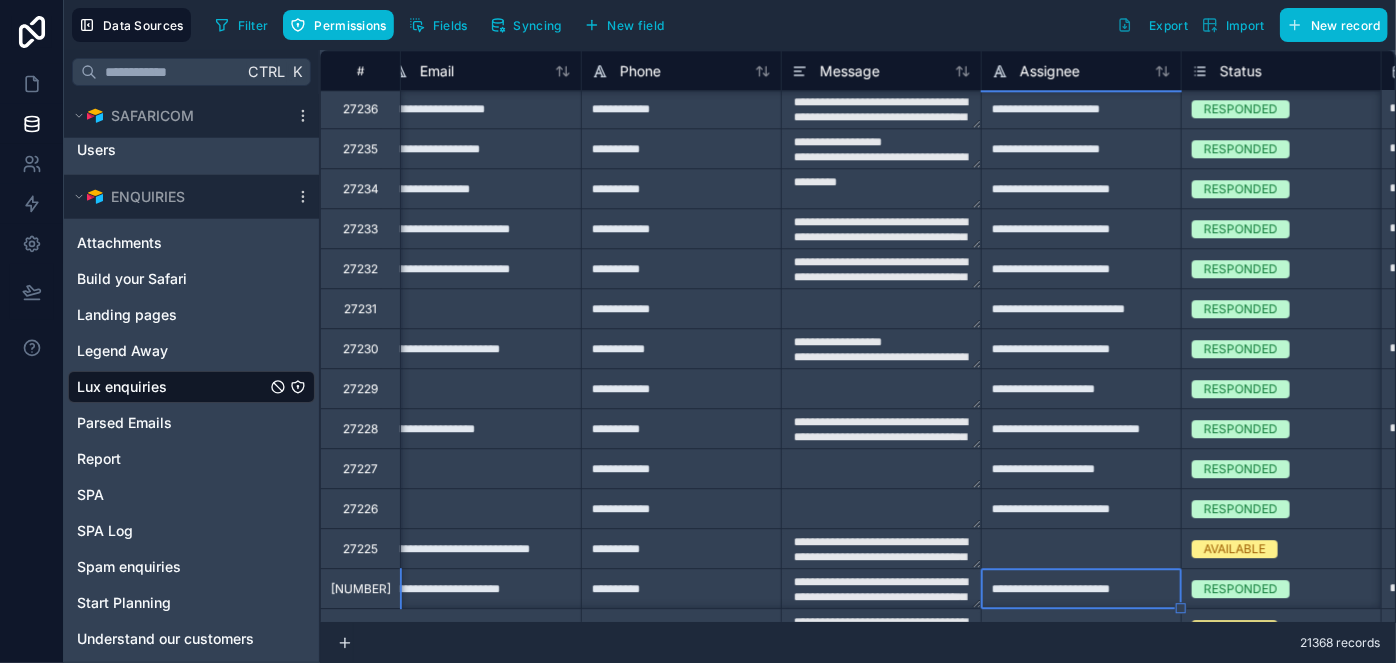 scroll, scrollTop: 2642, scrollLeft: 819, axis: both 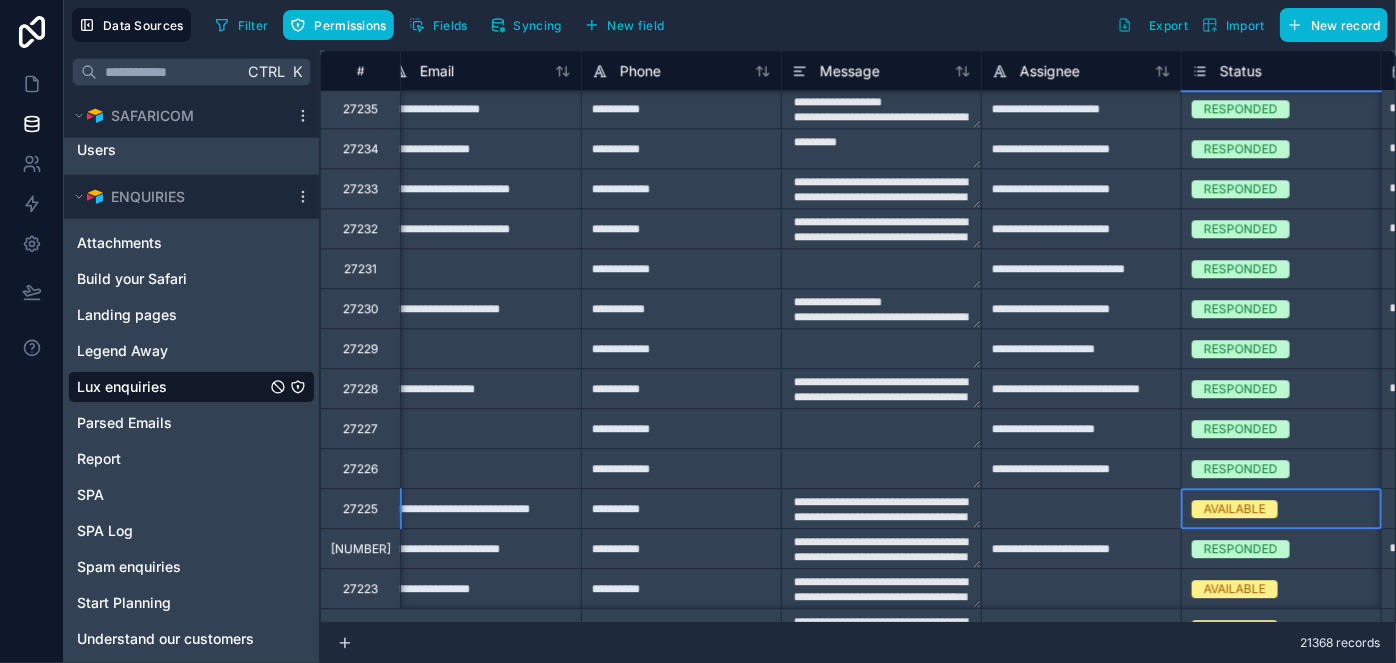 click on "AVAILABLE" at bounding box center (1281, 508) 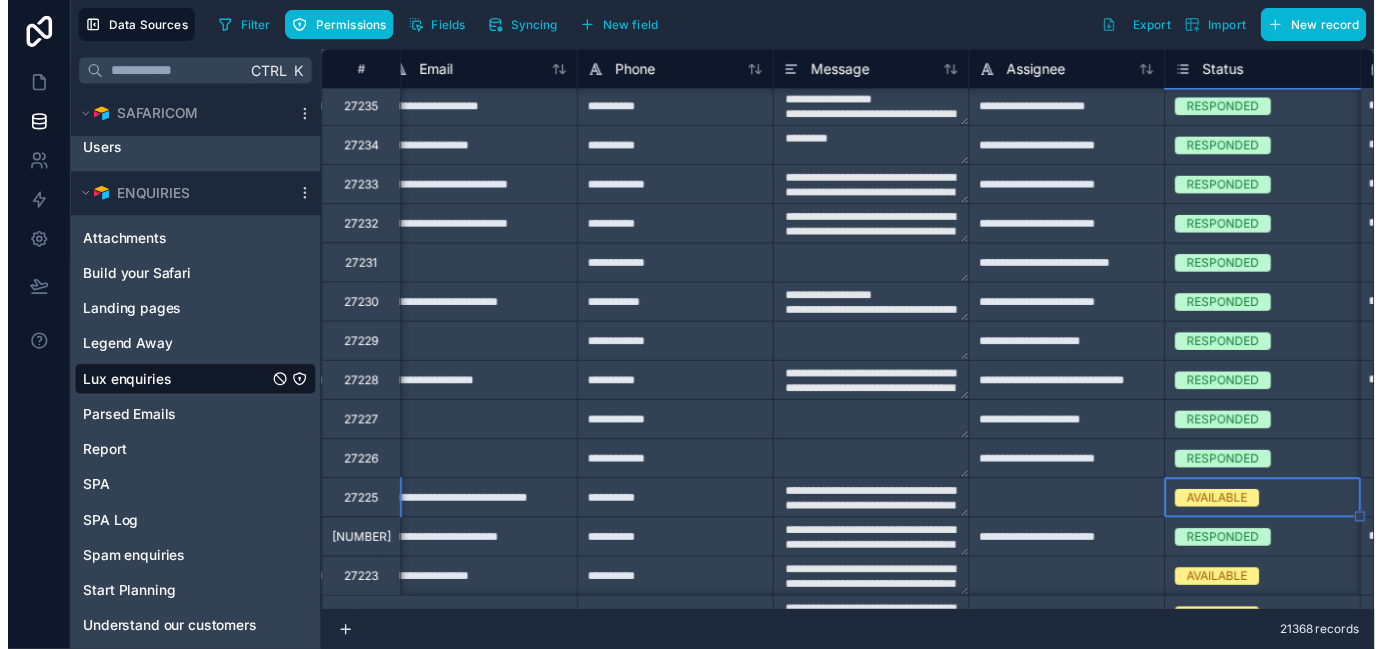 scroll, scrollTop: 179, scrollLeft: 0, axis: vertical 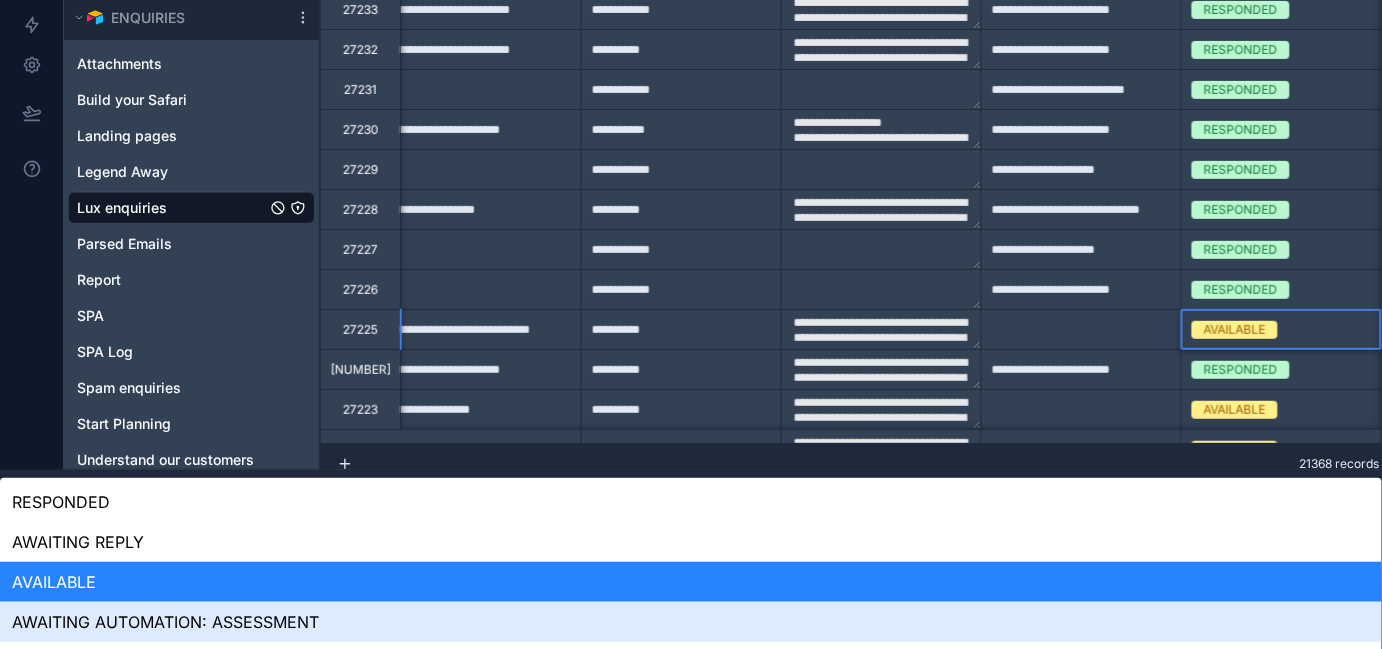 click on "**********" at bounding box center [691, 145] 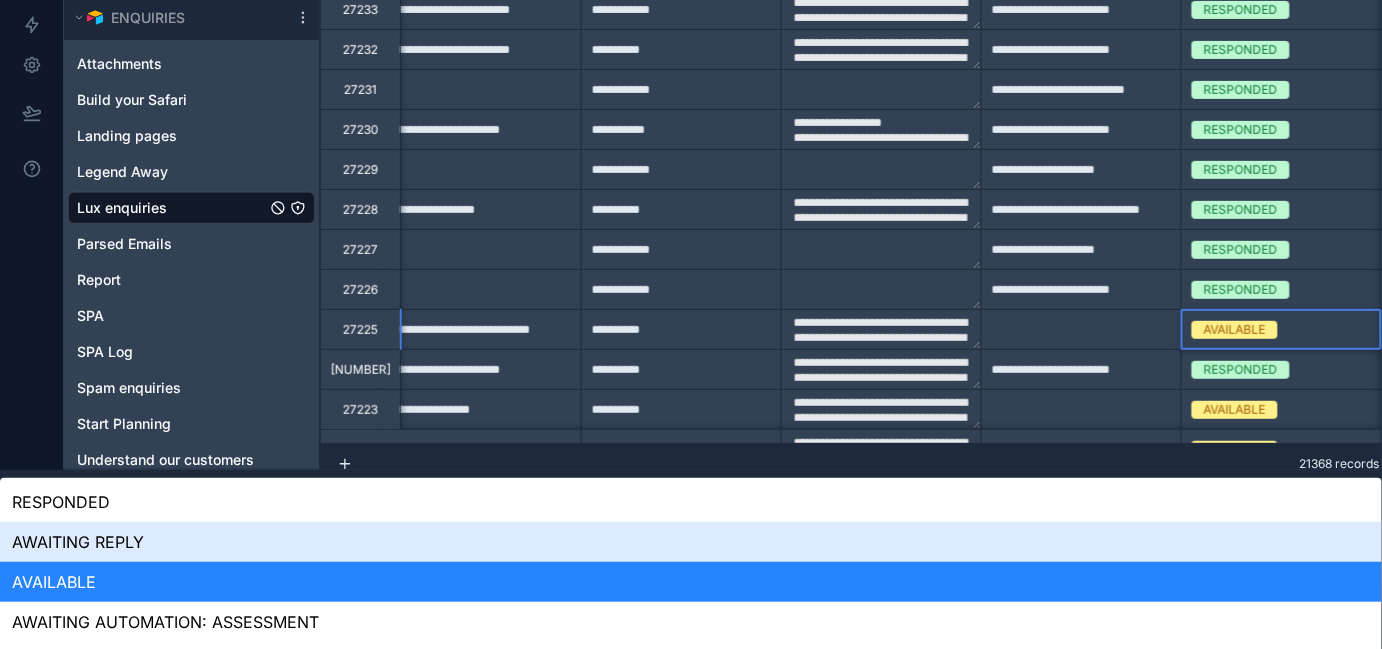 click on "AWAITING REPLY" at bounding box center (691, 542) 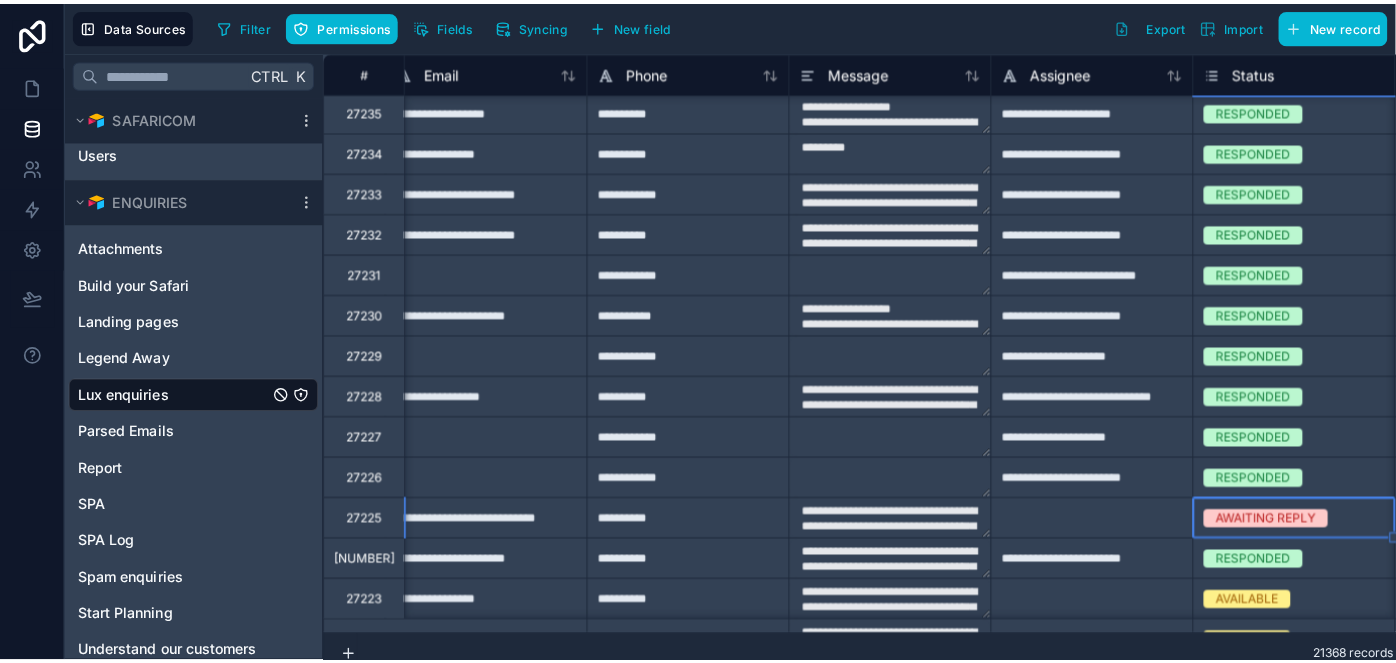 scroll, scrollTop: 0, scrollLeft: 0, axis: both 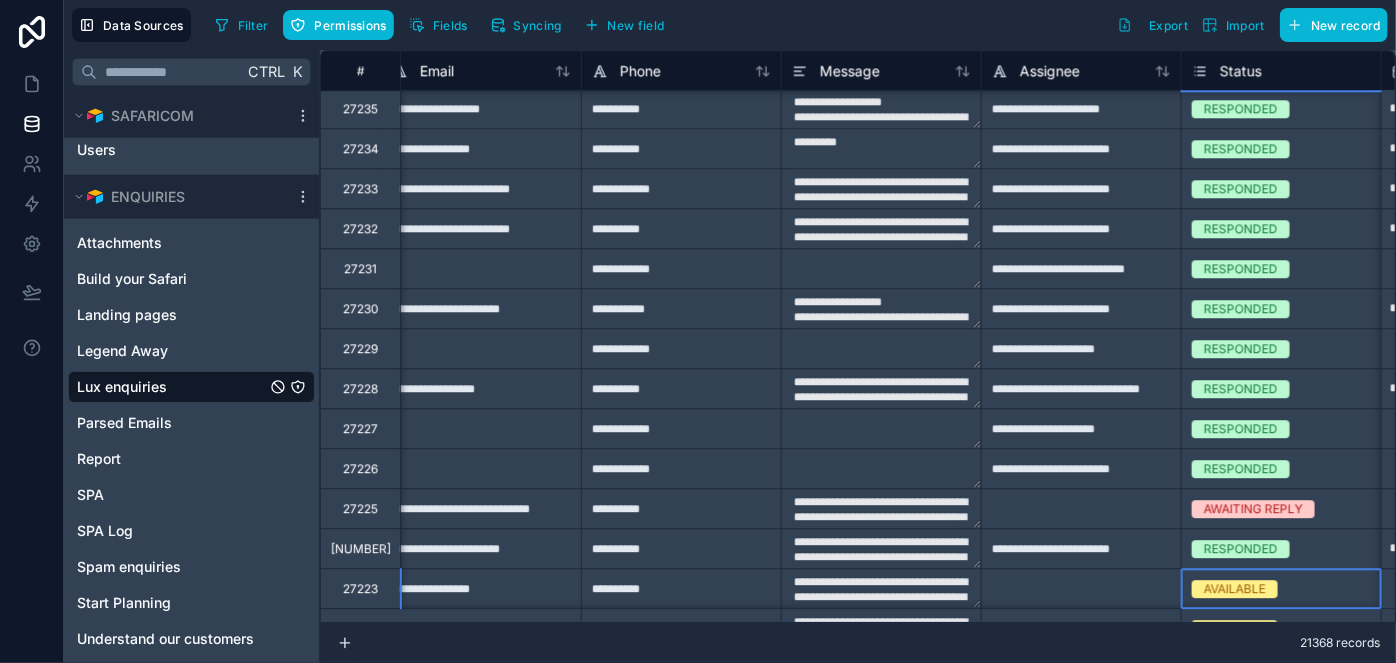 click on "AVAILABLE" at bounding box center (1235, 589) 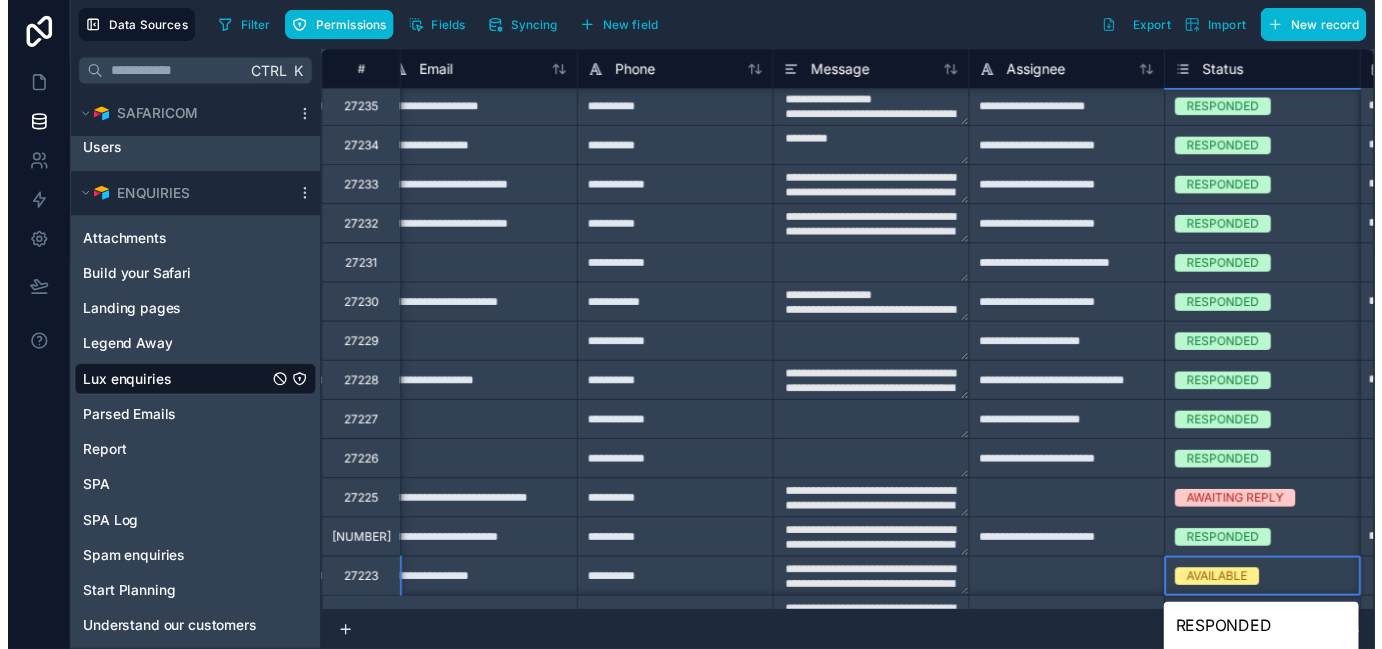 scroll, scrollTop: 259, scrollLeft: 0, axis: vertical 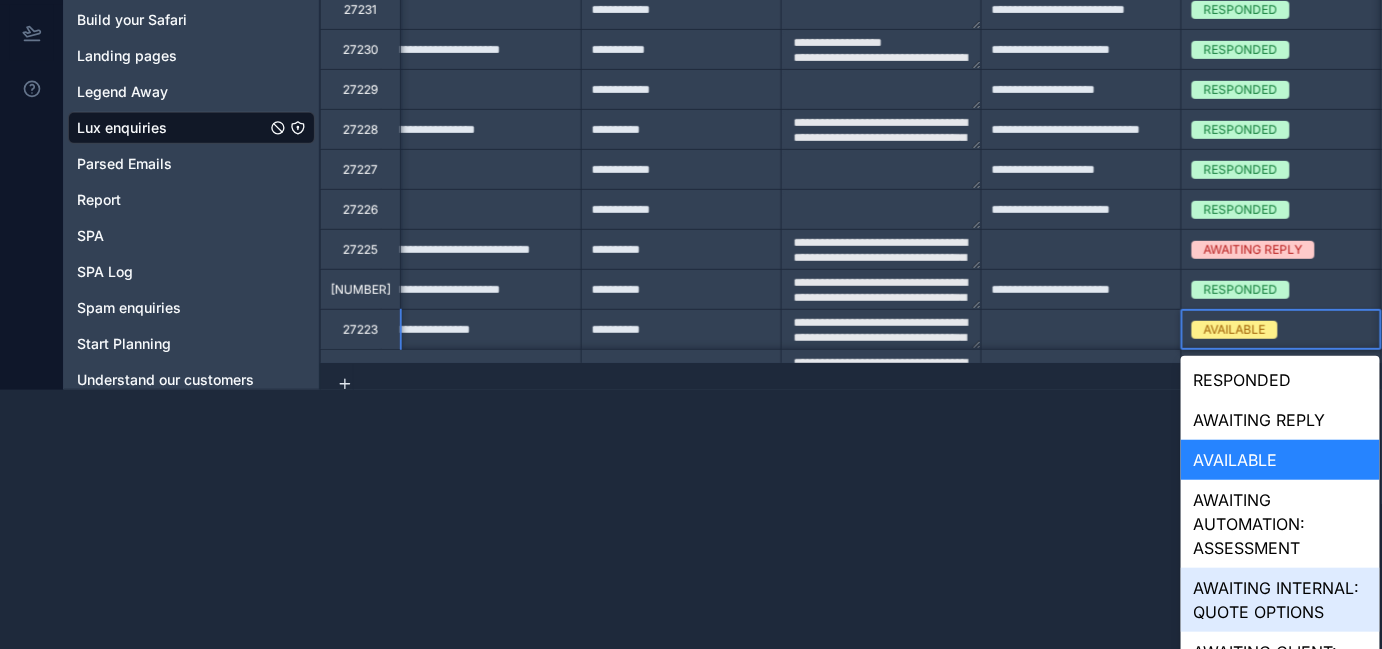 click on "**********" at bounding box center [691, 65] 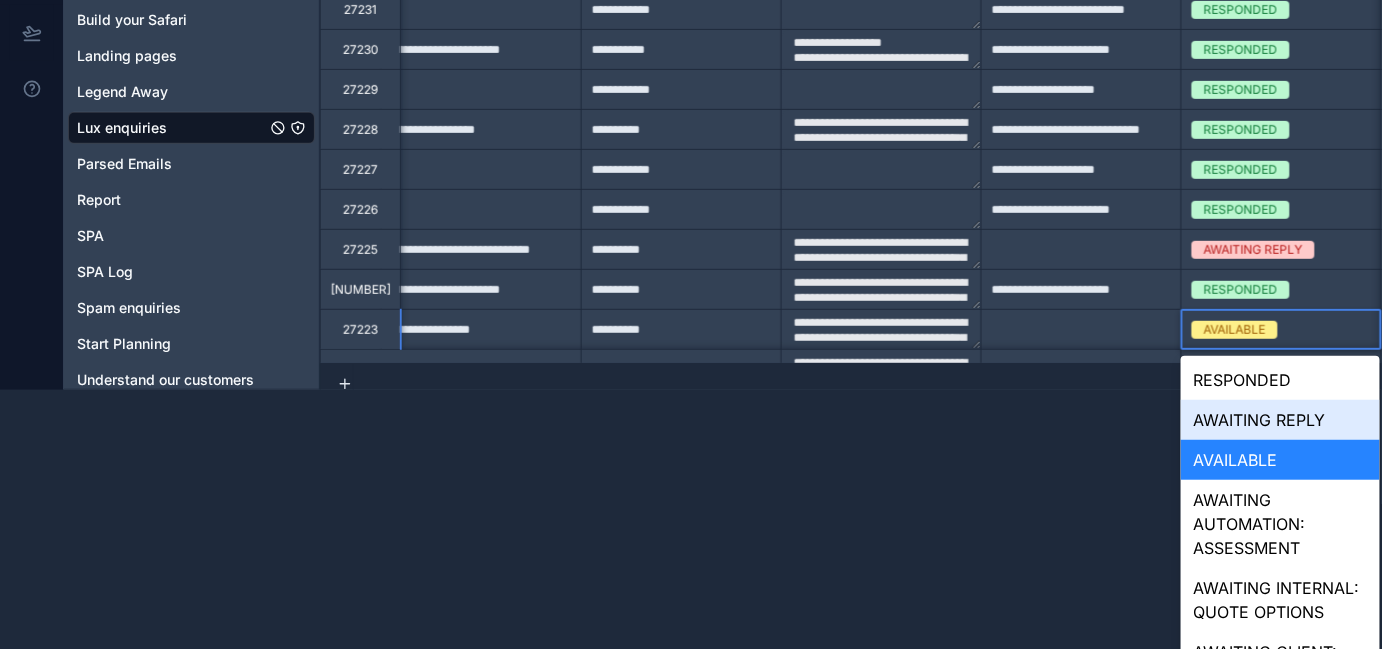 click on "AWAITING REPLY" at bounding box center [1280, 420] 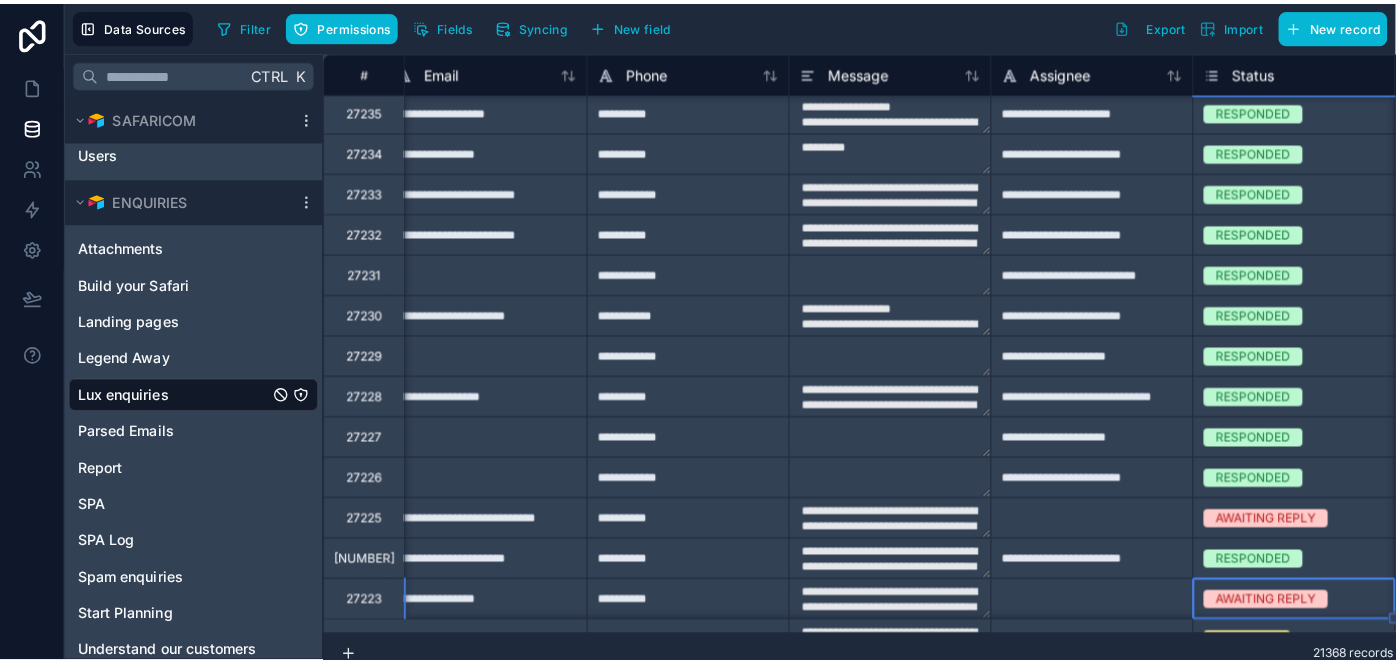 scroll, scrollTop: 0, scrollLeft: 0, axis: both 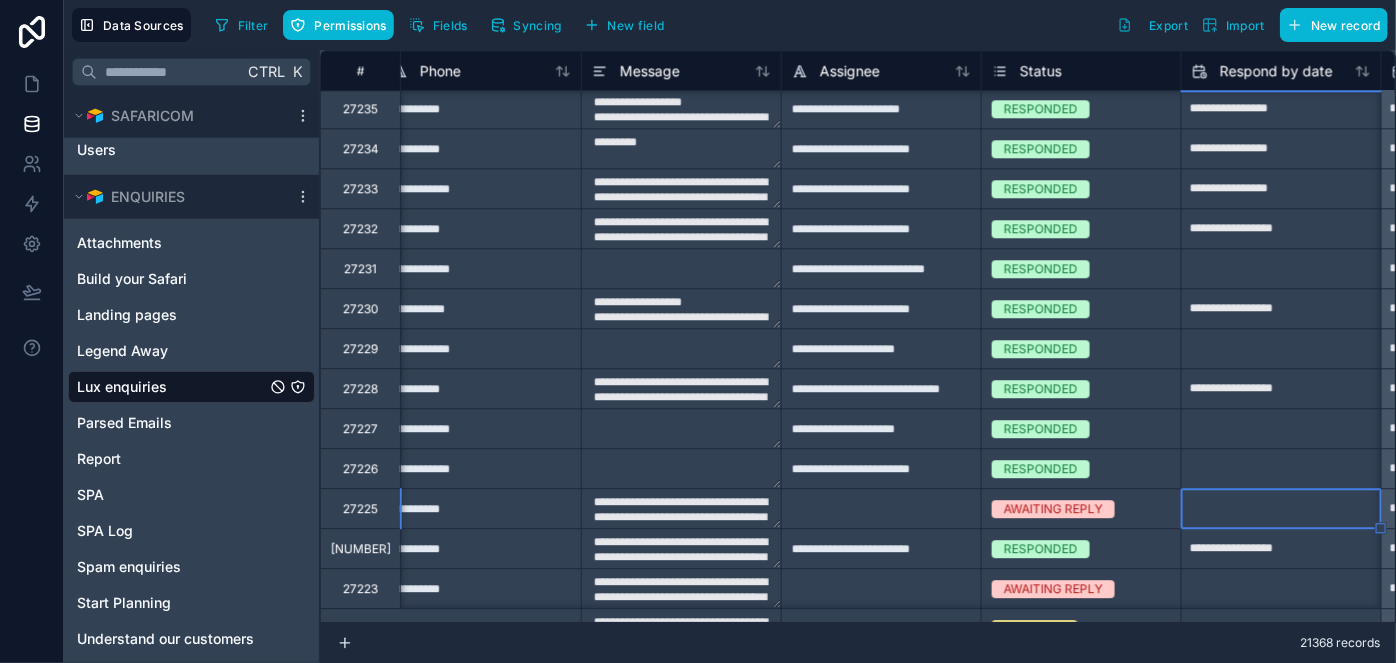 select on "****" 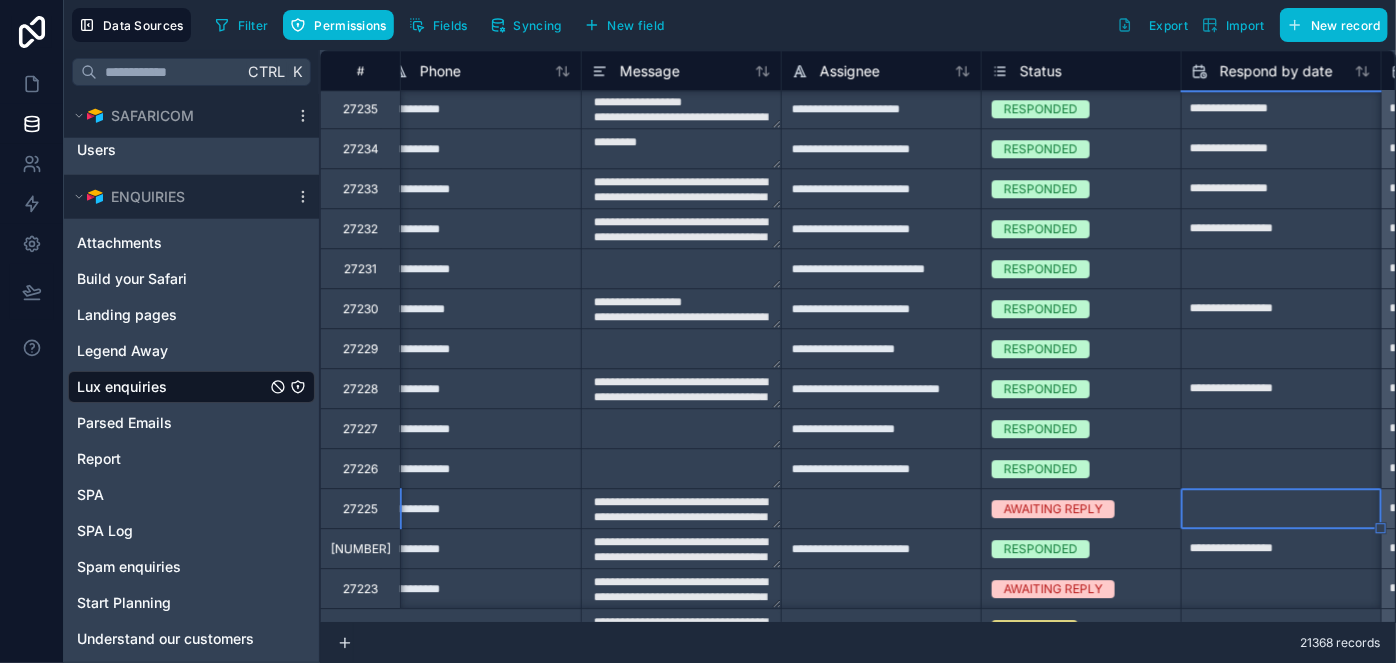 select on "*" 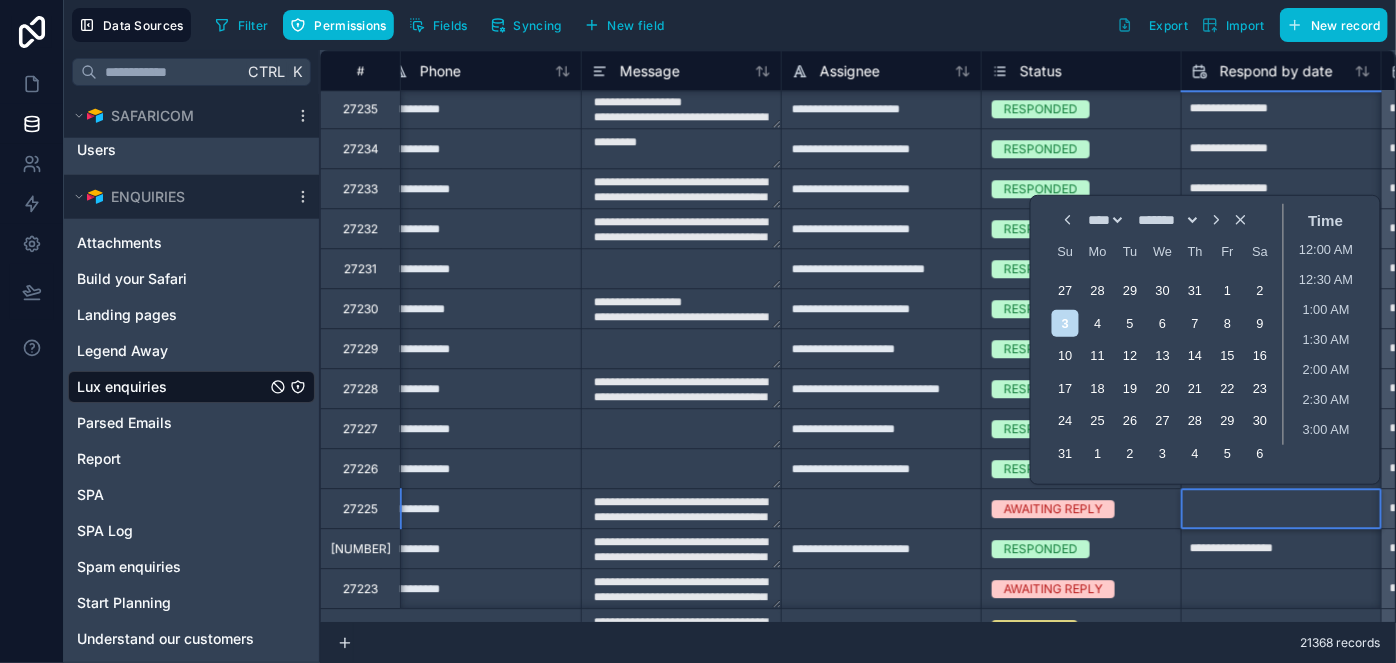 click at bounding box center (1281, -131) 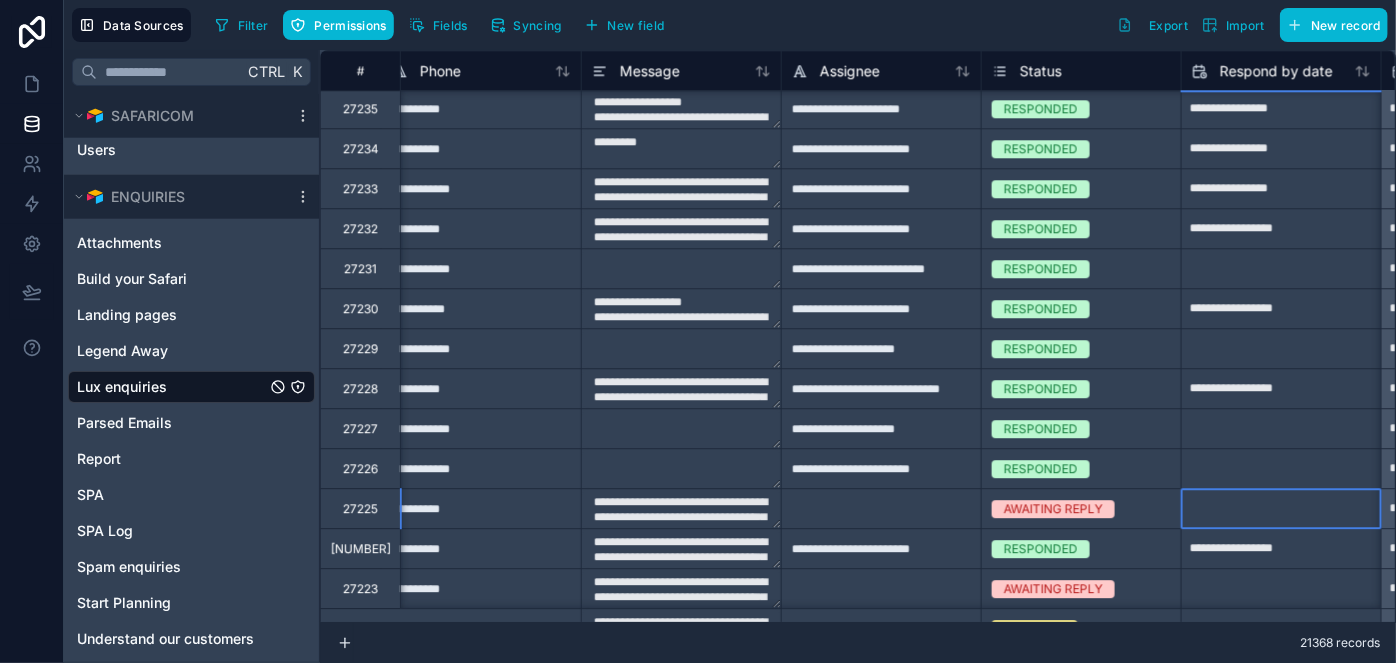 click at bounding box center (1281, -131) 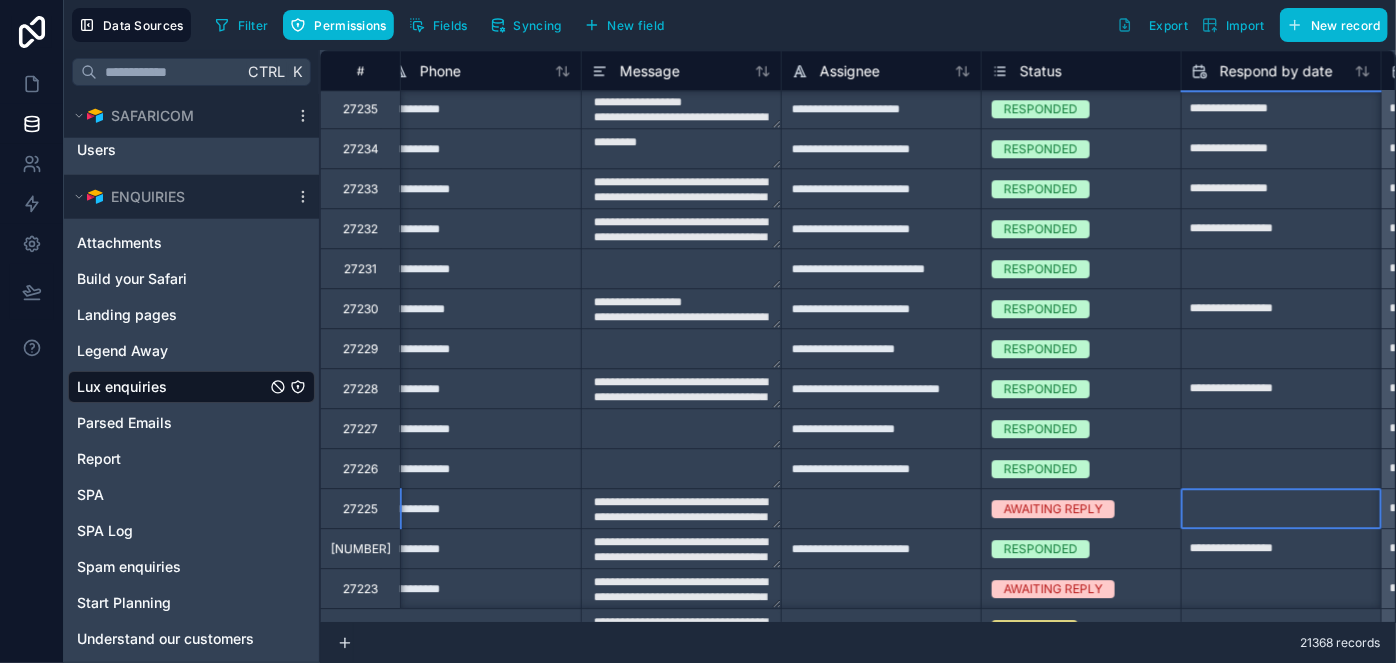 select on "****" 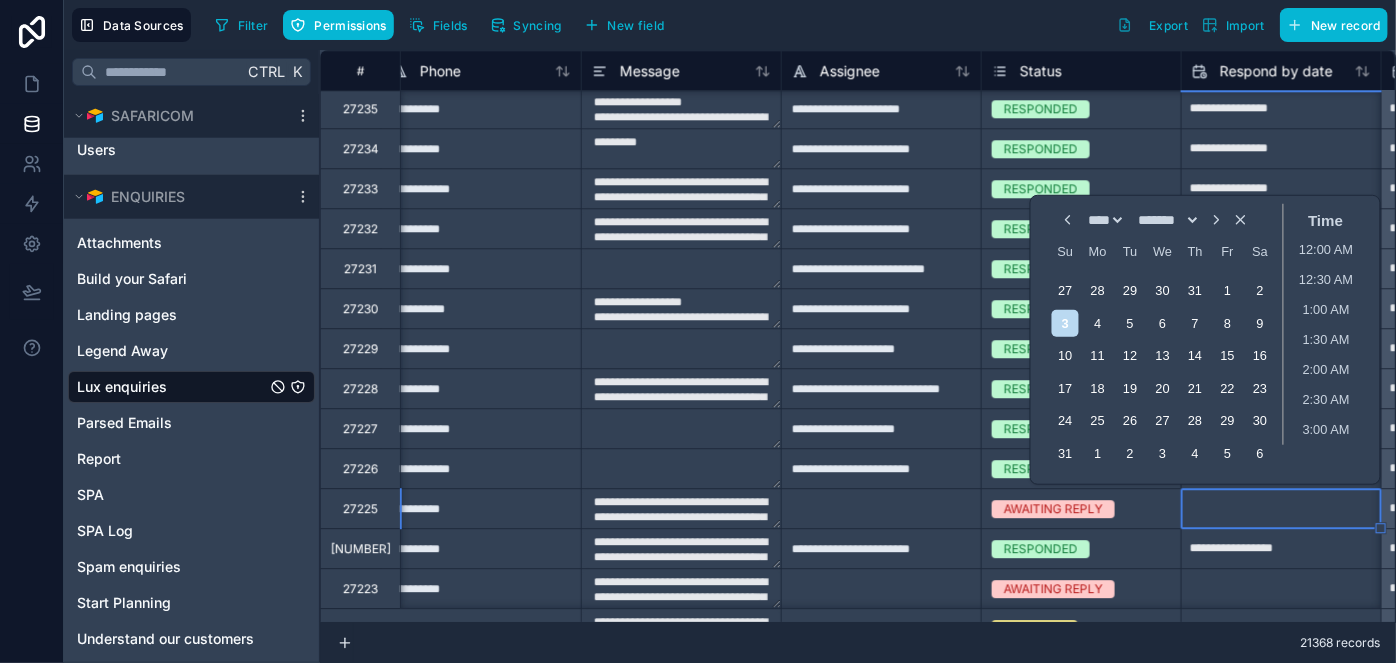 scroll, scrollTop: 405, scrollLeft: 0, axis: vertical 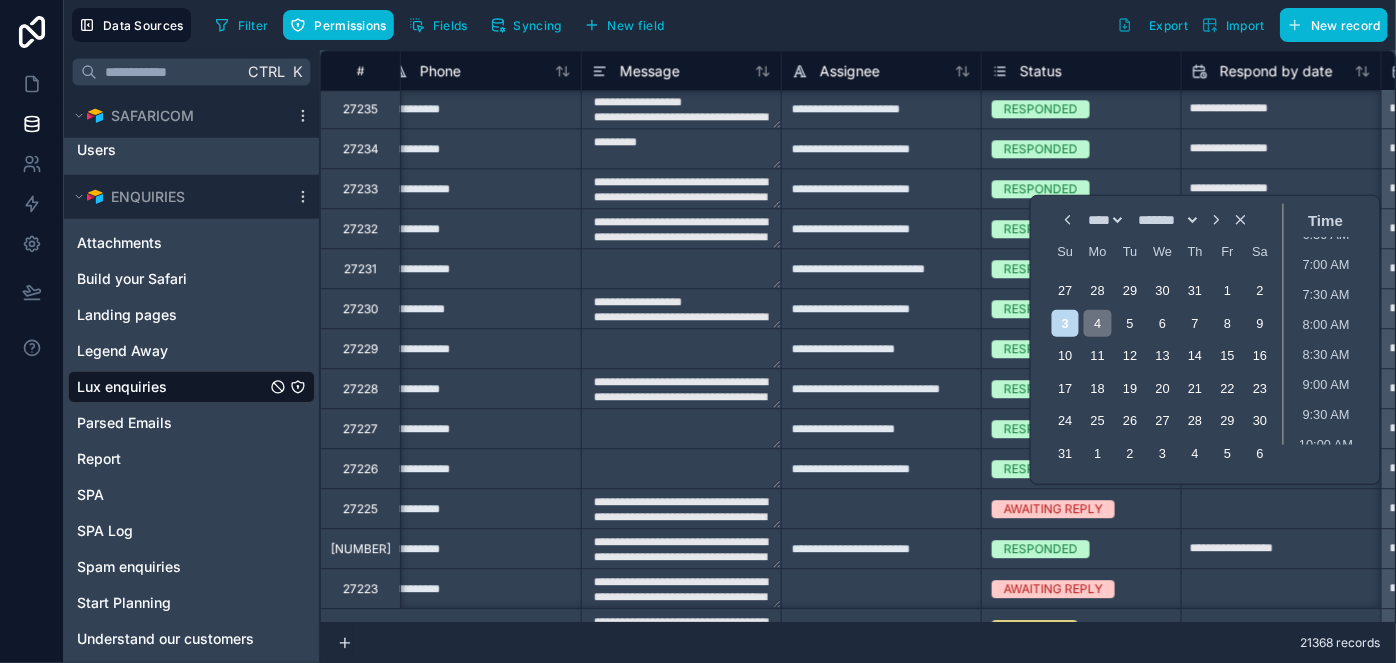 click on "4" at bounding box center (1097, 323) 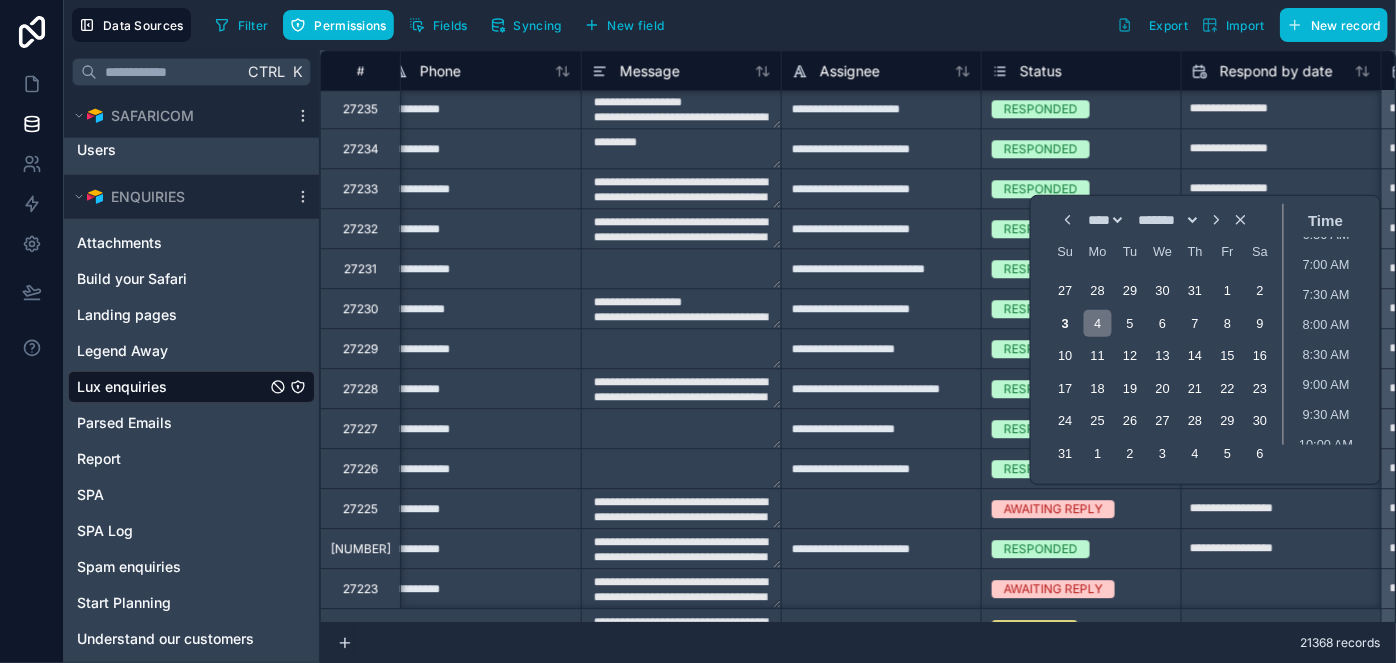 type on "**********" 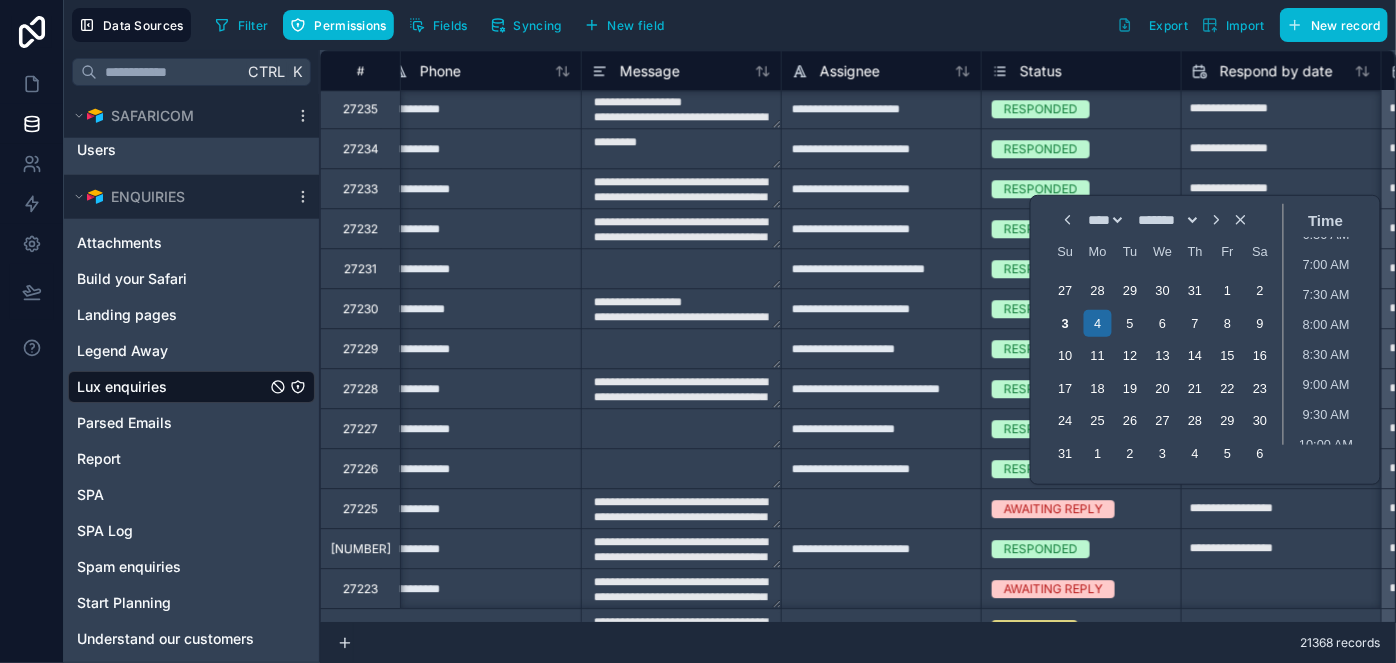 click at bounding box center [1281, -131] 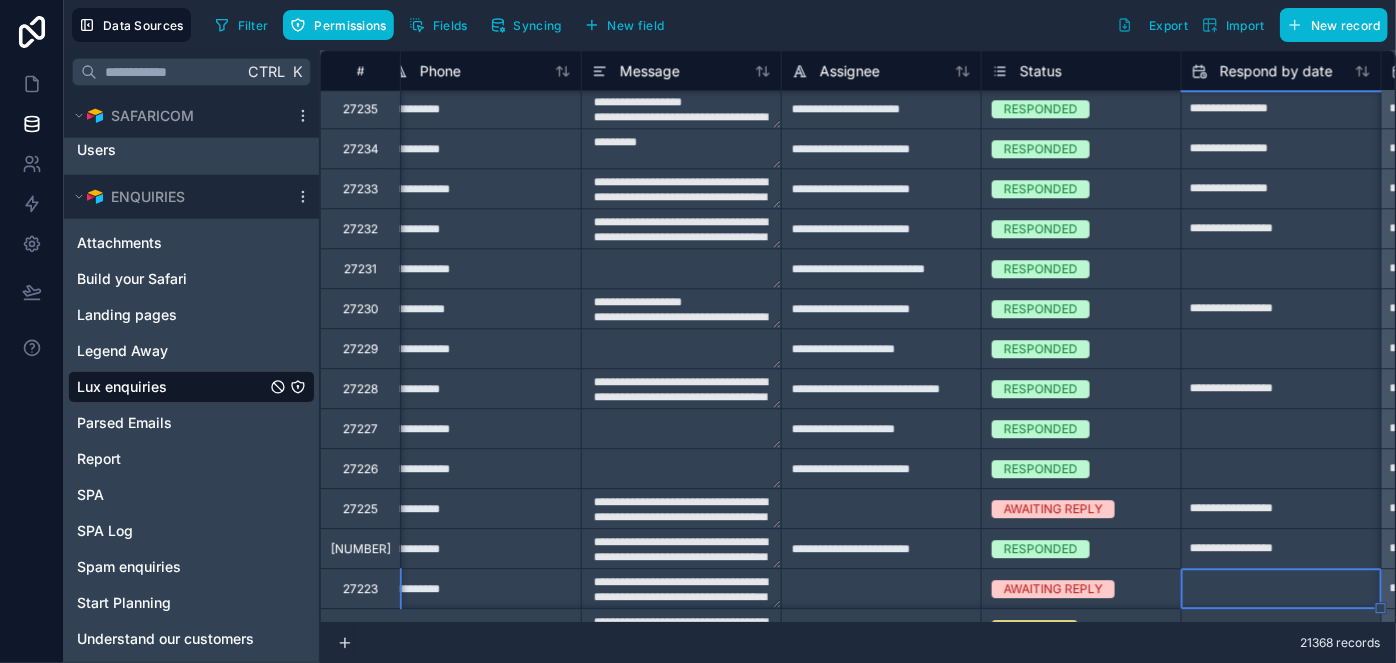 select on "****" 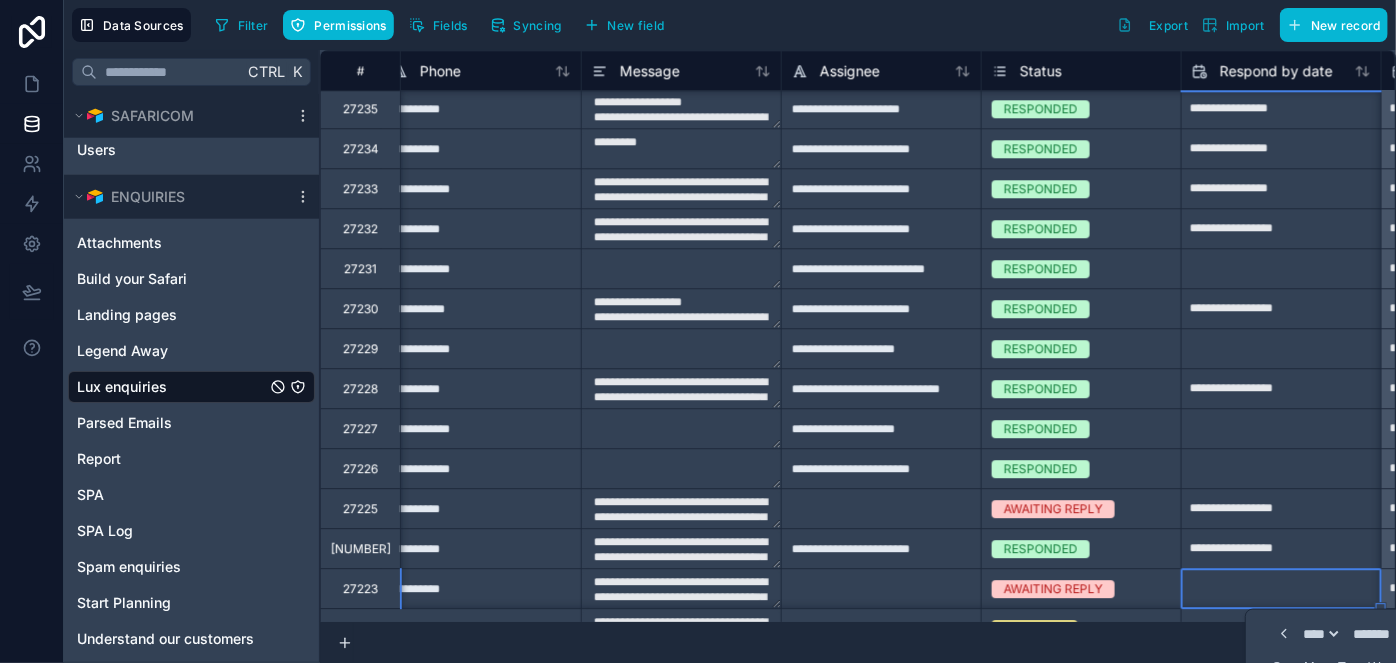 click at bounding box center [1281, -131] 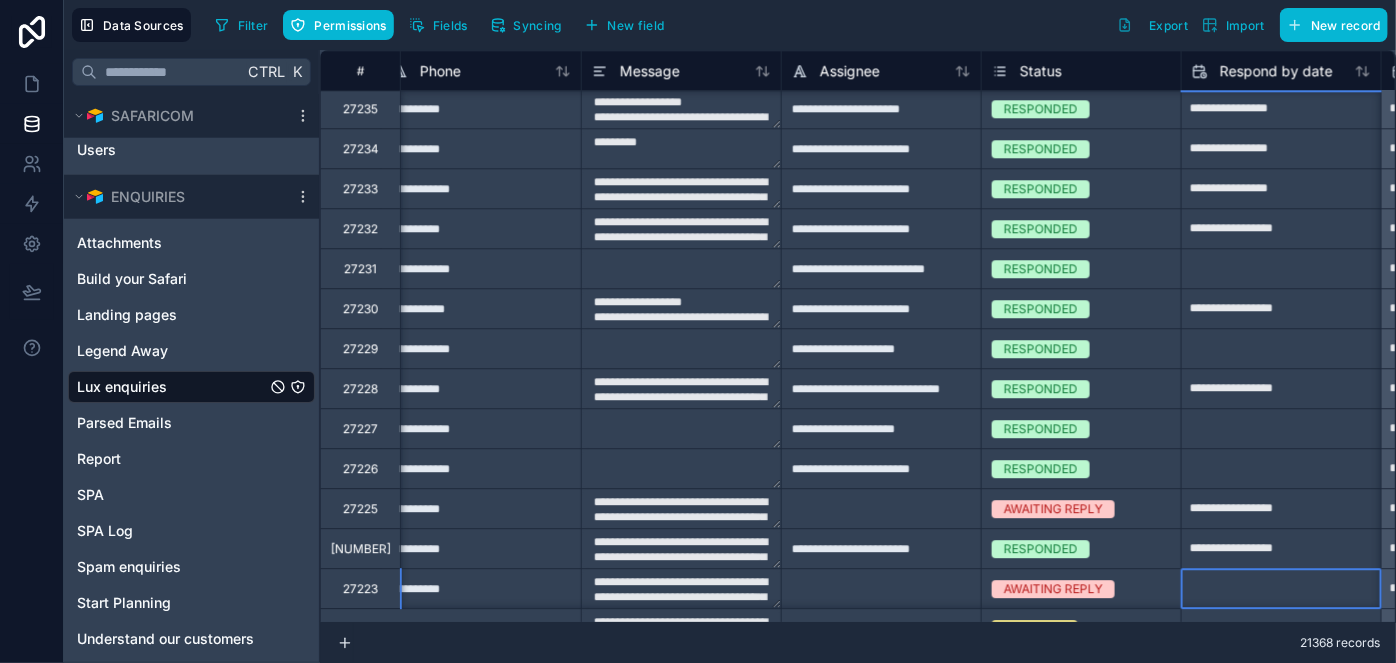 click at bounding box center (1281, -131) 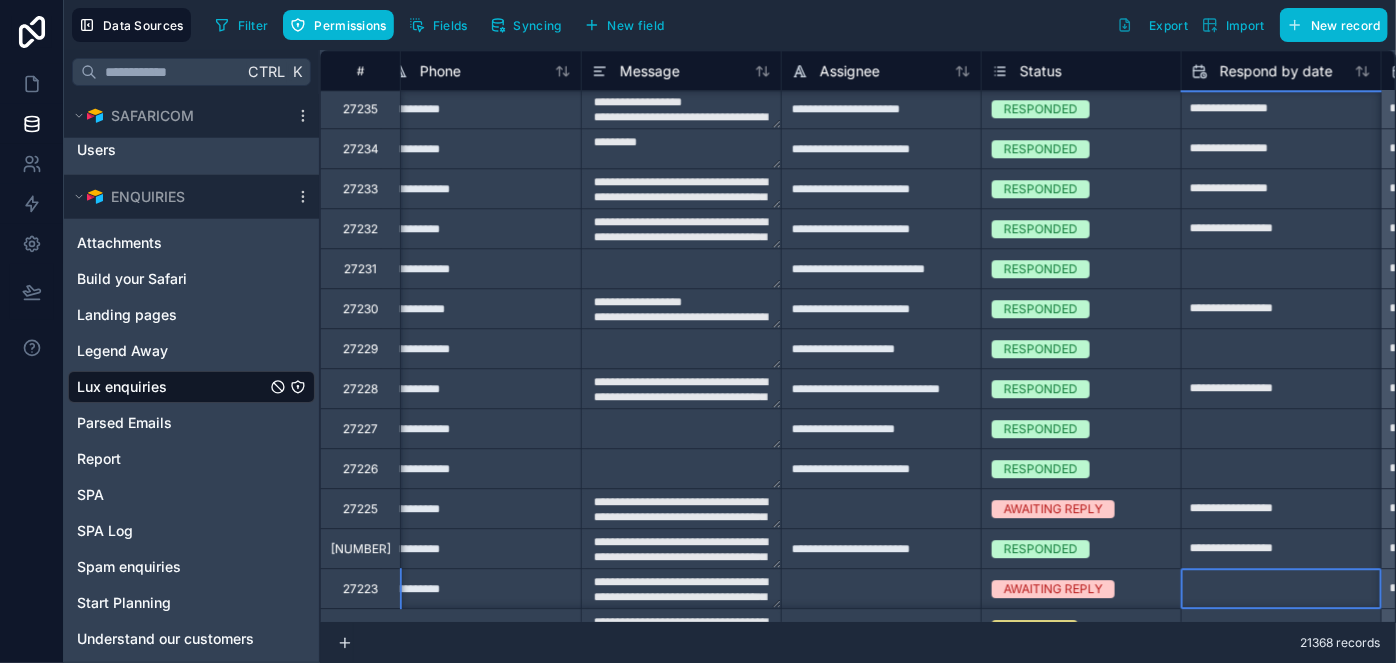 select on "****" 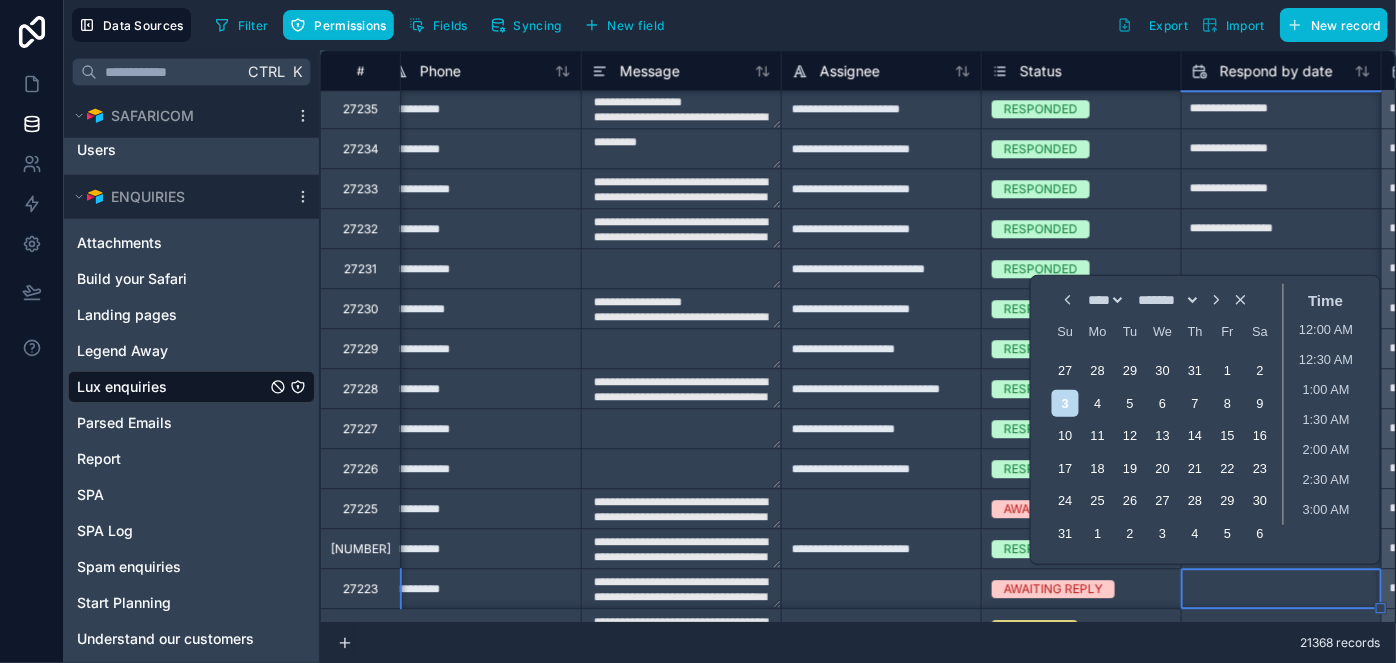 scroll, scrollTop: 405, scrollLeft: 0, axis: vertical 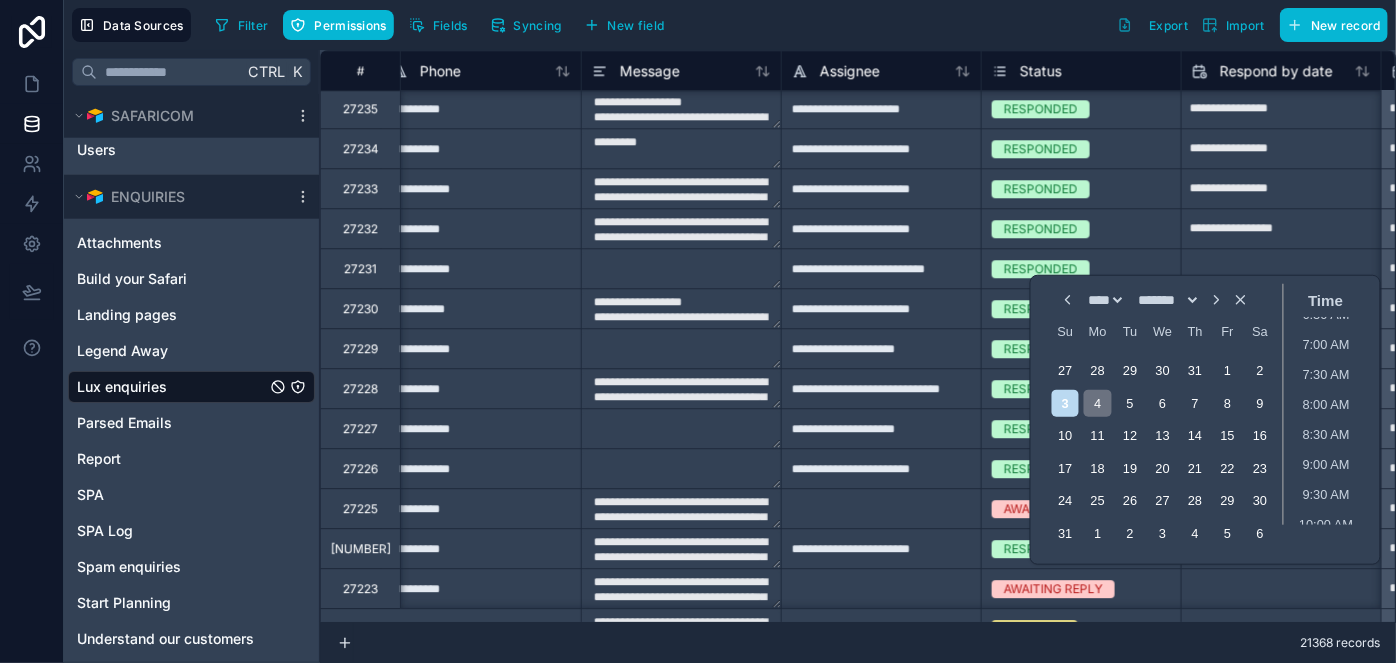 click on "4" at bounding box center (1097, 403) 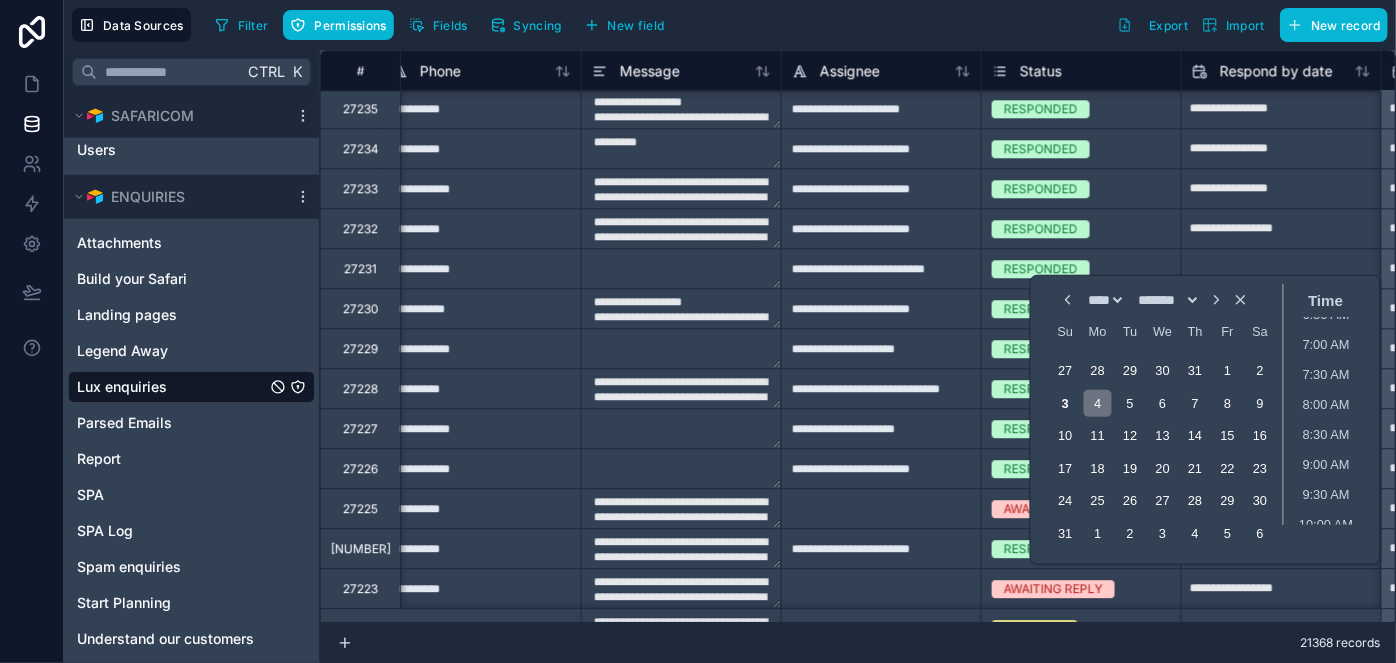type on "**********" 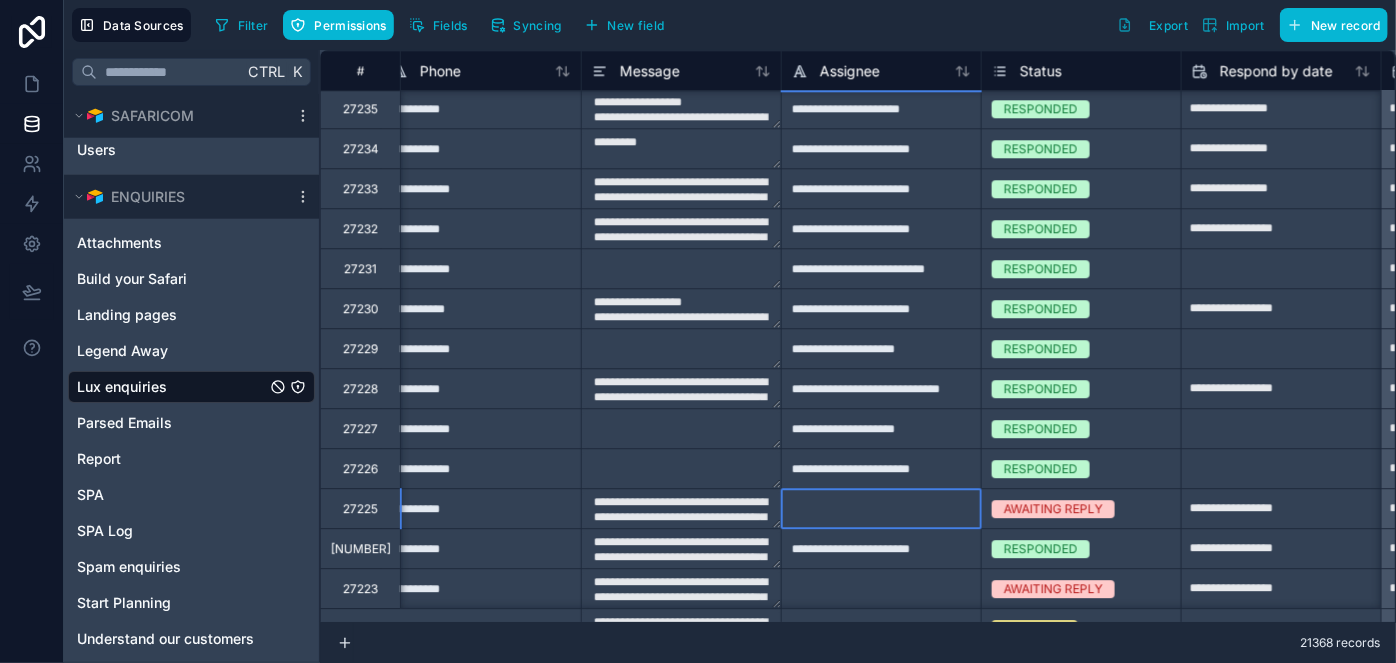 click at bounding box center (881, 508) 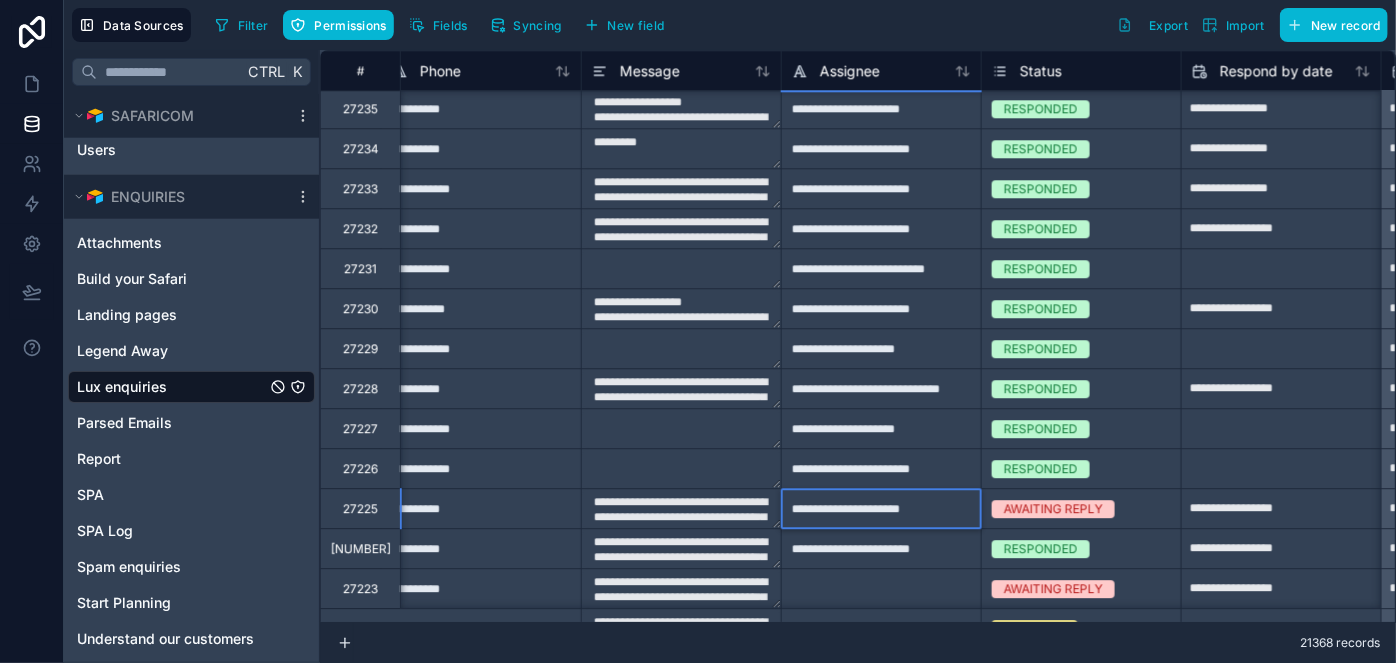 type on "**********" 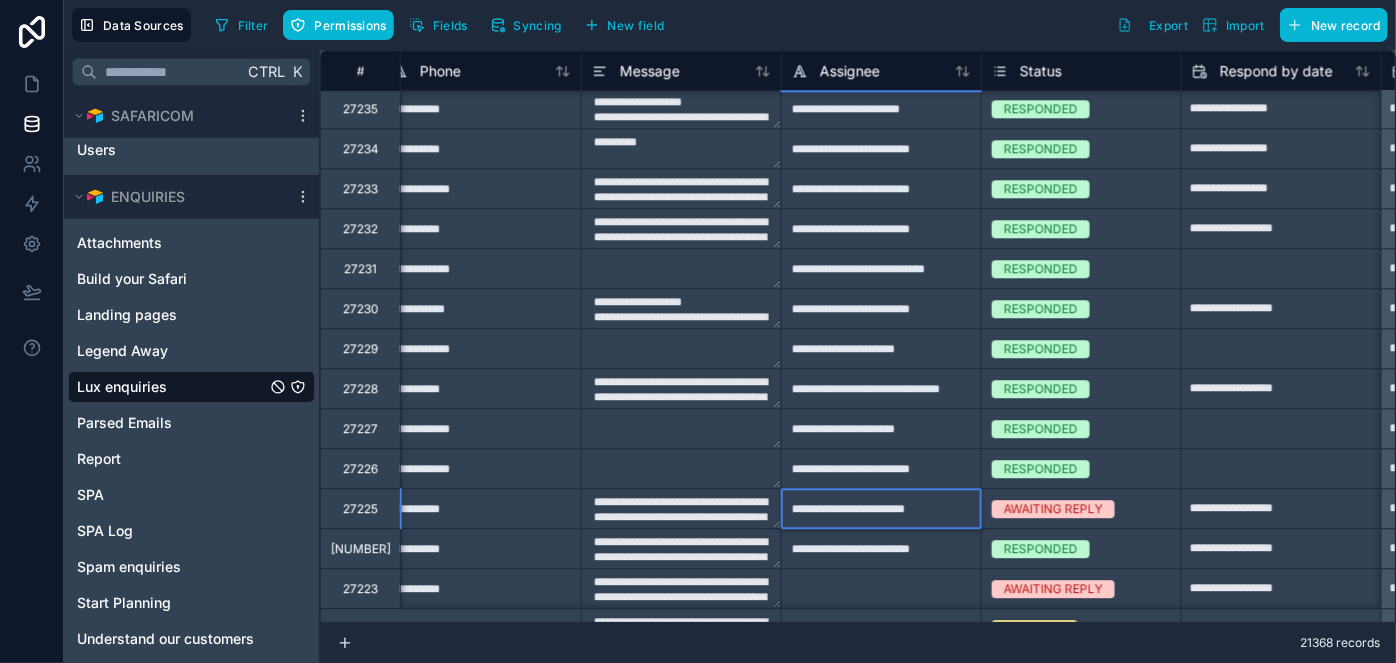 click on "**********" at bounding box center (1281, -131) 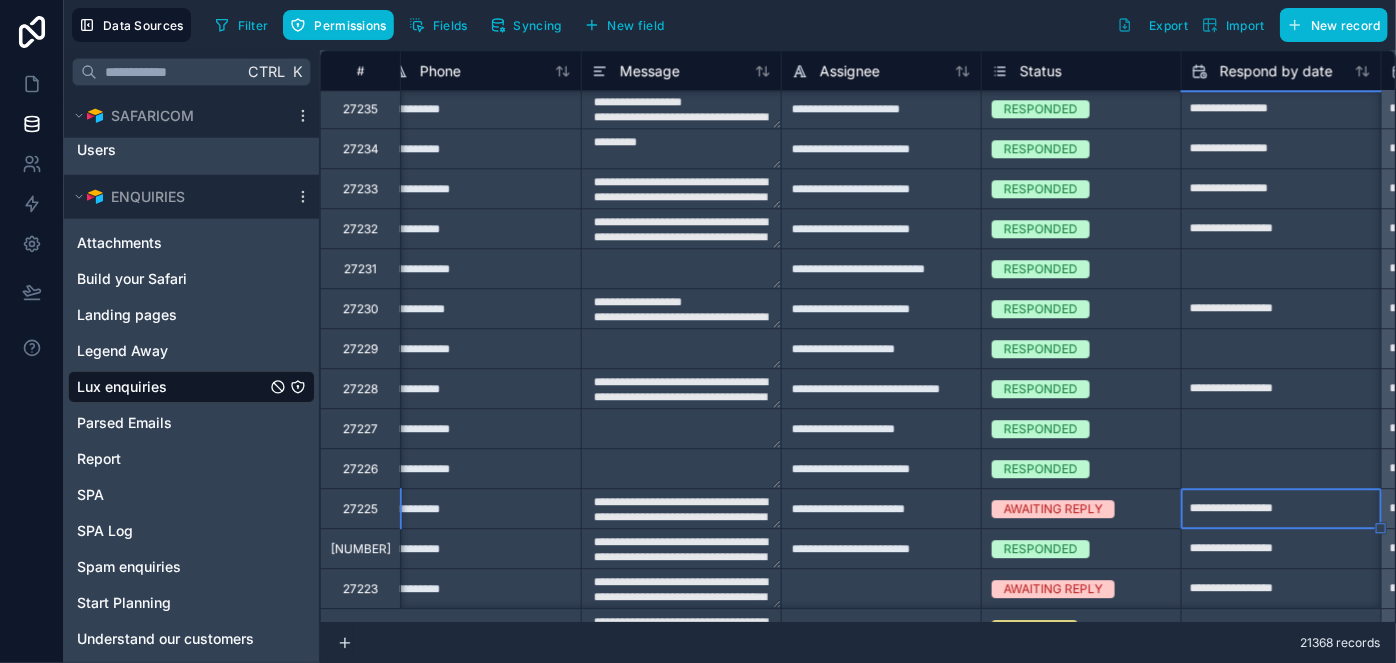 select on "****" 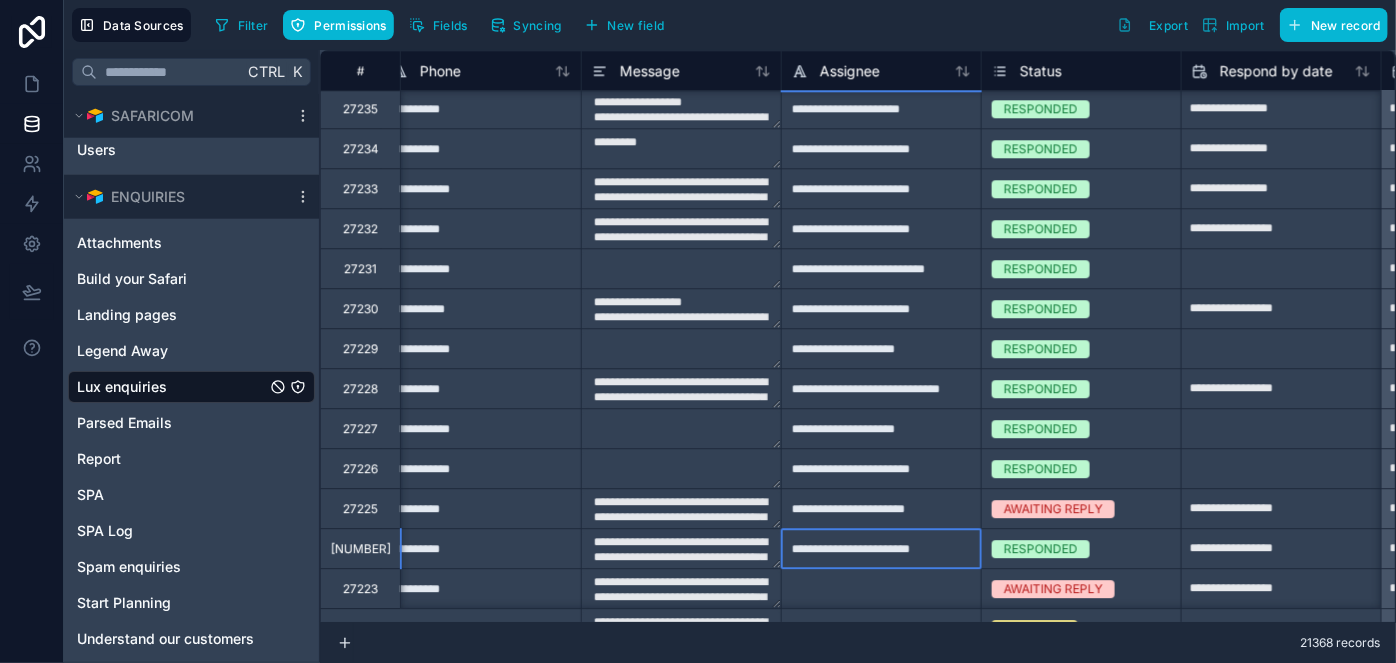 click on "**********" at bounding box center [881, 508] 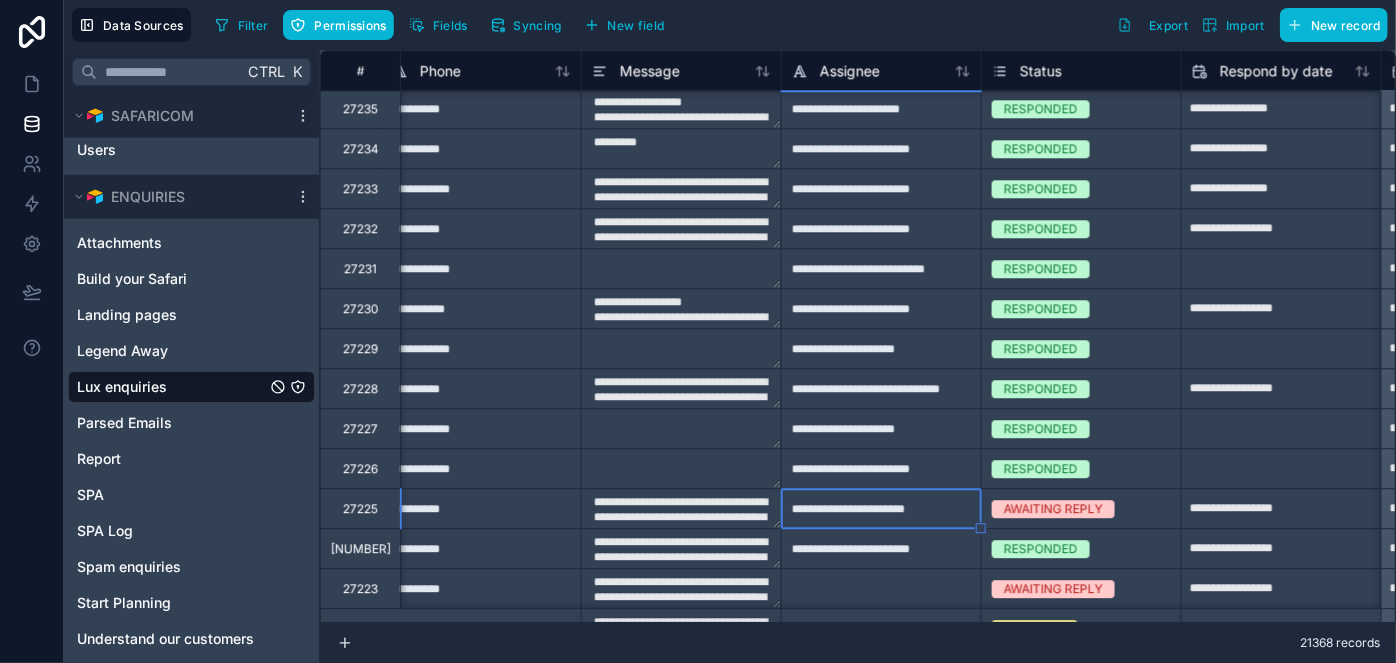click at bounding box center [881, 588] 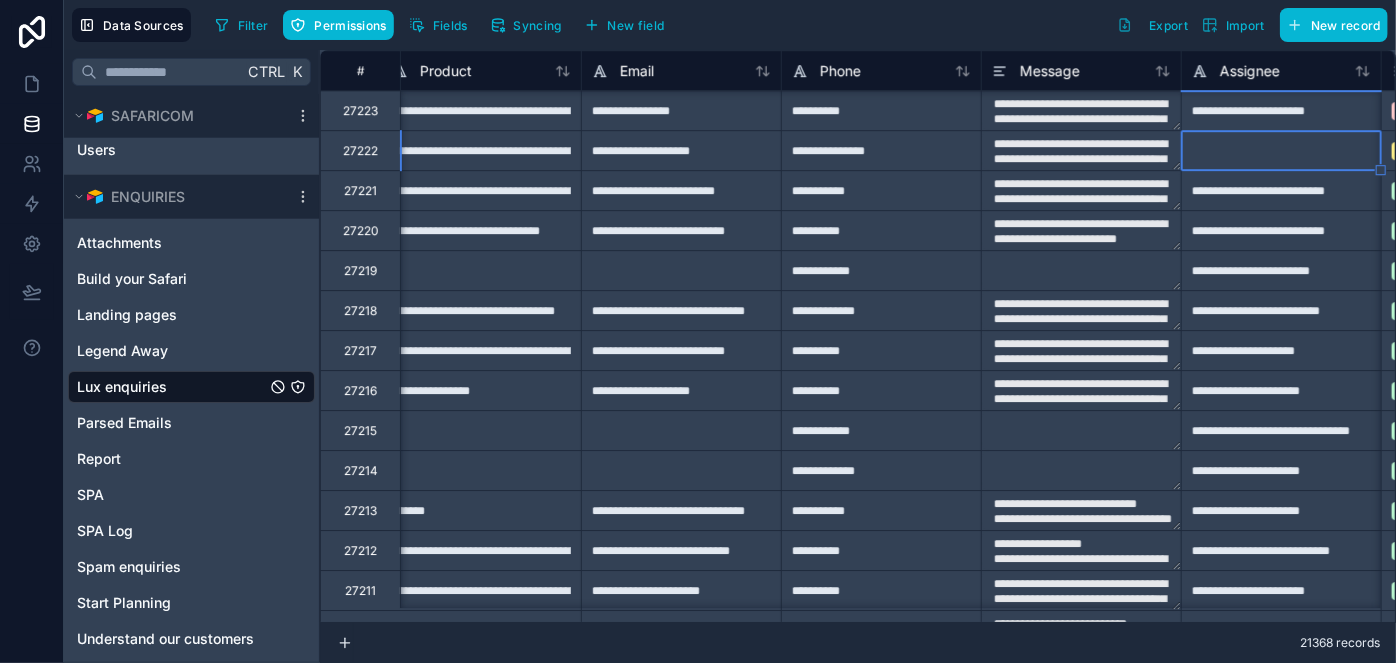 scroll, scrollTop: 3120, scrollLeft: 819, axis: both 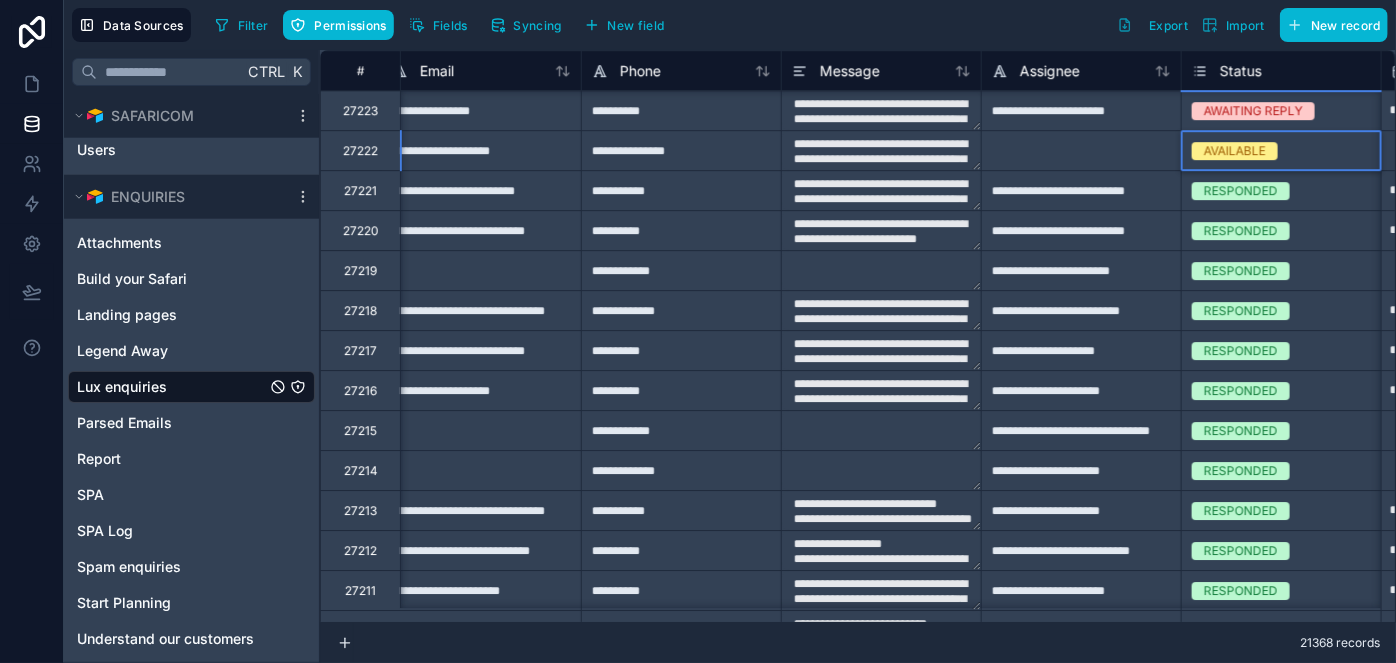 click on "AVAILABLE" at bounding box center (1235, 151) 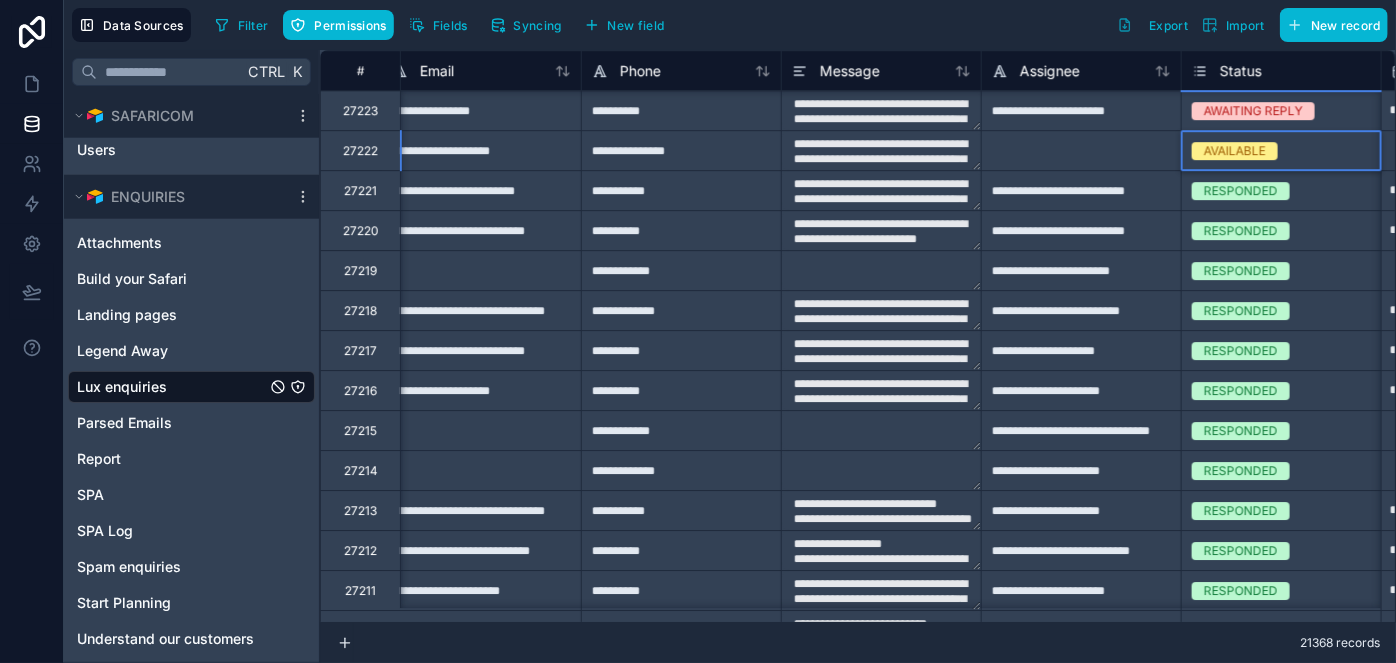 drag, startPoint x: 1217, startPoint y: 246, endPoint x: 1280, endPoint y: 246, distance: 63 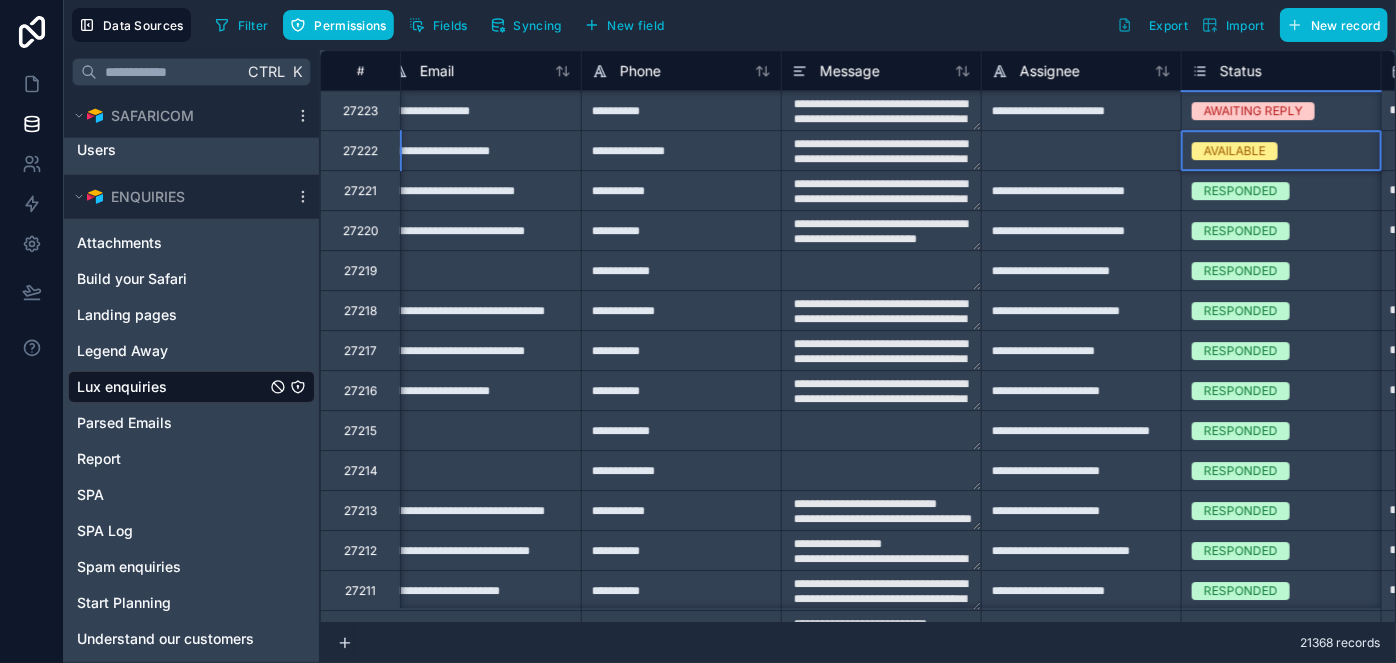 click on "AWAITING REPLY" at bounding box center [698, 735] 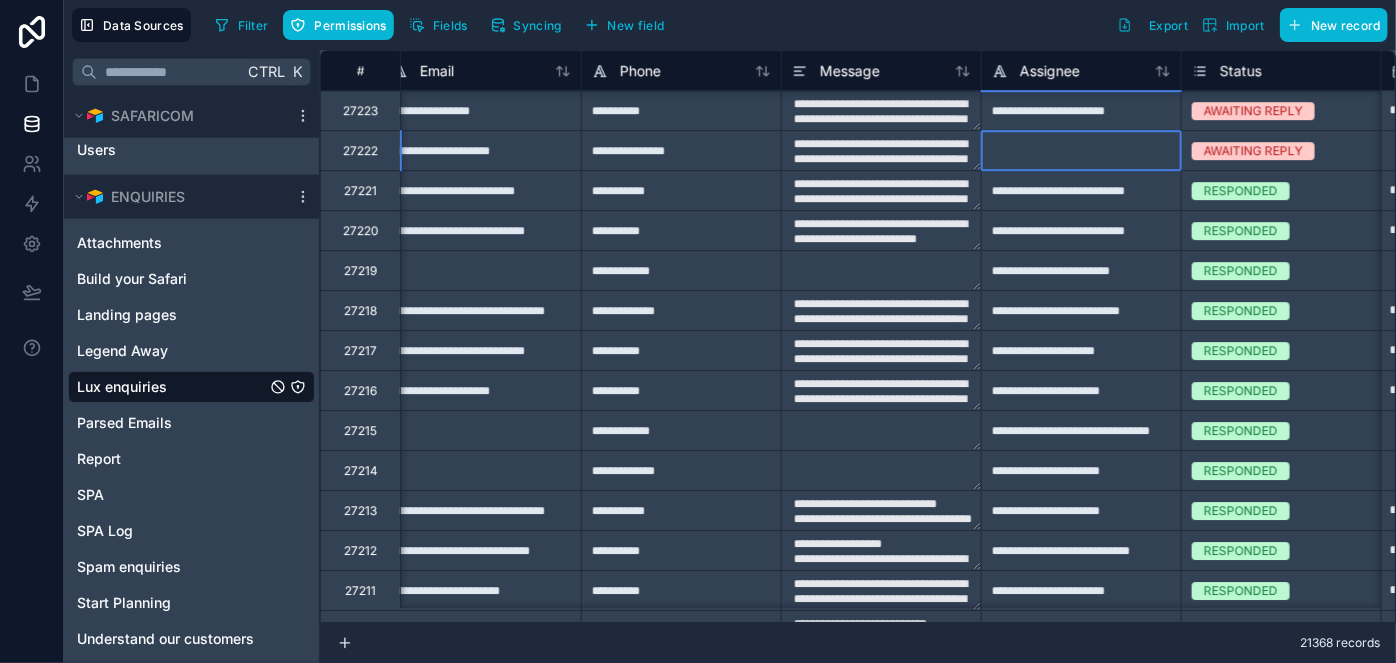 click at bounding box center [1081, 150] 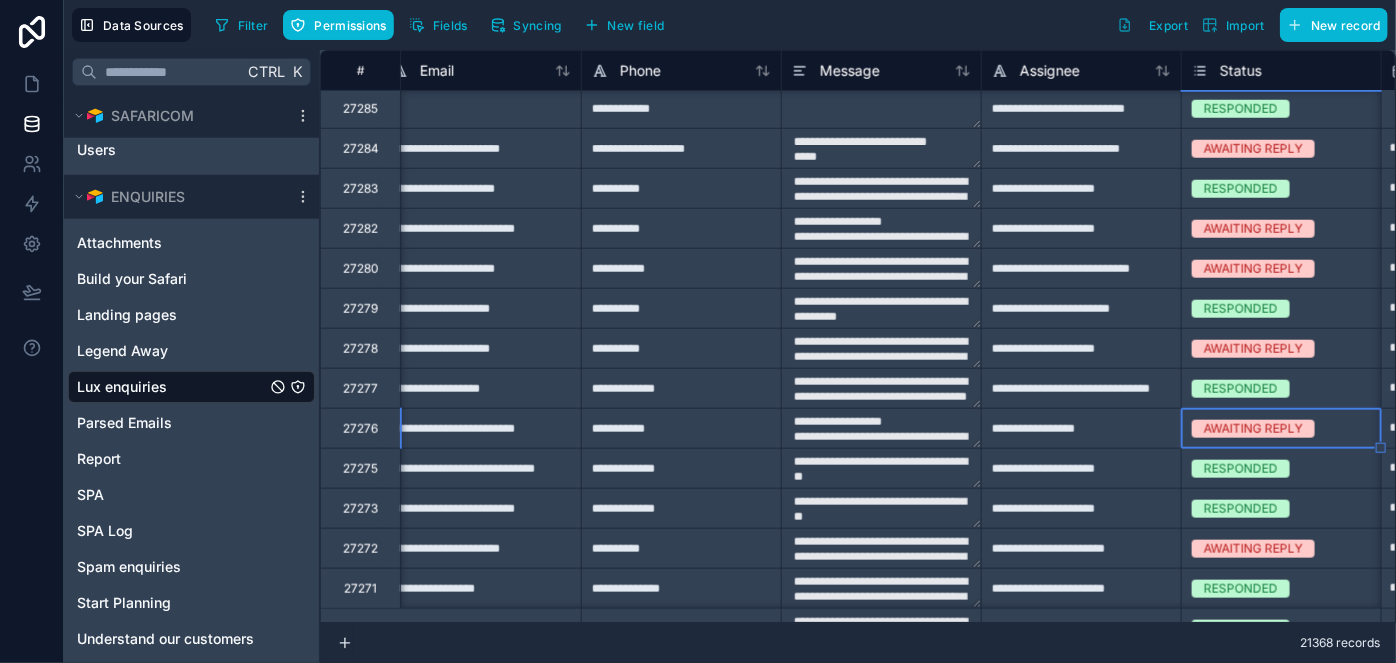 scroll, scrollTop: 922, scrollLeft: 1019, axis: both 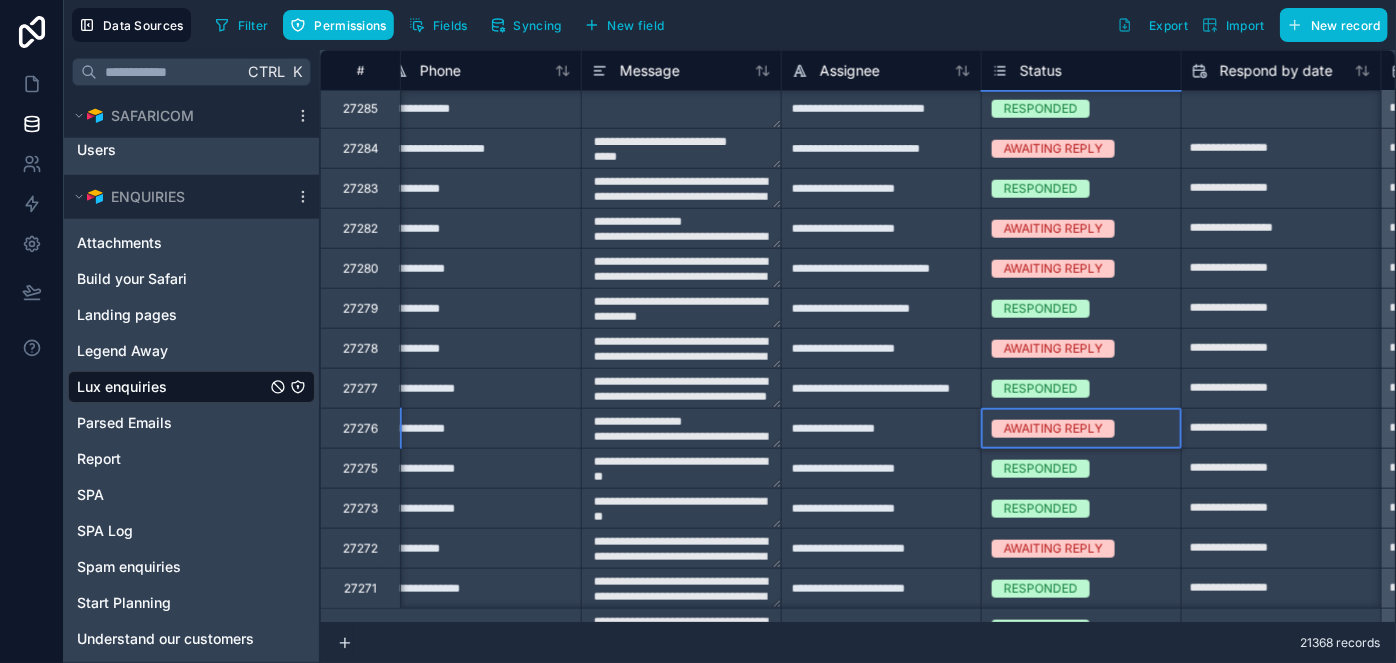 click on "AWAITING REPLY" at bounding box center [1053, 429] 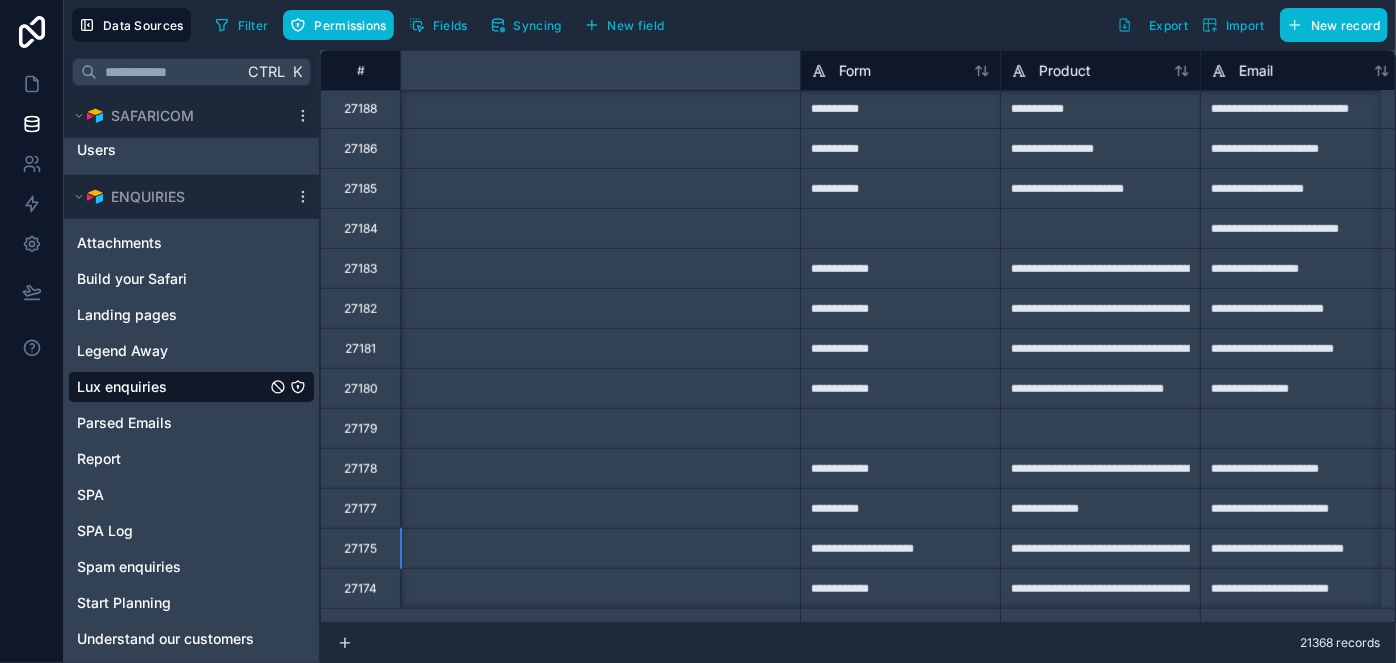 scroll, scrollTop: 4442, scrollLeft: 819, axis: both 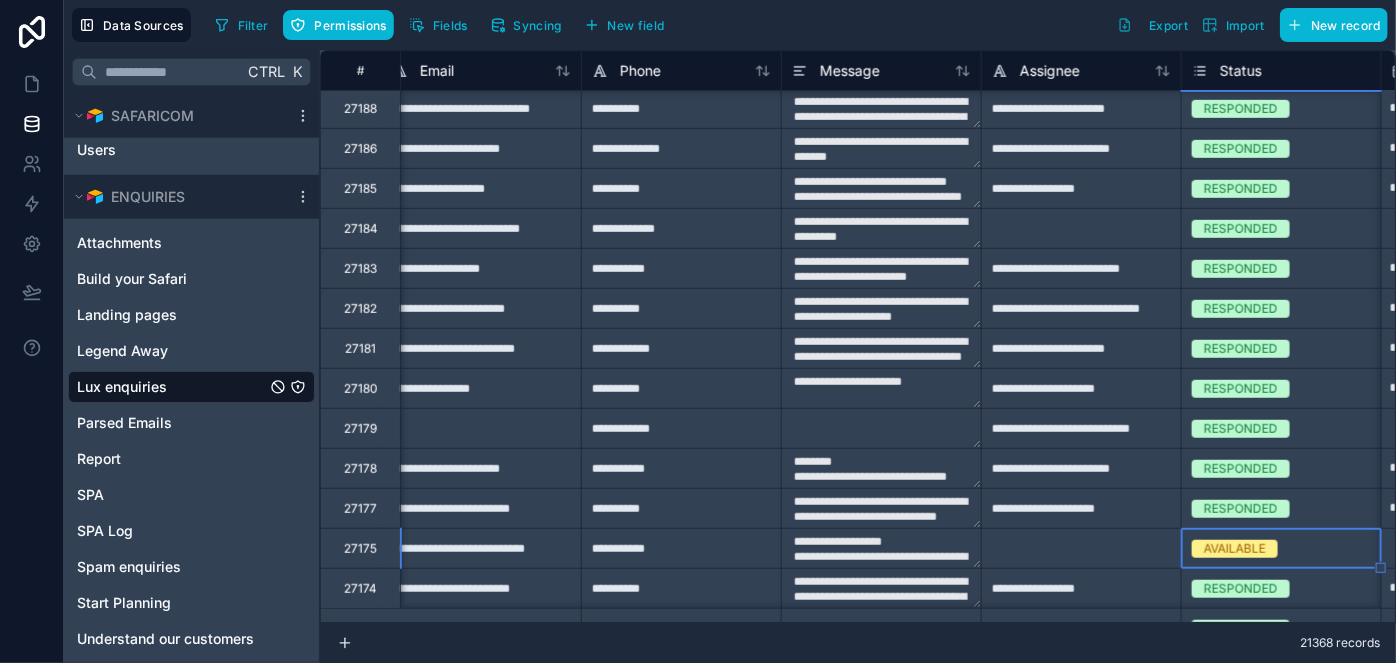 click at bounding box center (1081, 548) 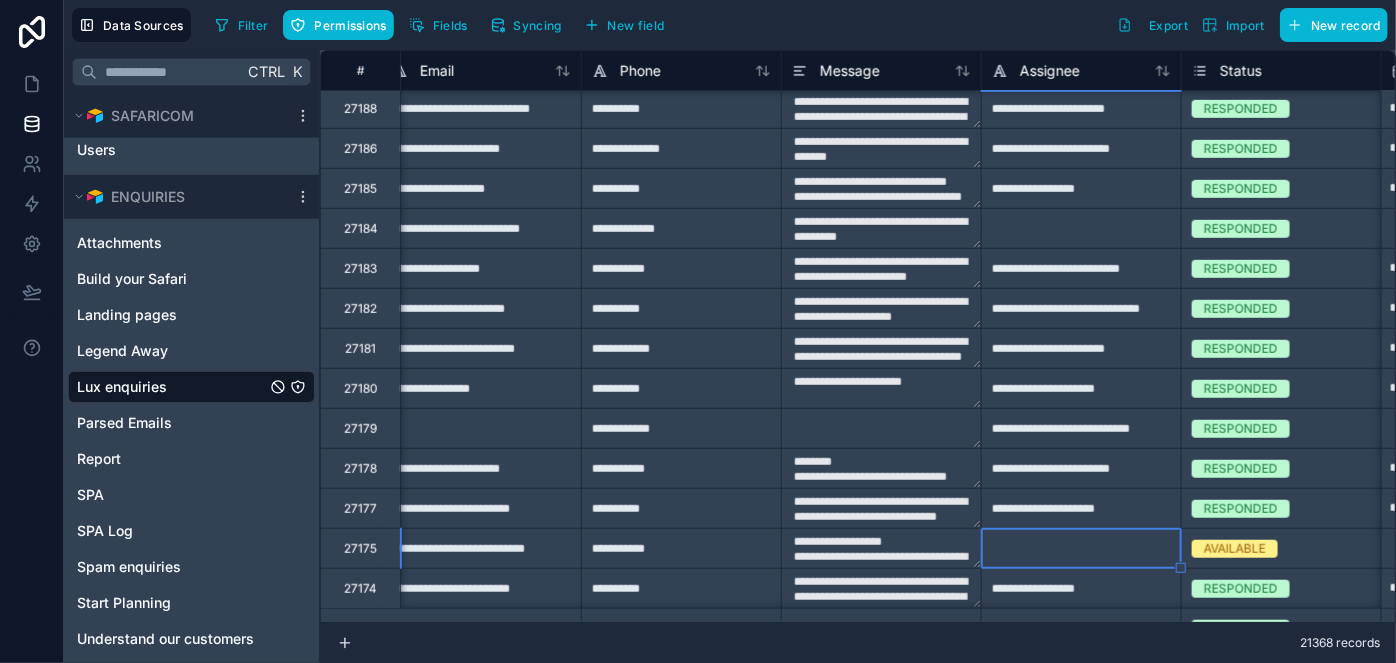 type on "*" 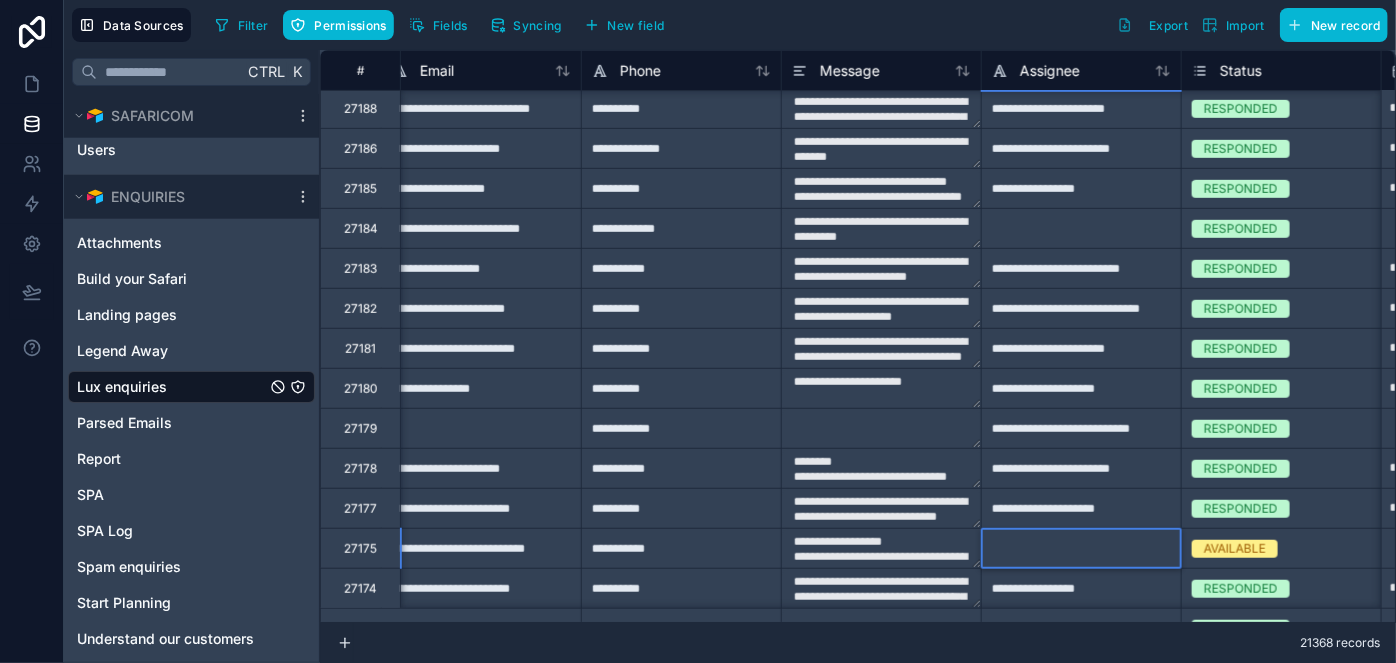 paste on "**********" 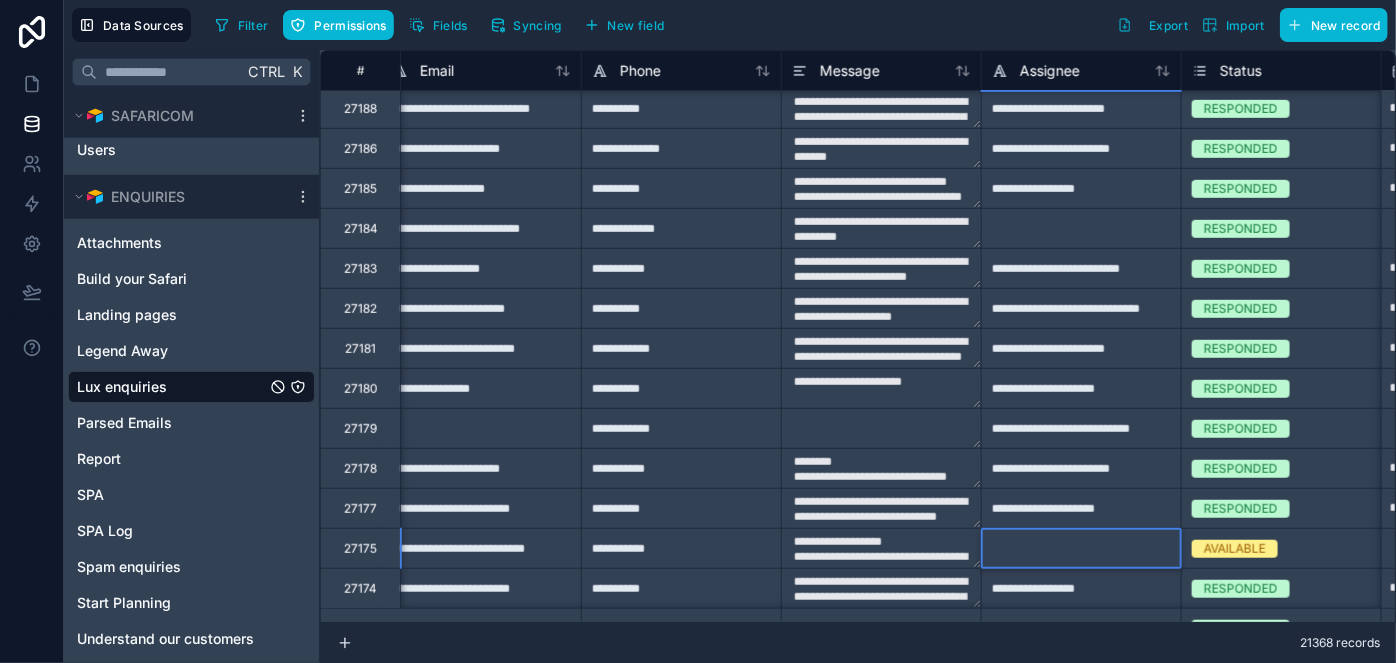 type on "**********" 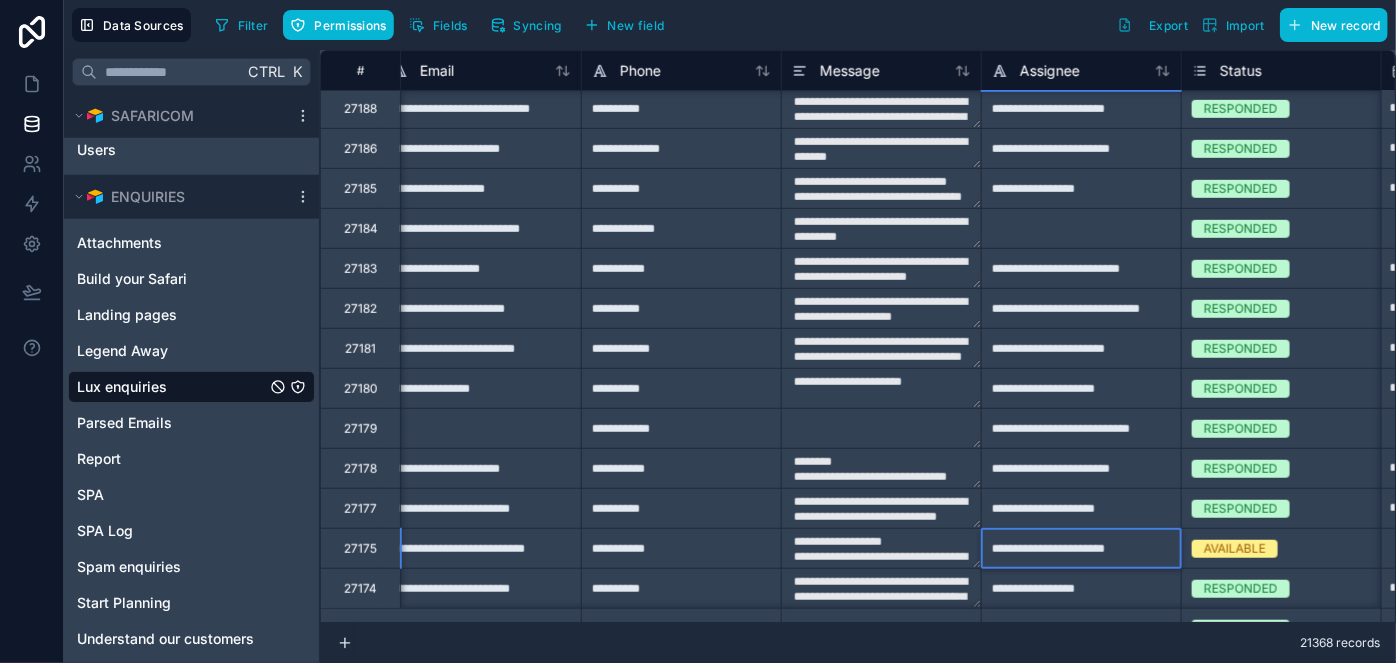 click on "AVAILABLE" at bounding box center (1235, 549) 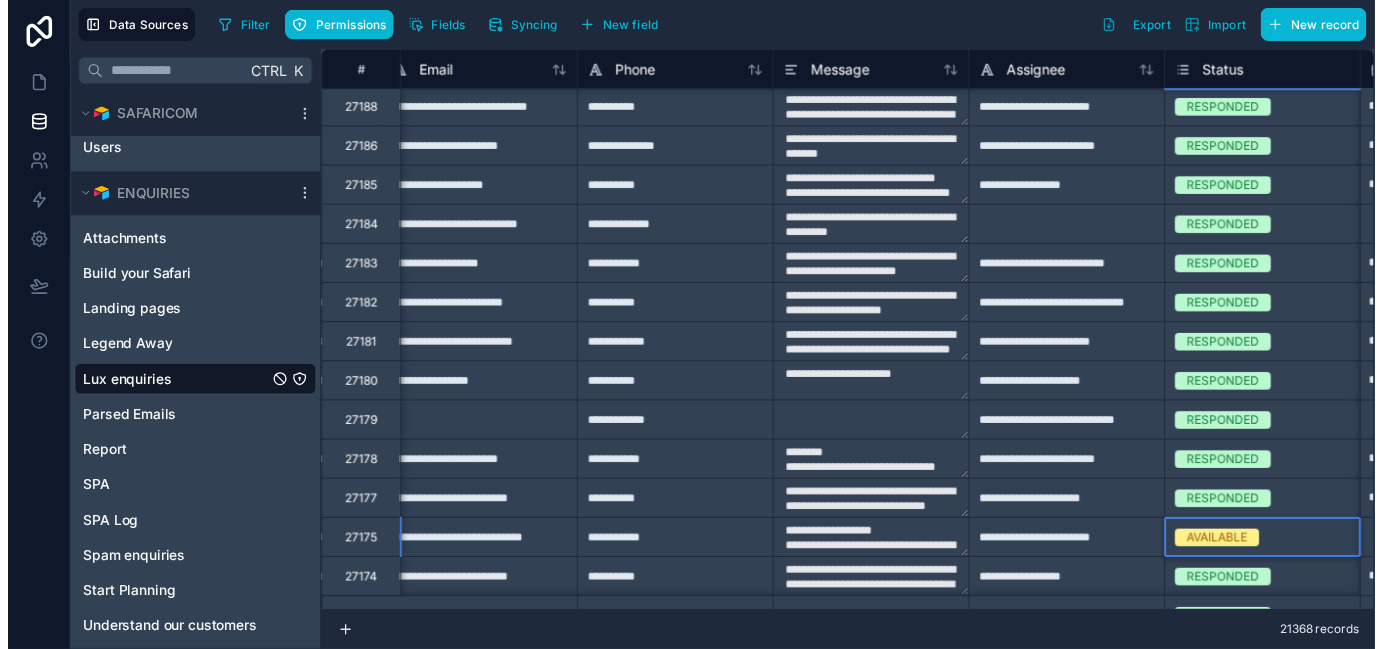 scroll, scrollTop: 219, scrollLeft: 0, axis: vertical 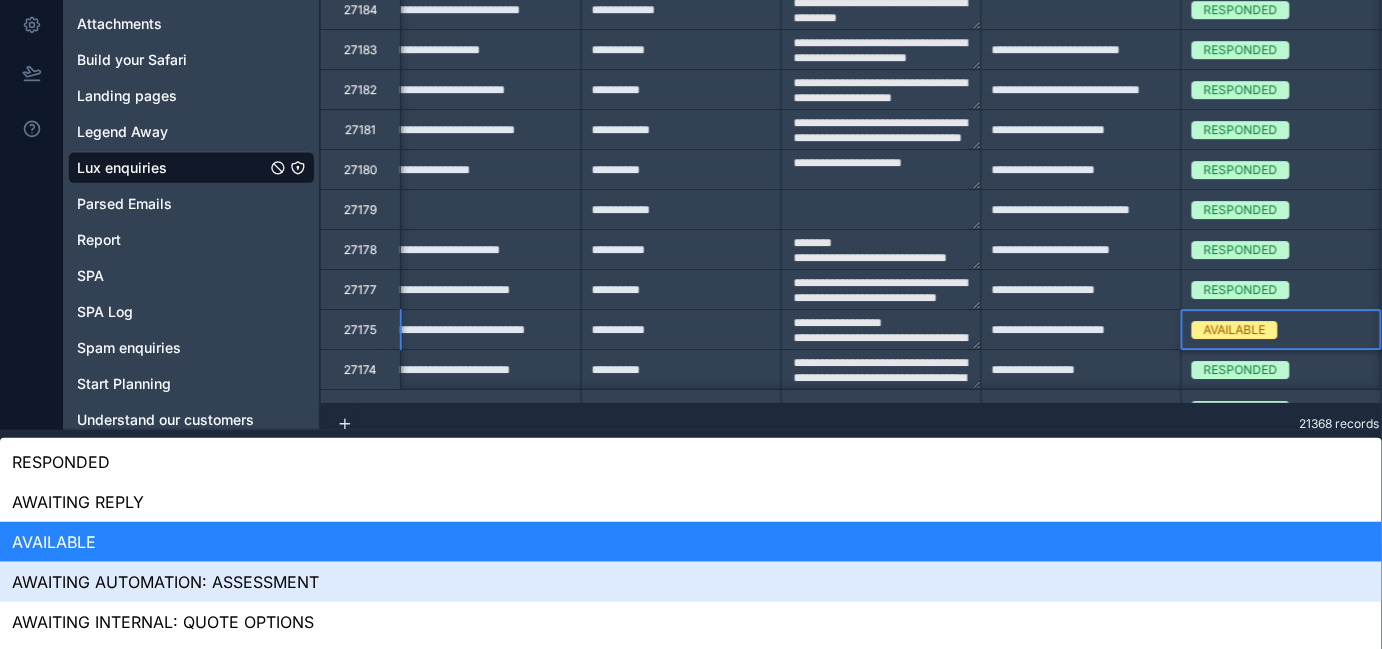 click on "**********" at bounding box center (691, 105) 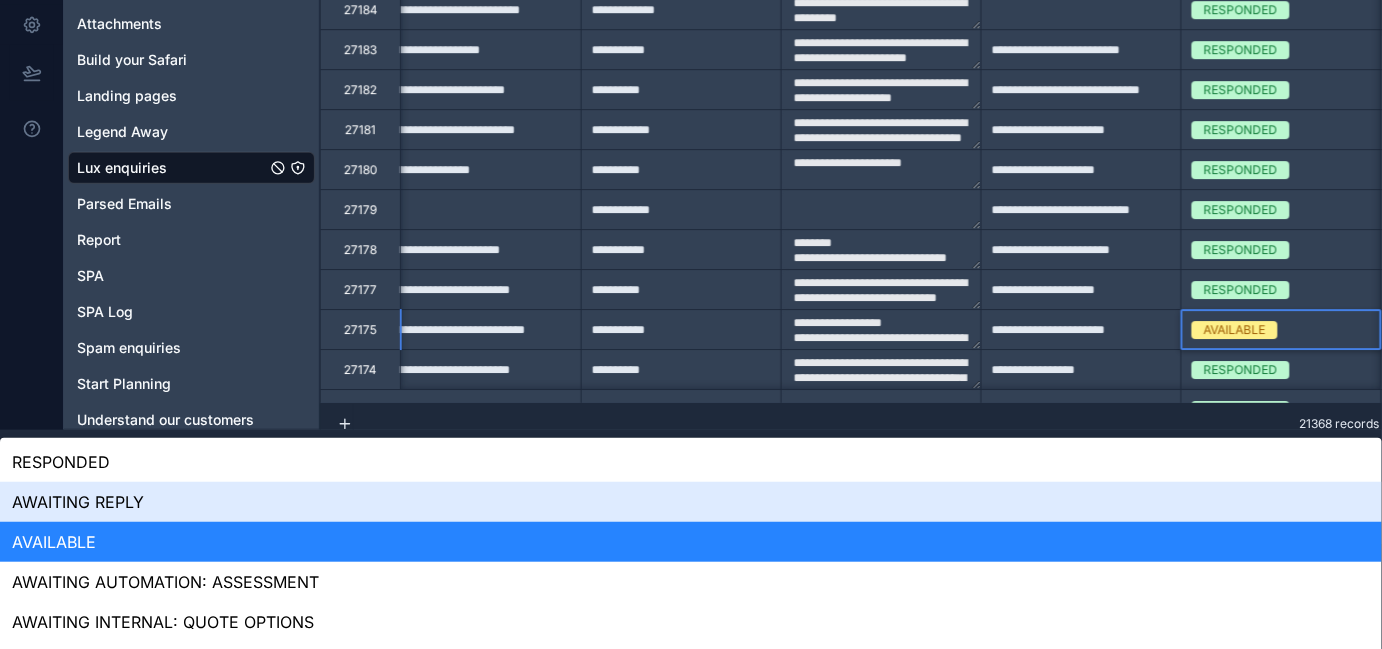click on "AWAITING REPLY" at bounding box center [691, 502] 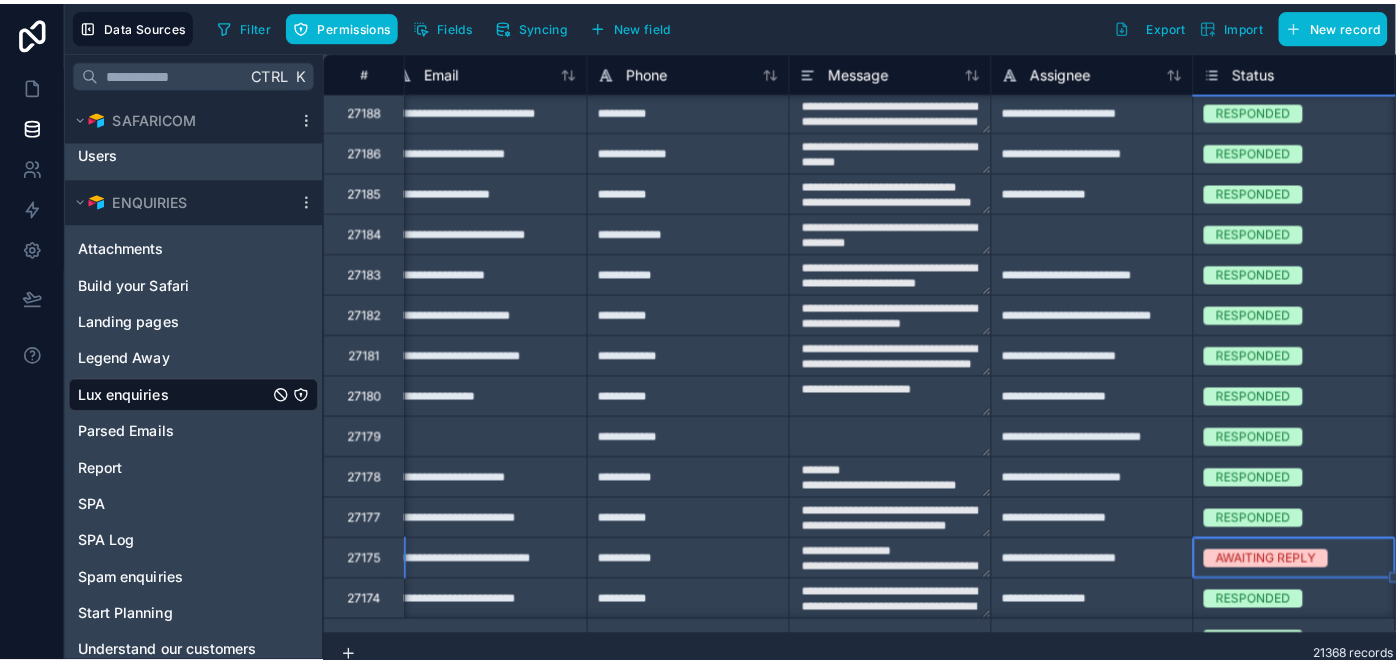 scroll, scrollTop: 0, scrollLeft: 0, axis: both 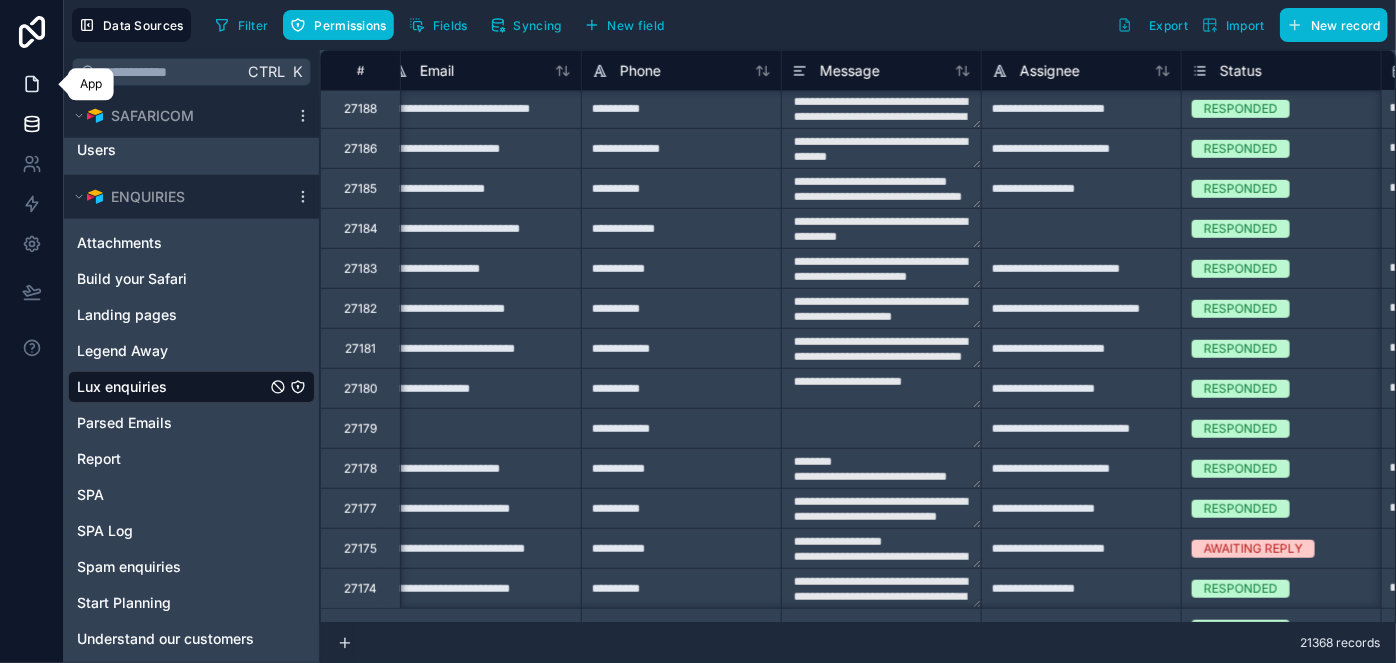 click at bounding box center (31, 84) 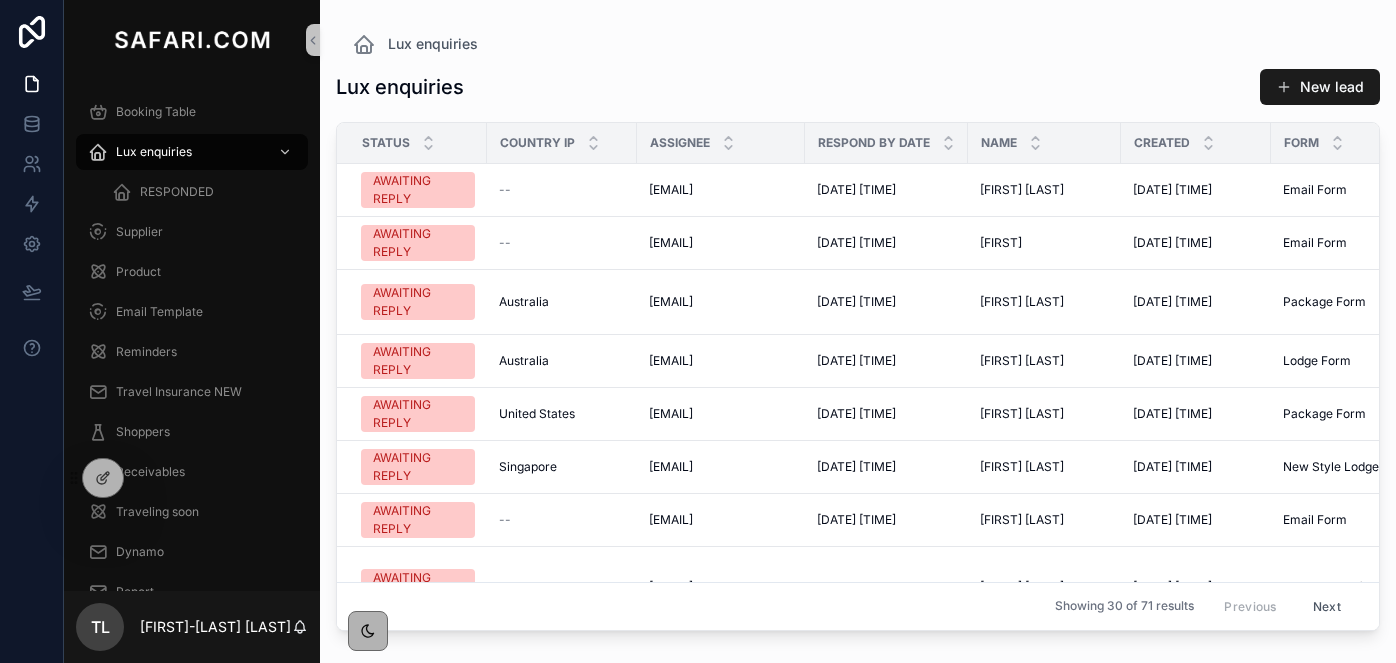 scroll, scrollTop: 0, scrollLeft: 0, axis: both 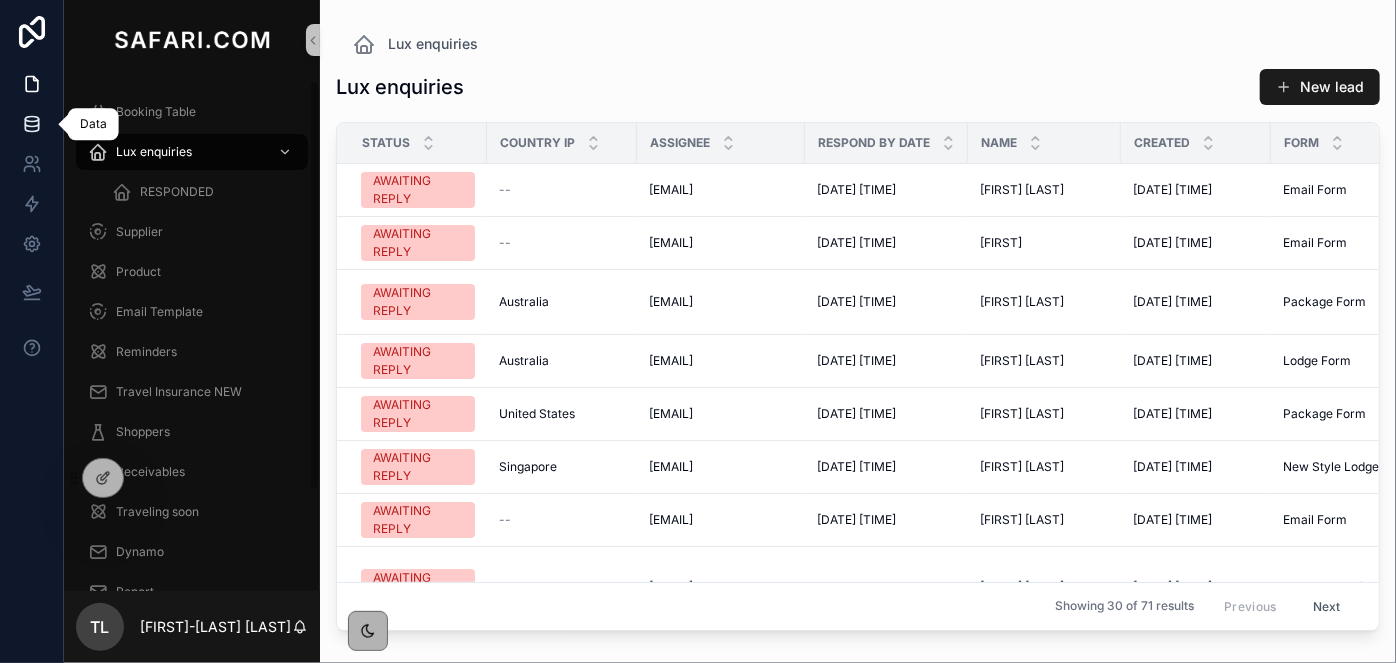click 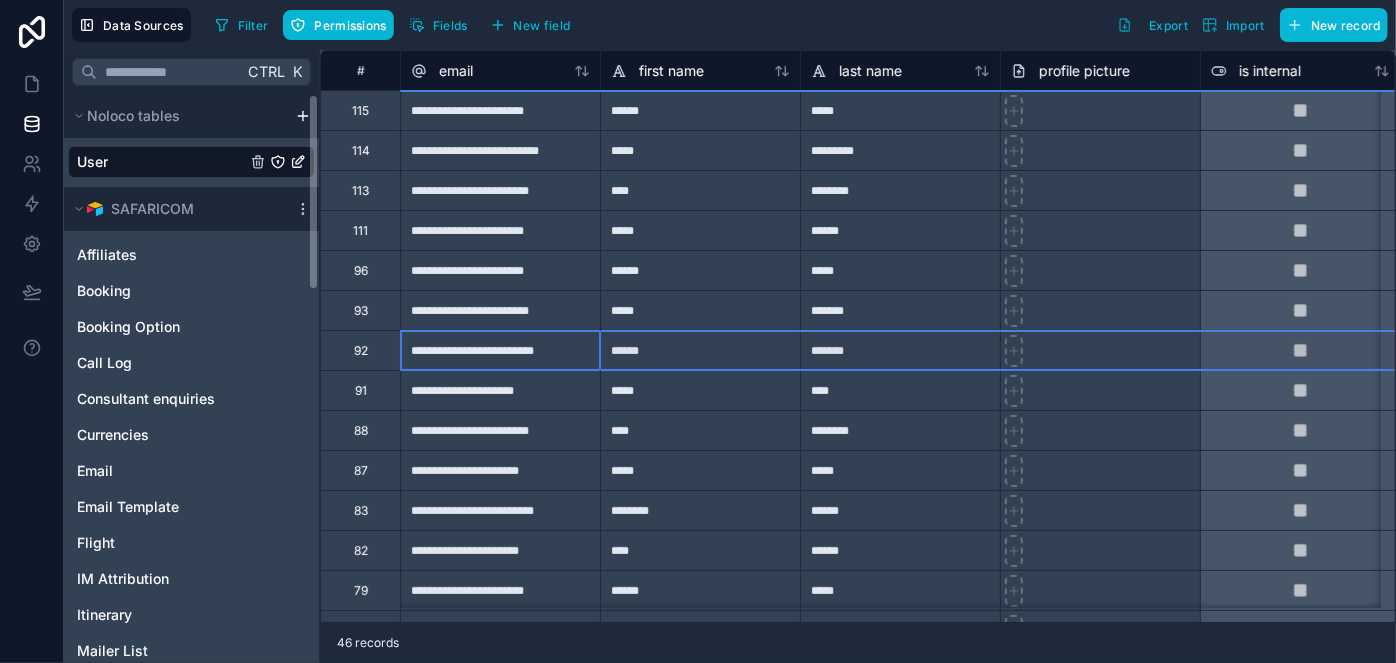 click on "92" at bounding box center (360, 350) 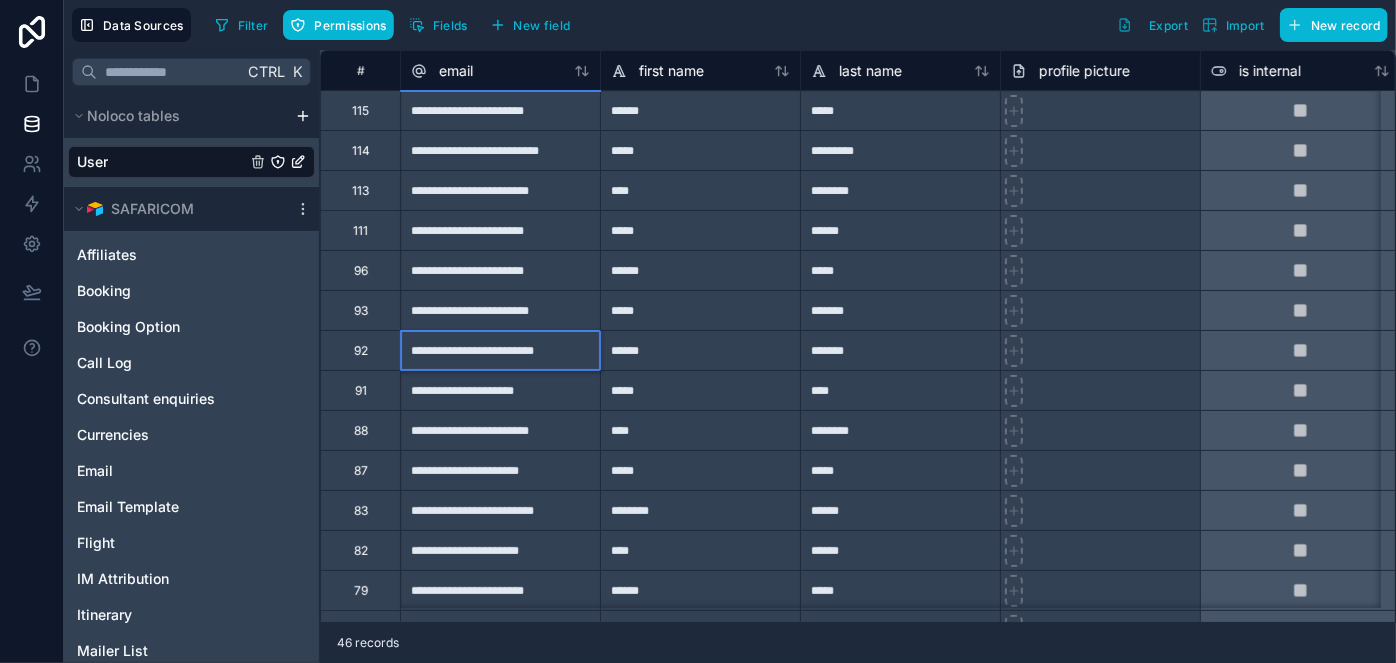 click on "**********" at bounding box center (500, 350) 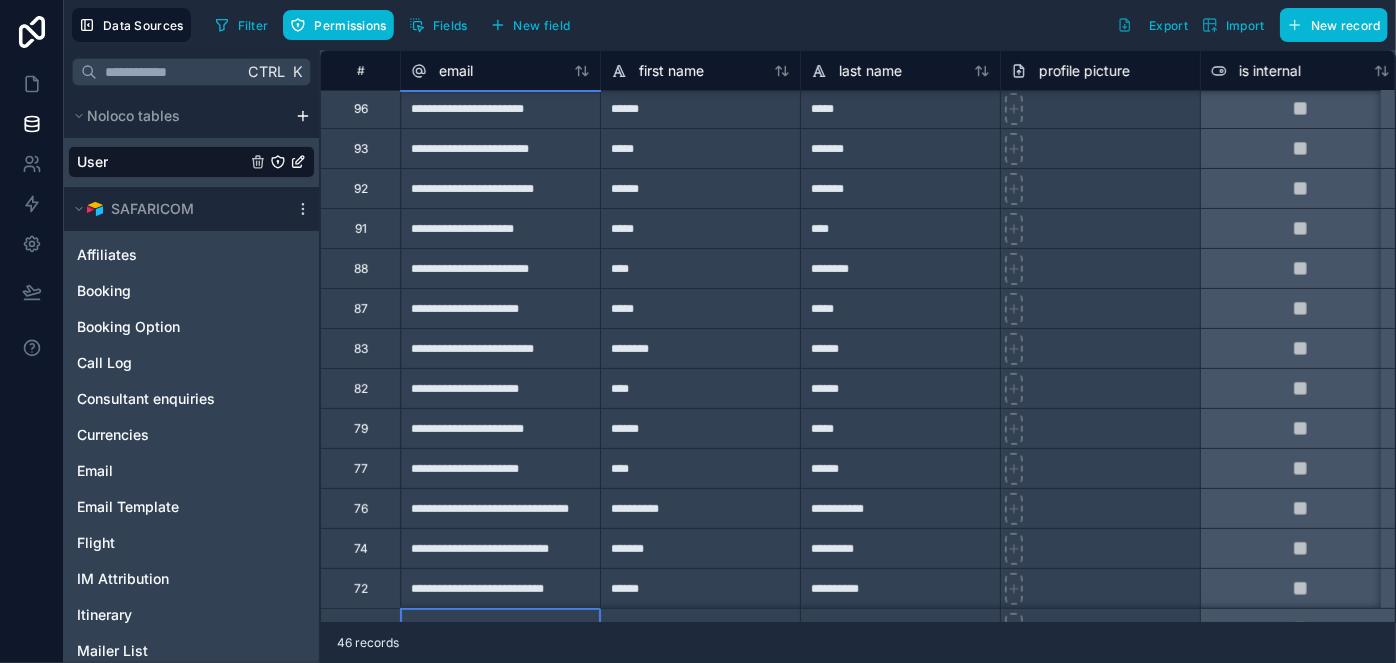 scroll, scrollTop: 202, scrollLeft: 0, axis: vertical 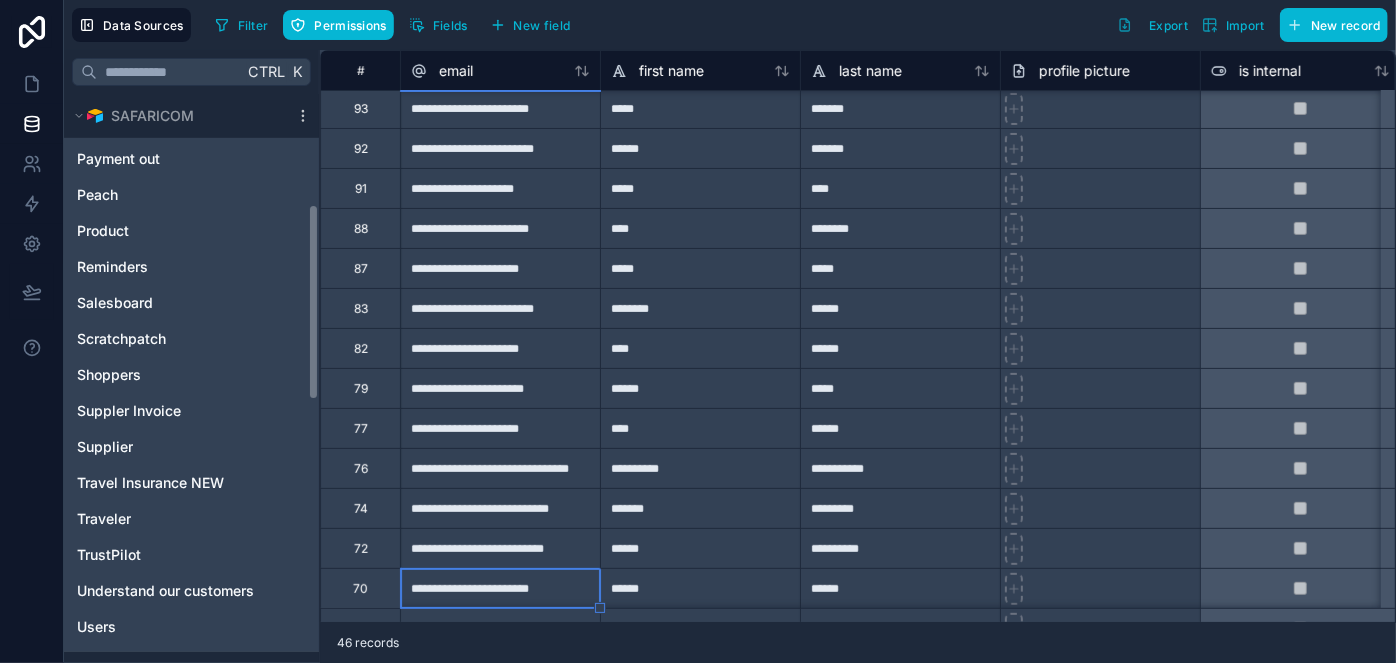 click on "Affiliates Booking Booking Option Call Log Consultant enquiries Currencies Email Email Template Flight IM Attribution Itinerary Mailer List Notes Payment In Payment out Peach Product Reminders Salesboard Scratchpatch Shoppers Suppler Invoice Supplier Travel Insurance NEW Traveler TrustPilot Understand our customers Users" at bounding box center (191, 141) 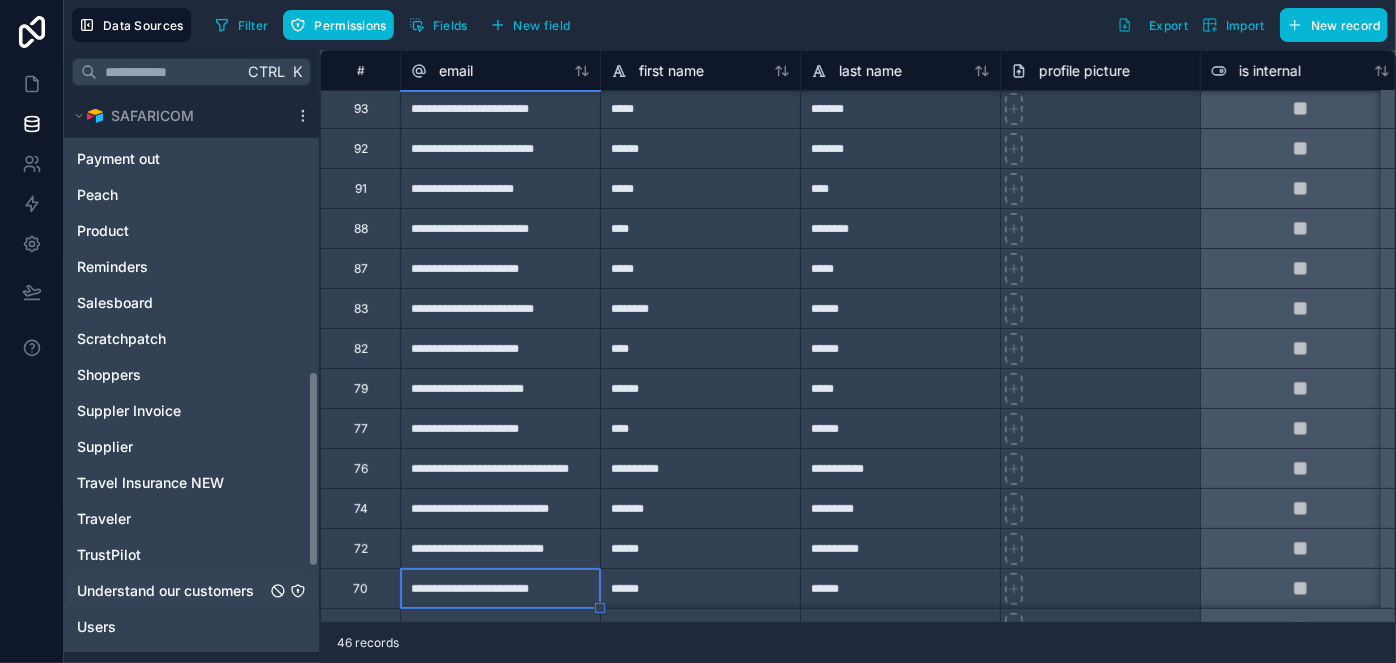 scroll, scrollTop: 1077, scrollLeft: 0, axis: vertical 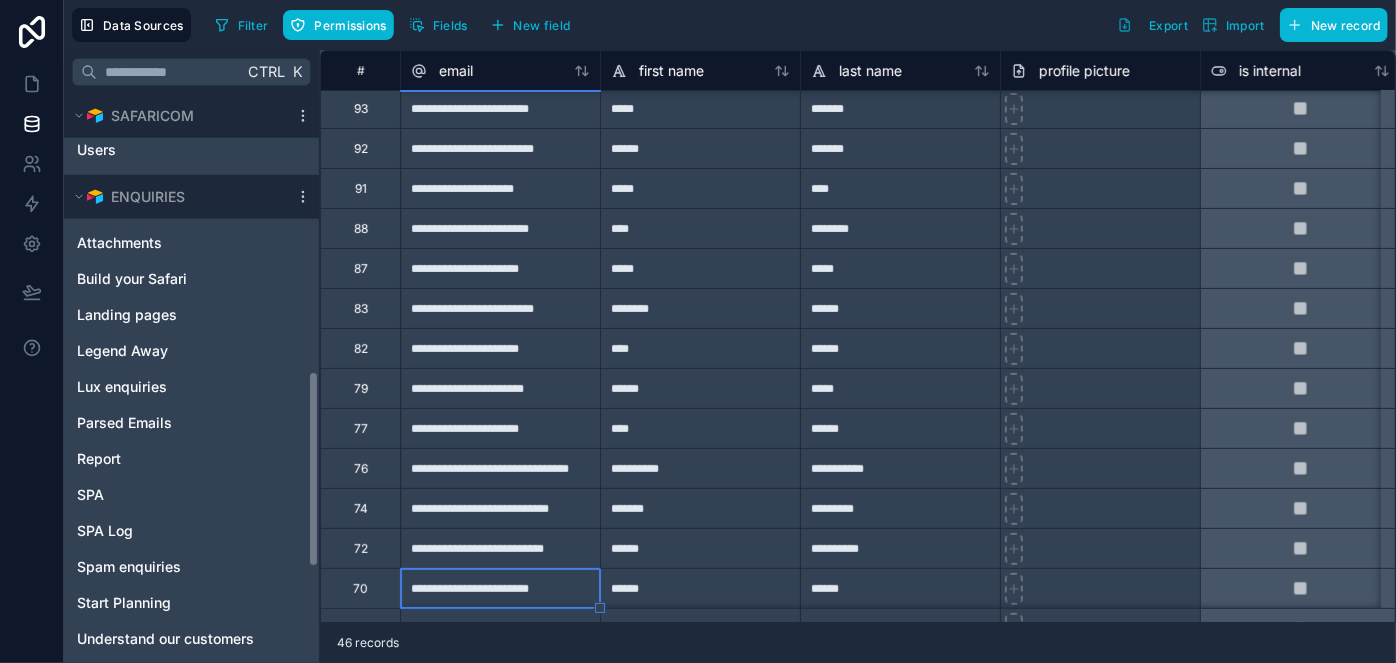 click on "Noloco tables User SAFARICOM Affiliates Booking Booking Option Call Log Consultant enquiries Currencies Email Email Template Flight IM Attribution Itinerary Mailer List Notes Payment In Payment out Peach Product Reminders Salesboard Scratchpatch Shoppers Suppler Invoice Supplier Travel Insurance NEW Traveler TrustPilot Understand our customers Users ENQUIRIES Attachments Build your Safari Landing pages Legend Away Lux enquiries Parsed Emails Report SPA SPA Log Spam enquiries Start Planning Understand our customers" at bounding box center (191, -160) 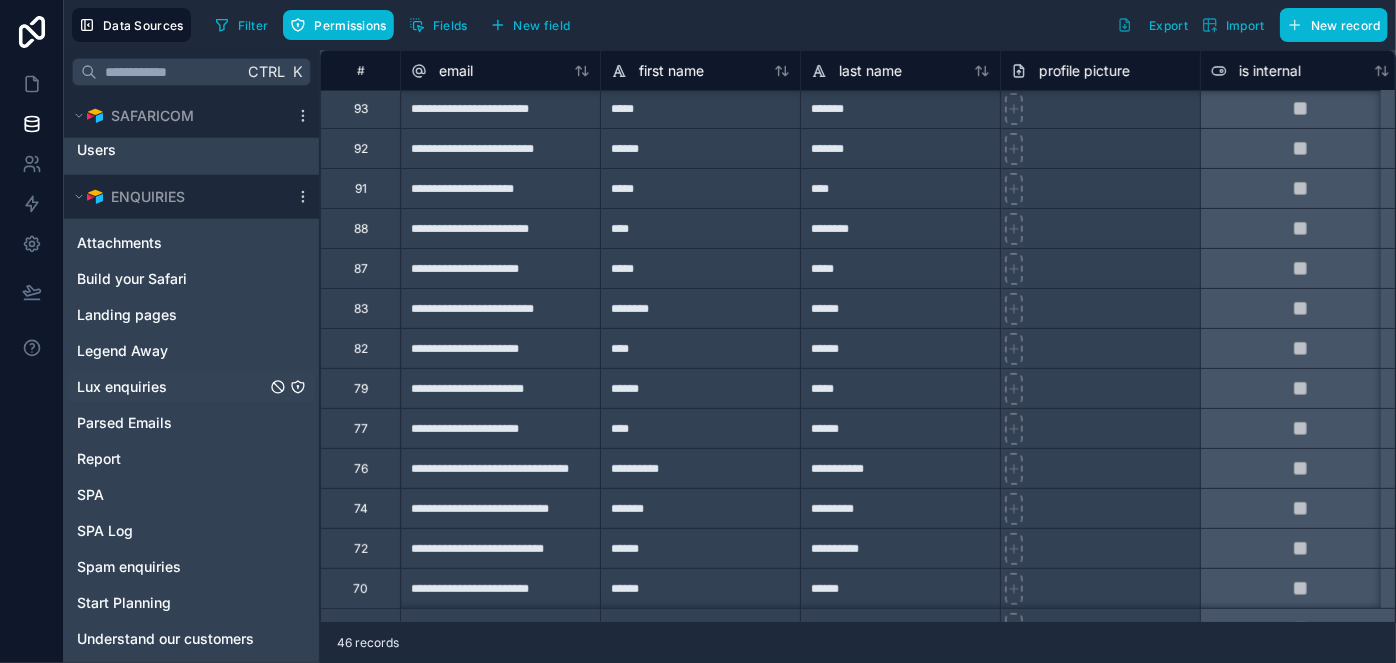 click on "Lux enquiries" at bounding box center [122, 387] 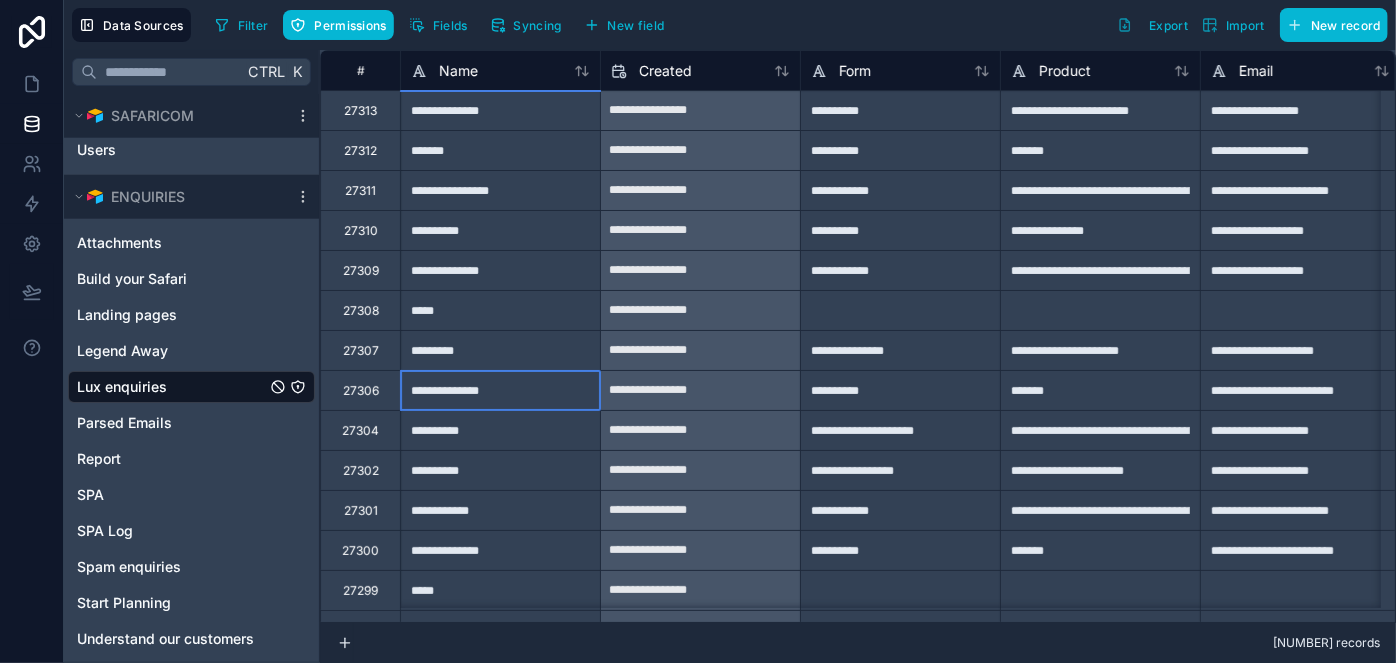 click on "**********" at bounding box center (500, 390) 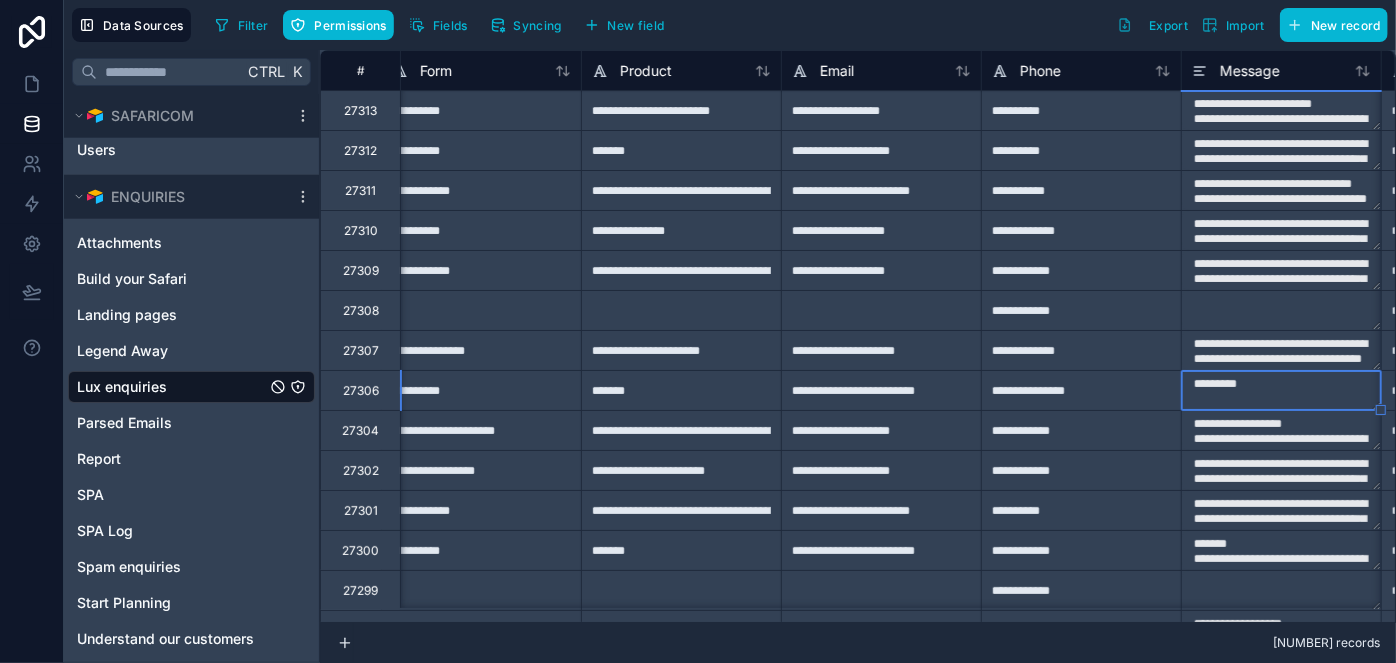 scroll, scrollTop: 0, scrollLeft: 819, axis: horizontal 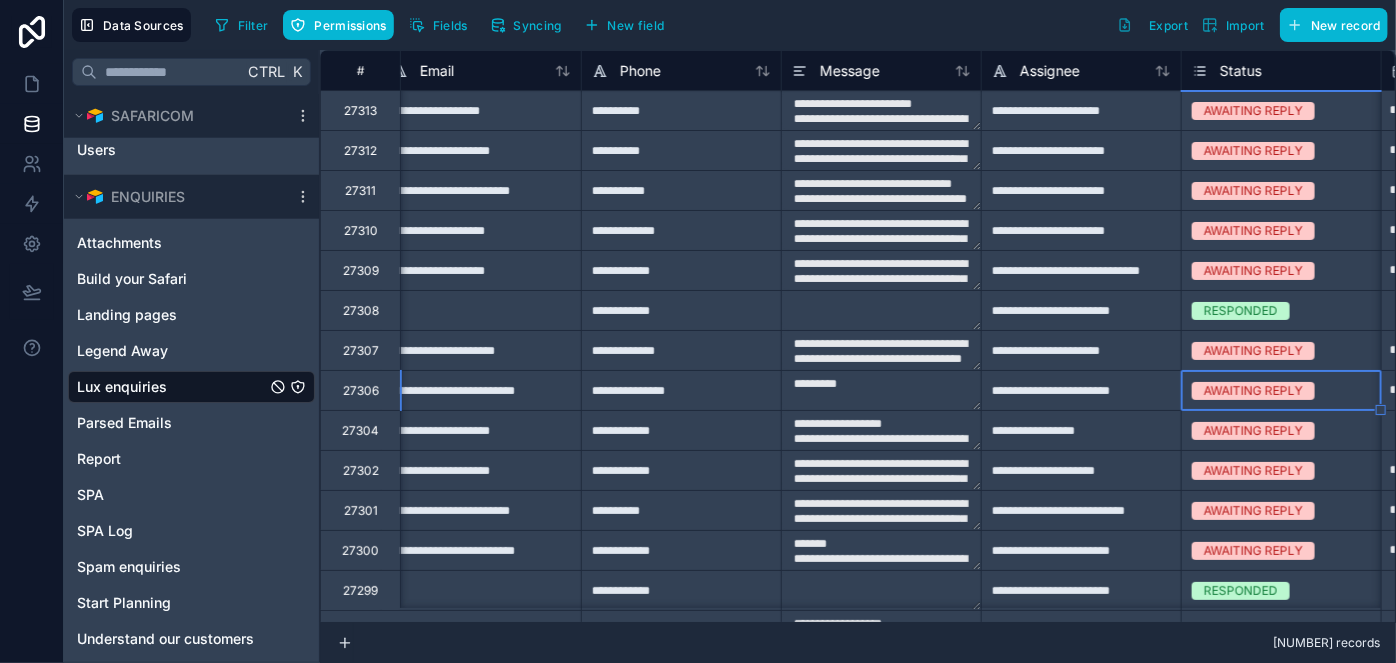 type on "**********" 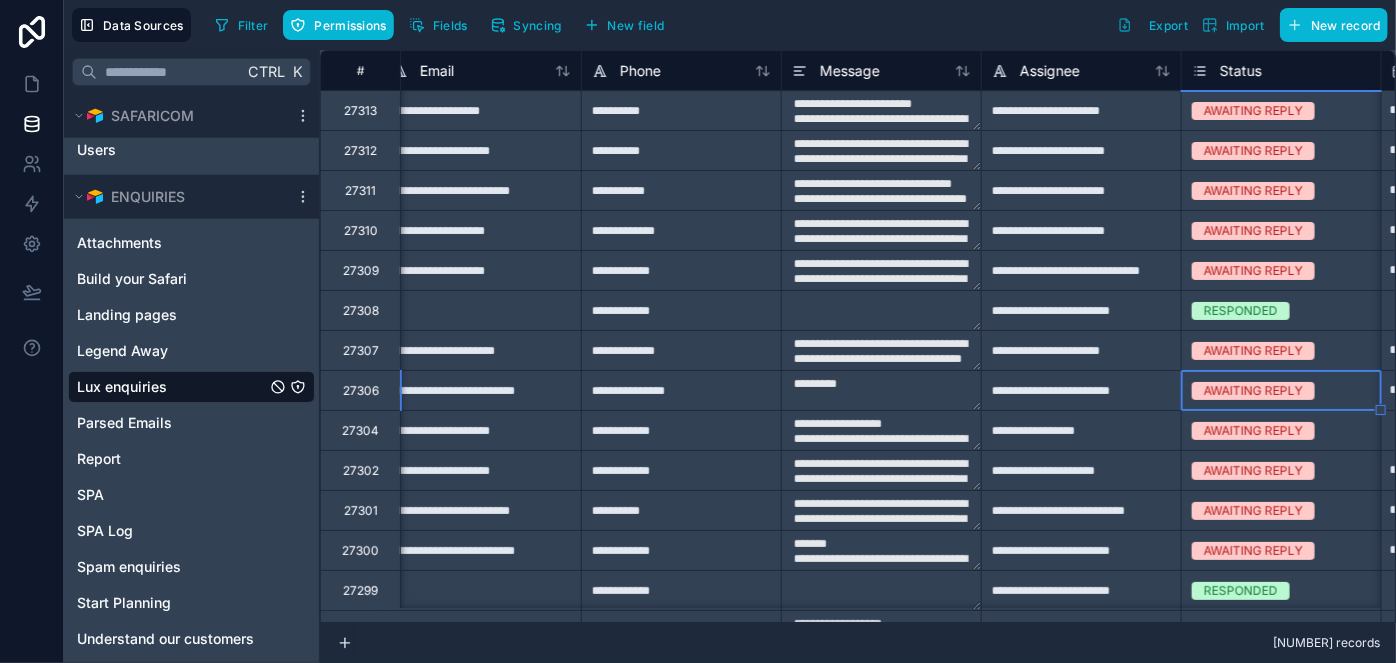 type on "**********" 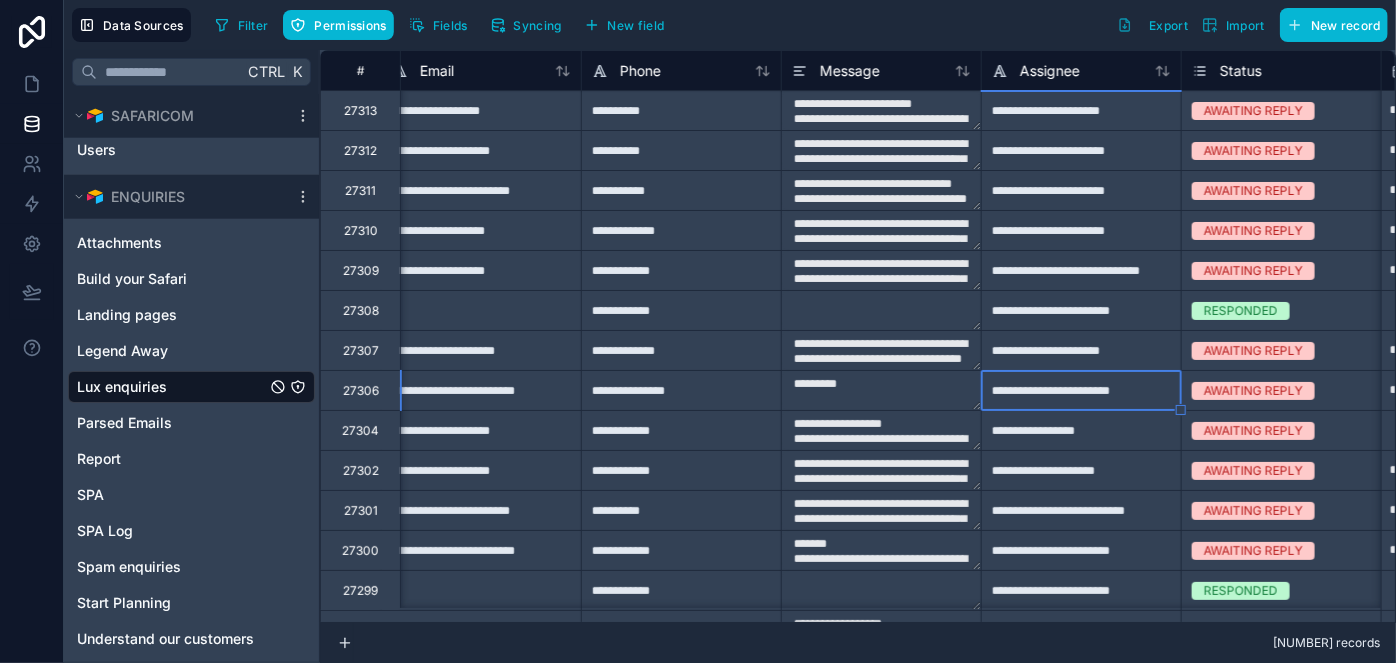 type on "**********" 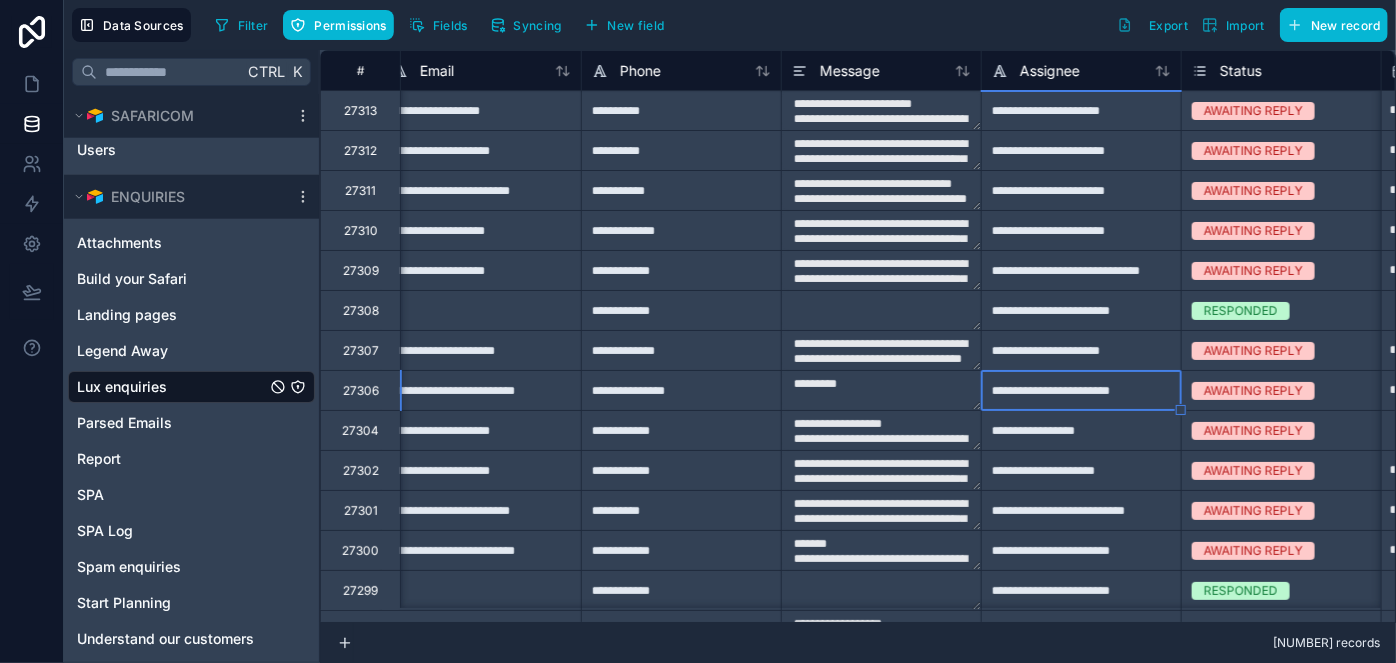 type on "**********" 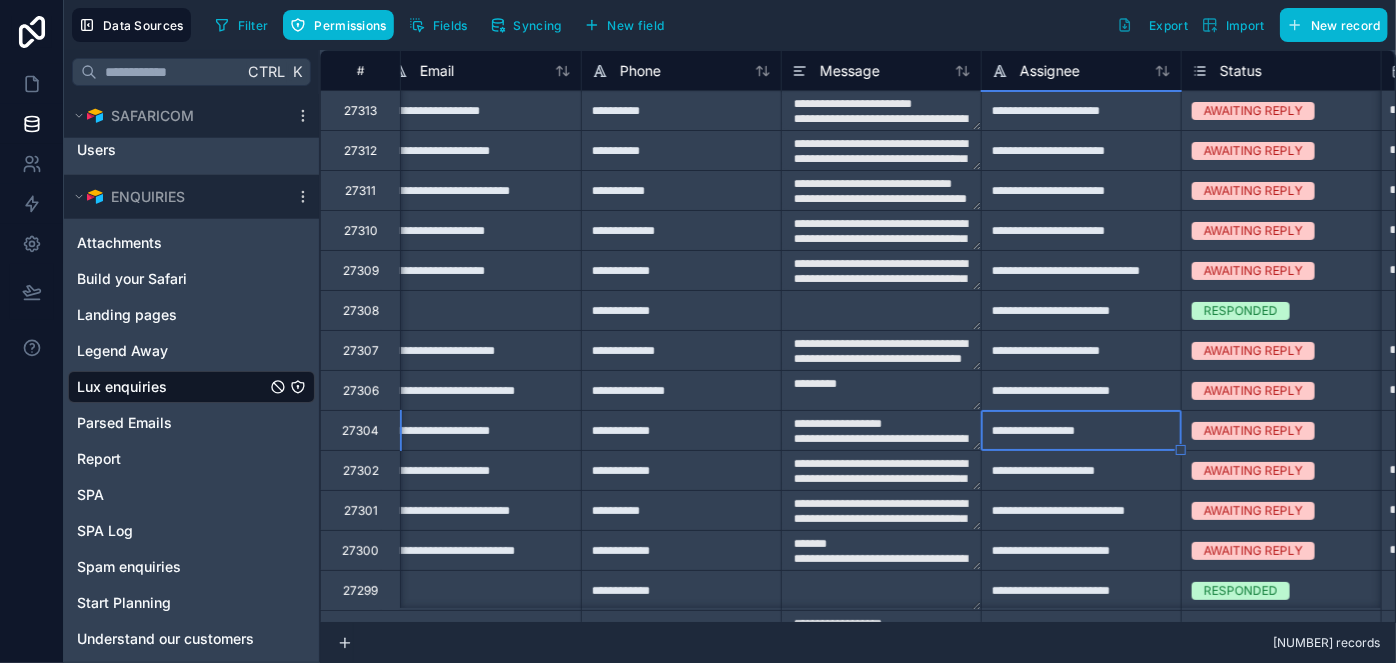 type on "**********" 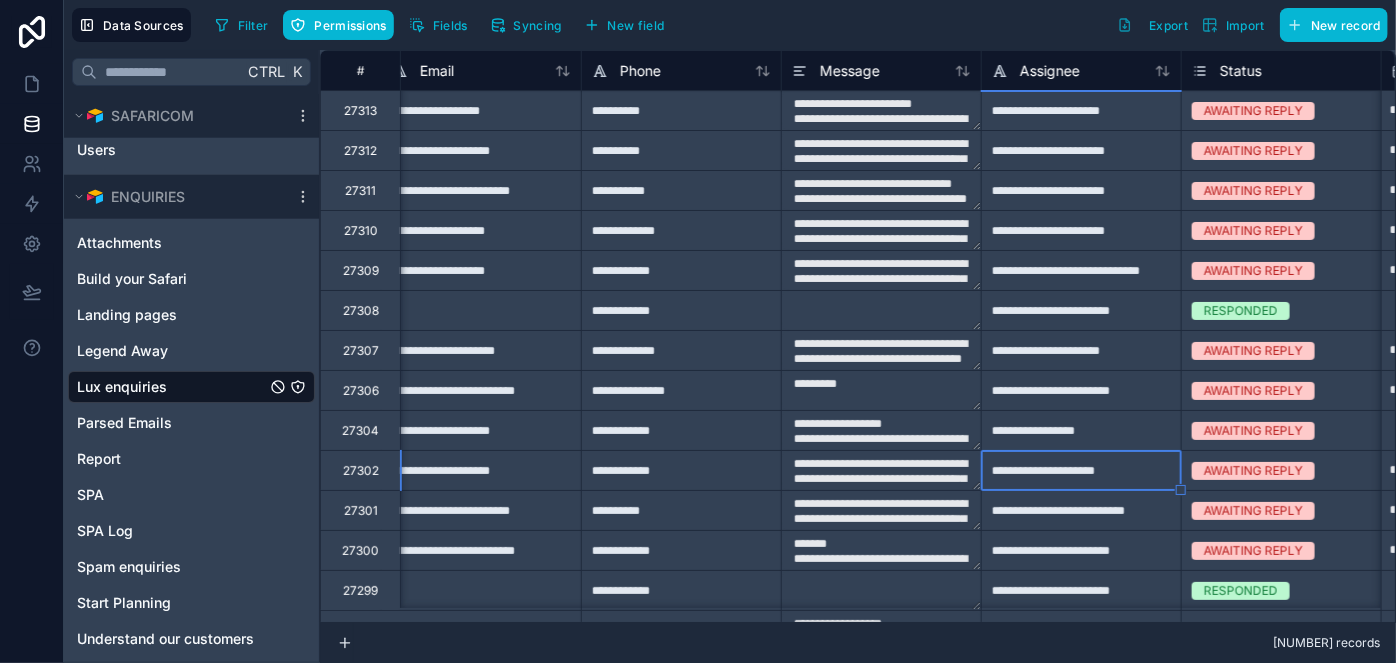 type on "**********" 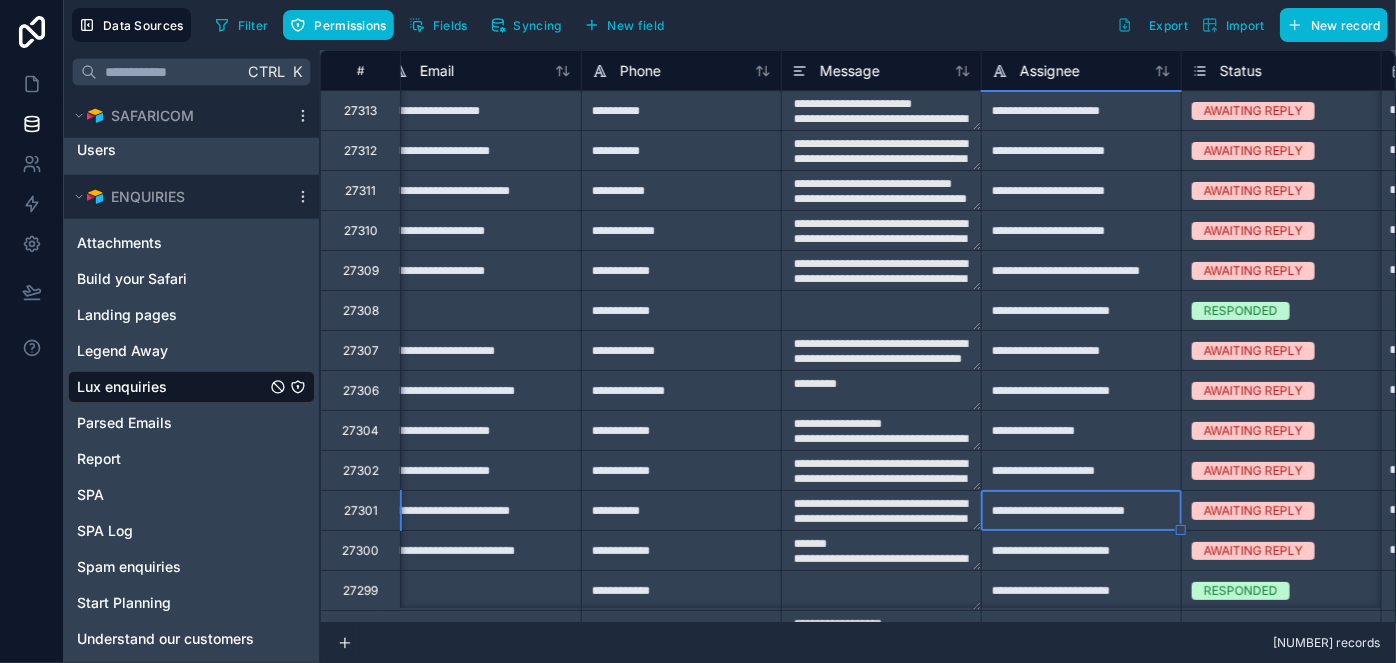 type on "**********" 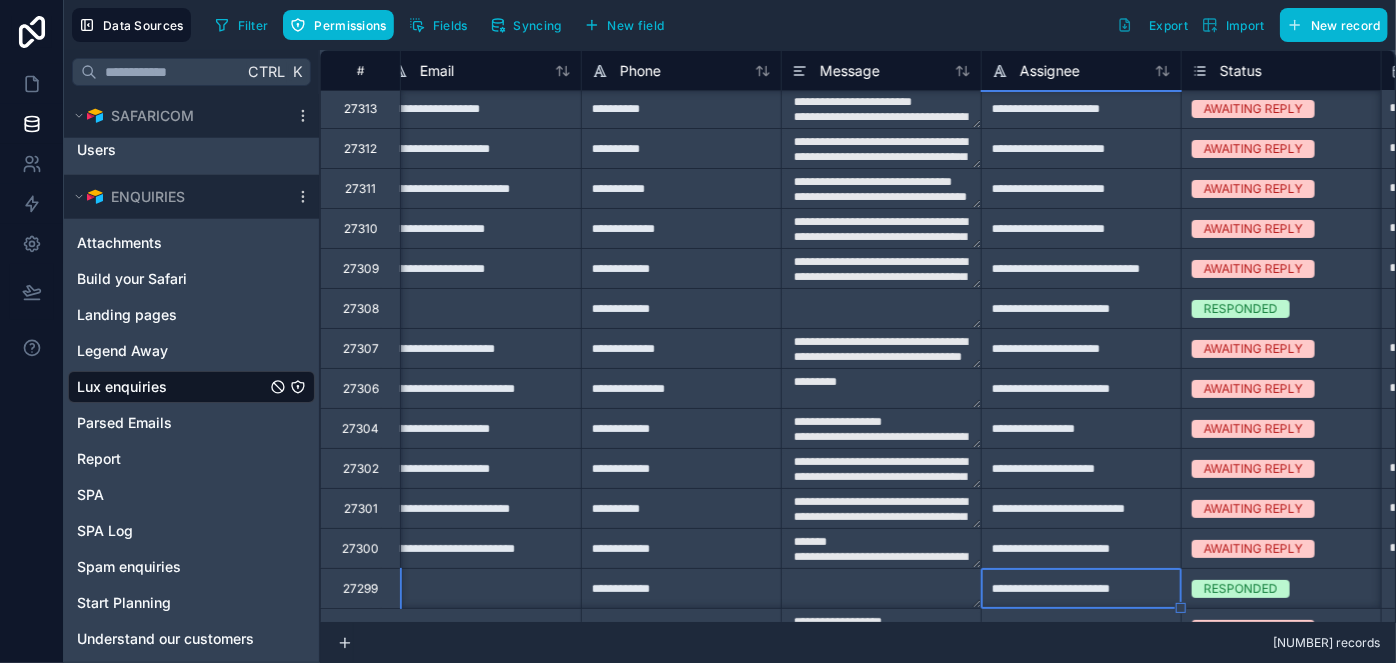type on "**********" 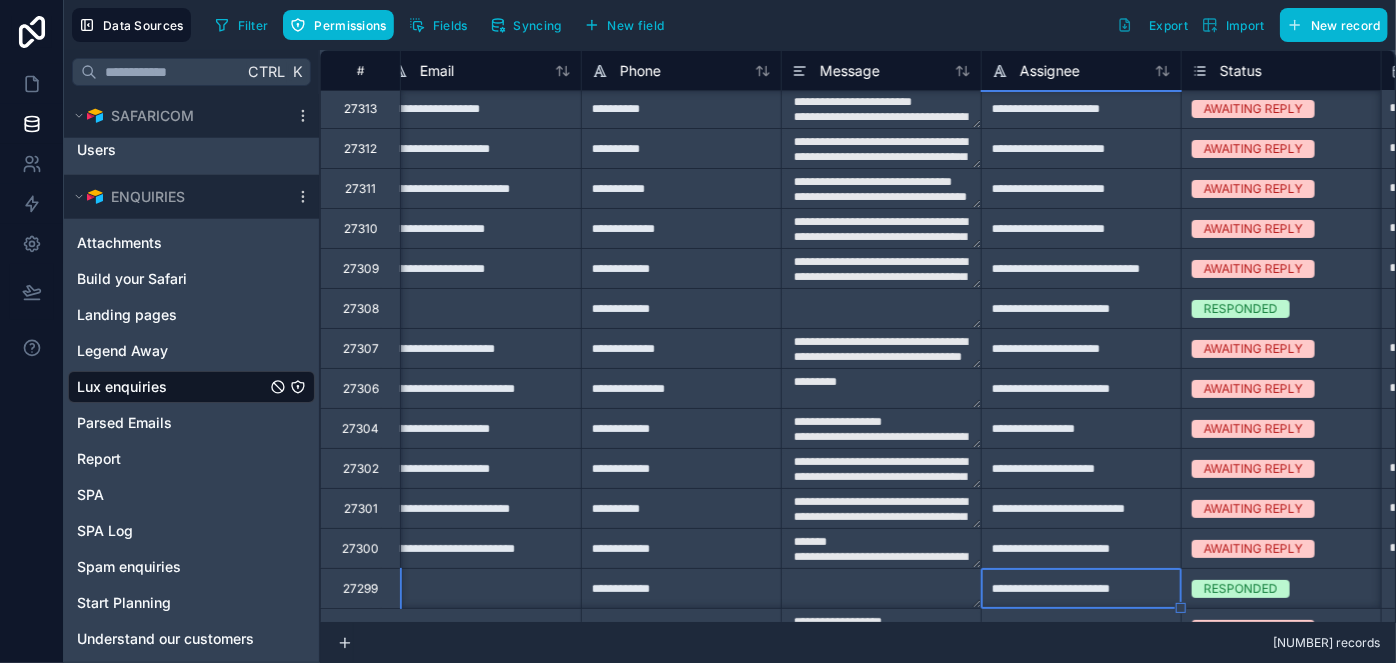 type on "**********" 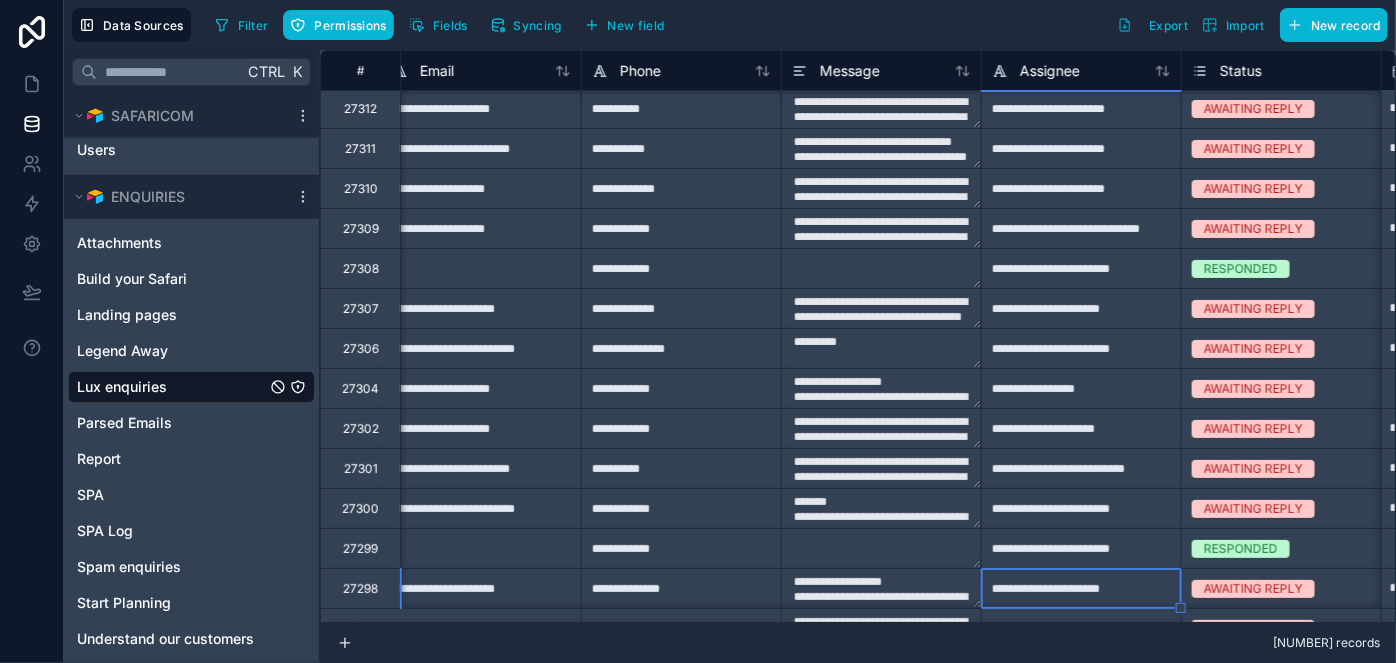 type on "**********" 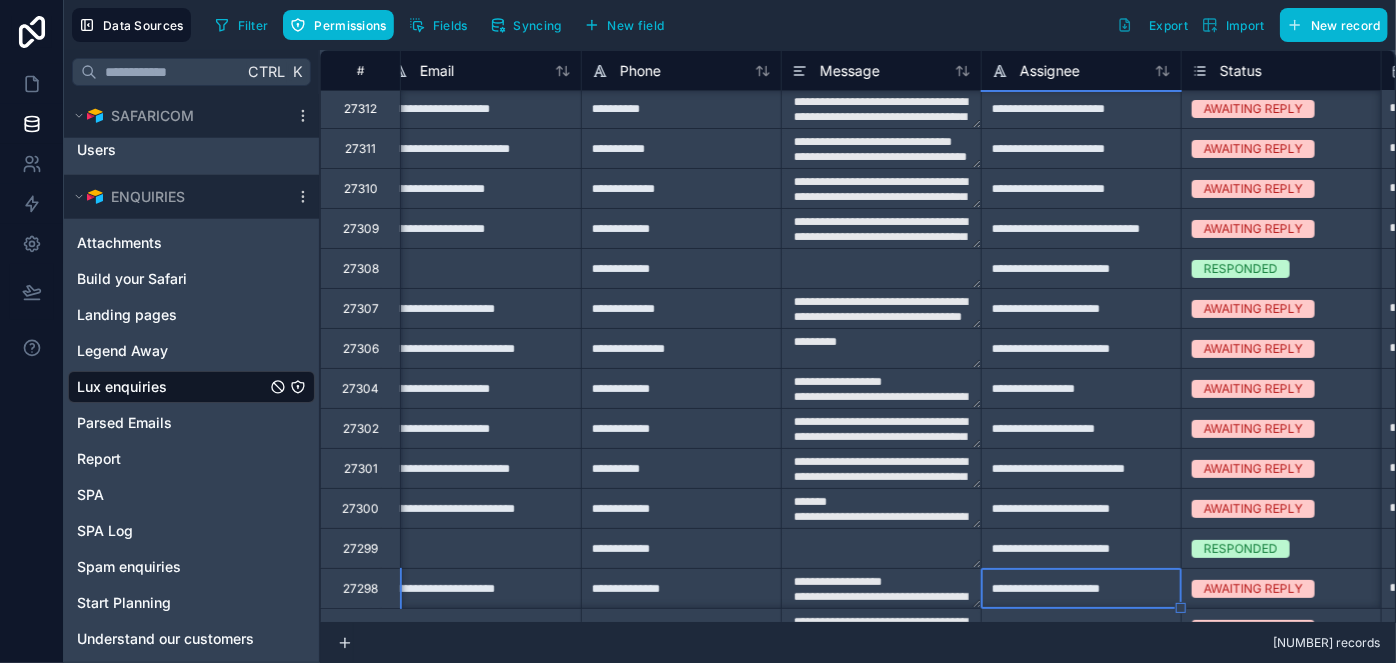 type on "**********" 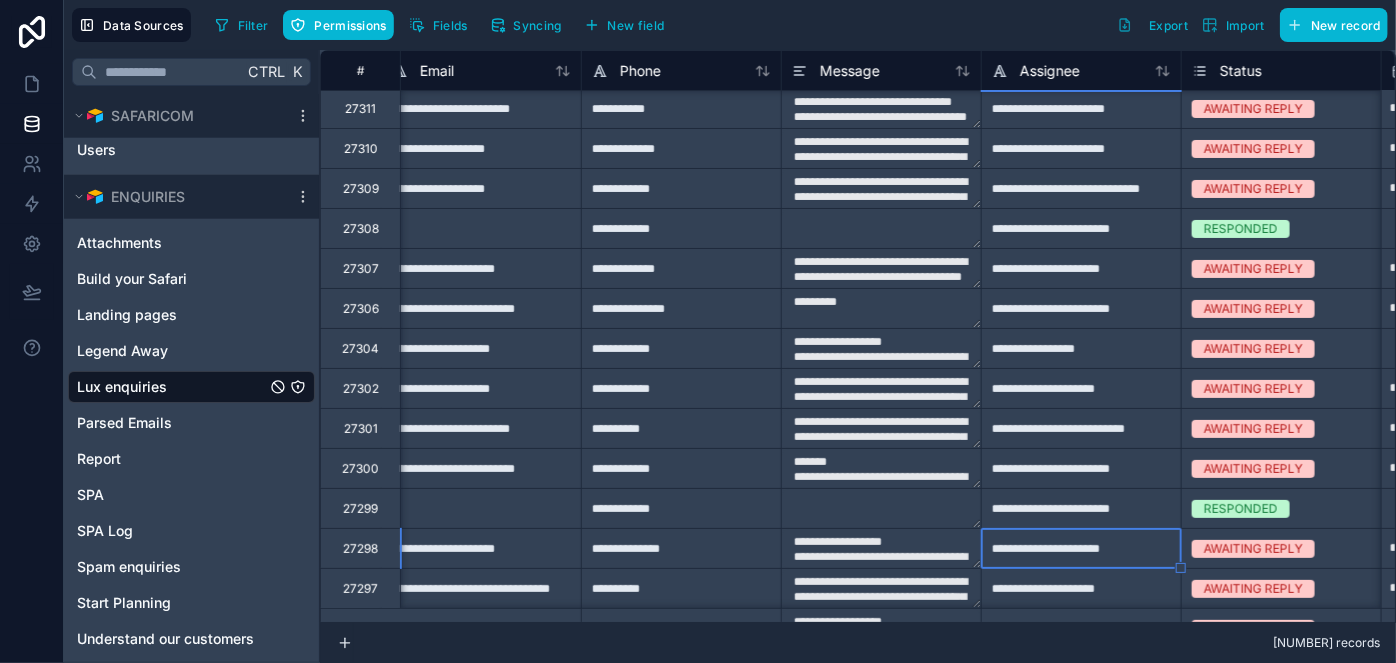 type on "**********" 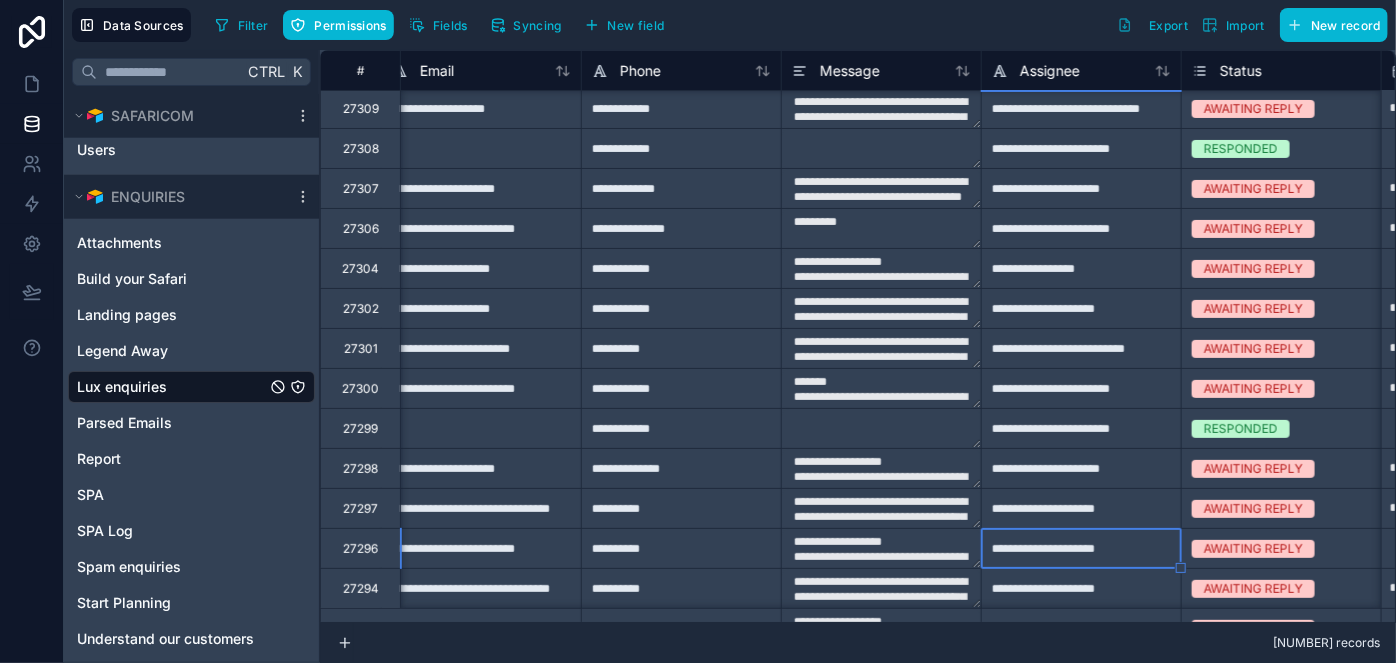 type on "**********" 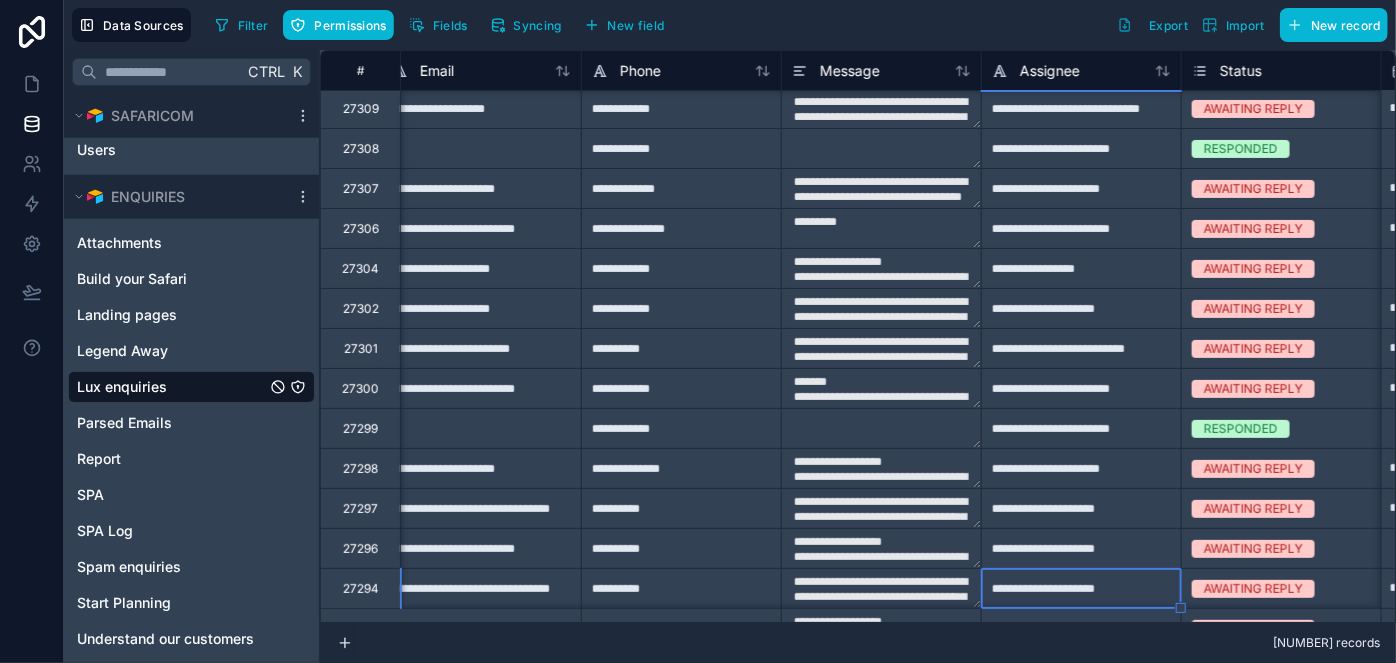 type on "**********" 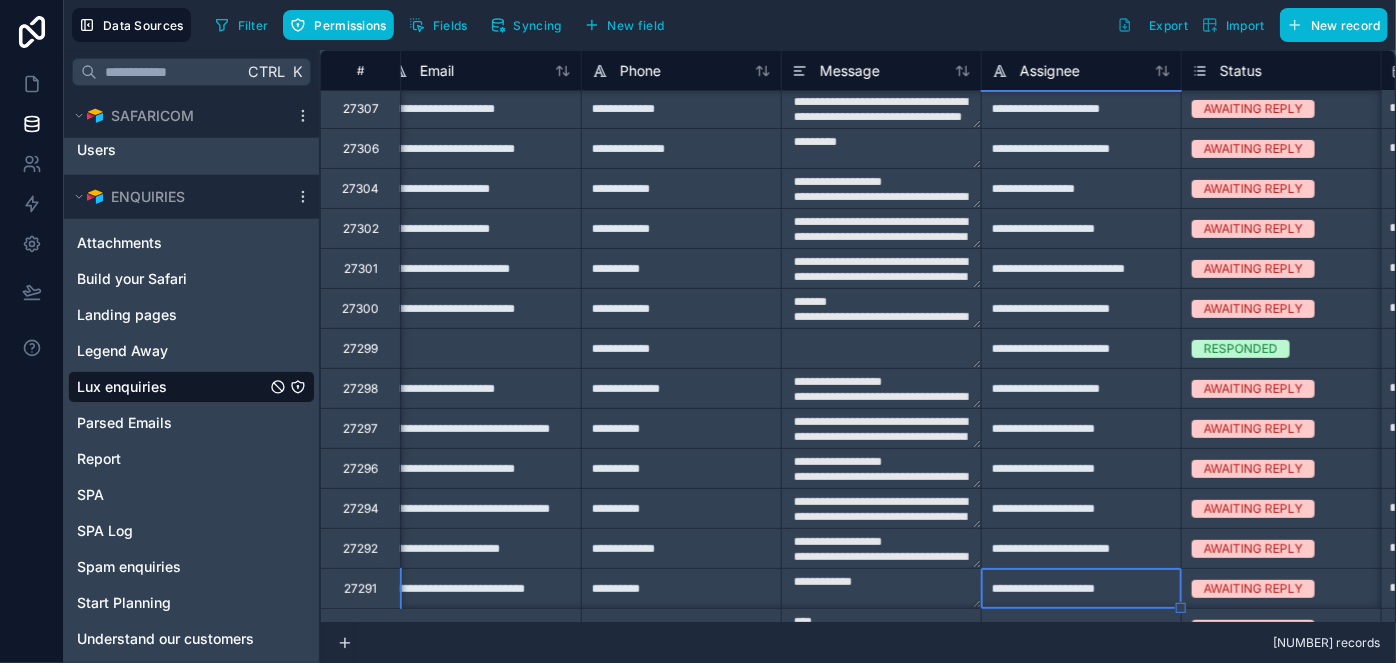 type on "**********" 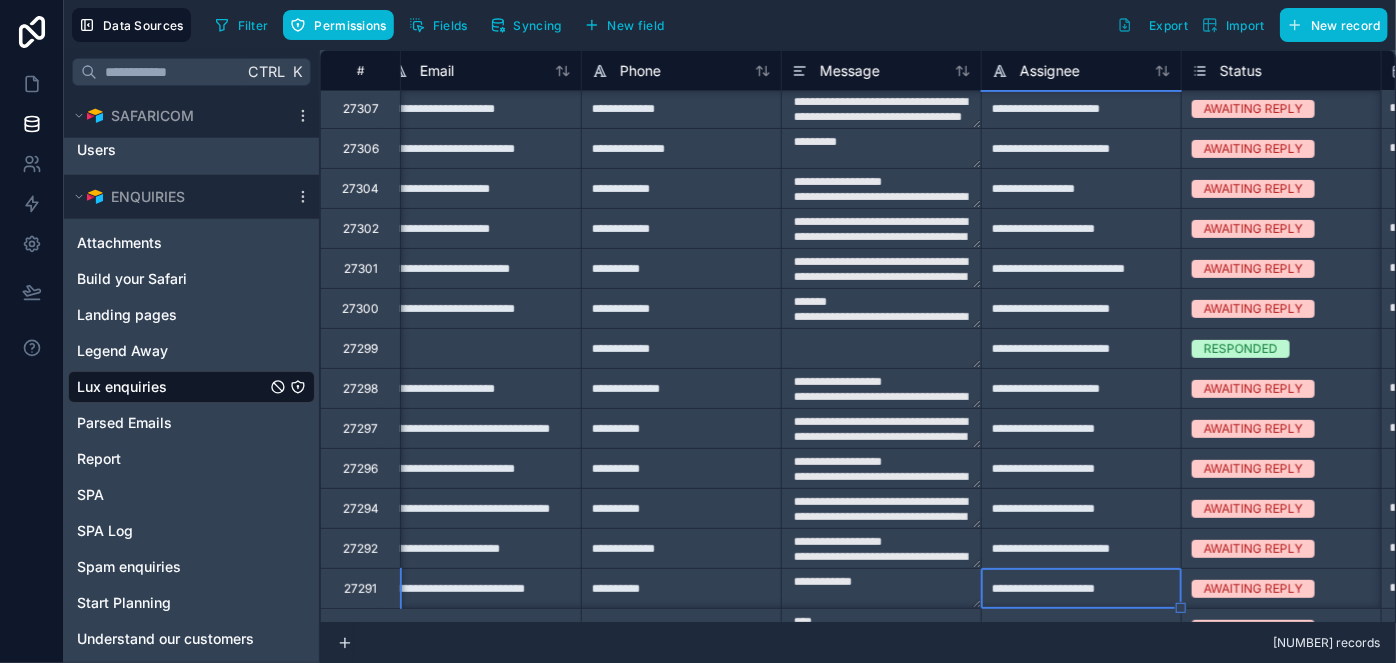 type on "**********" 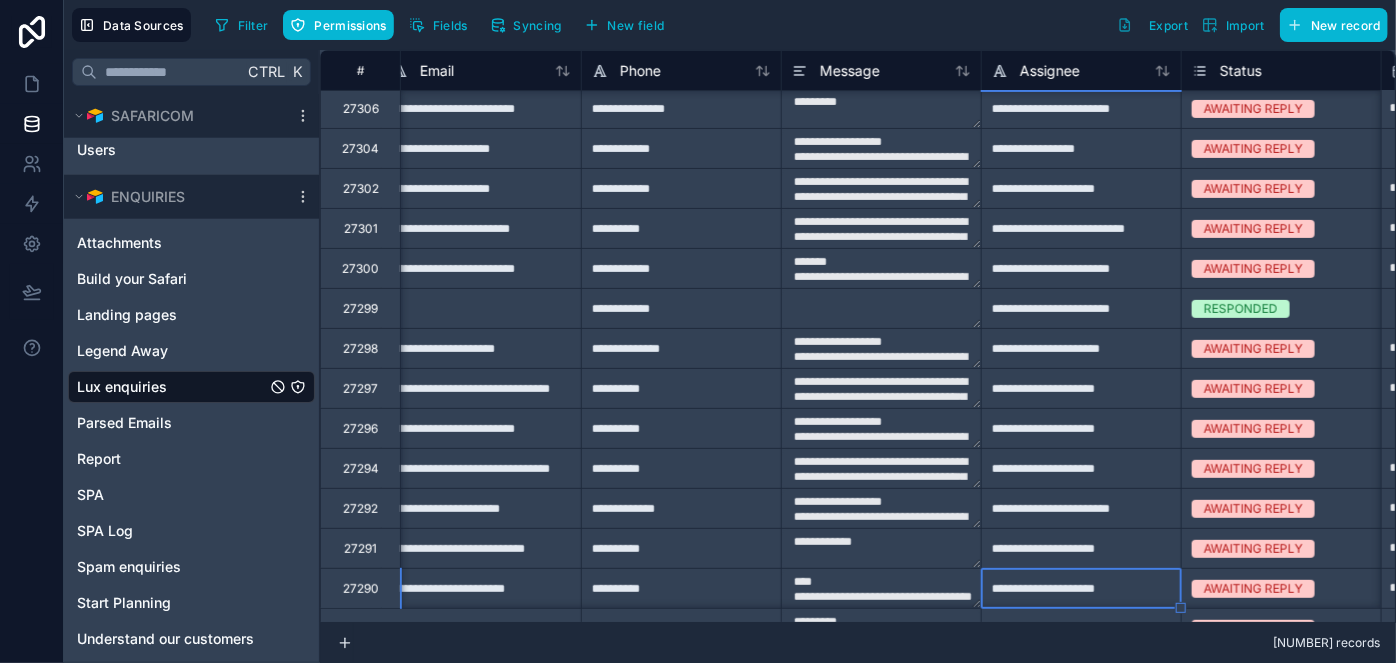 type on "**********" 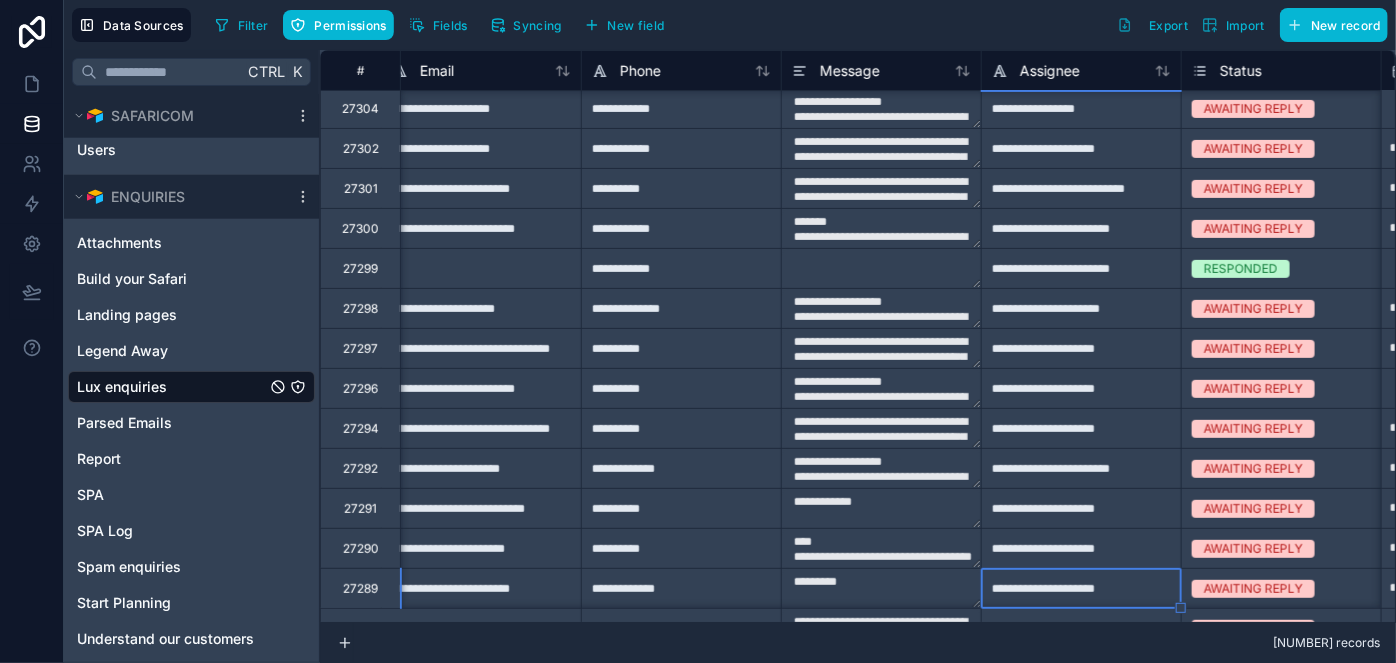 type on "**********" 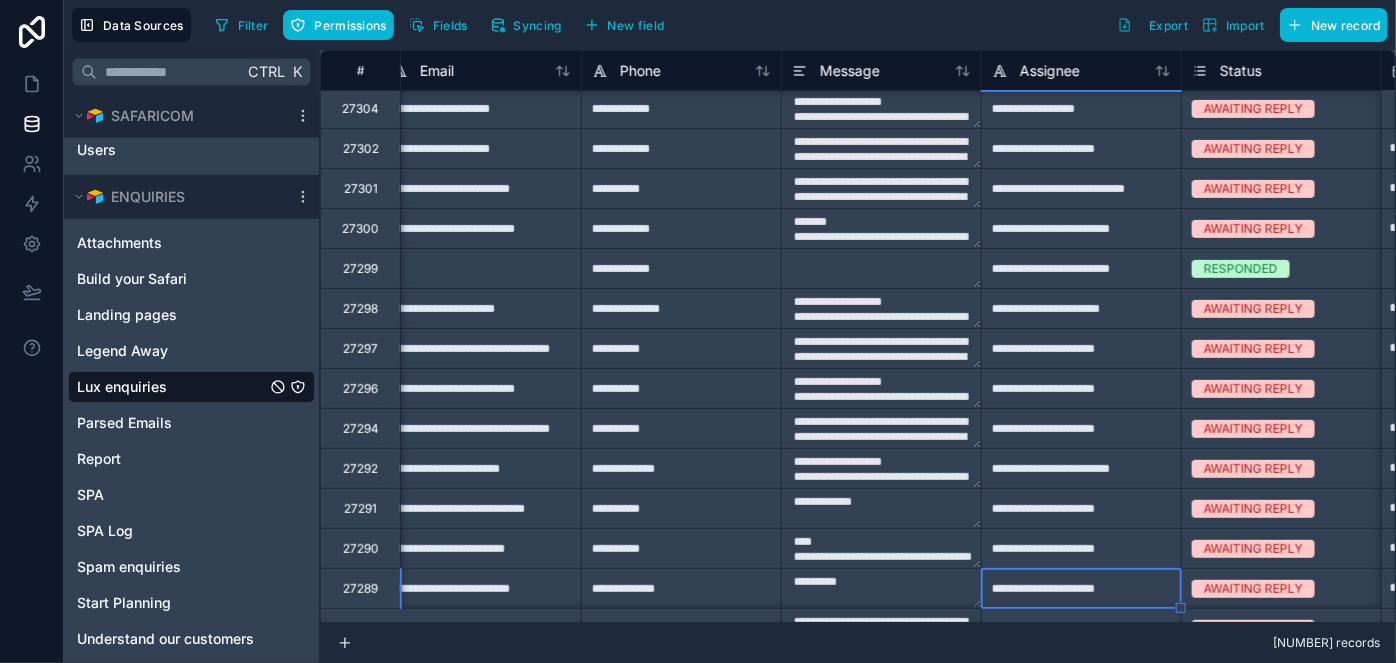 type on "**********" 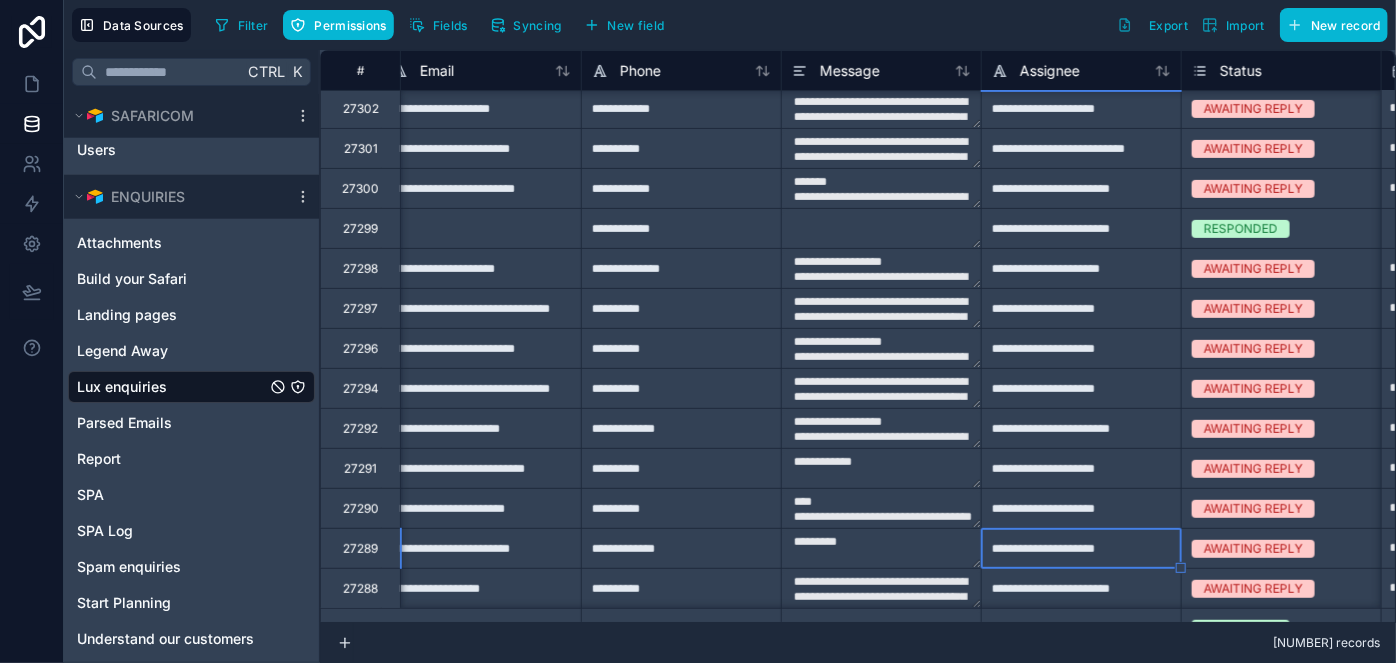 type on "**********" 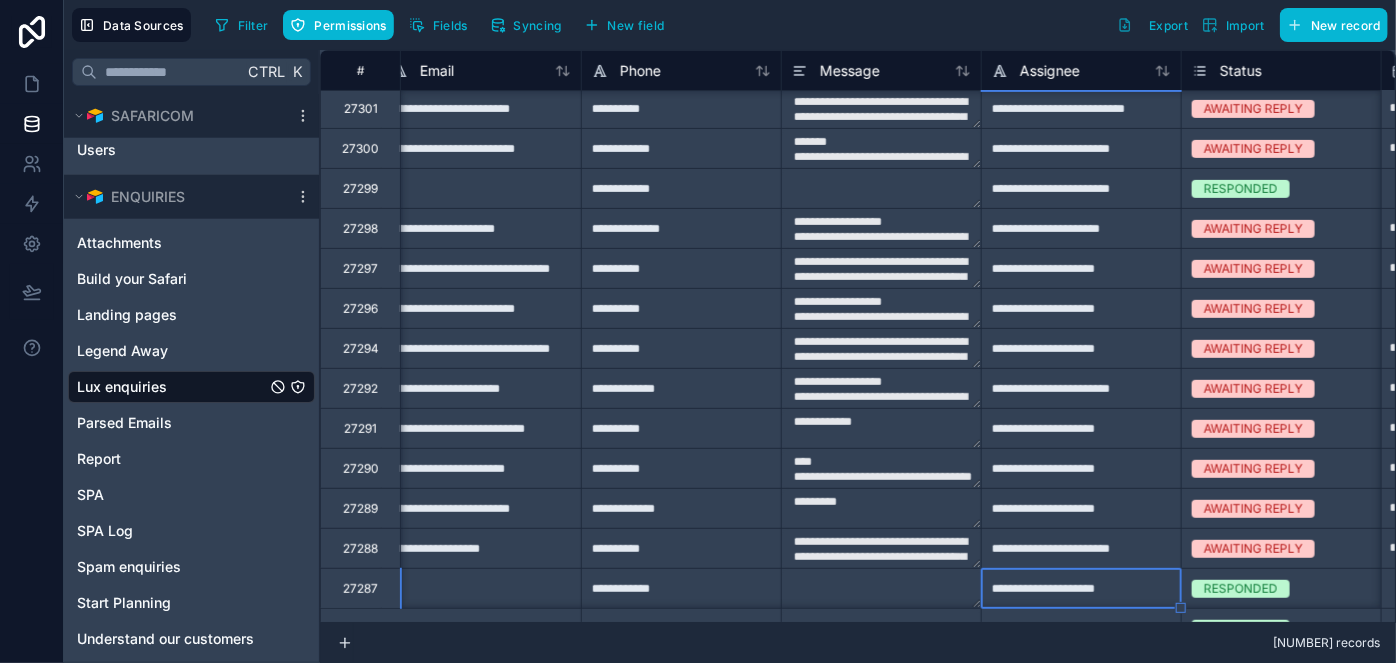 type on "**********" 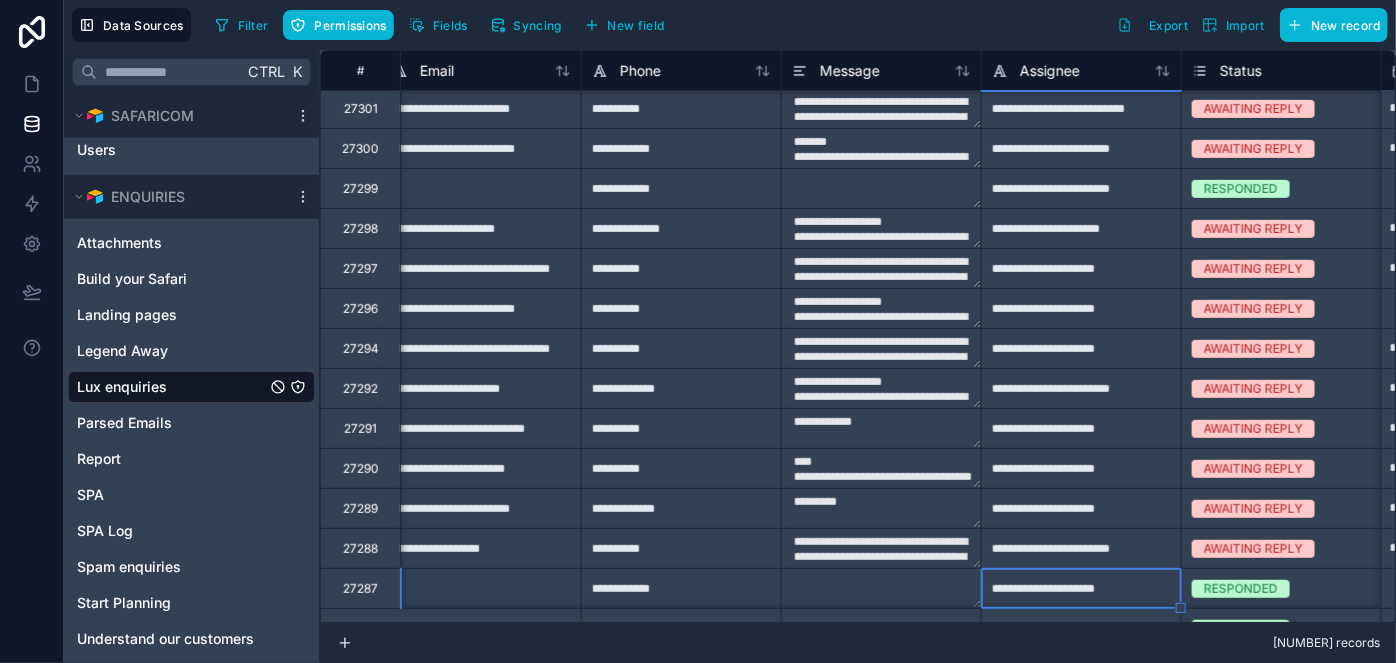 type on "**********" 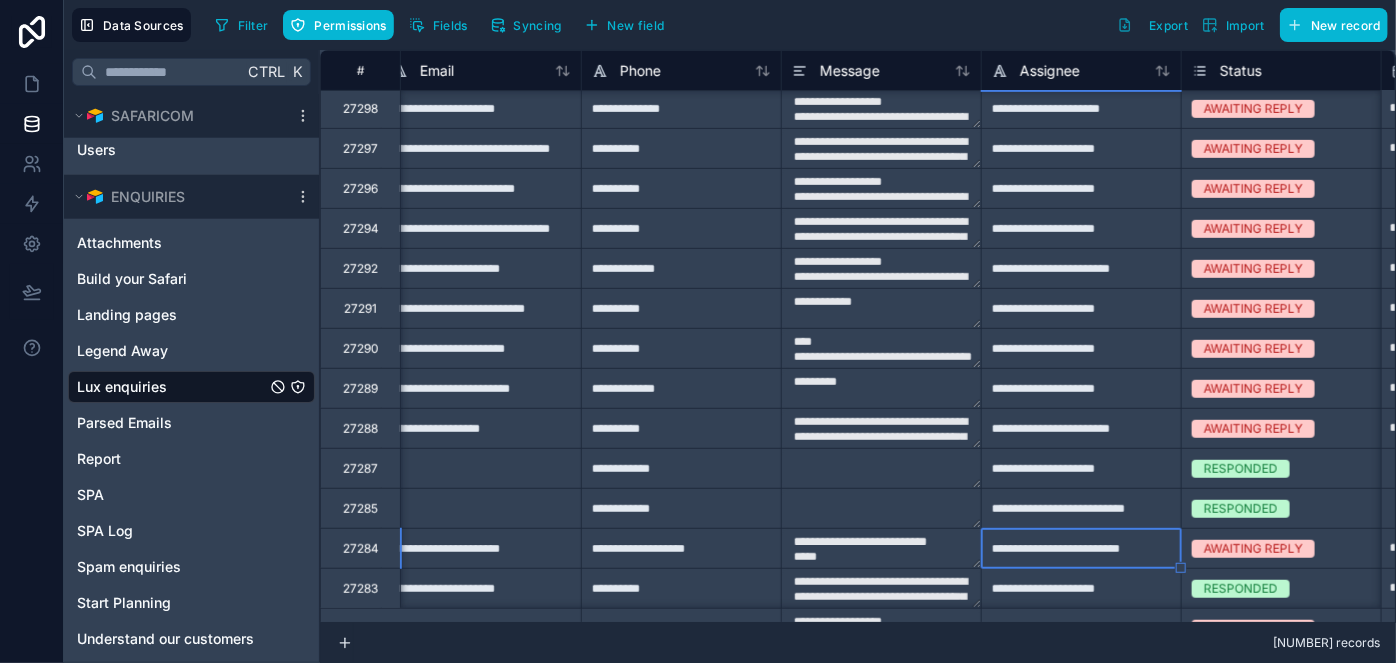 type on "**********" 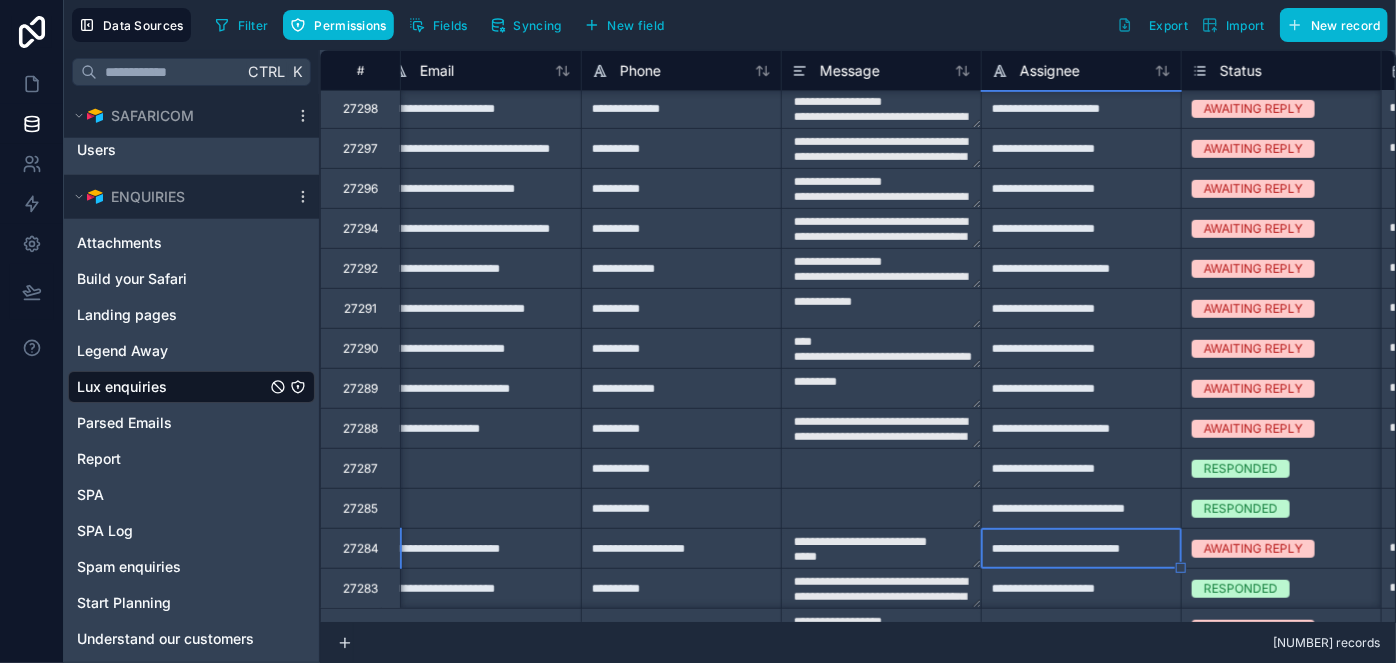 type on "**********" 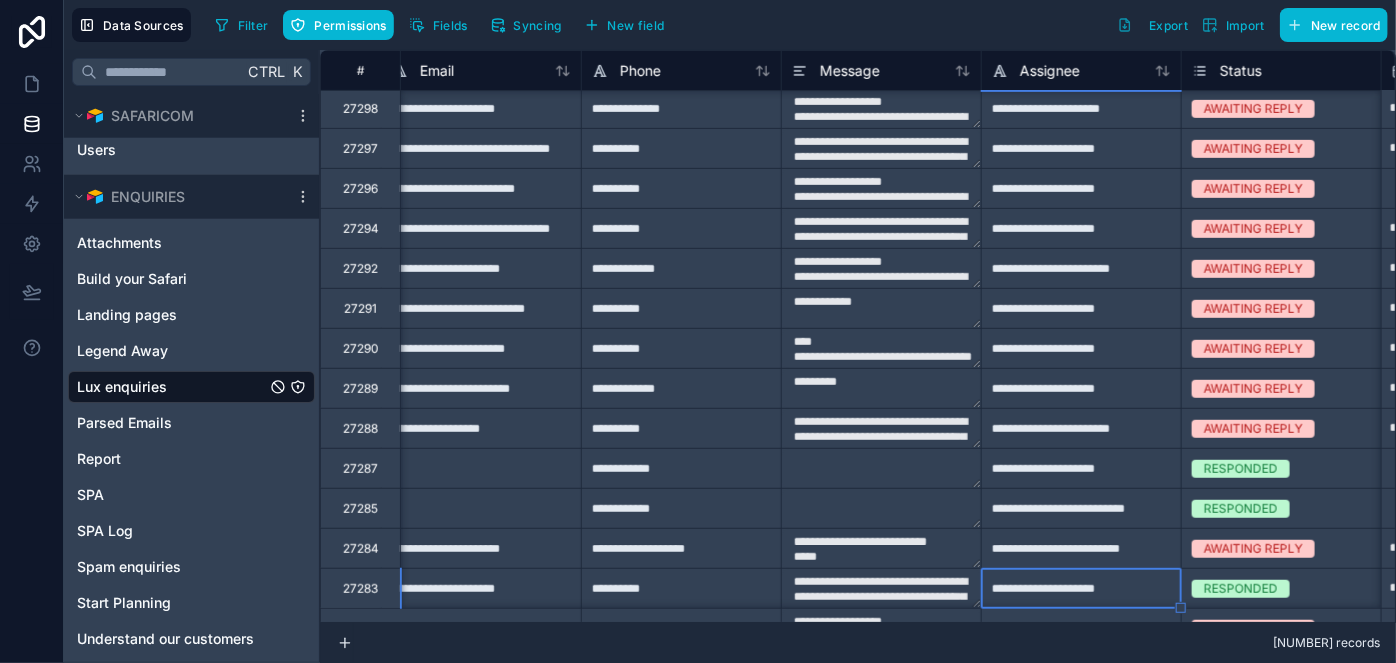 type on "**********" 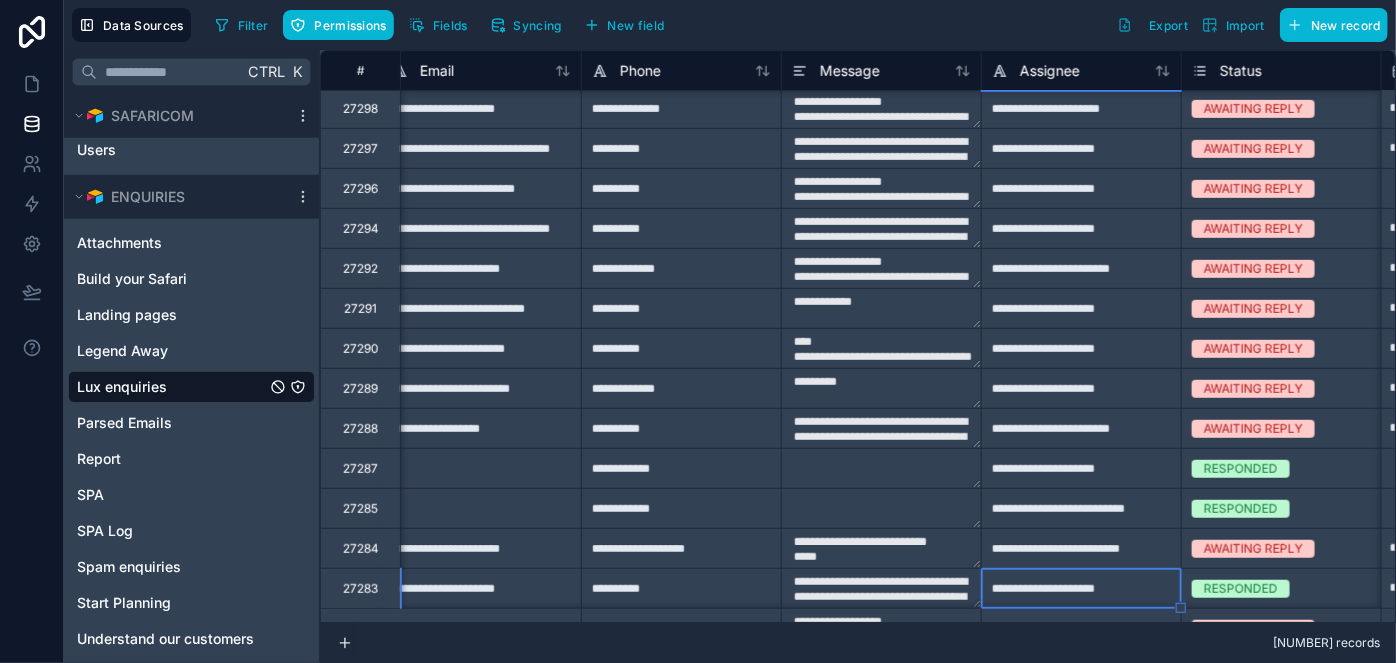 type on "**********" 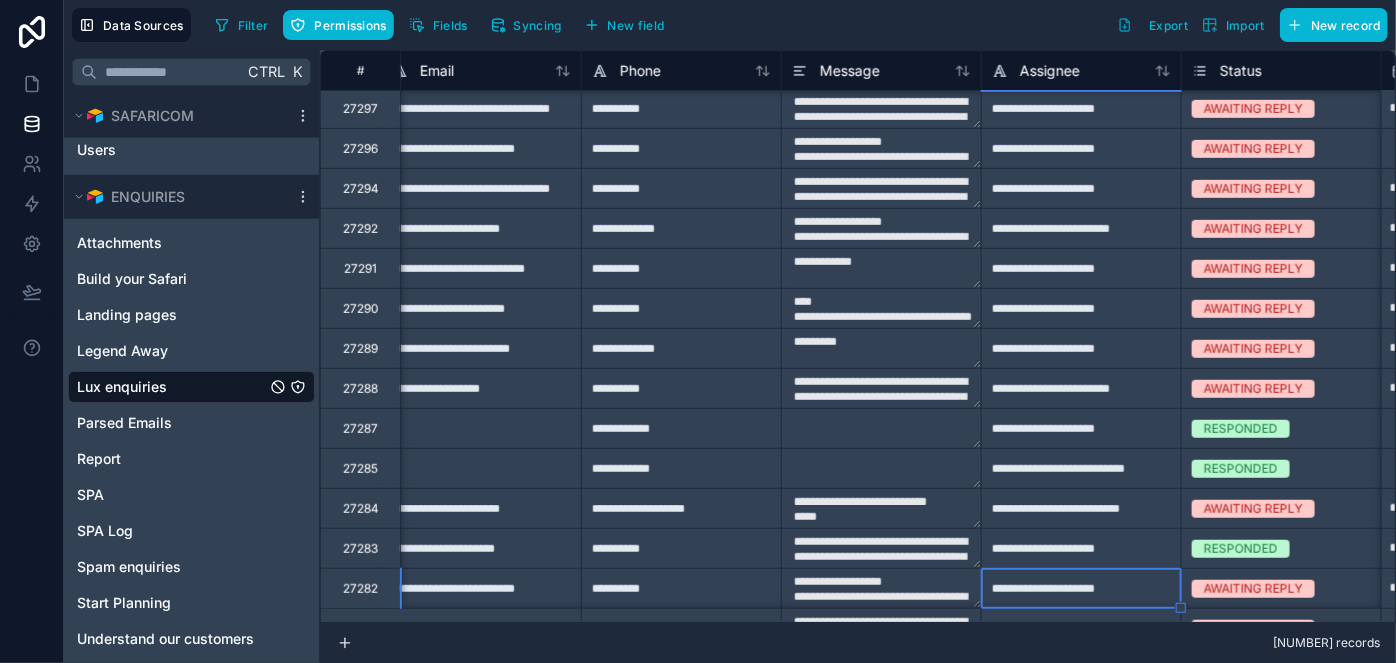 type on "**********" 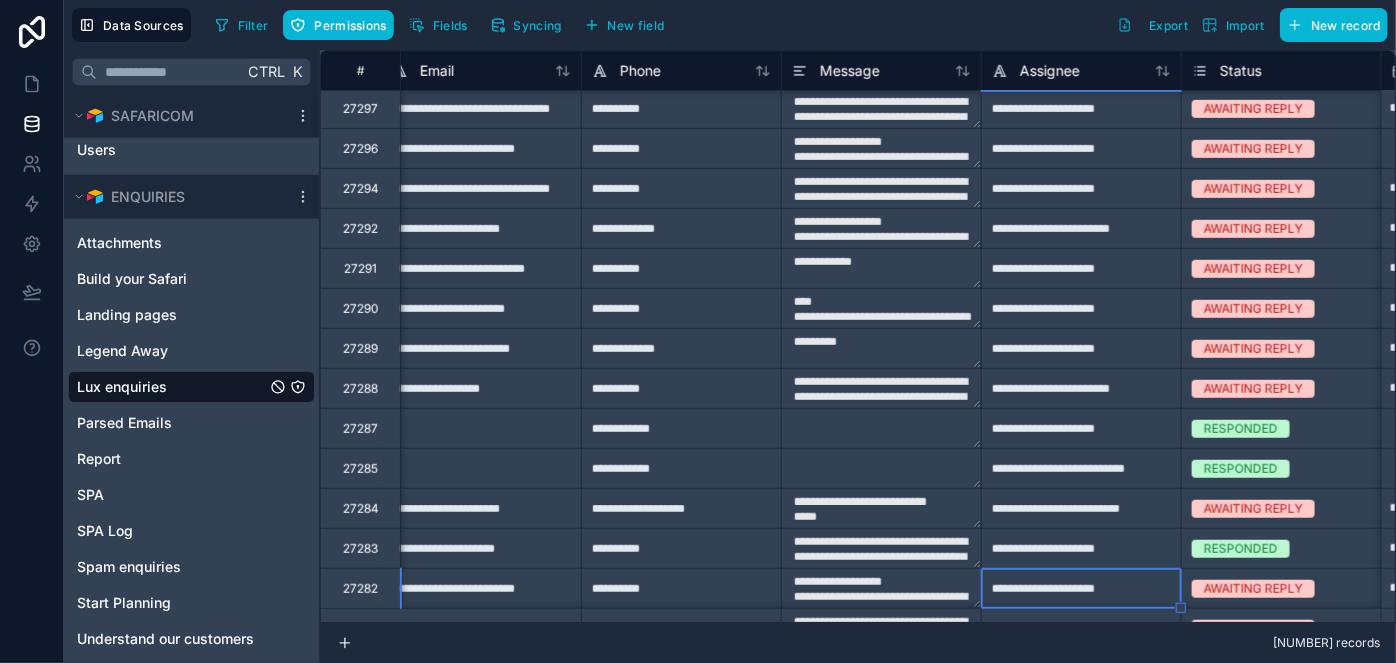 type on "**********" 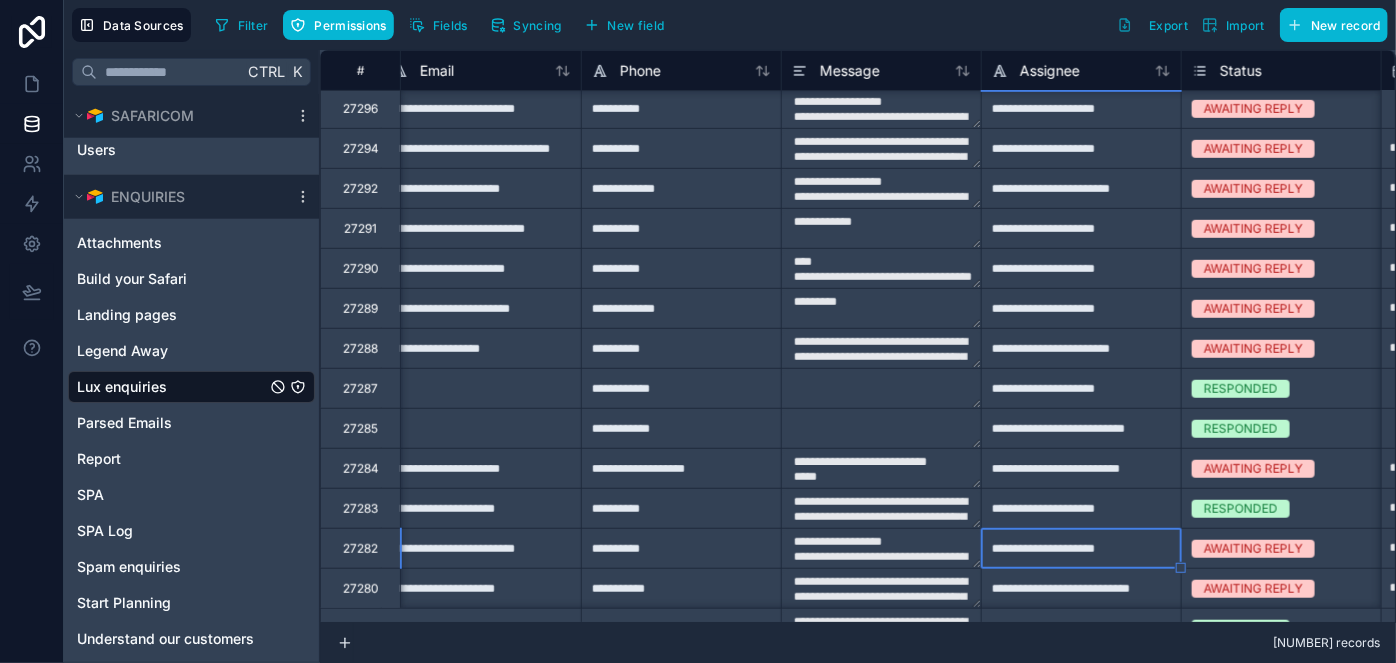type on "**********" 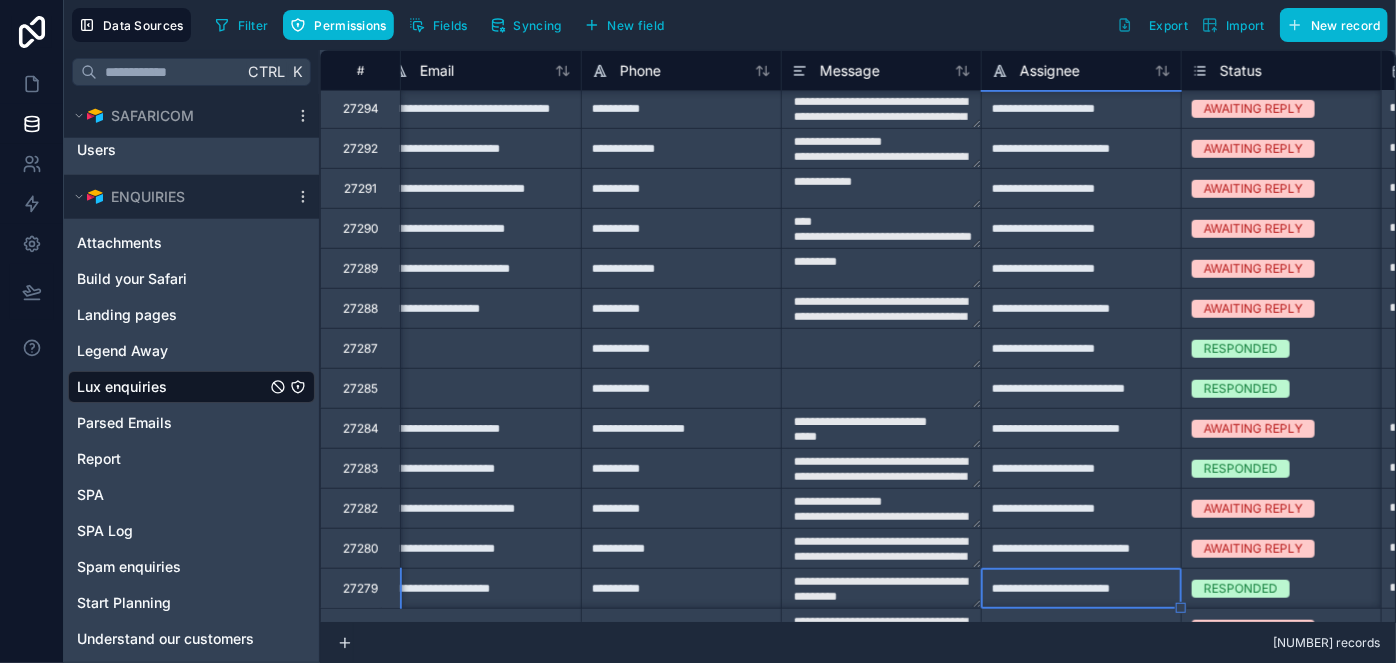 type on "**********" 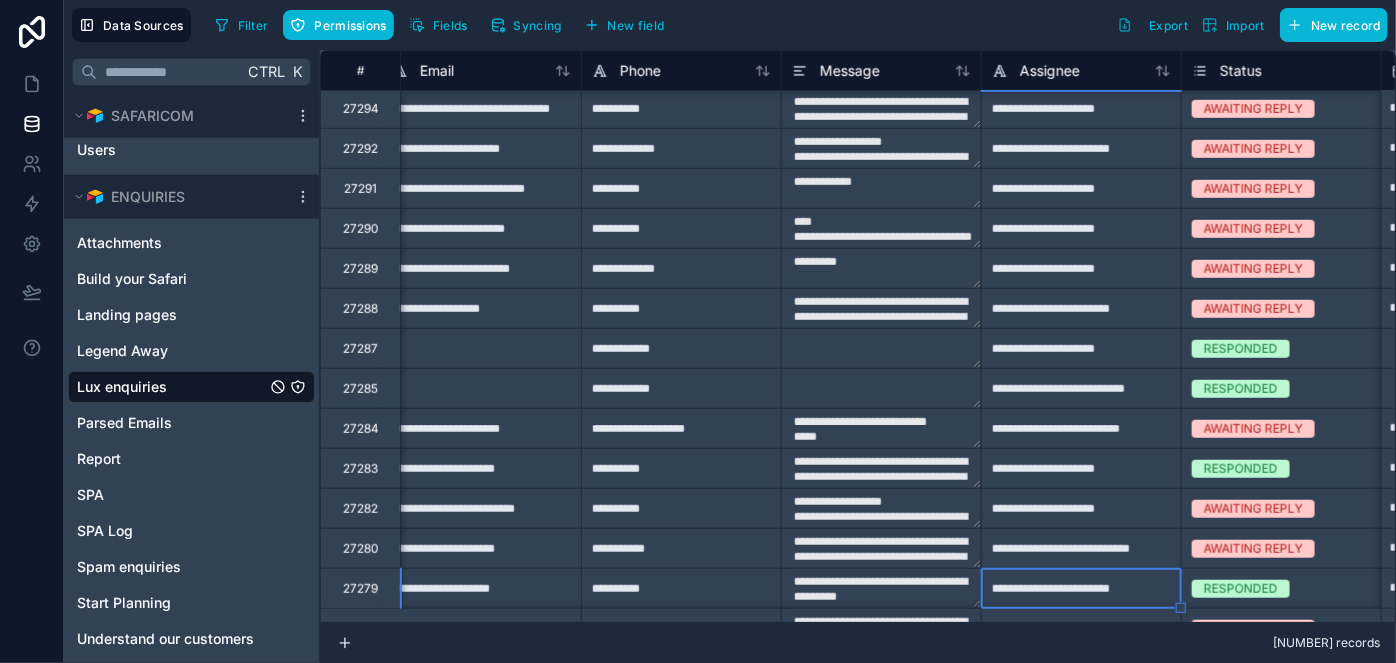 type on "**********" 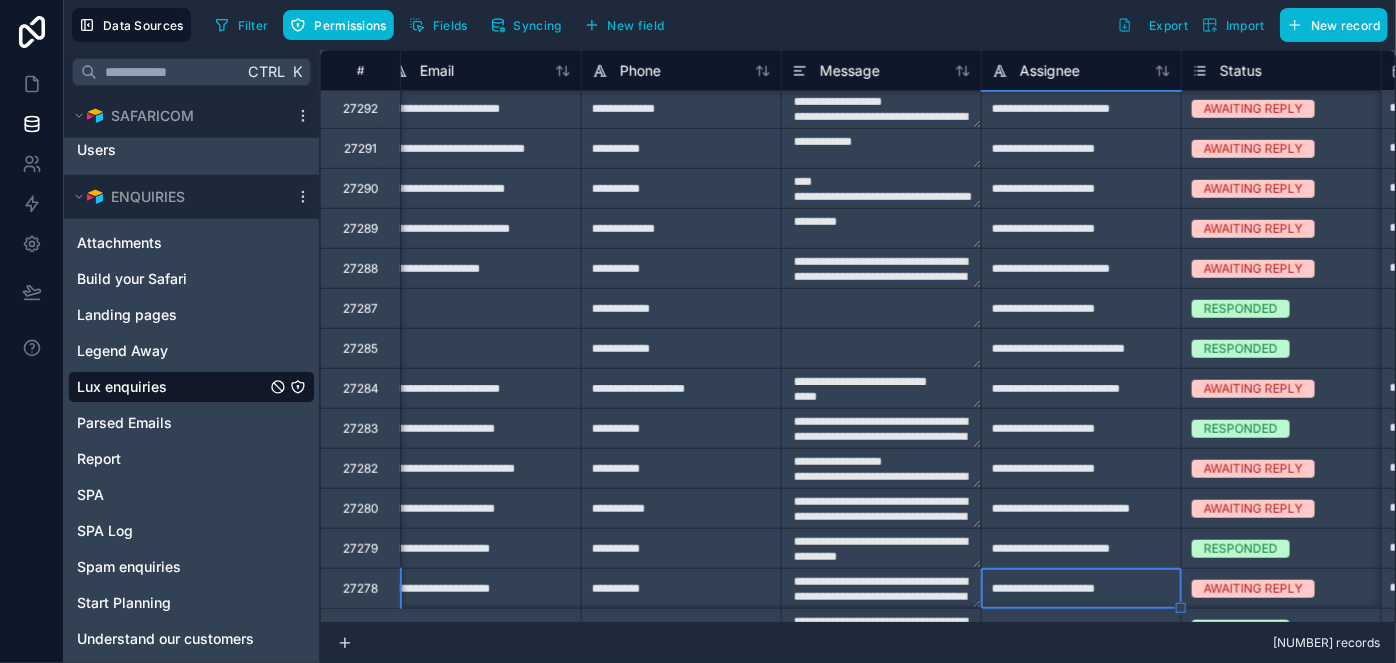 type on "**********" 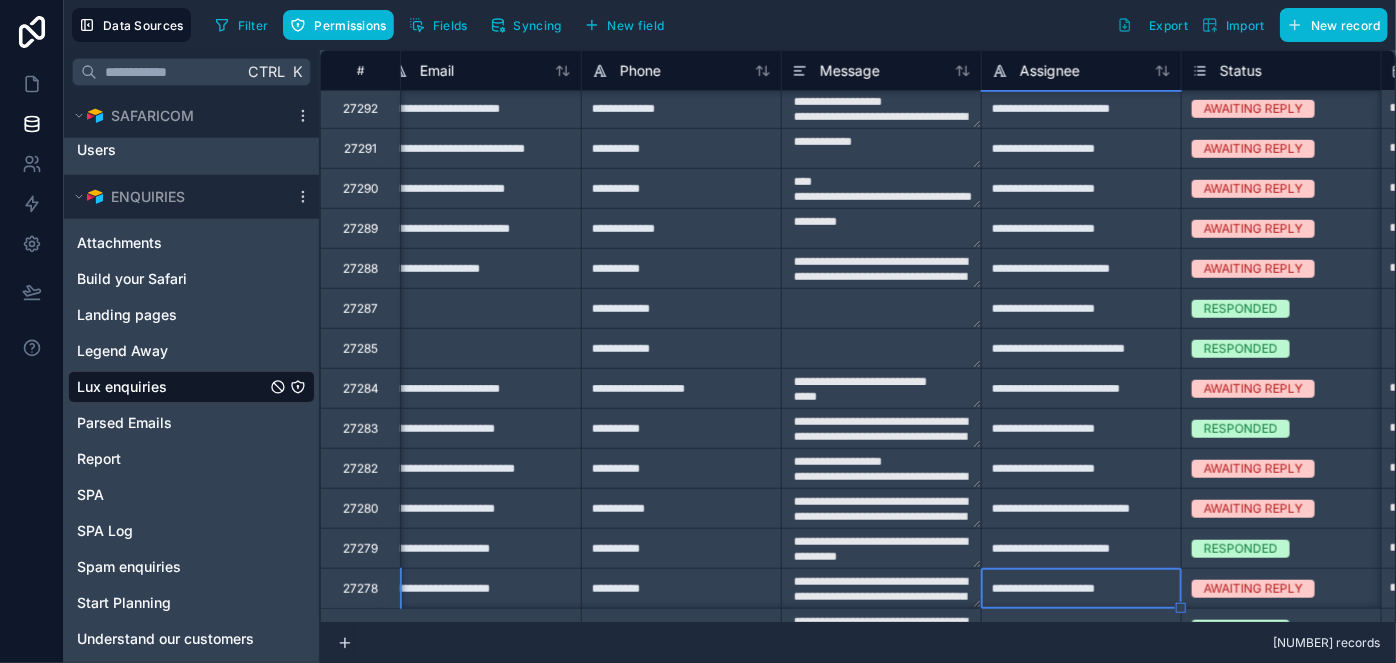 type on "**********" 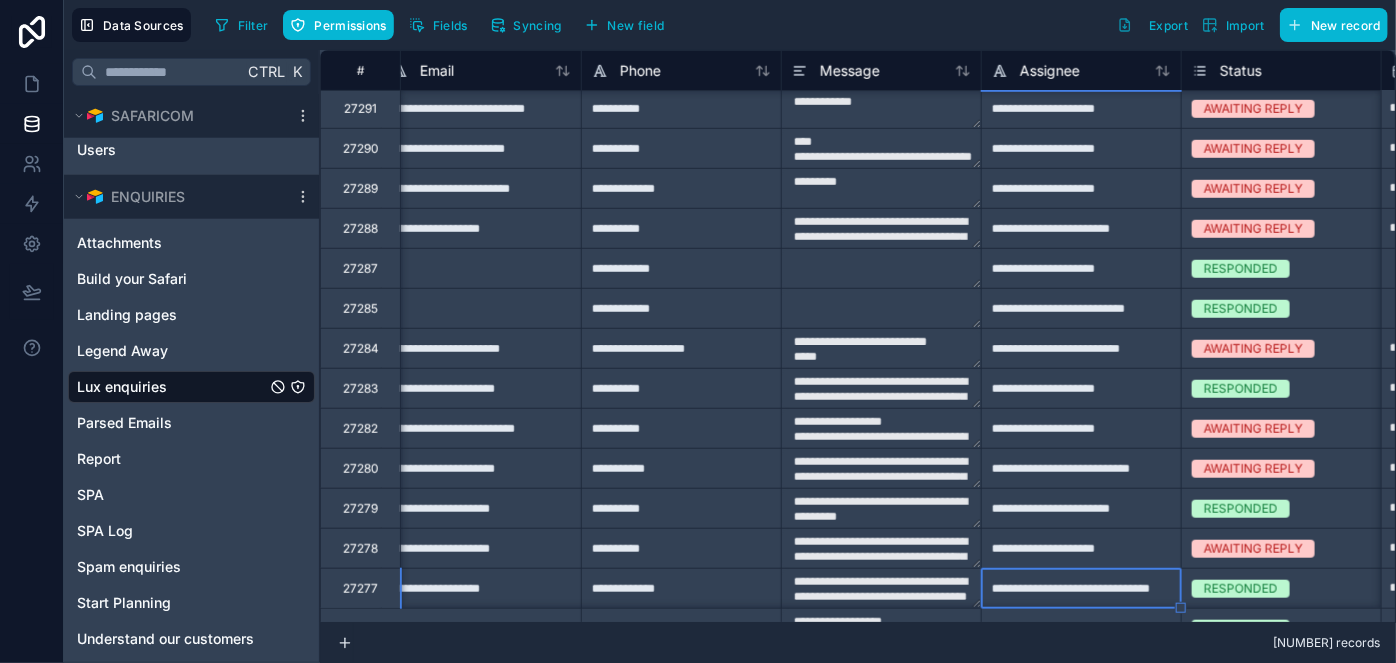 type on "**********" 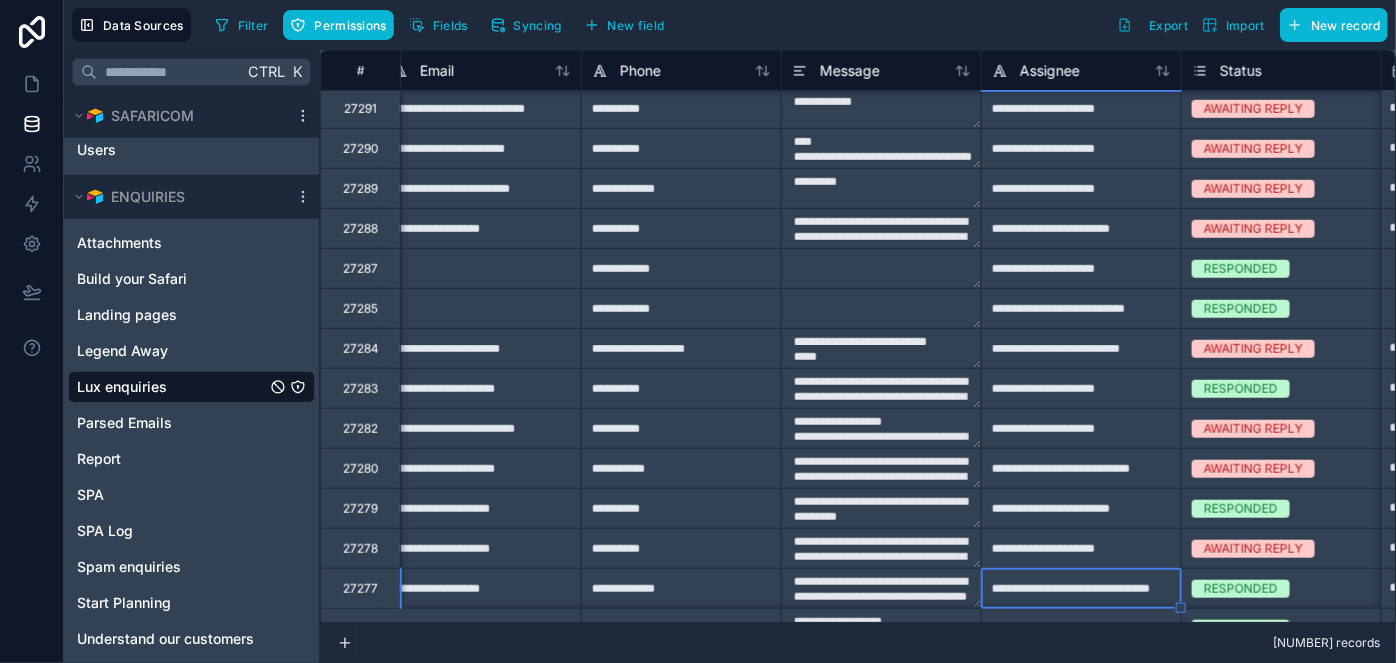 type on "**********" 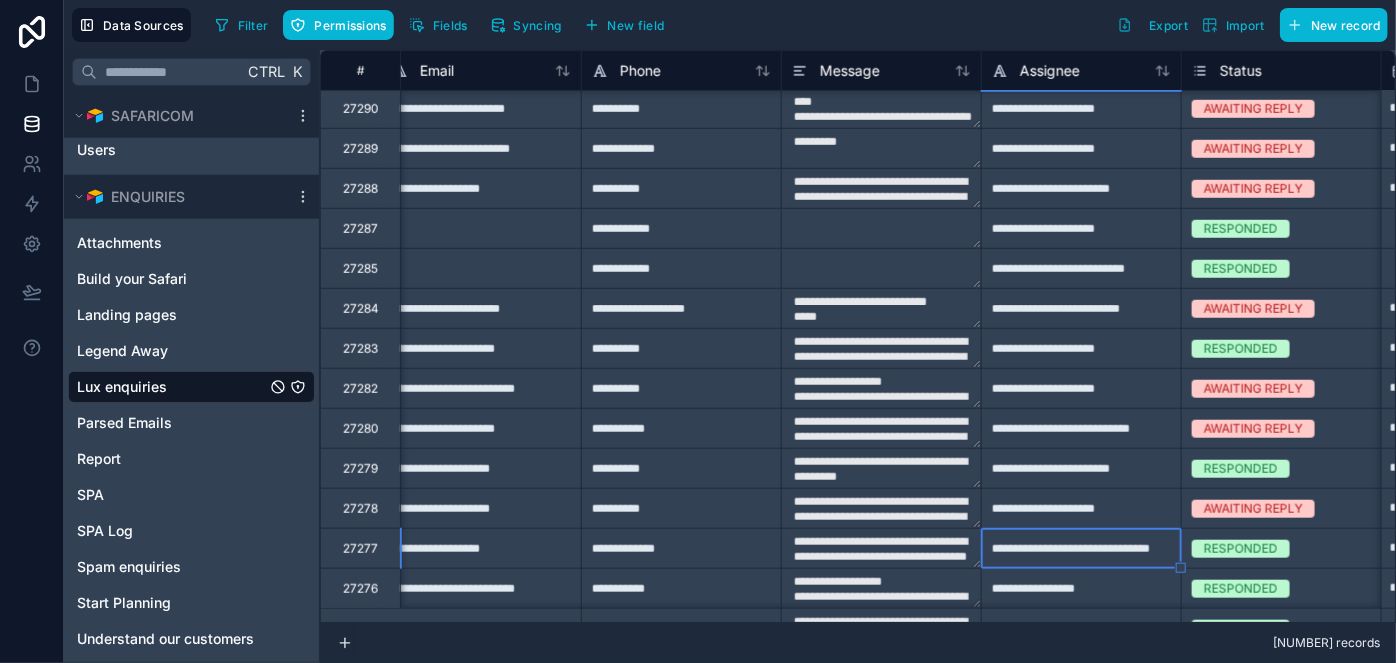 type on "**********" 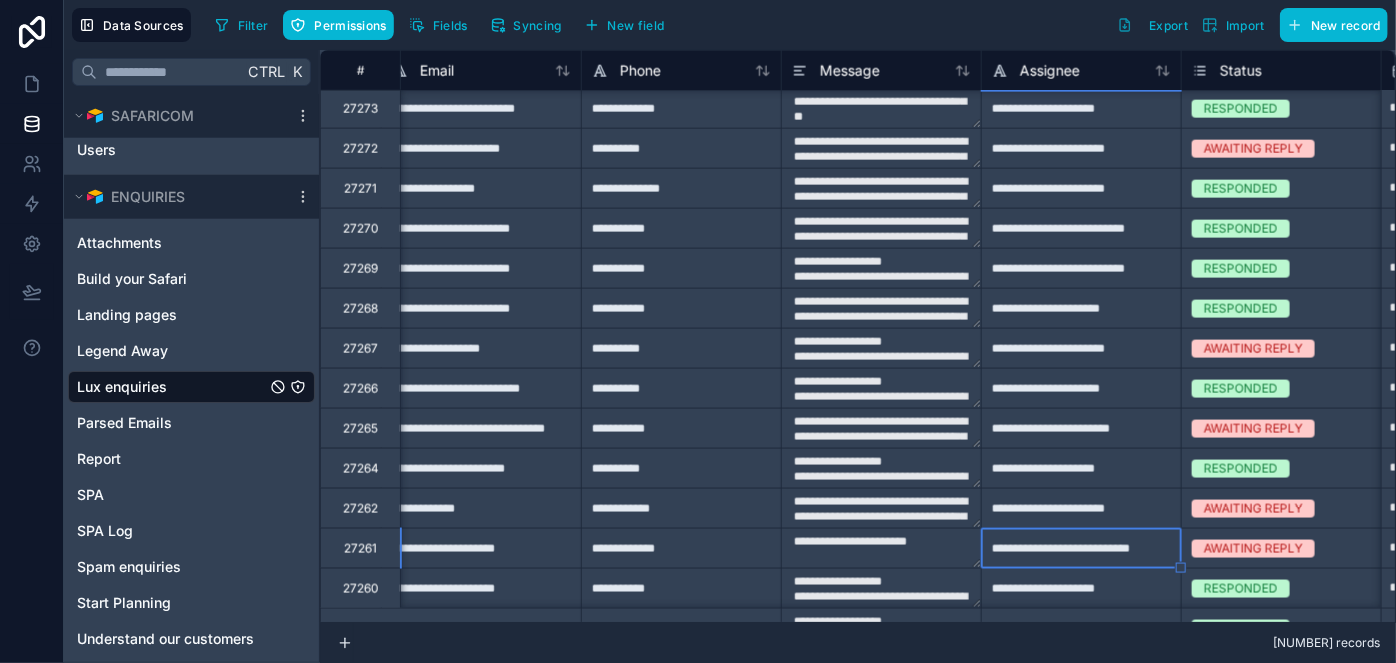 type on "**********" 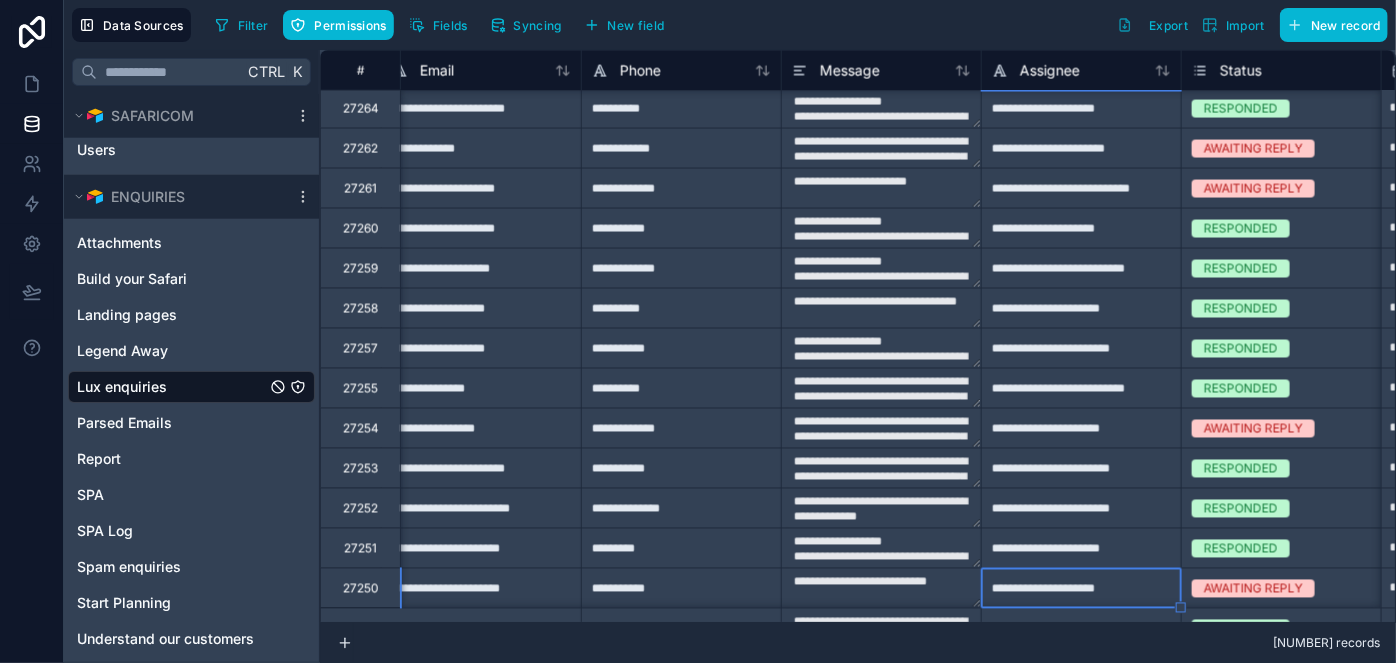 type on "**********" 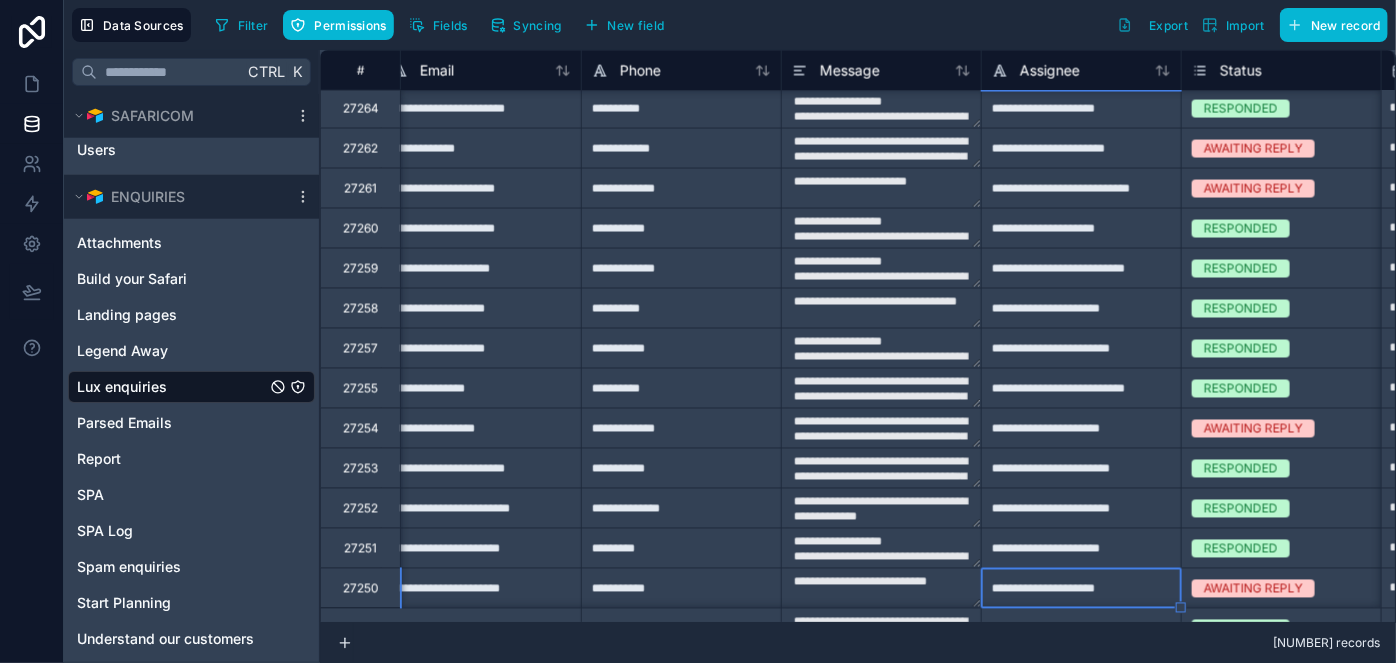 type on "**********" 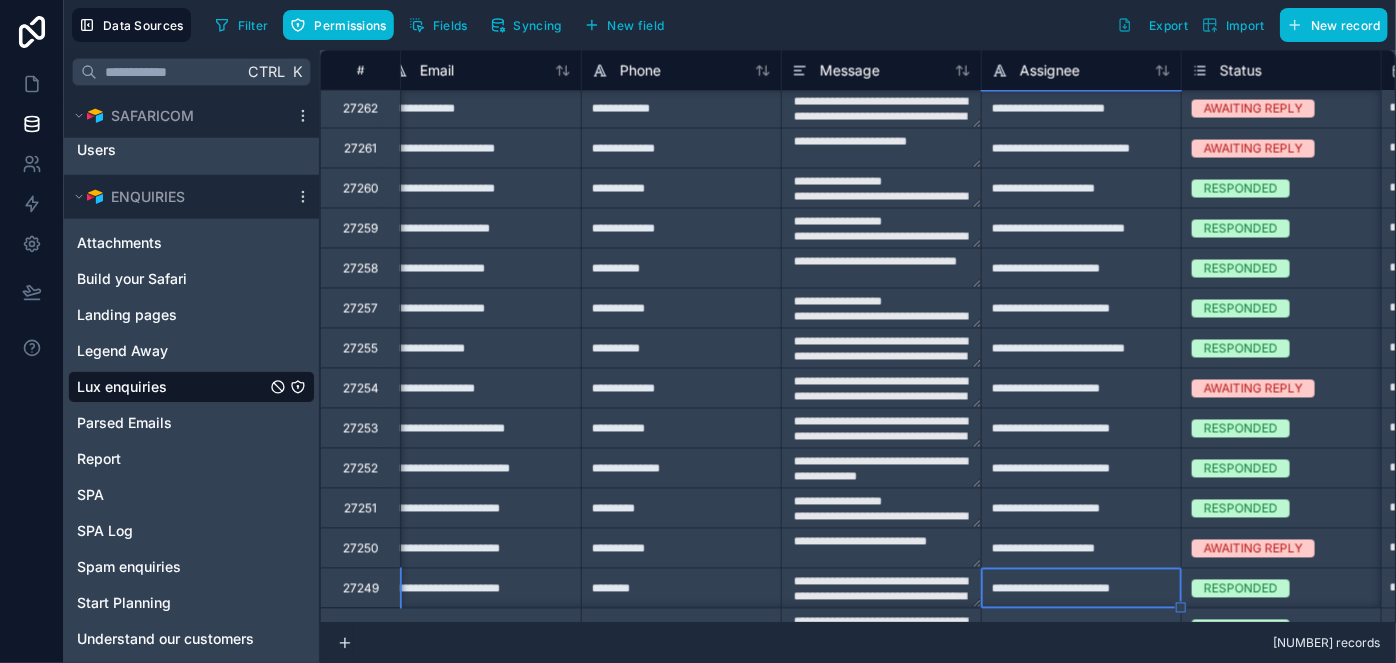 type on "**********" 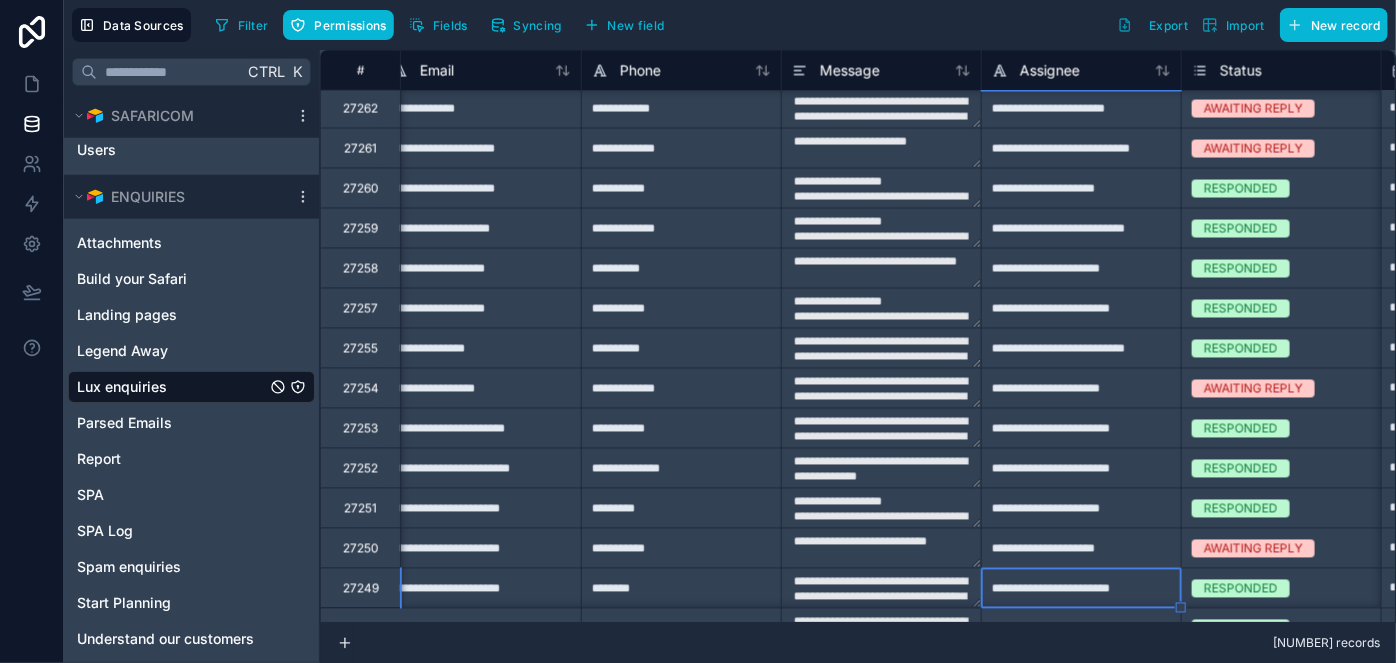 type on "**********" 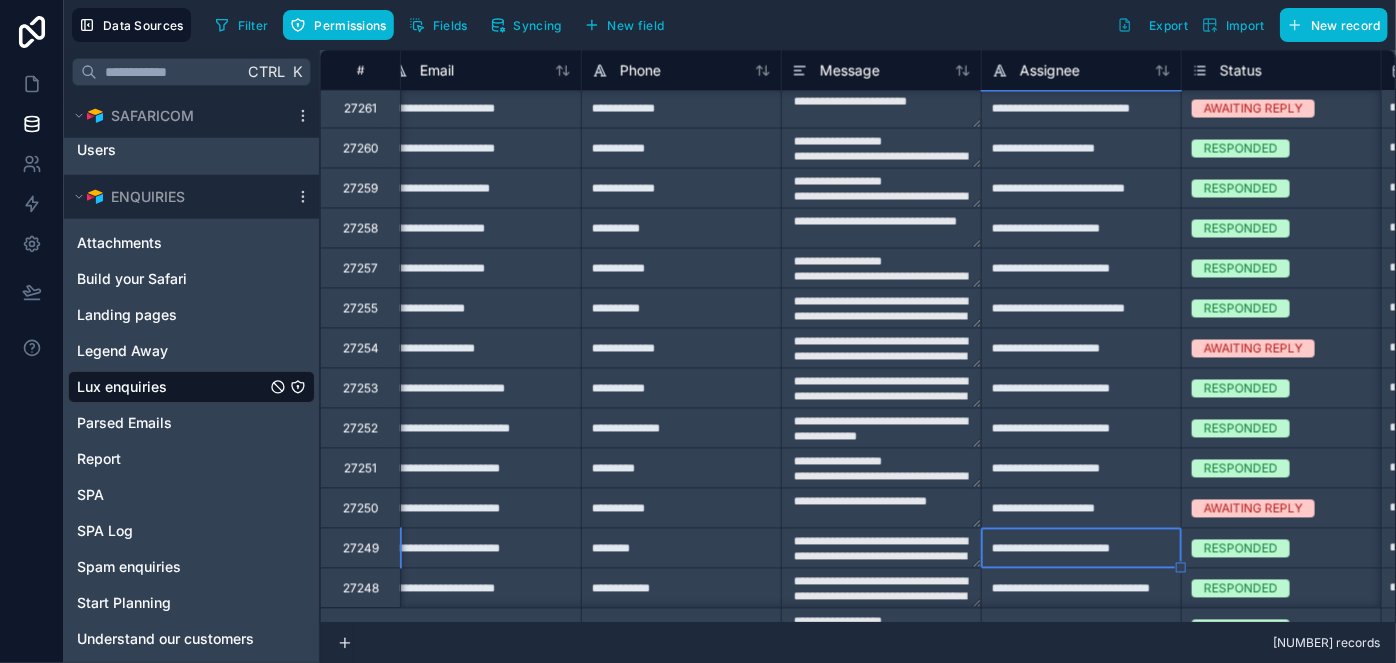 type on "**********" 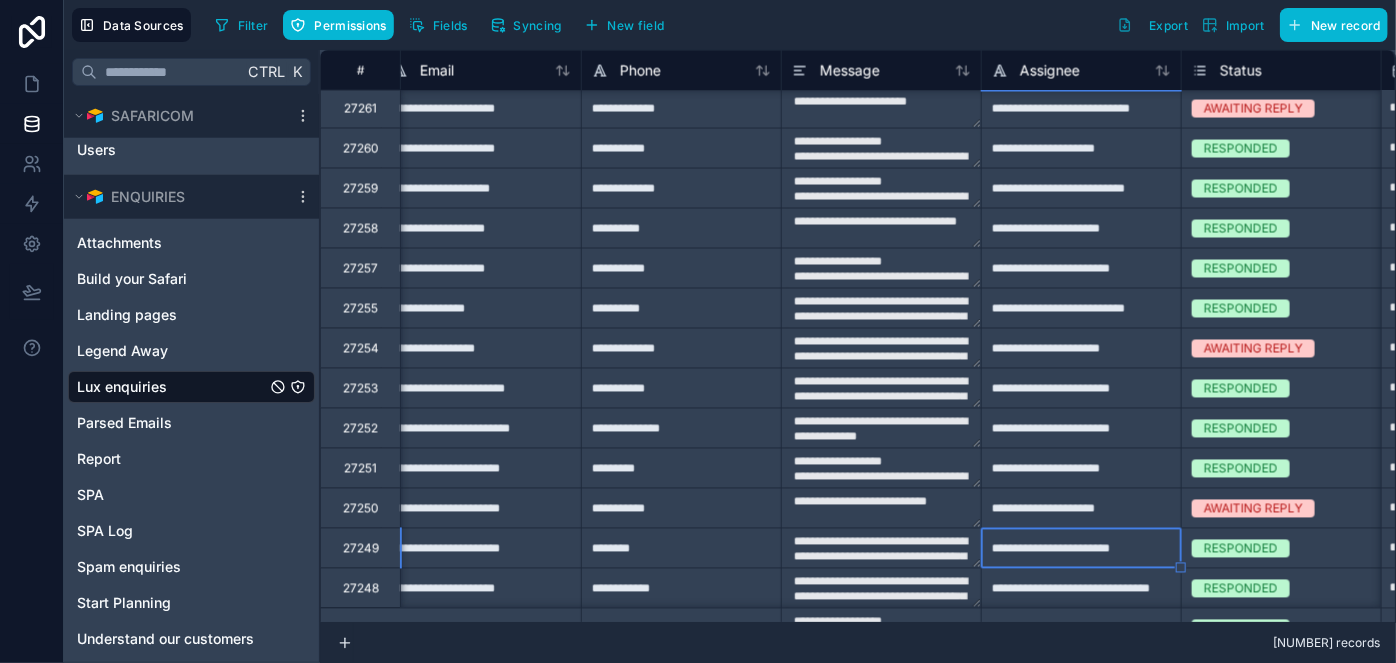 type on "**********" 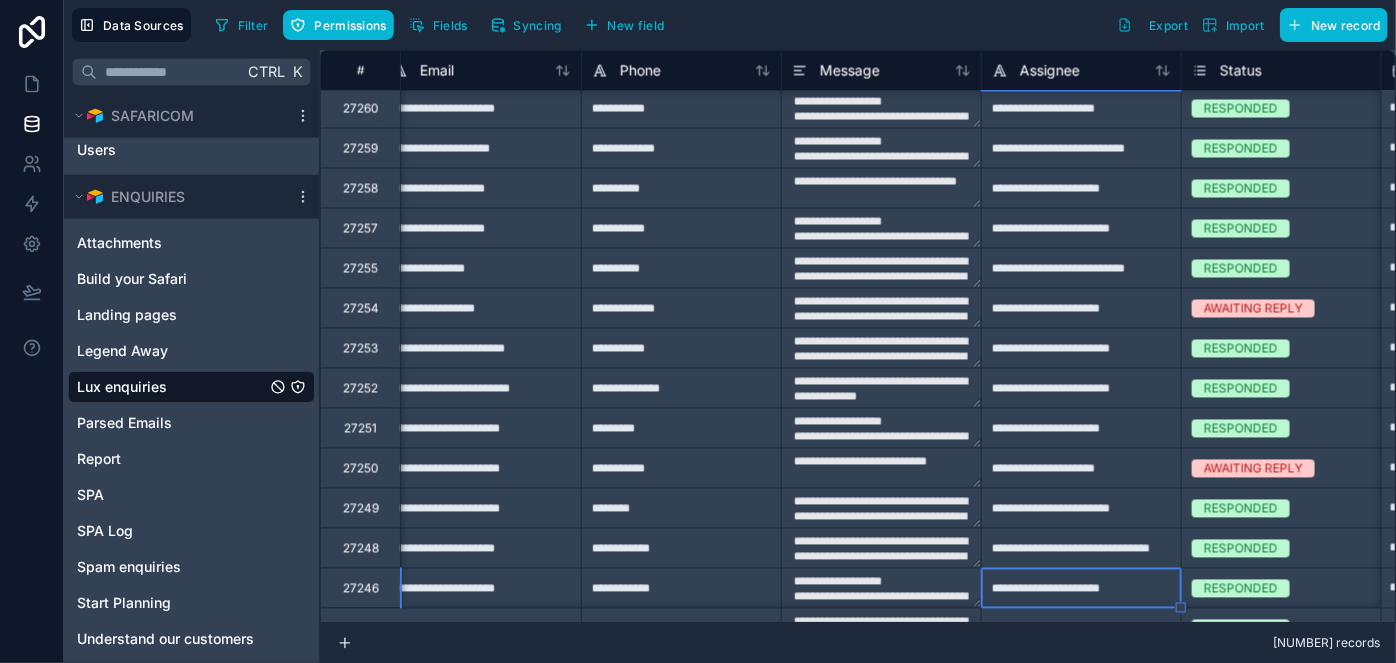 type on "**********" 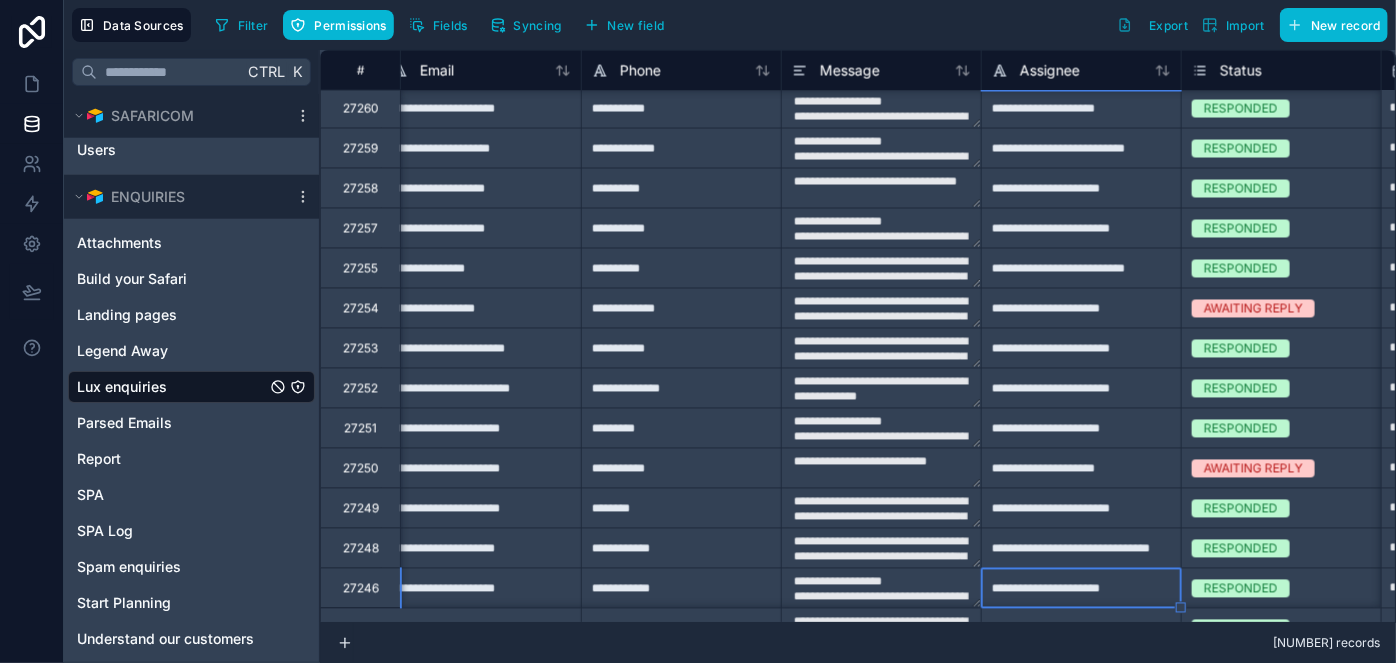 type on "**********" 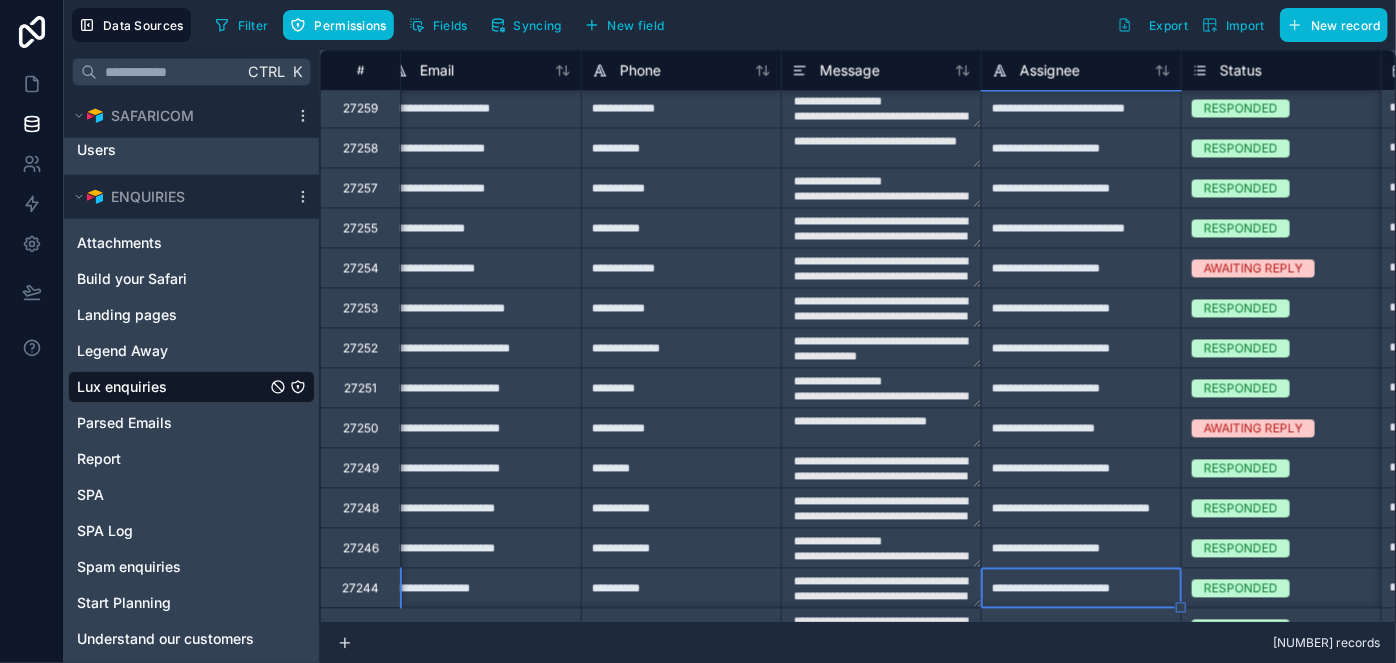 type on "**********" 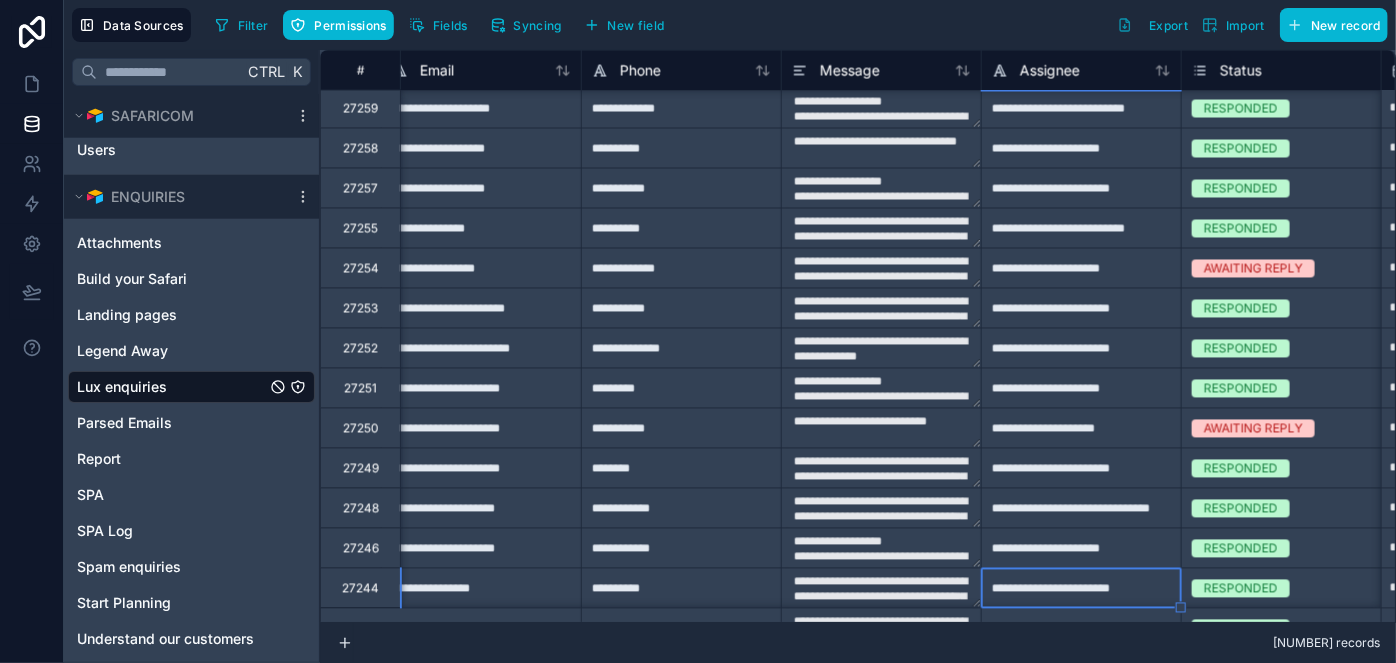 type on "**********" 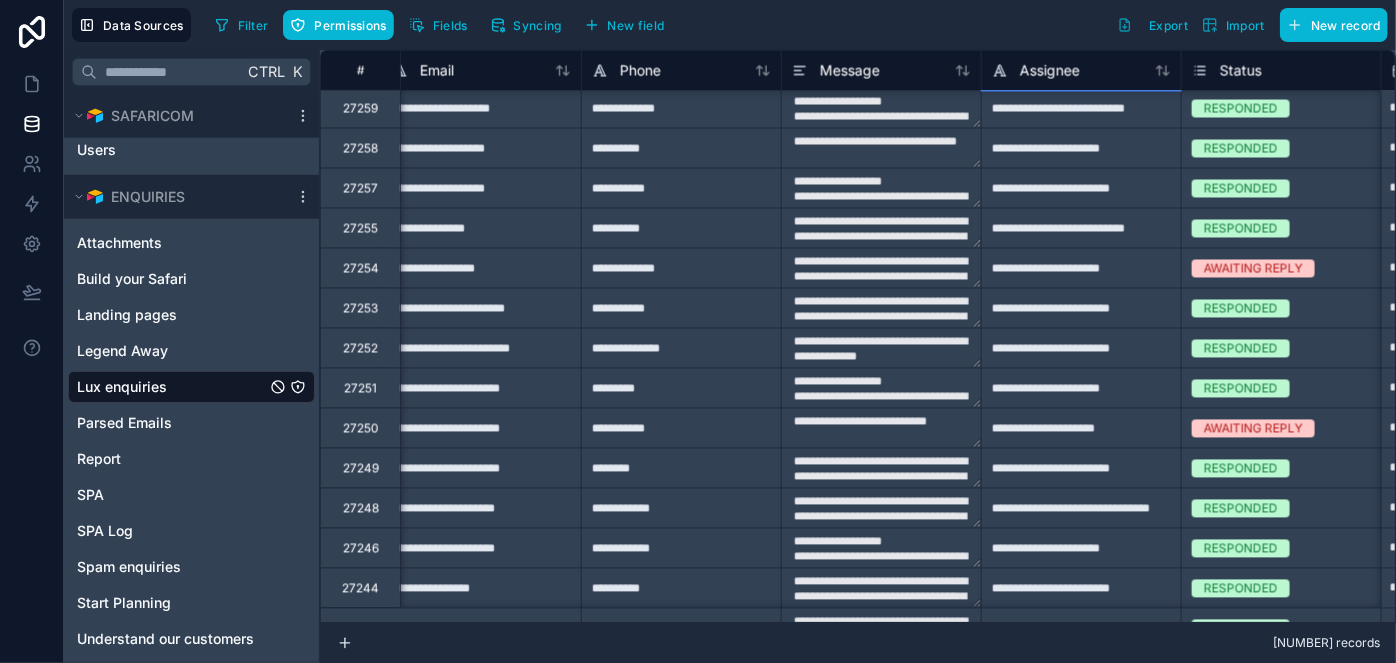 type on "**********" 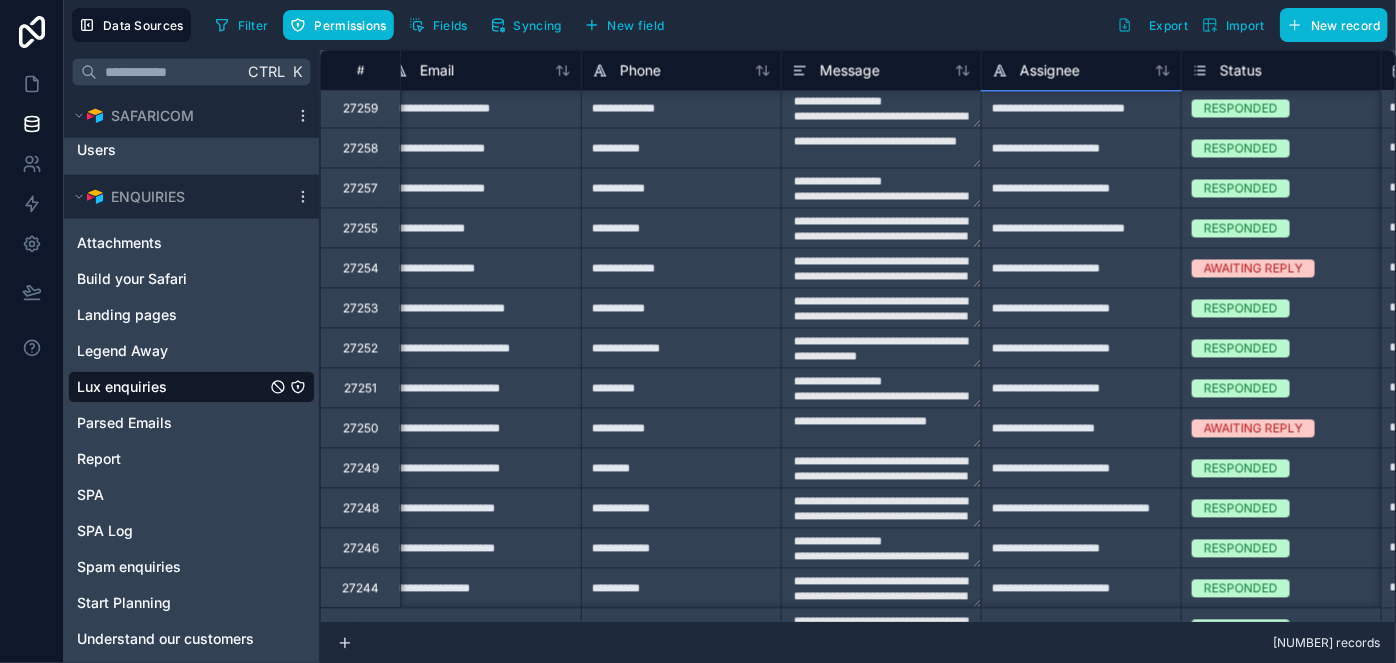 type on "**********" 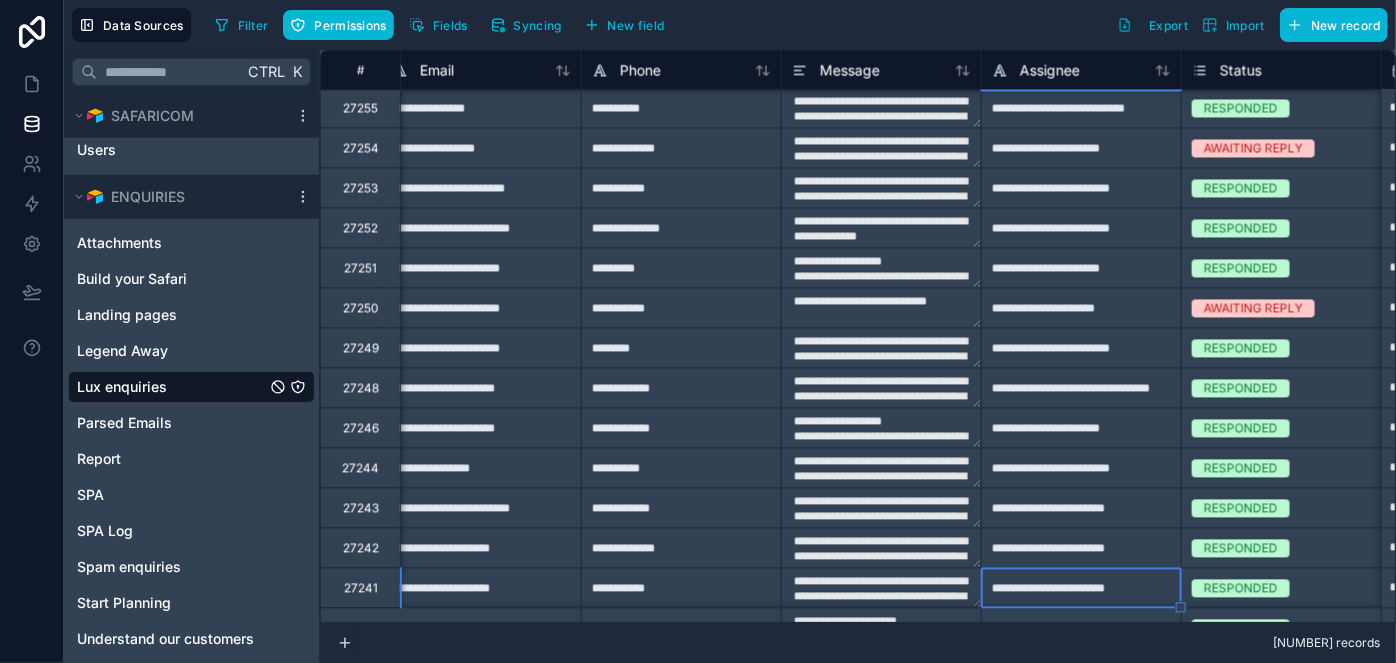 type on "**********" 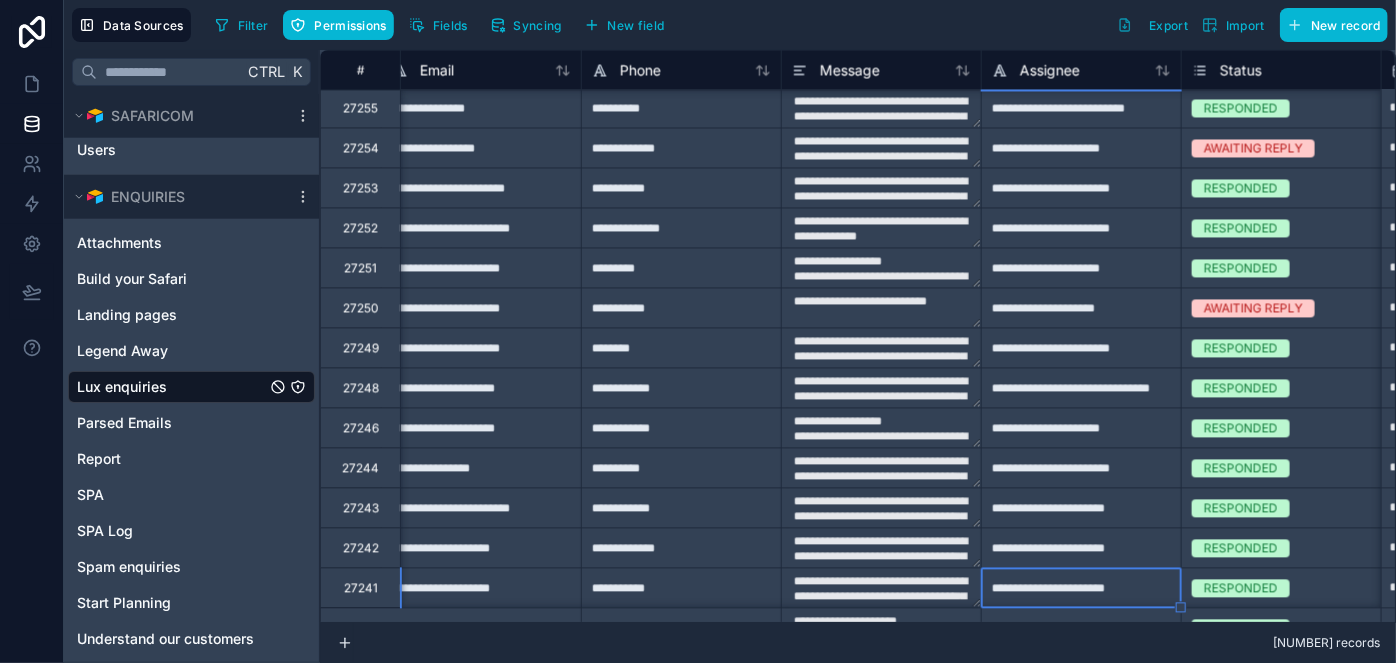 type on "**********" 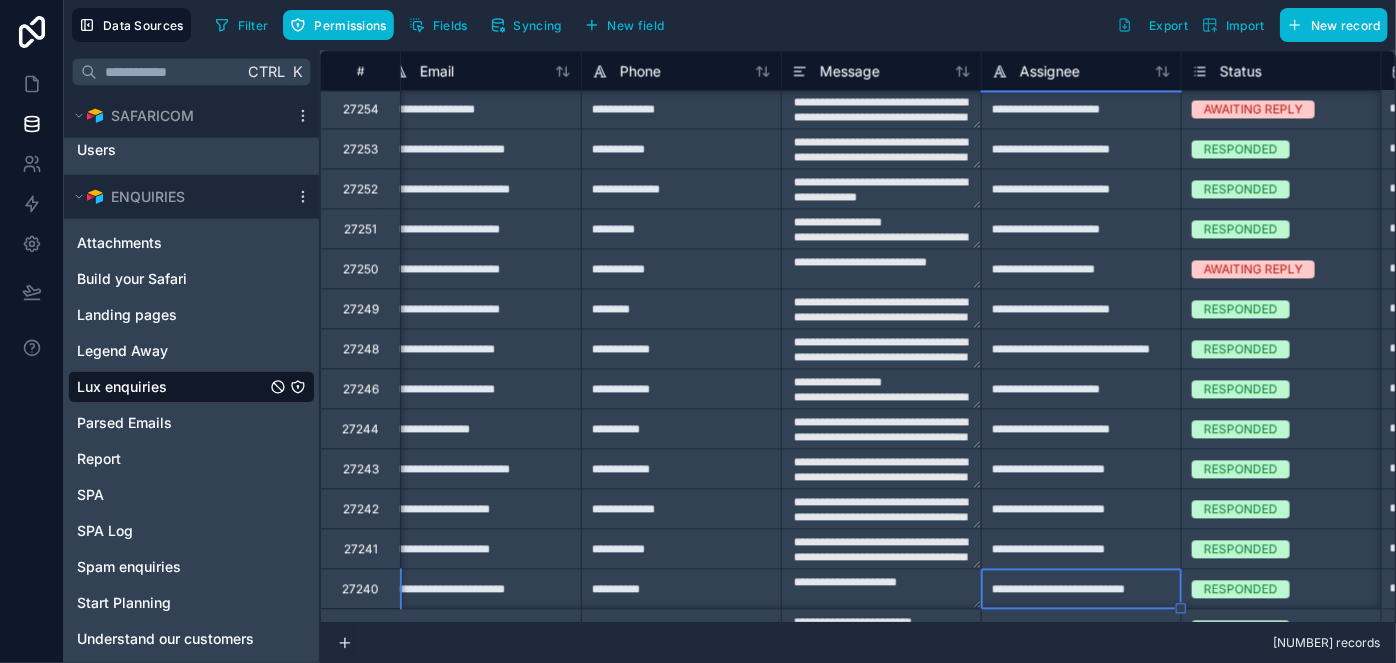 type on "**********" 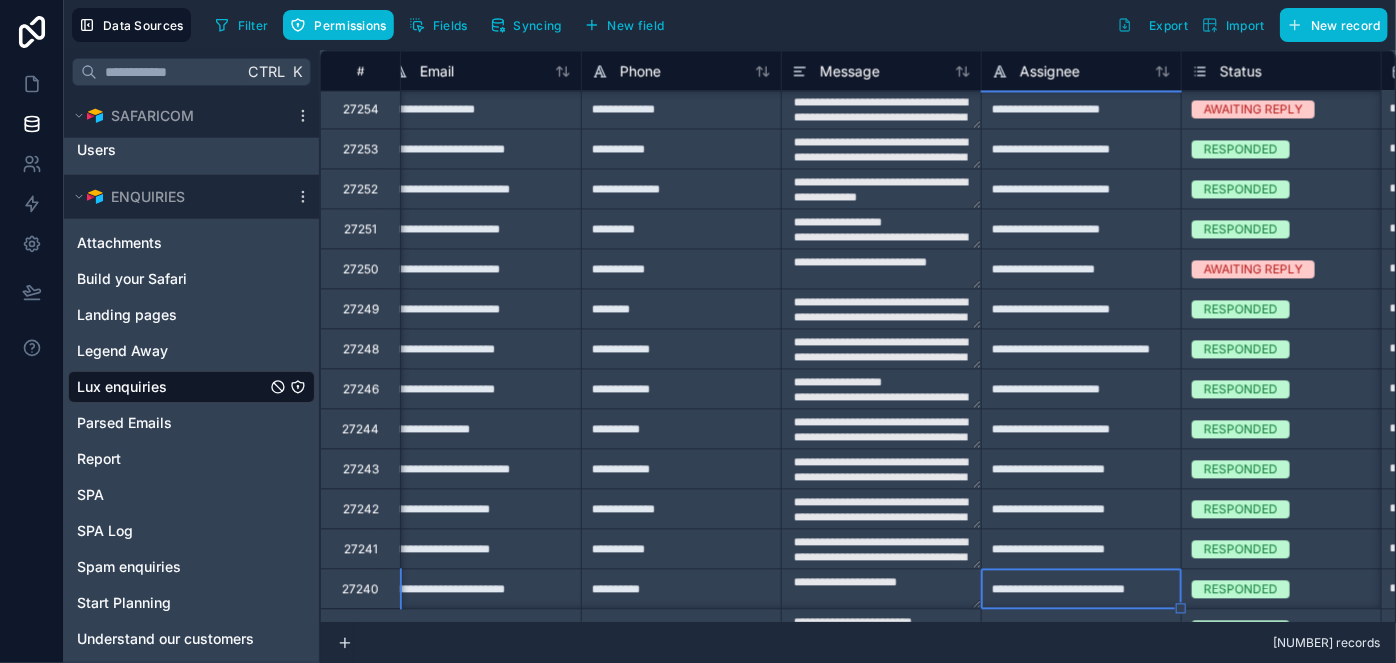 type on "**********" 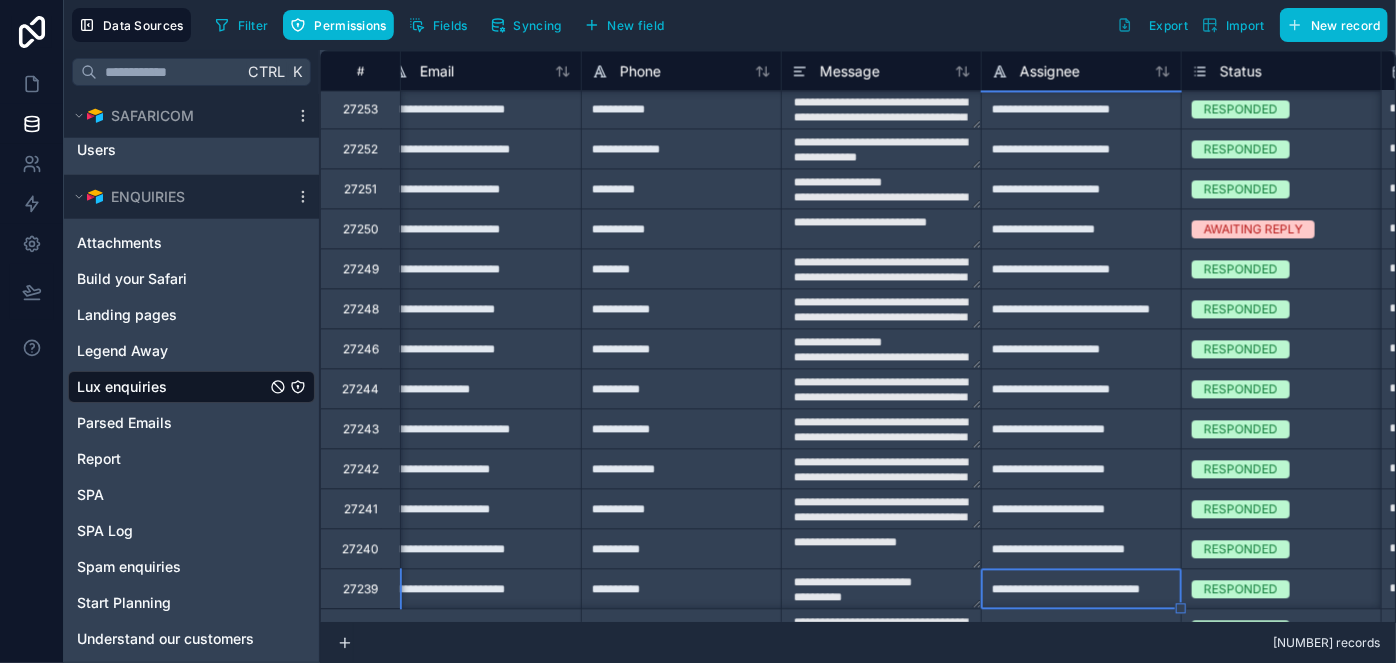 type on "**********" 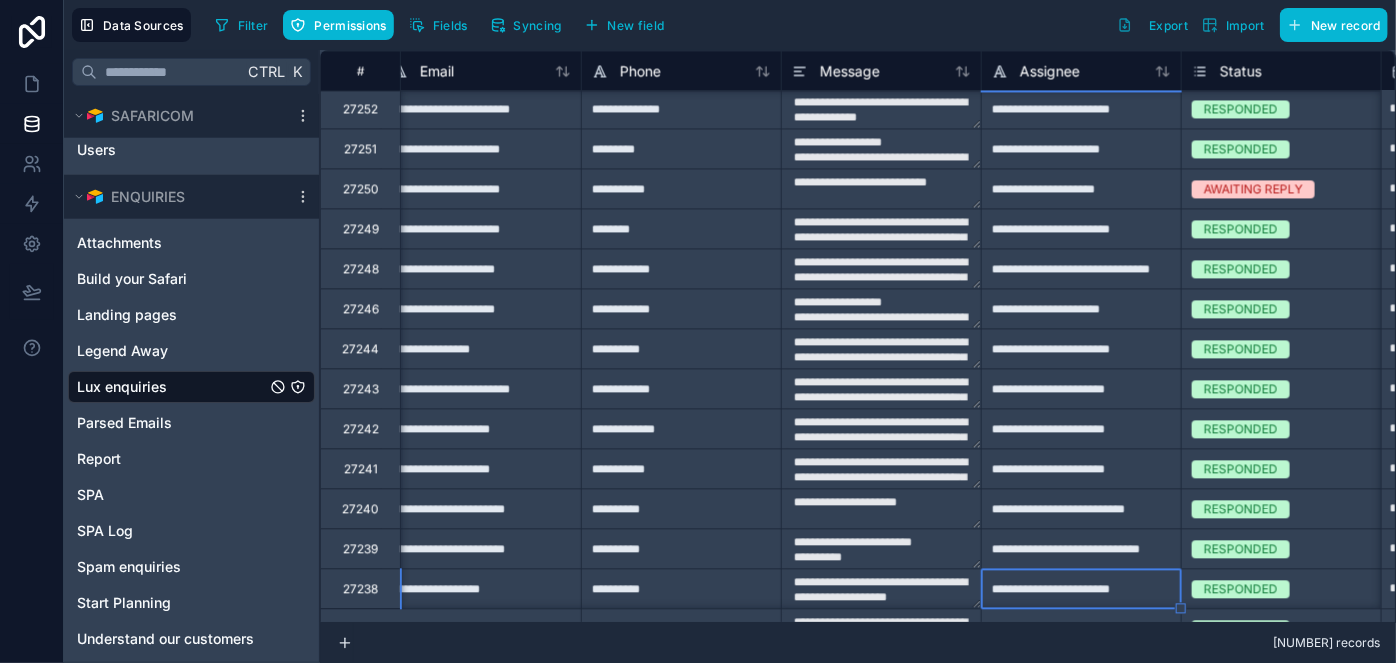 type on "**********" 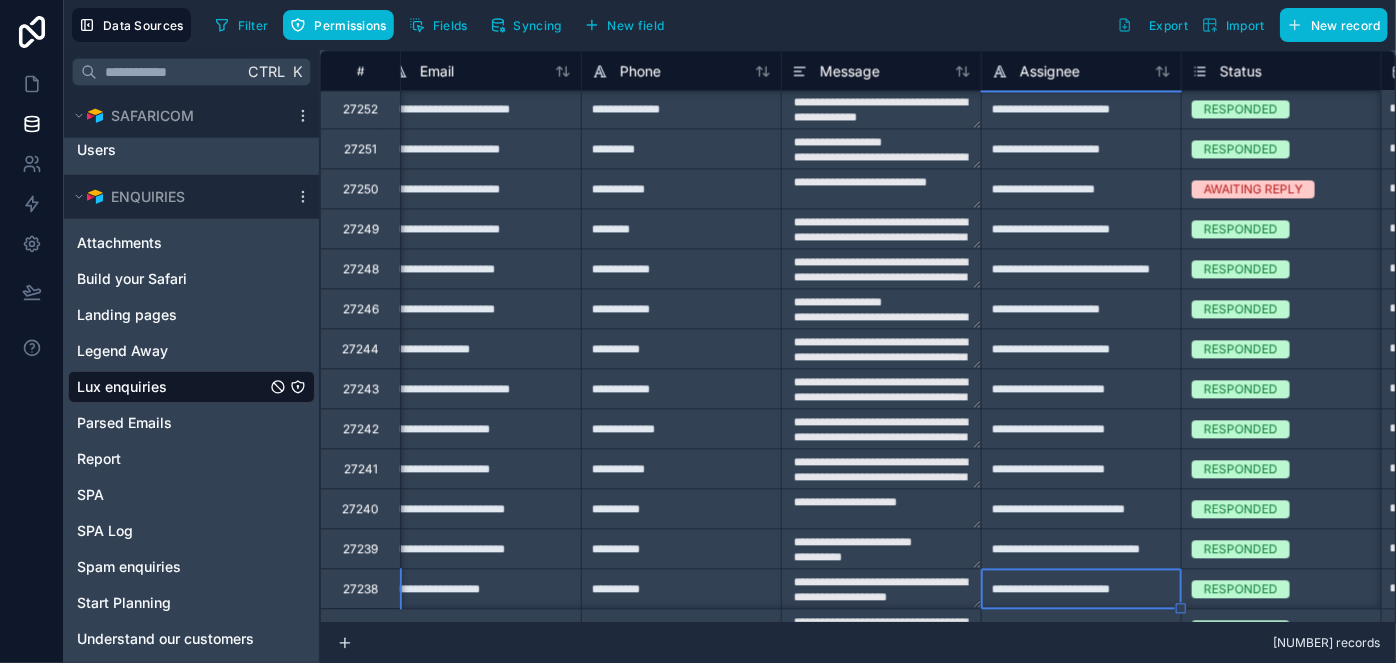type on "**********" 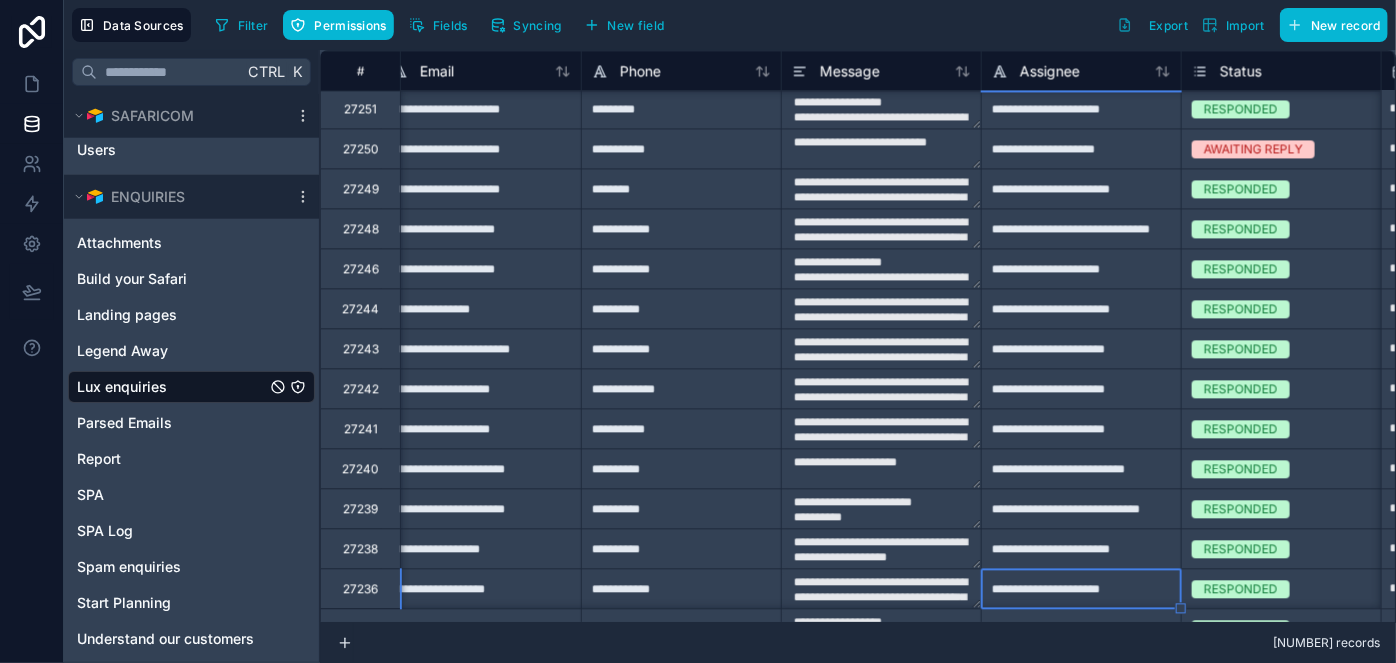 type on "**********" 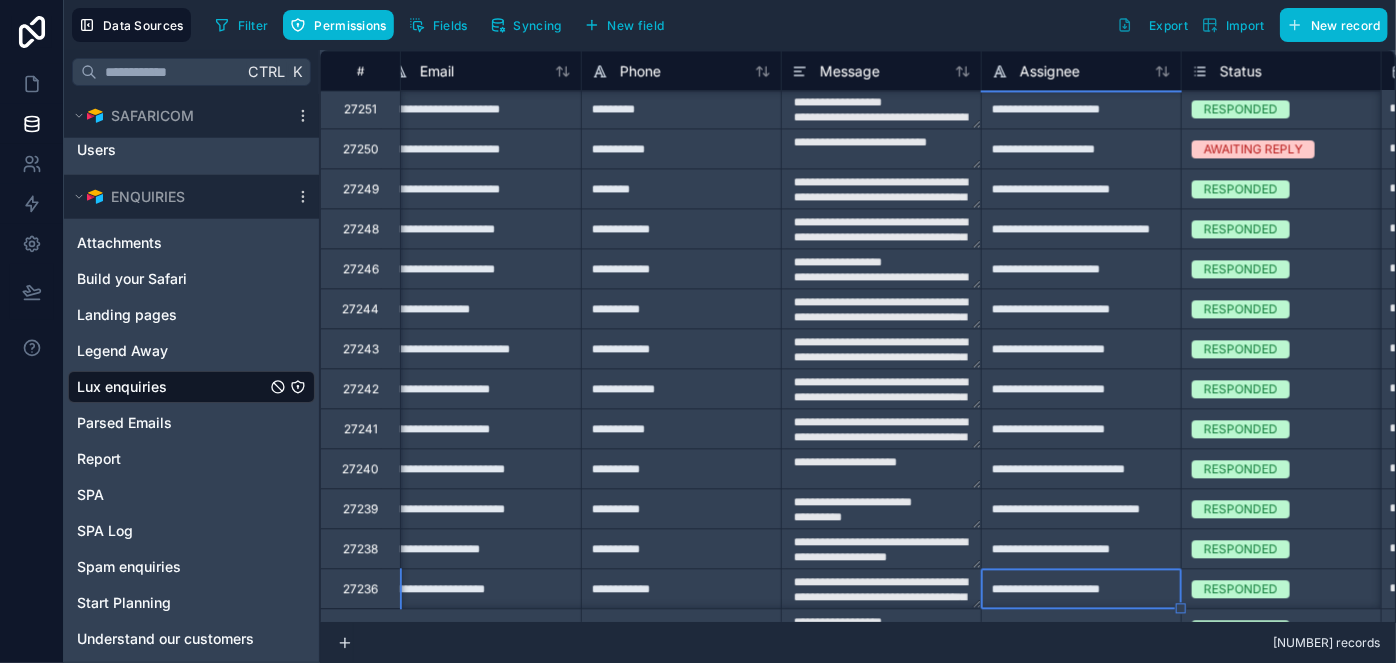 type on "**********" 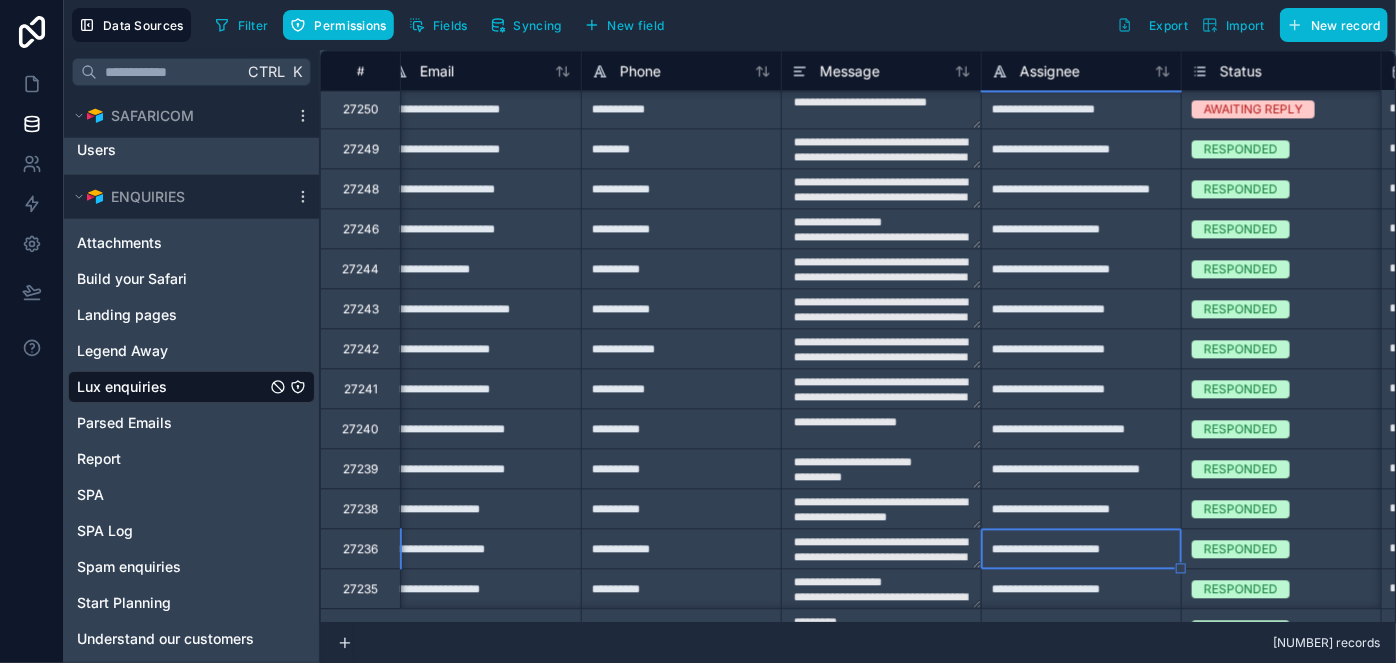 type on "**********" 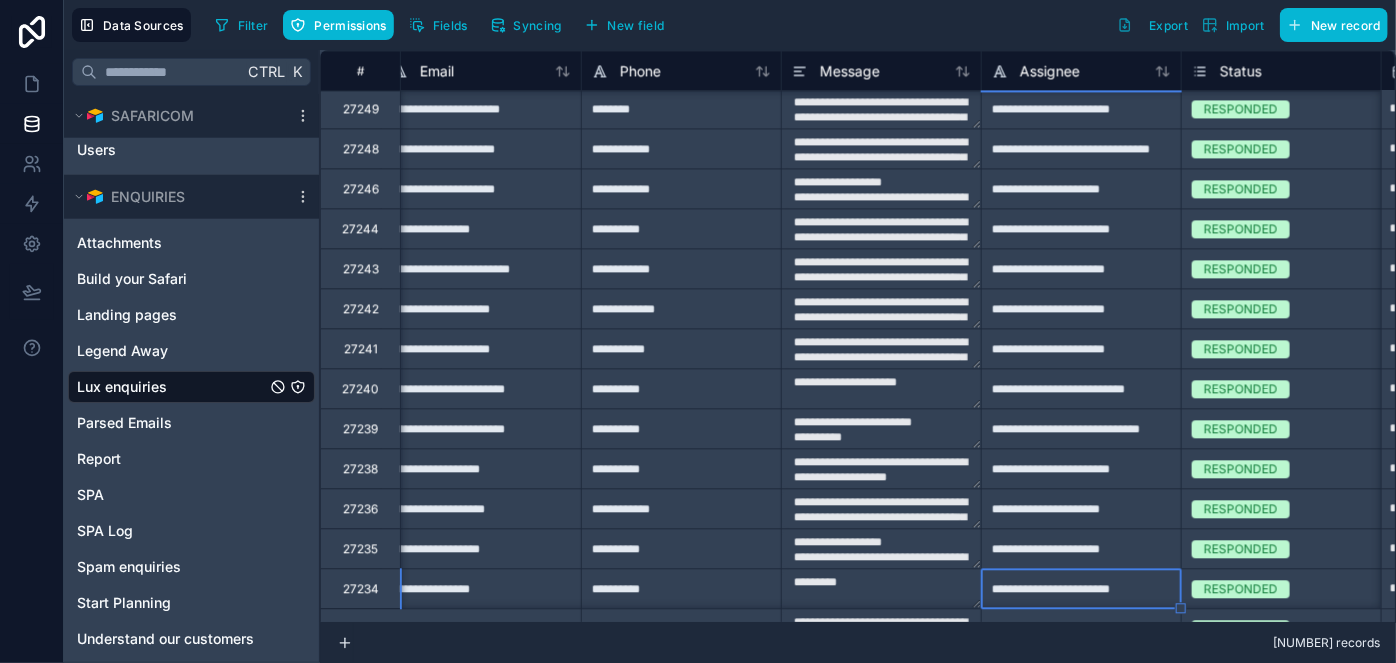 type on "**********" 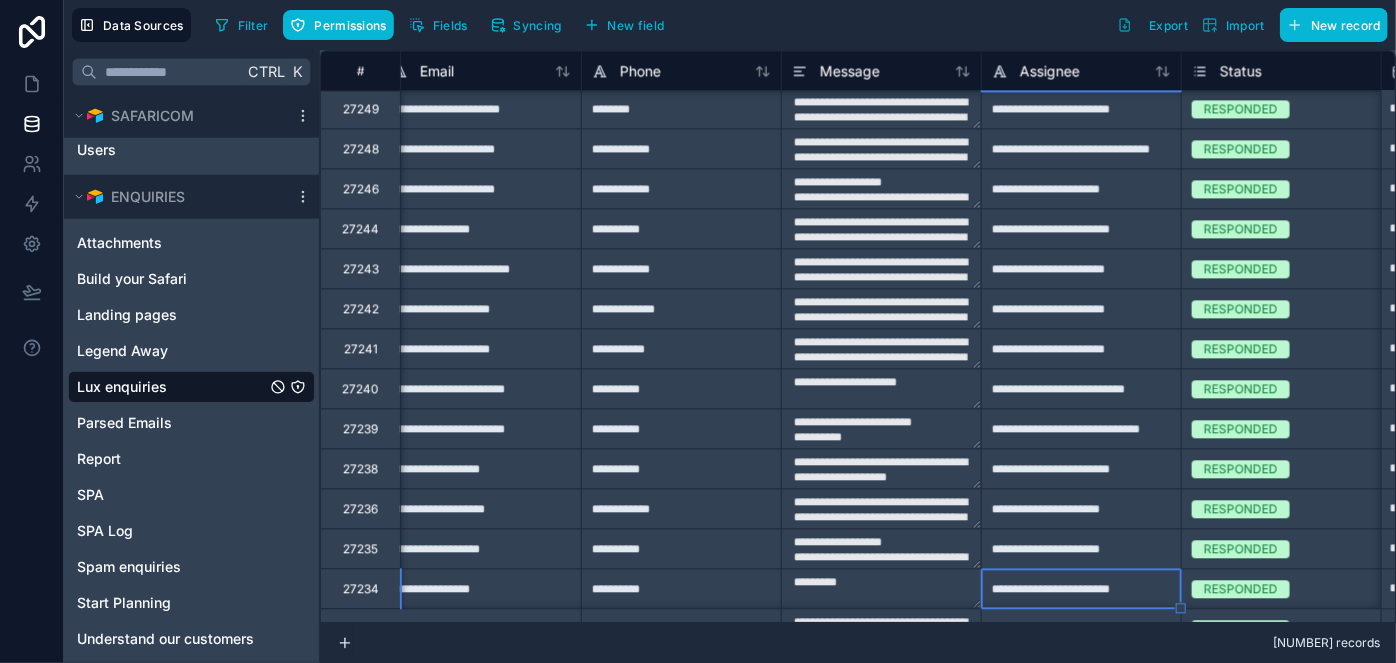 type on "**********" 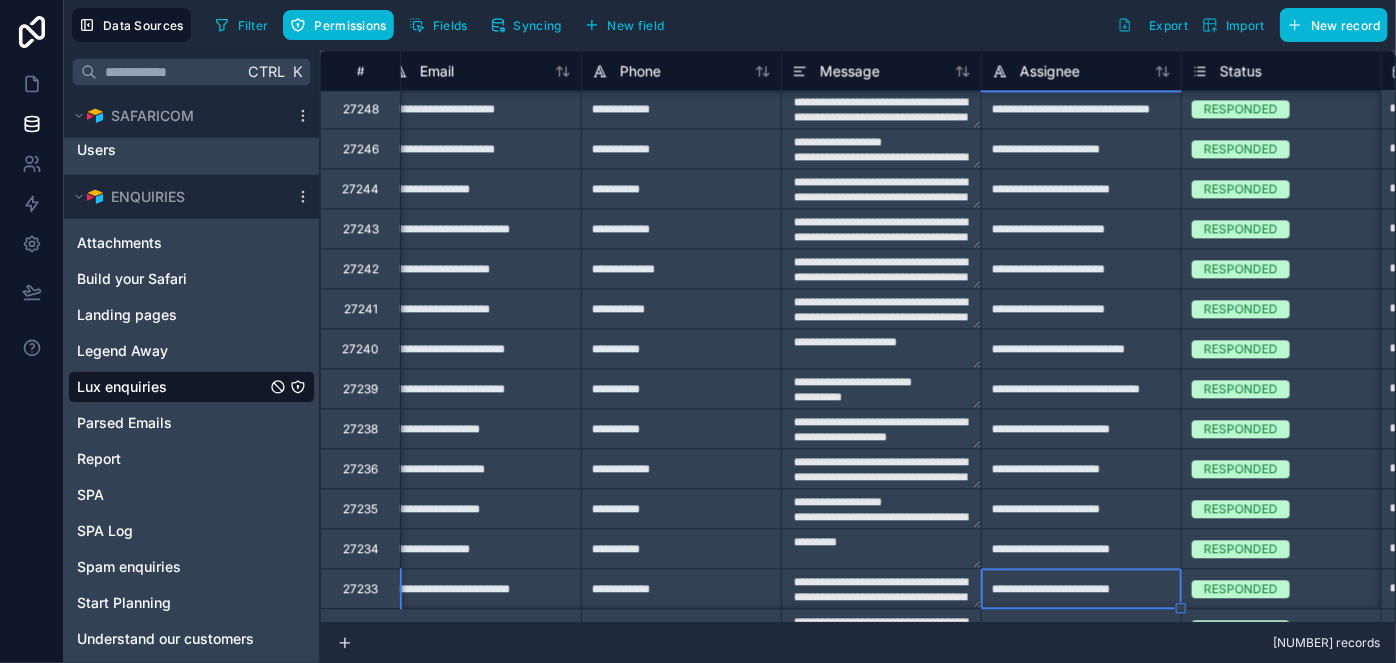 type on "**********" 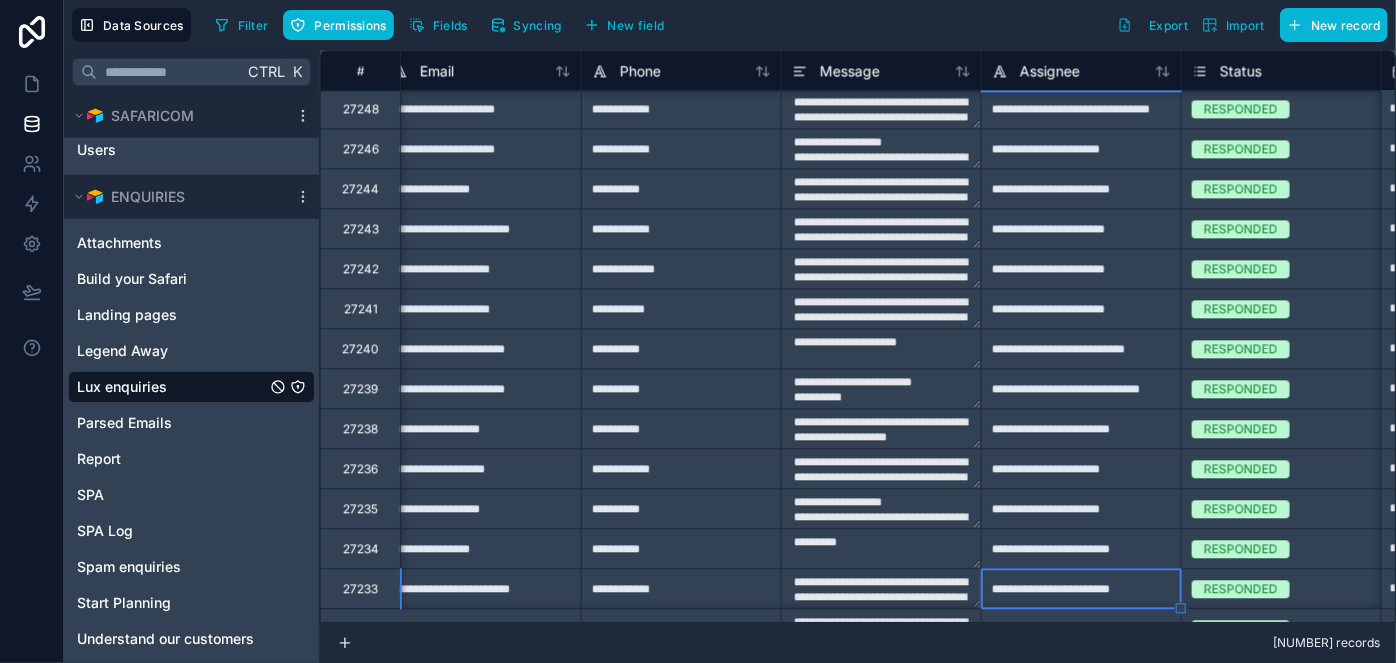 type on "**********" 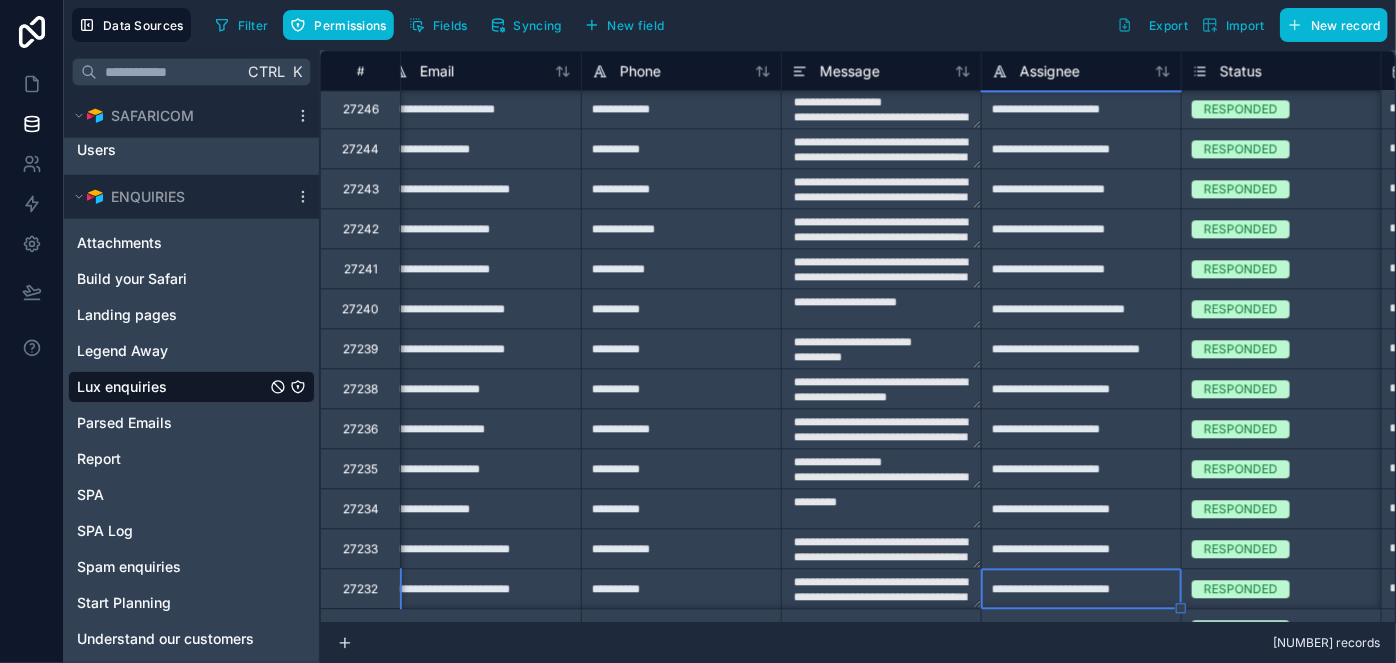 type on "**********" 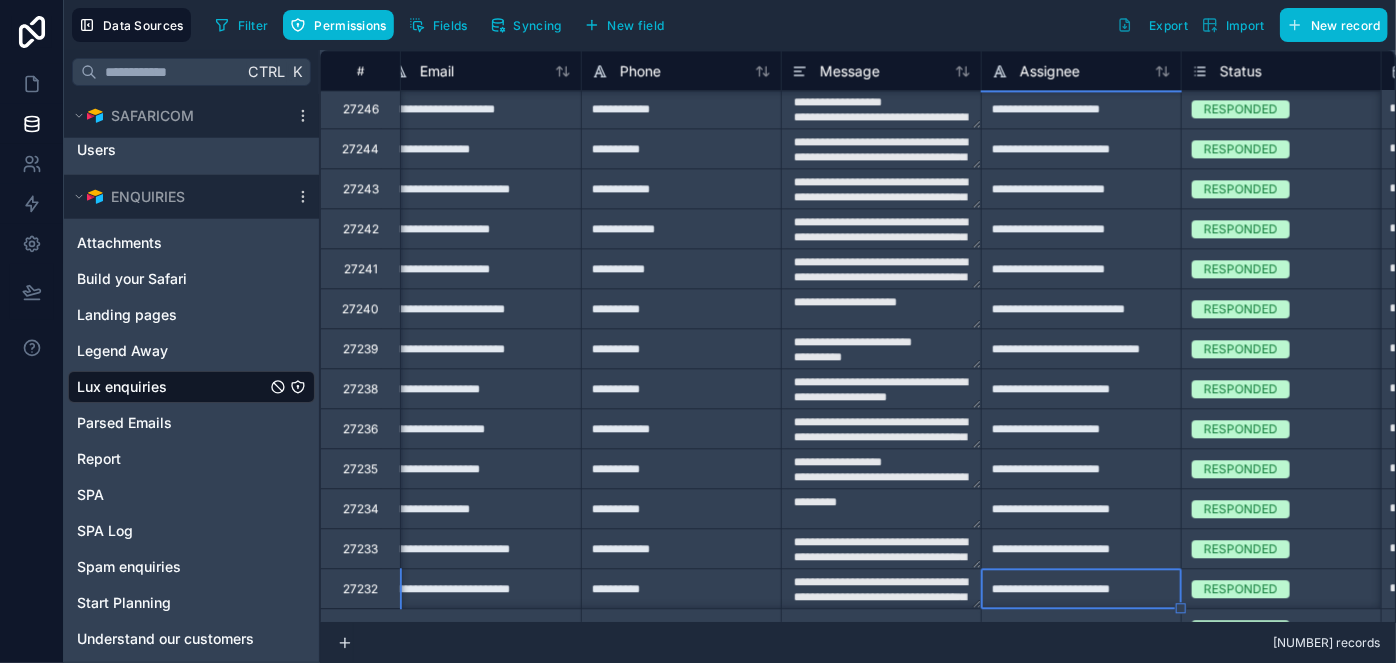 type on "**********" 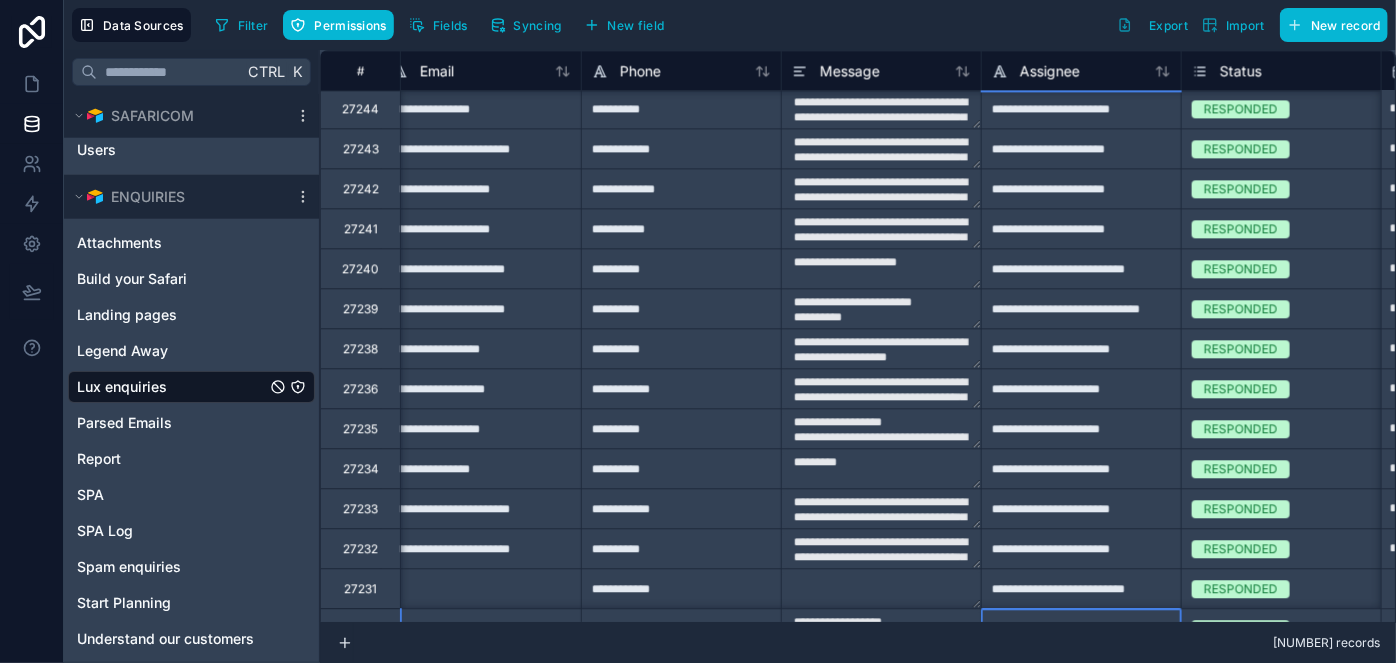 type on "**********" 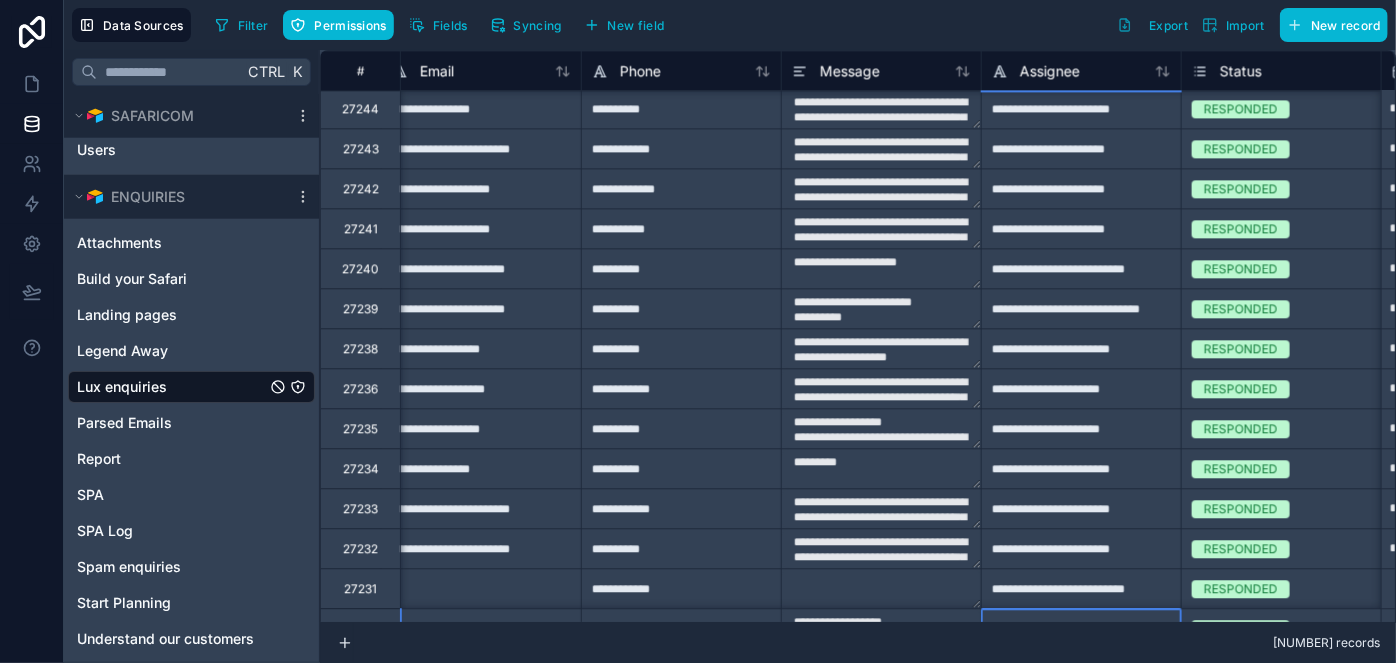type on "**********" 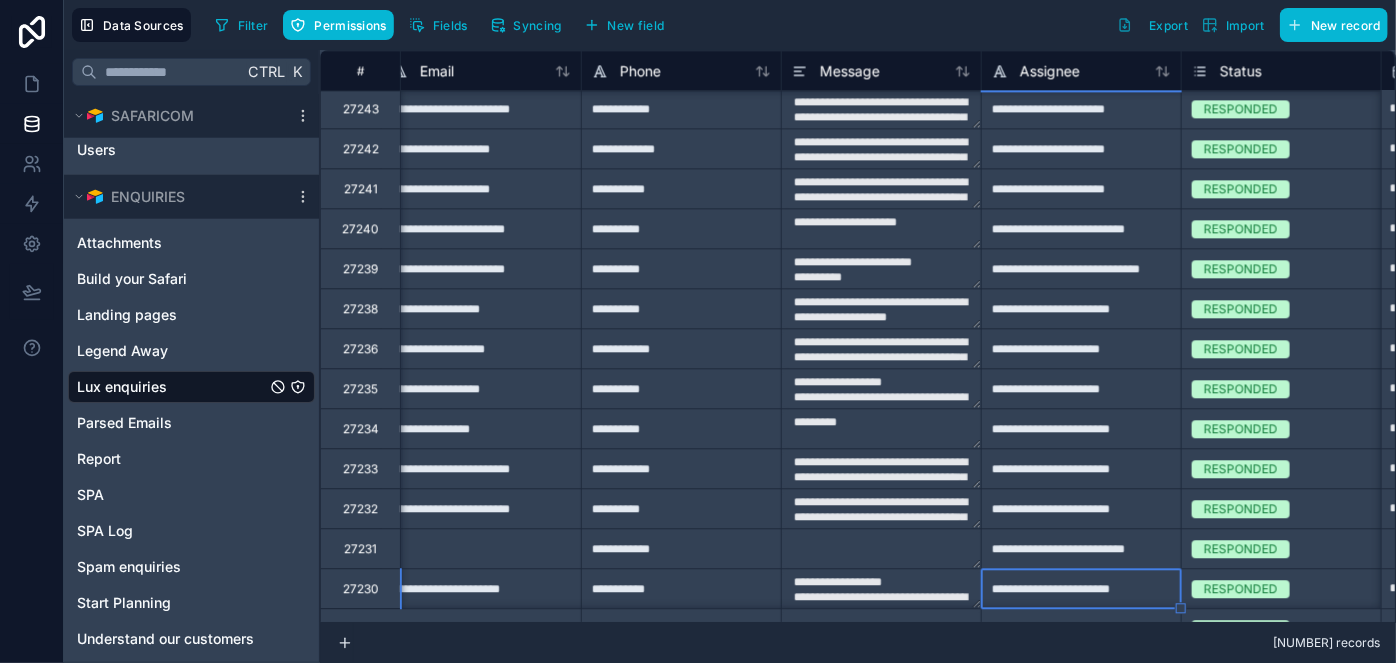 type on "**********" 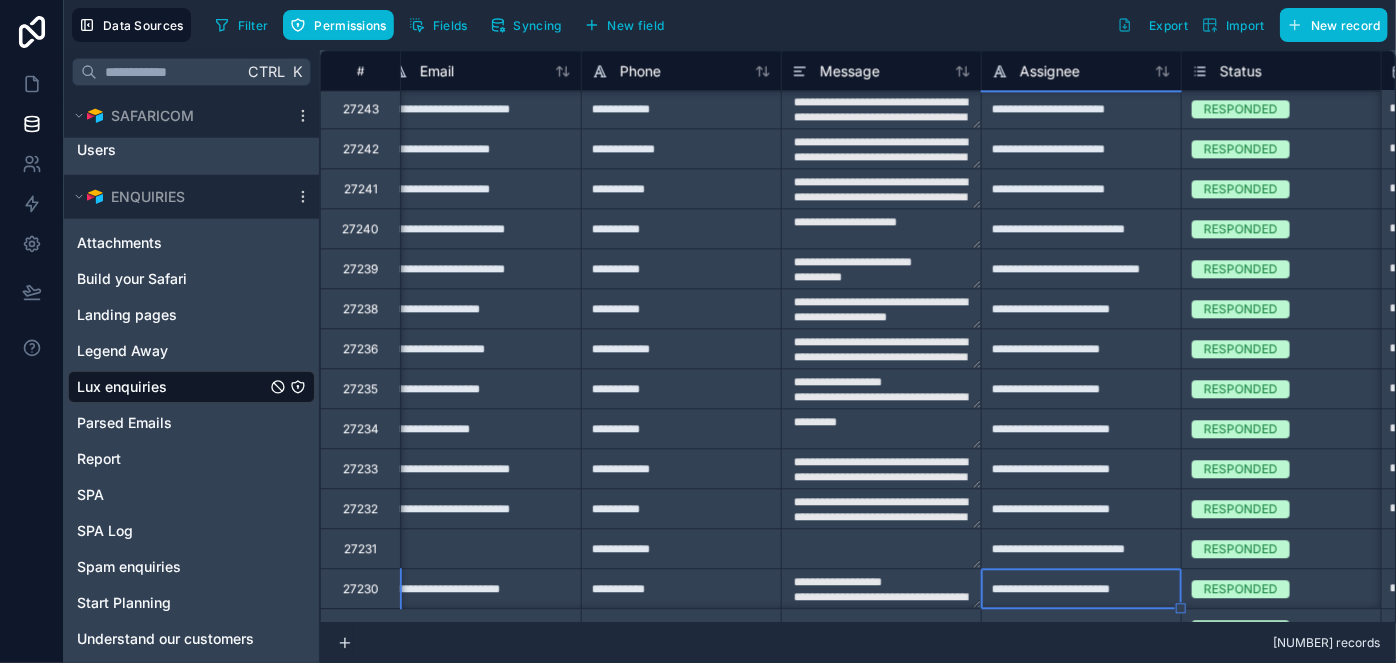 type on "**********" 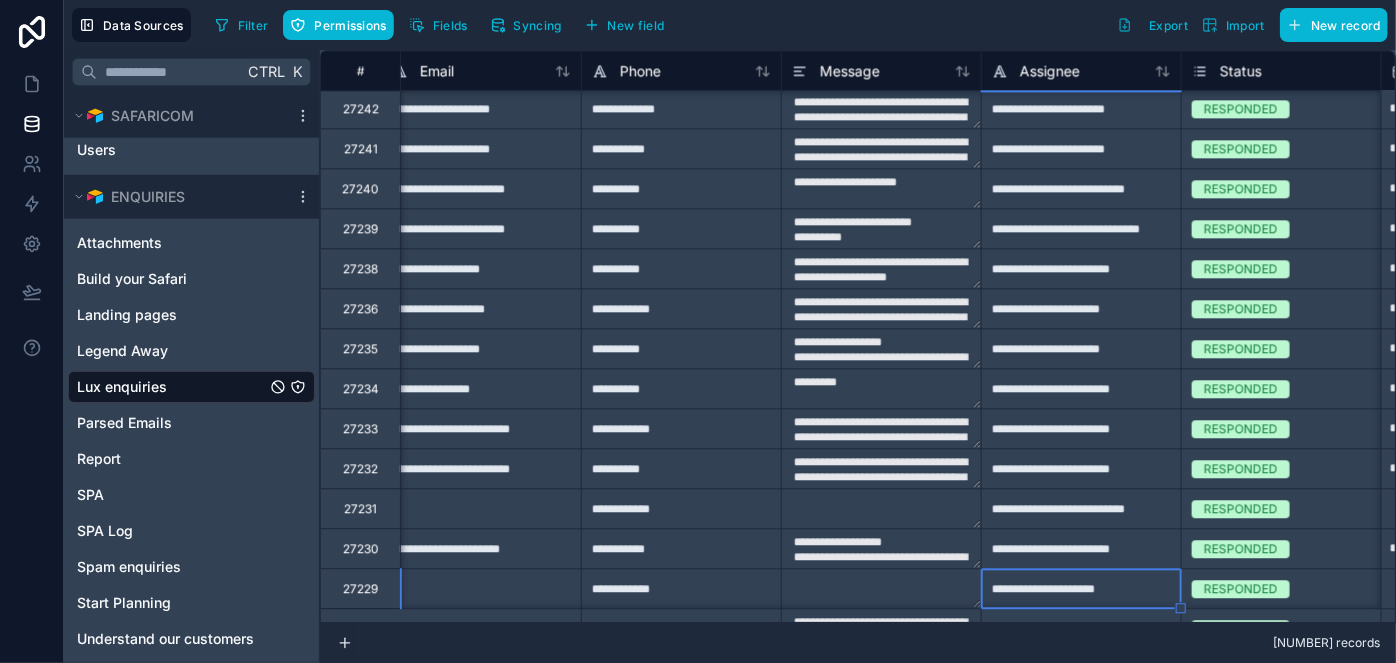 type on "**********" 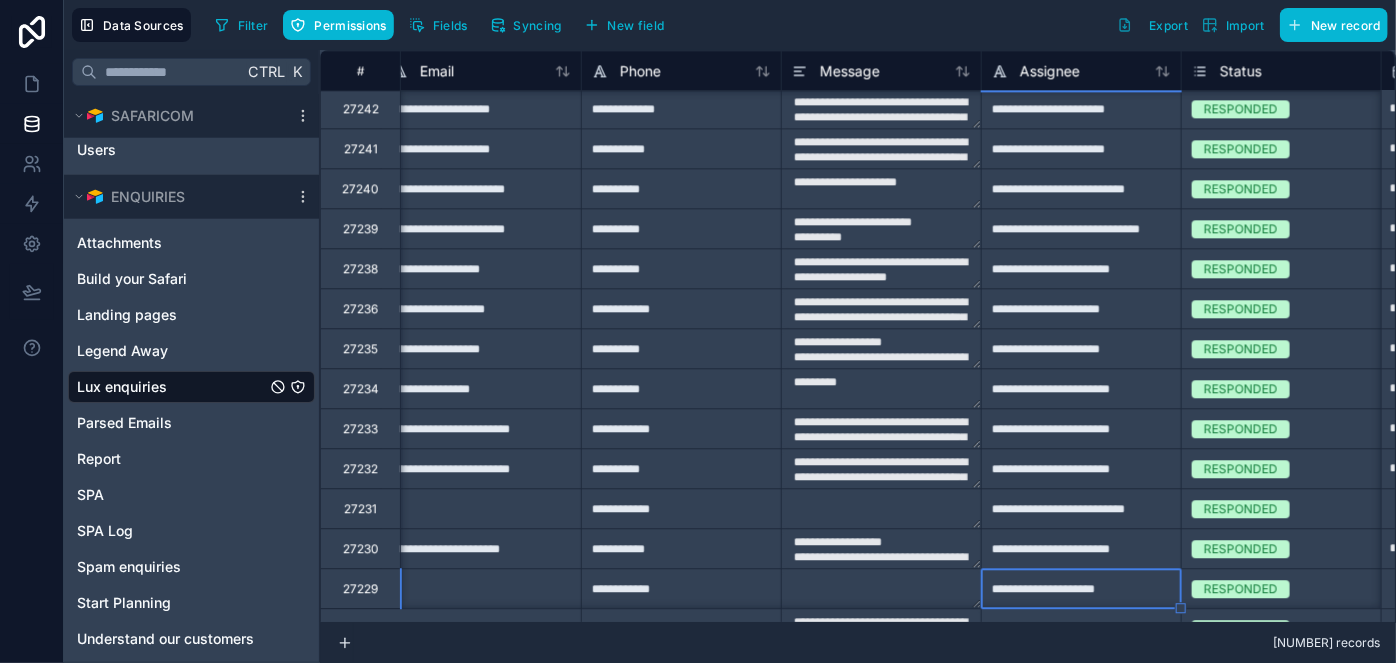 type on "**********" 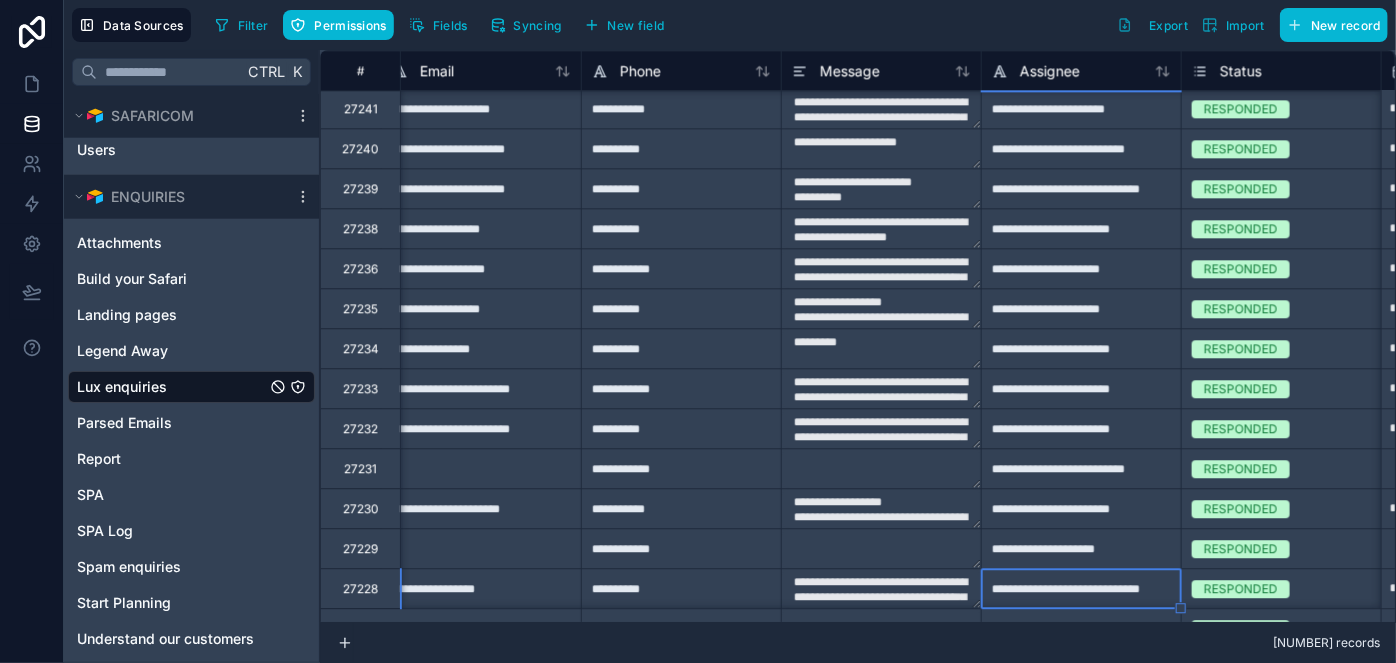 type on "**********" 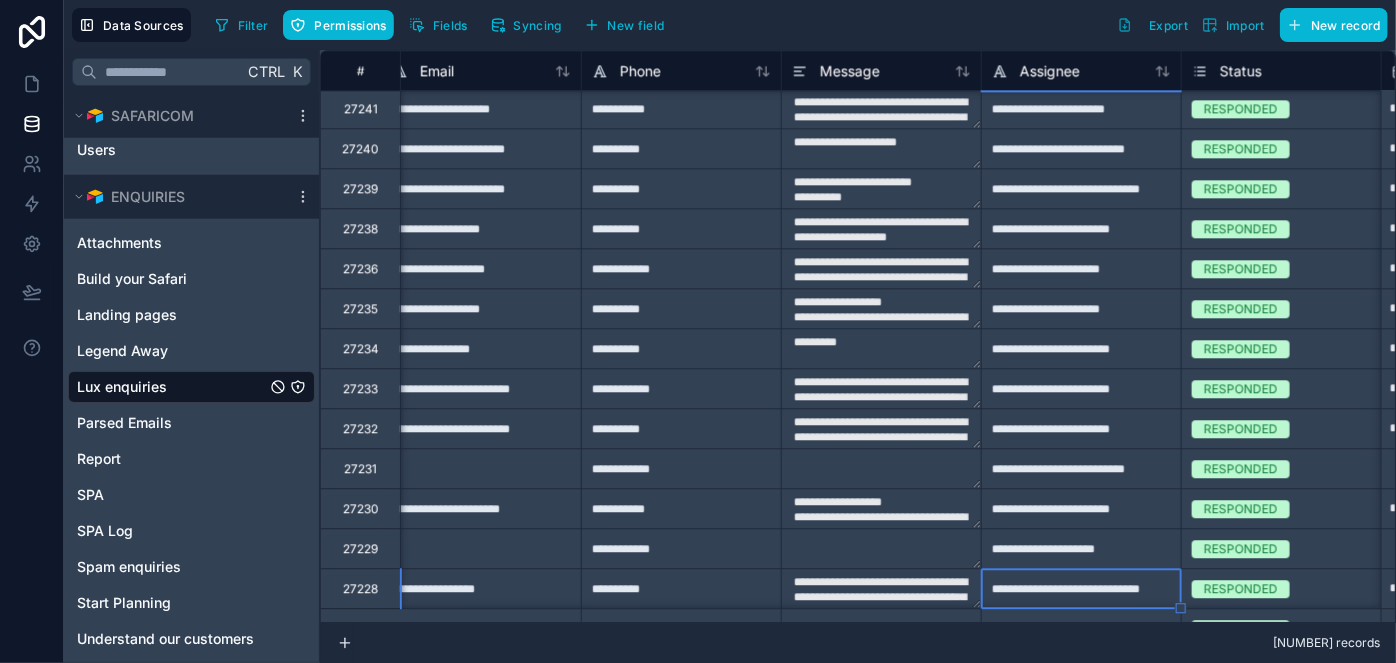 type on "**********" 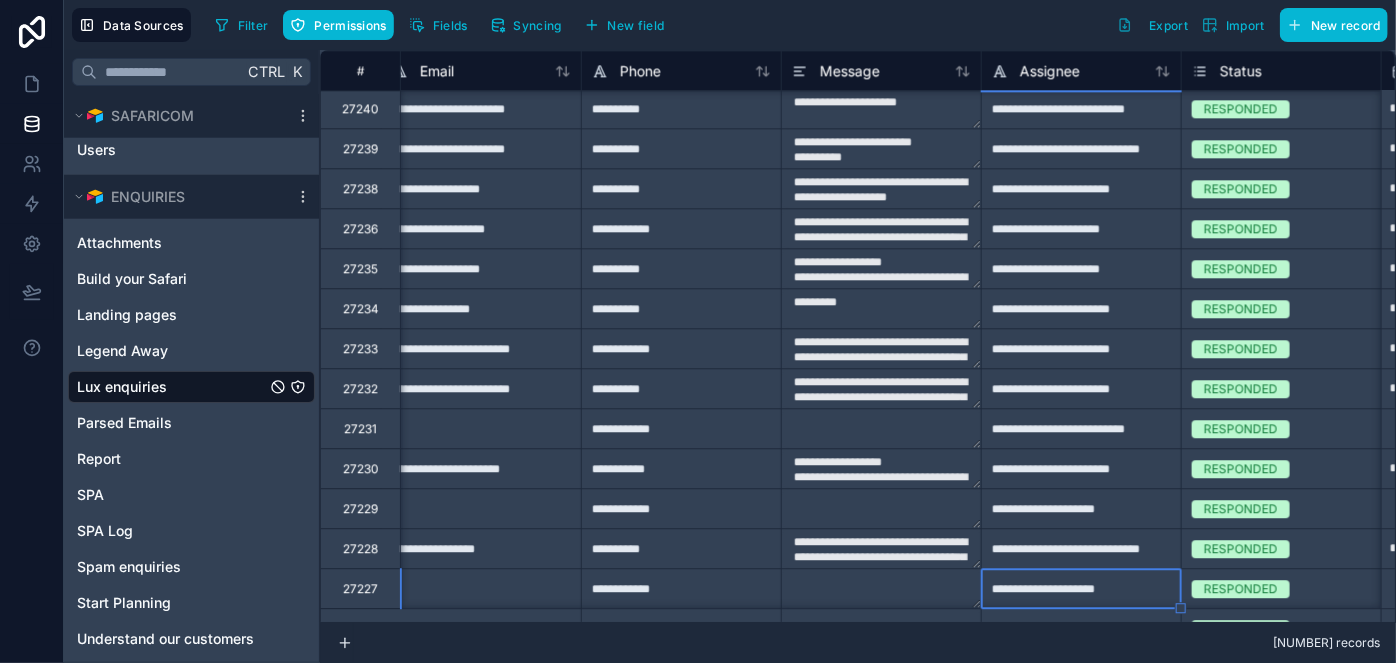 type on "**********" 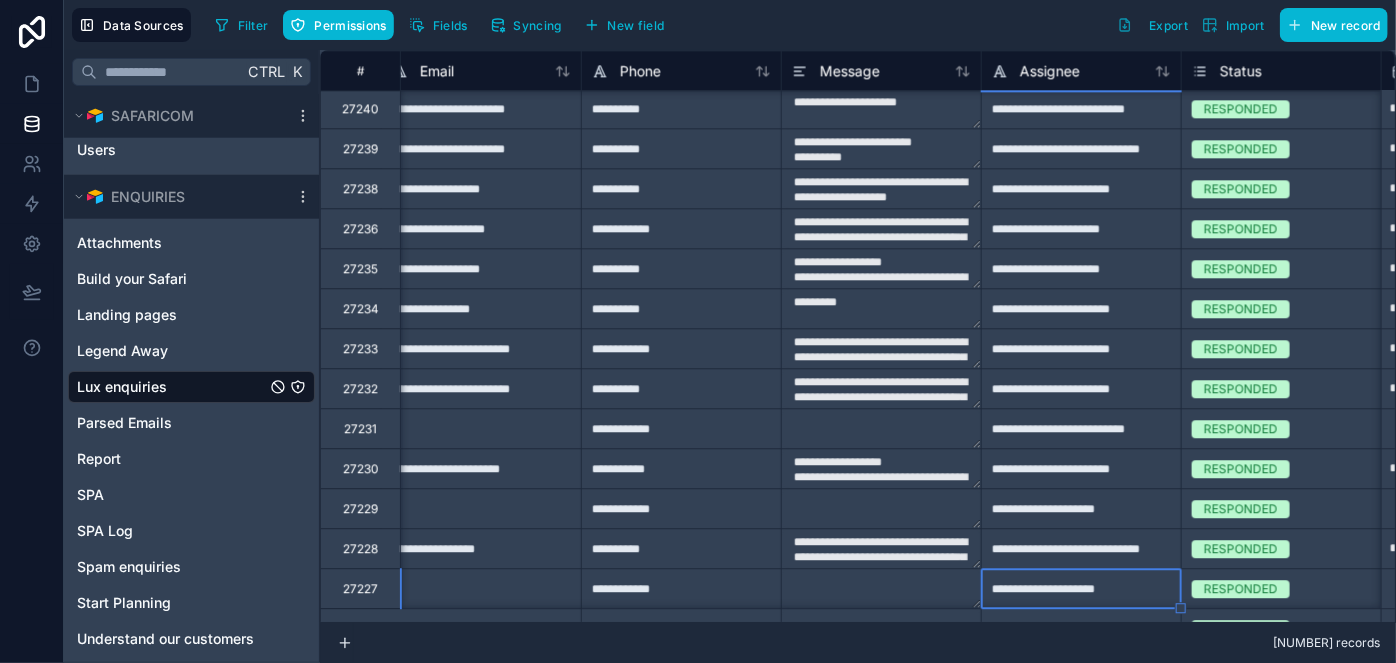 type on "**********" 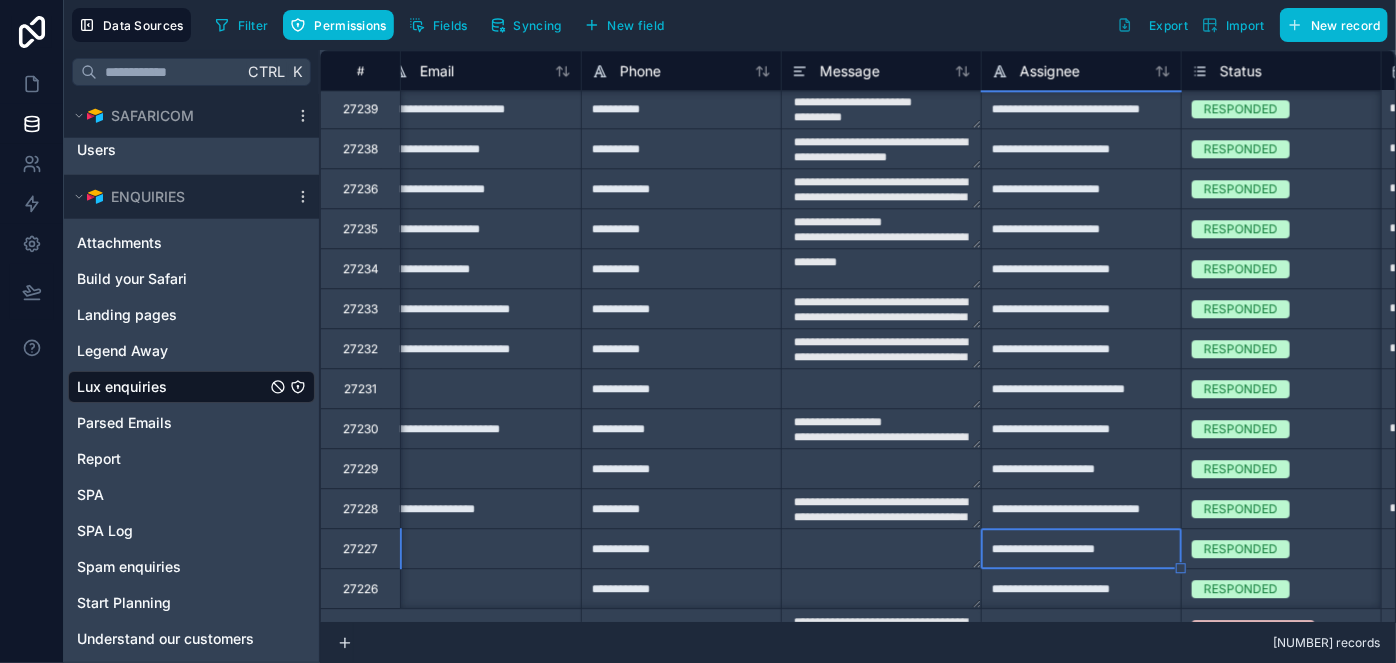type on "**********" 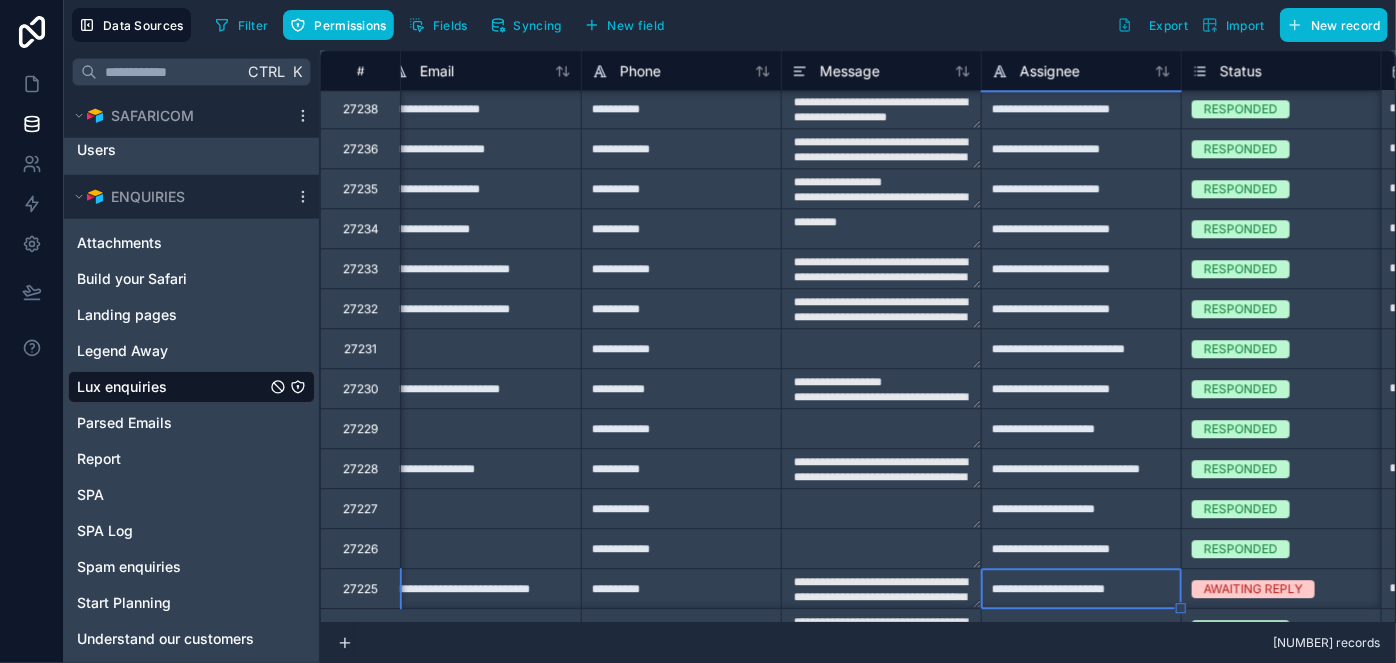 type on "**********" 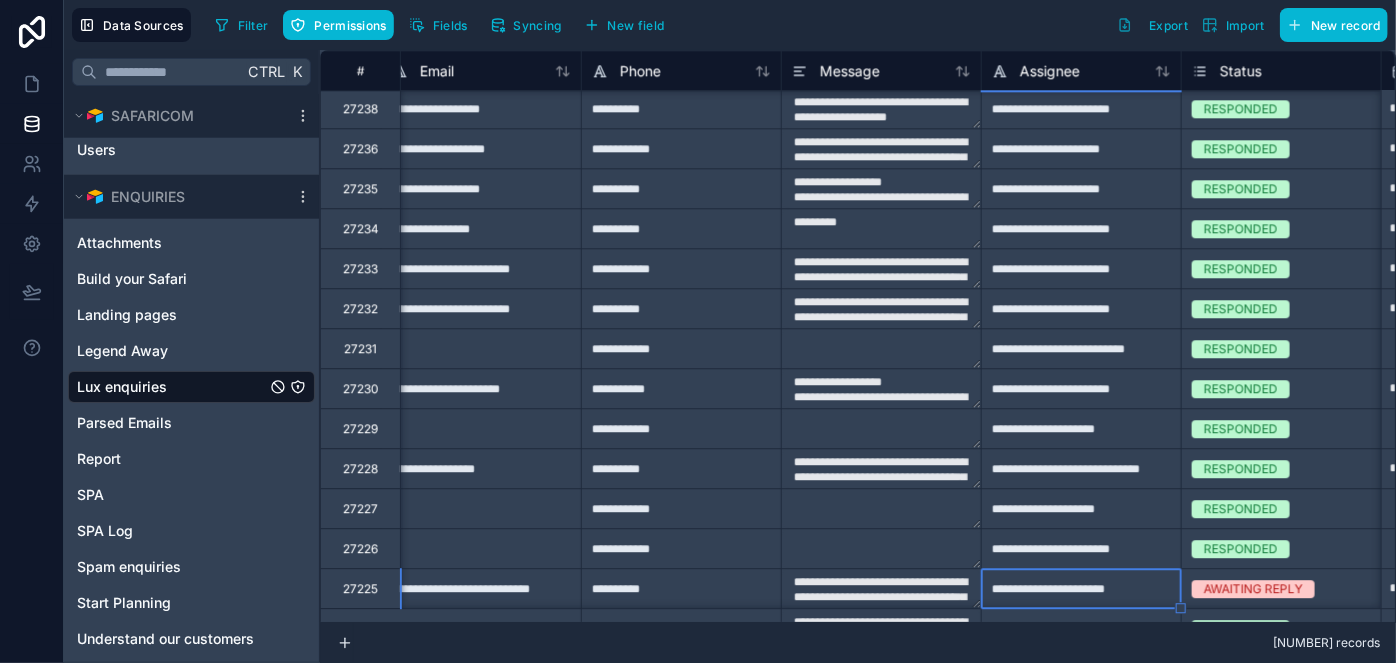 type on "**********" 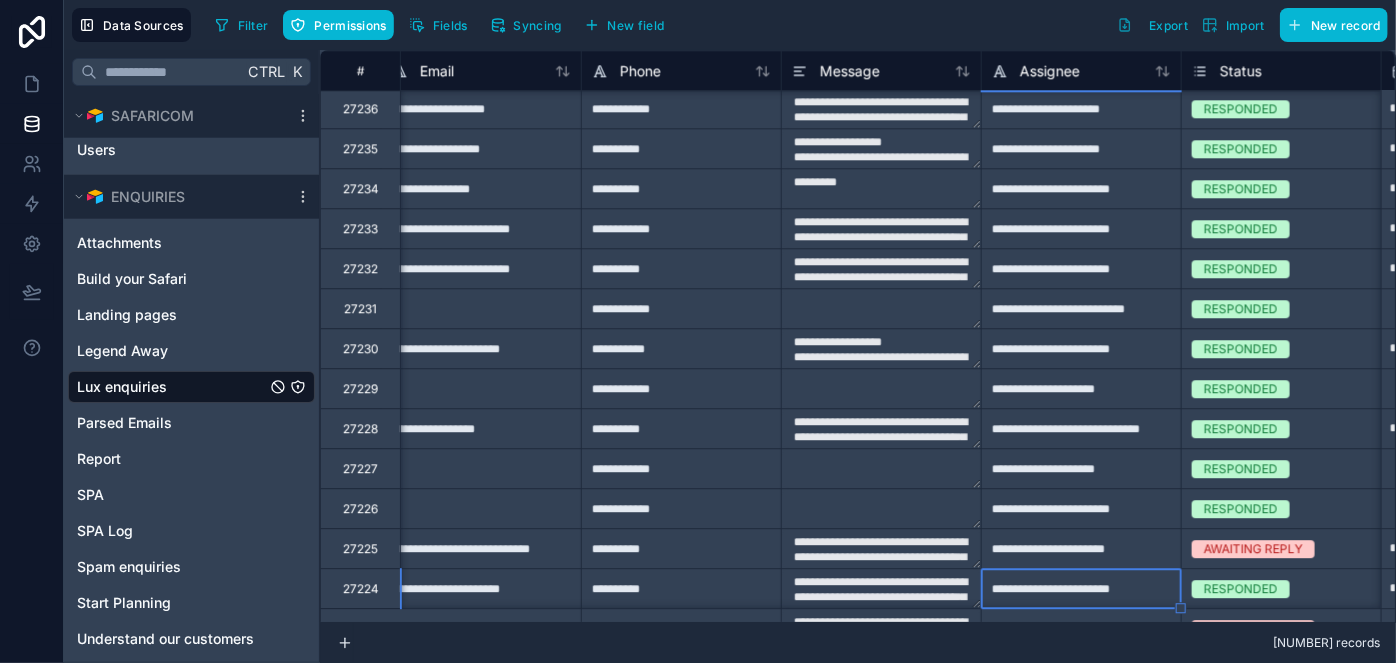 type on "**********" 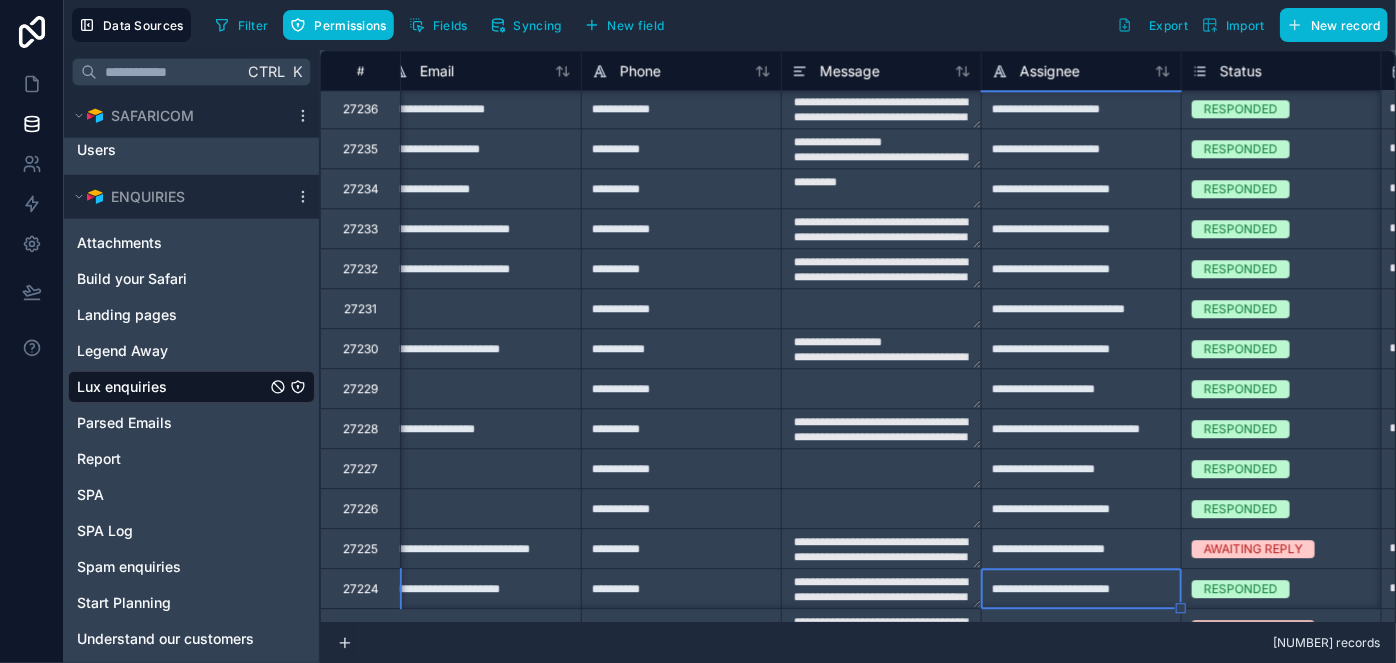type on "**********" 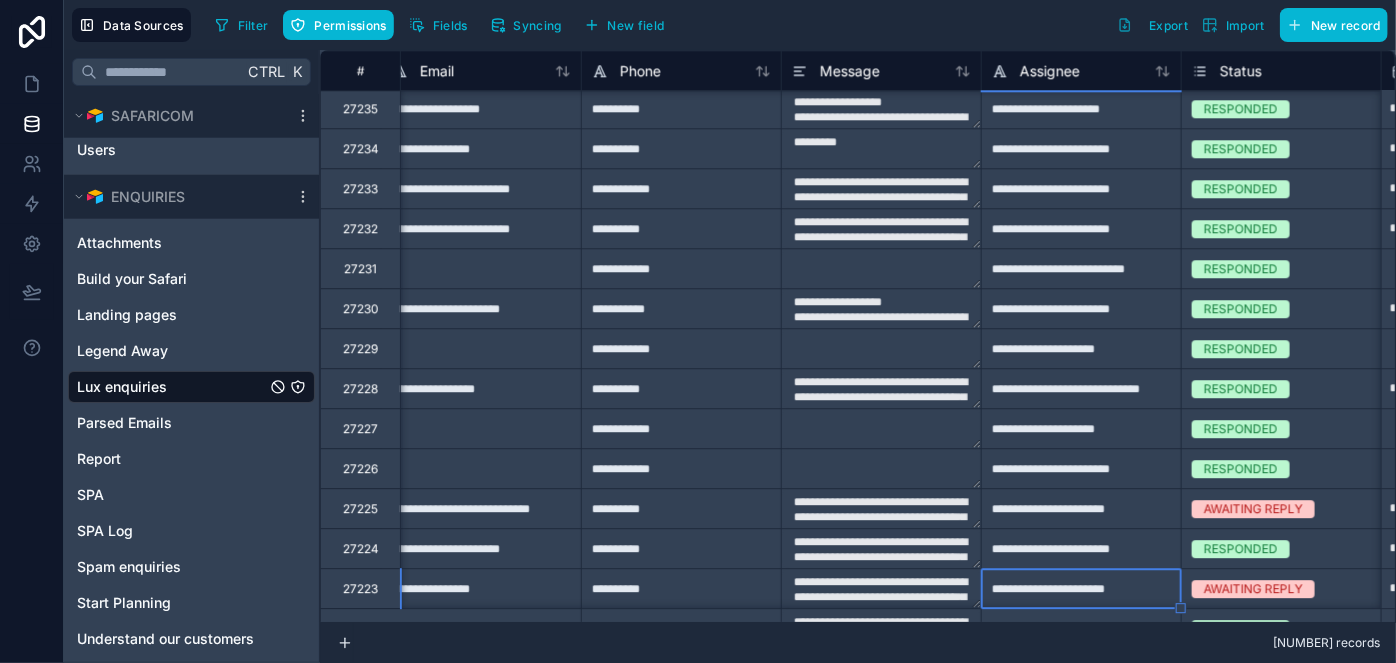 type on "**********" 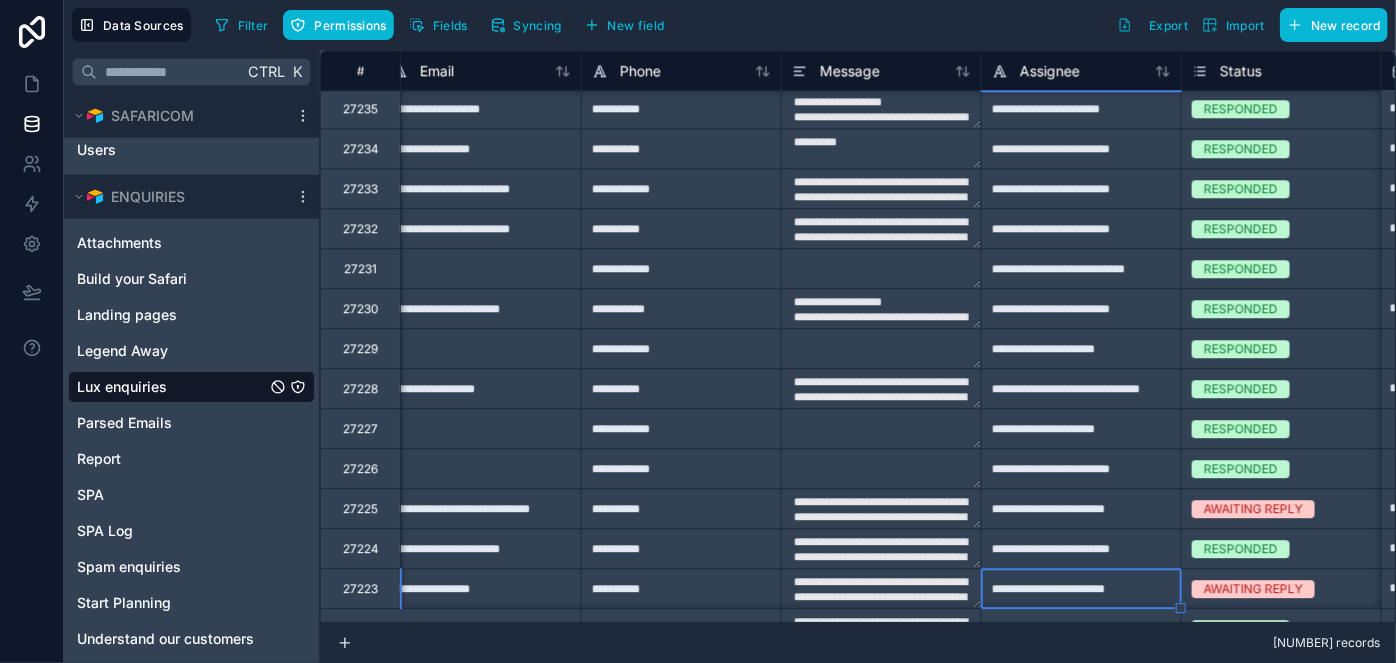 type on "**********" 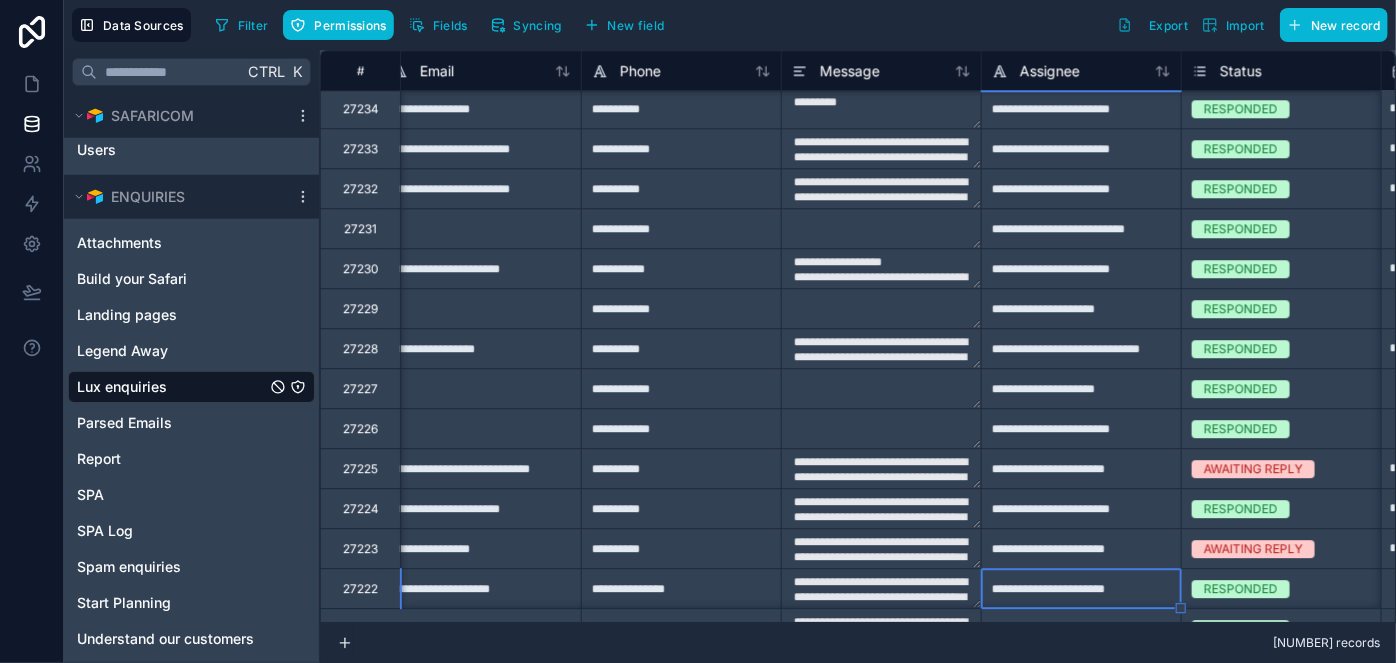 type on "**********" 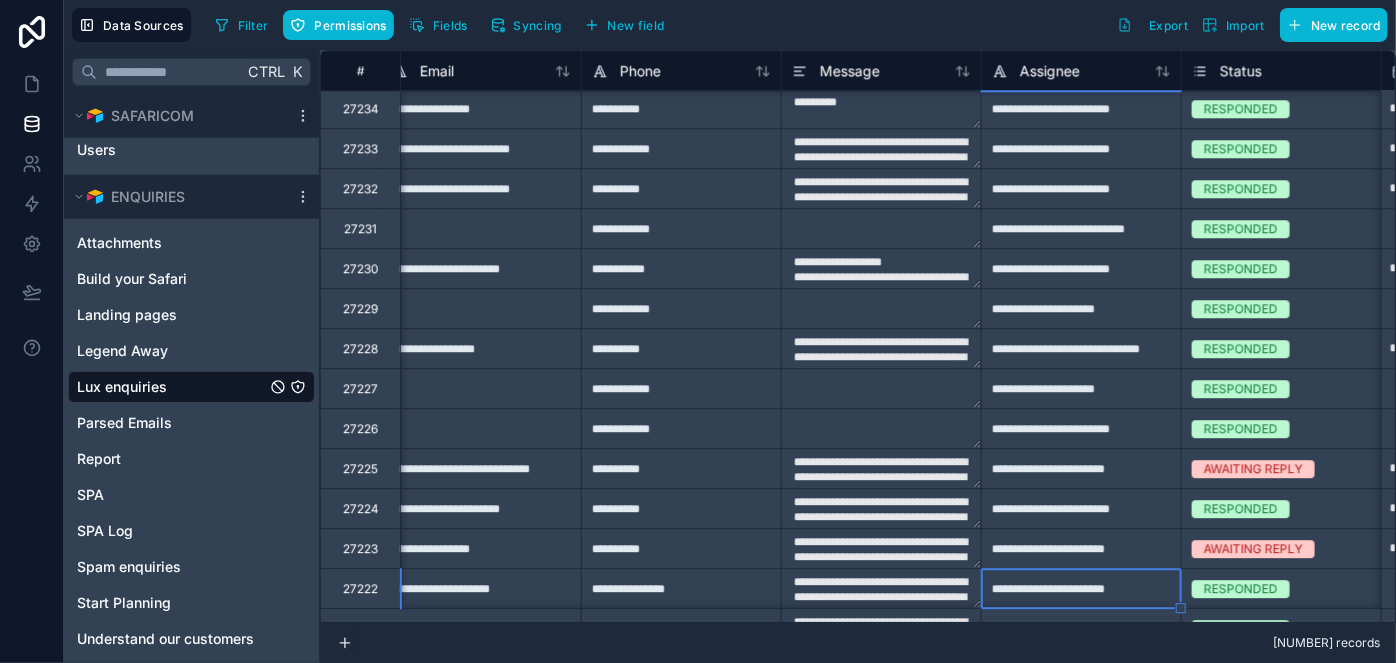 type on "**********" 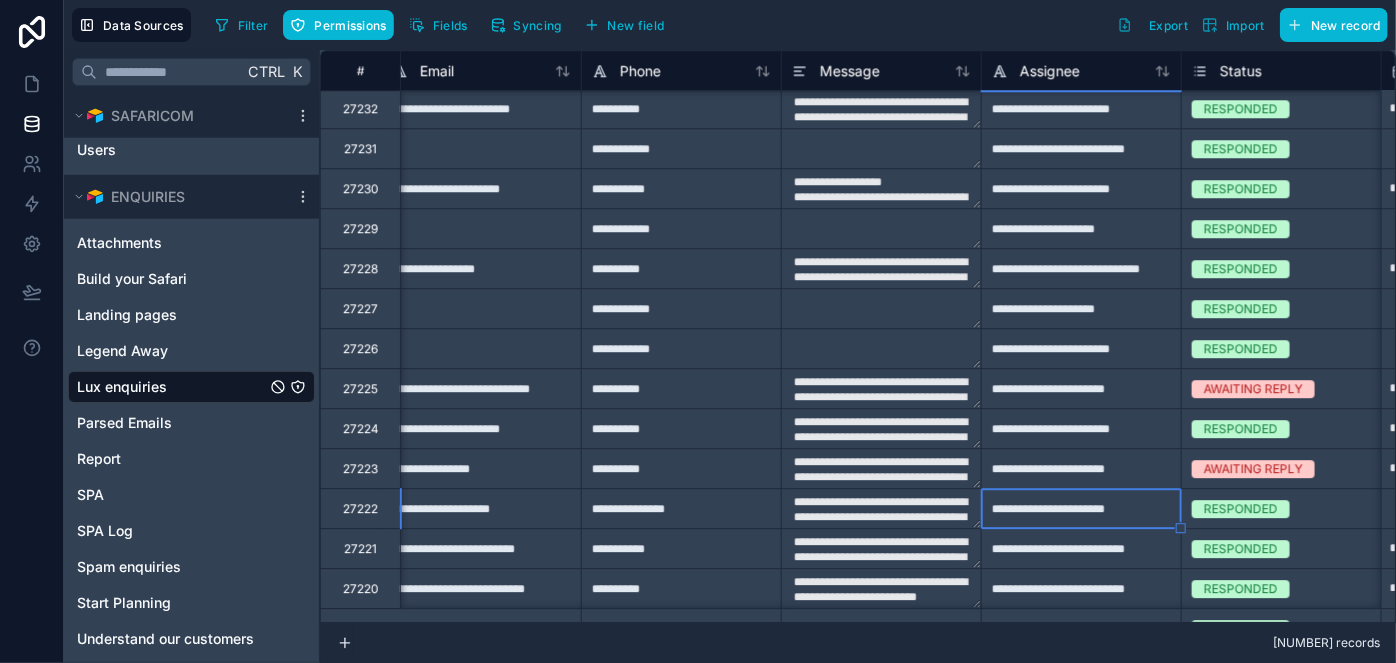 type on "**********" 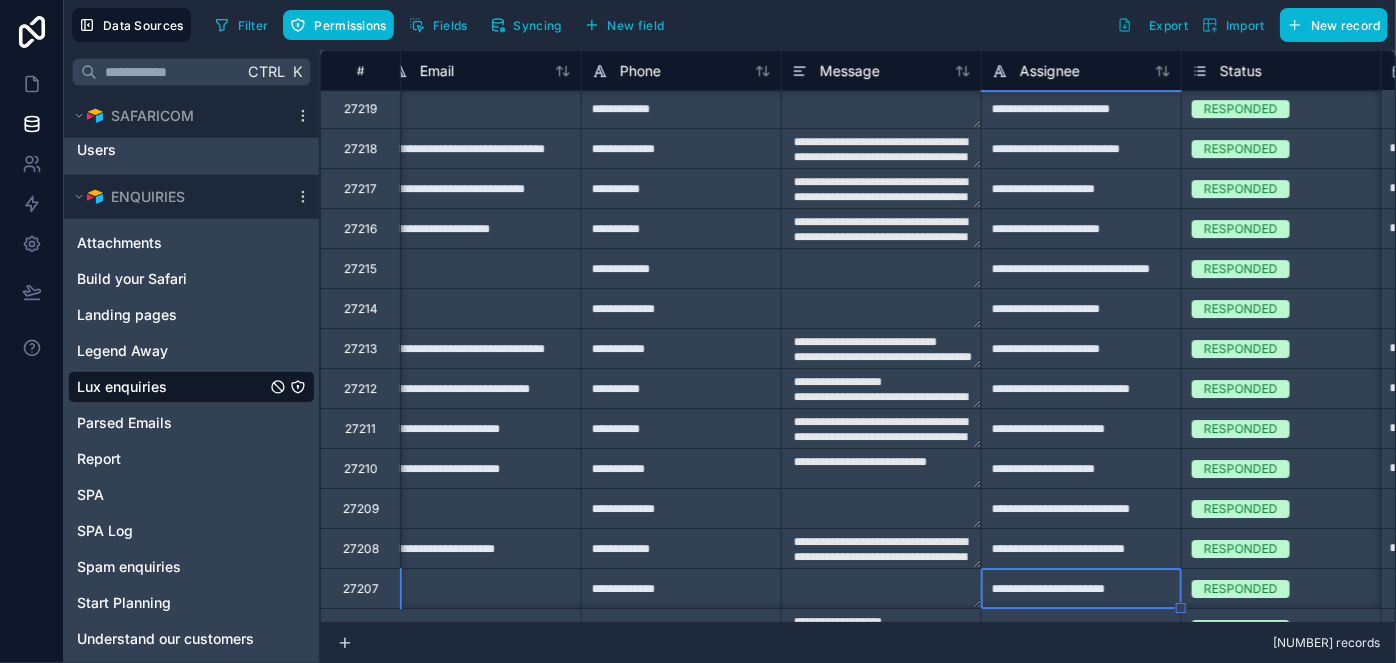 type on "**********" 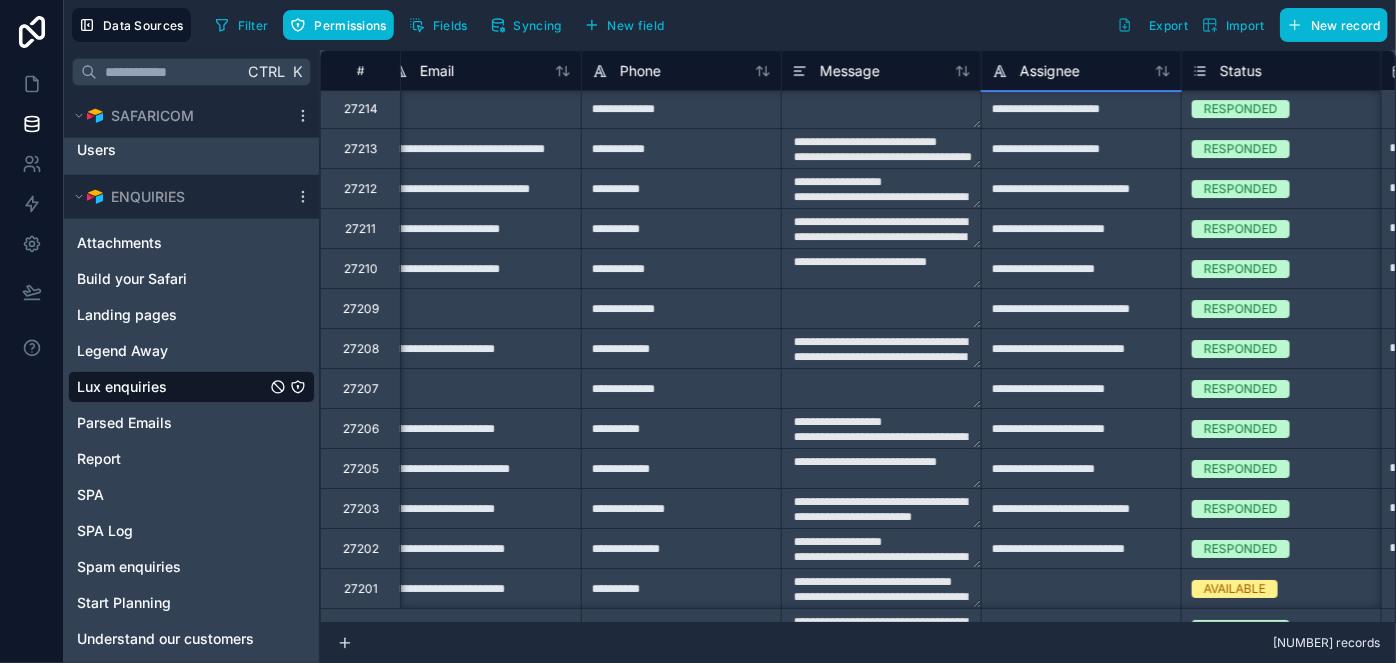 scroll, scrollTop: 3562, scrollLeft: 819, axis: both 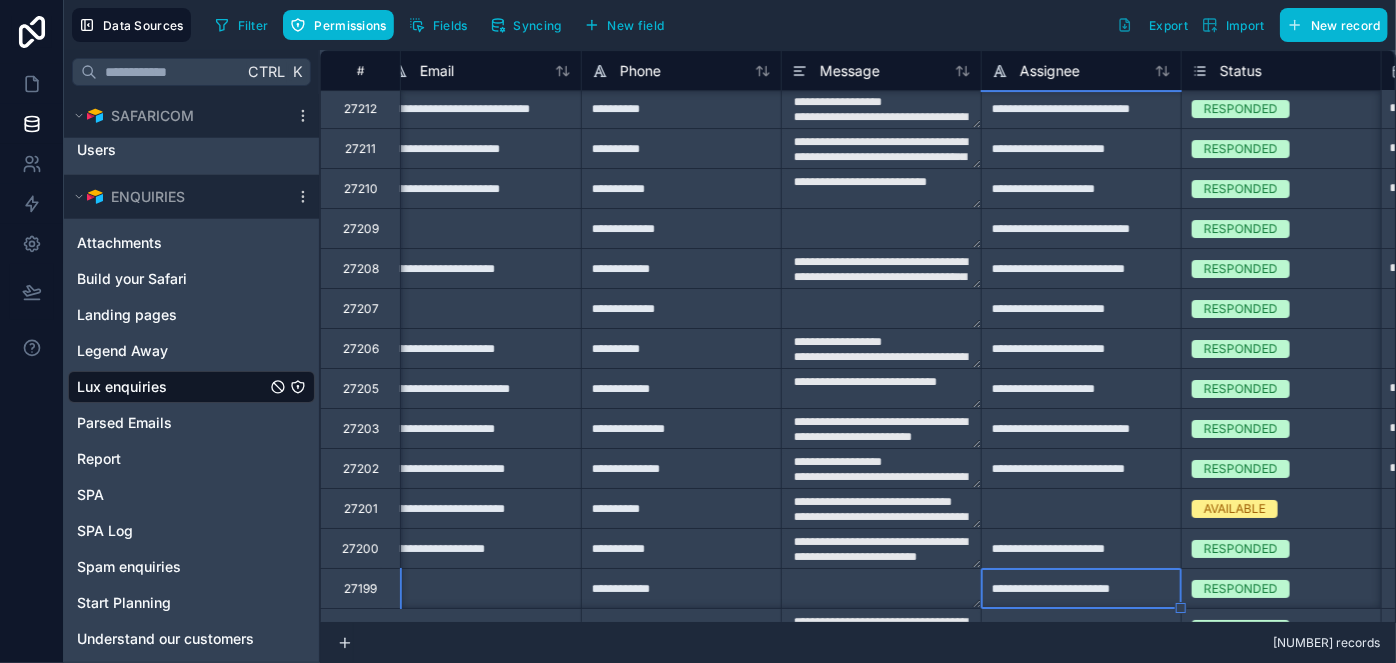 type on "**********" 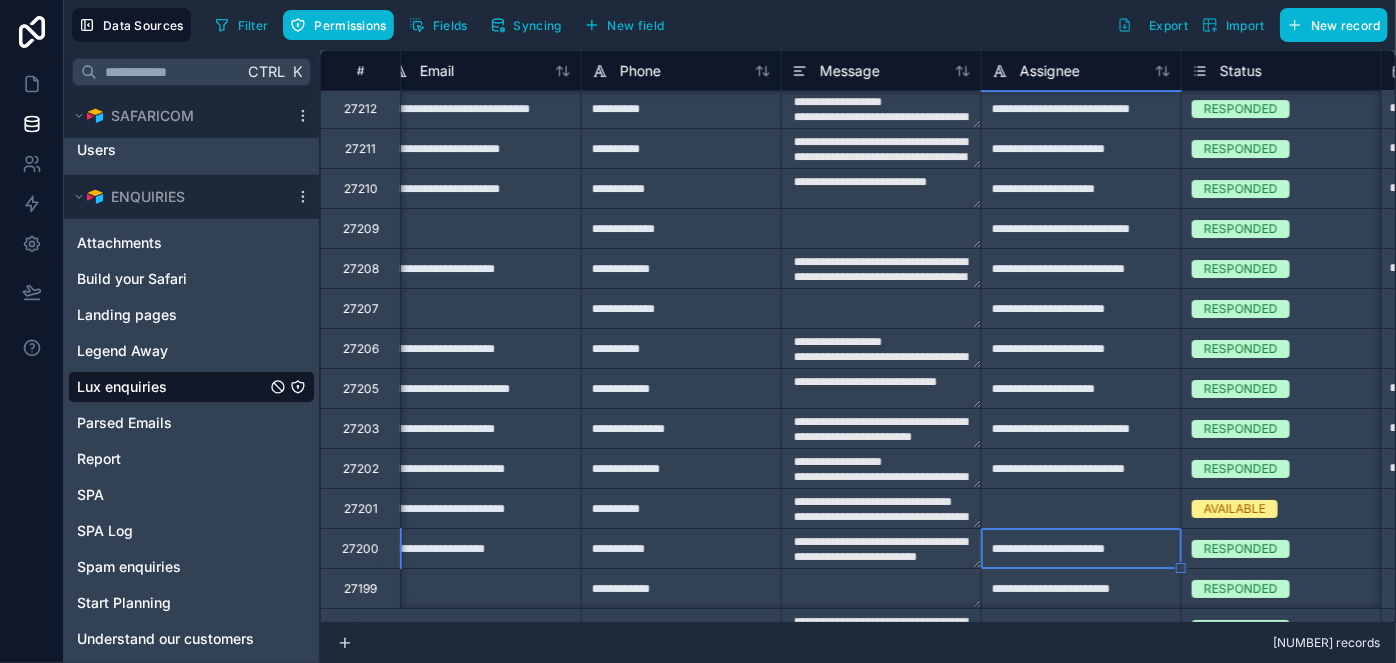 type on "**********" 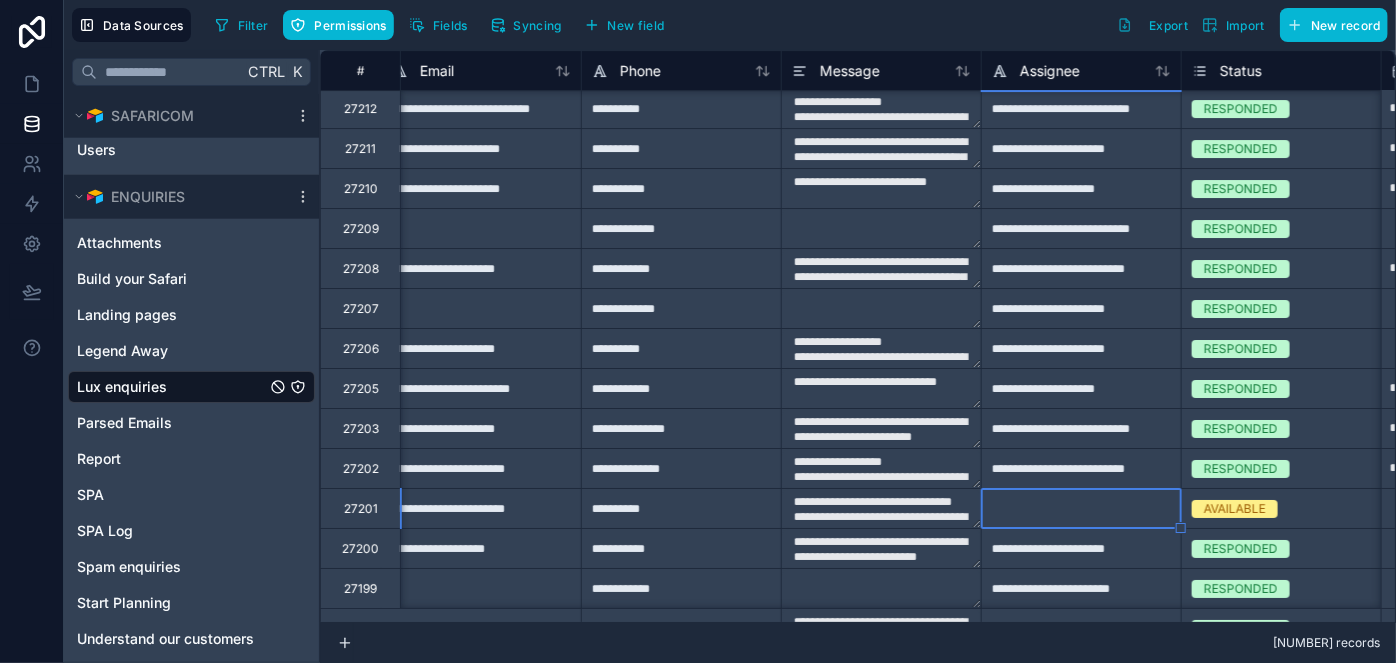 type on "**********" 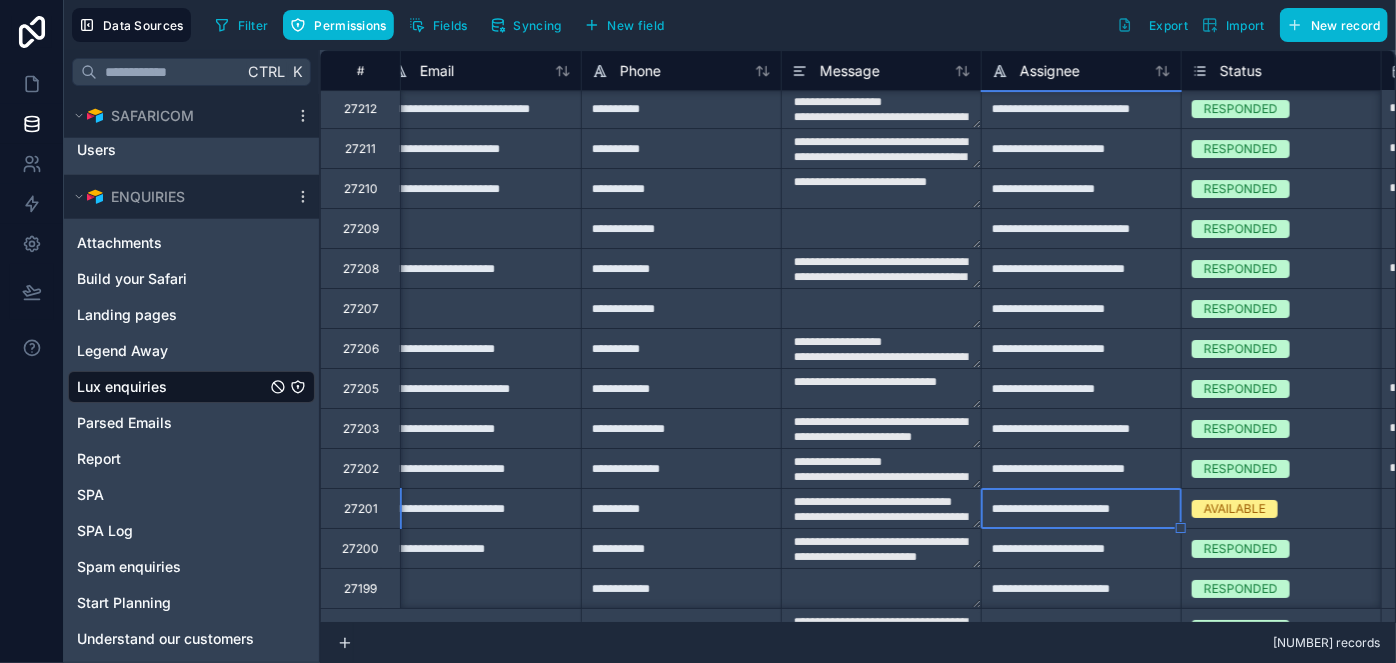 type on "**********" 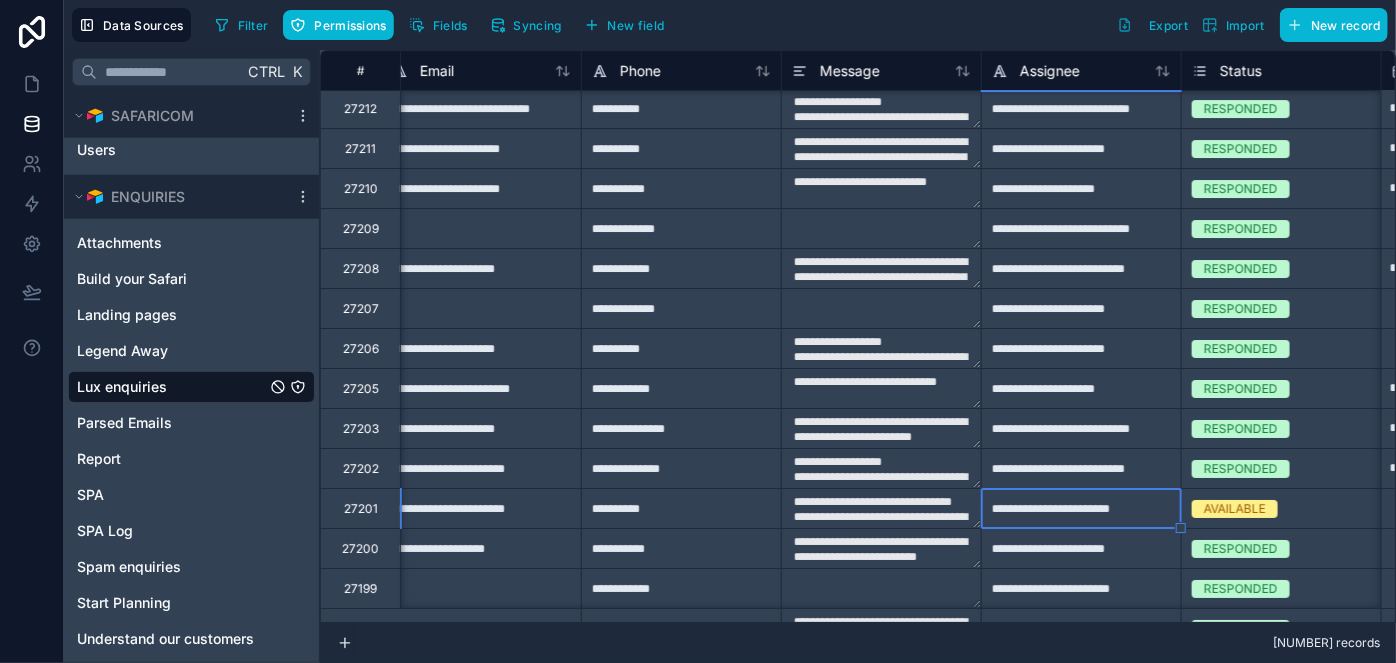 type on "**********" 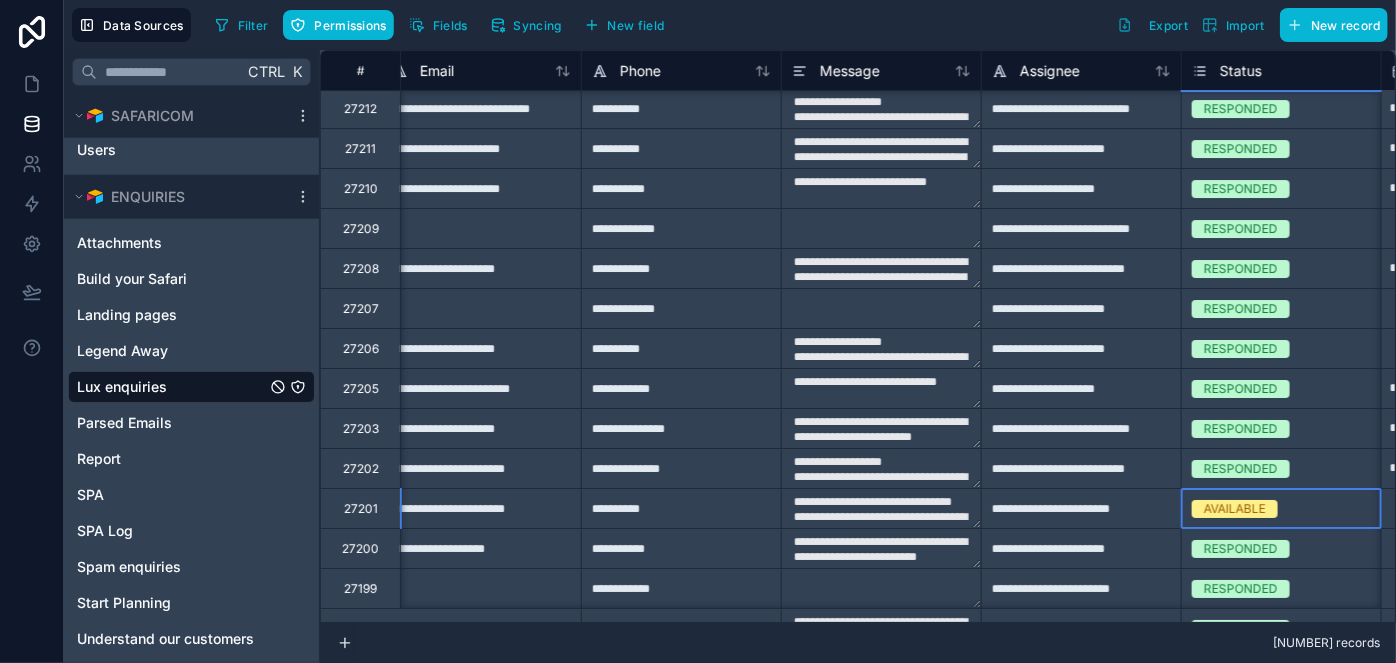 click on "AVAILABLE" at bounding box center [1281, 509] 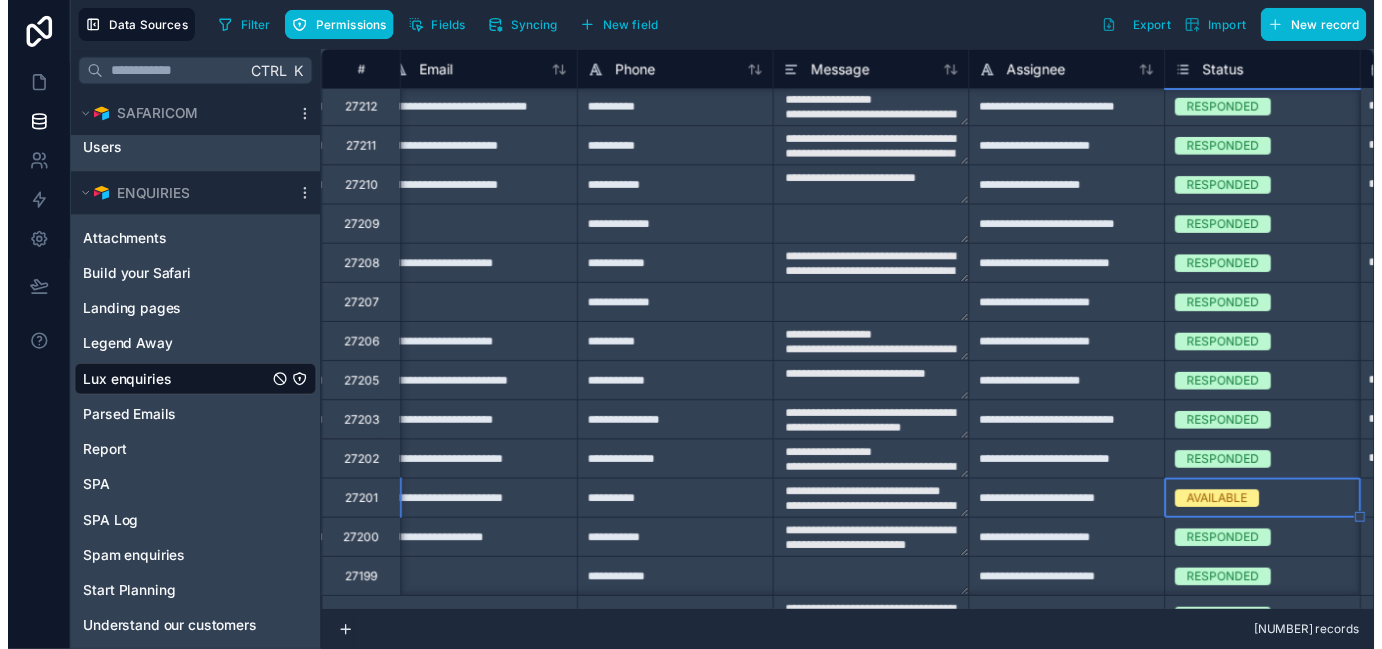 scroll, scrollTop: 179, scrollLeft: 0, axis: vertical 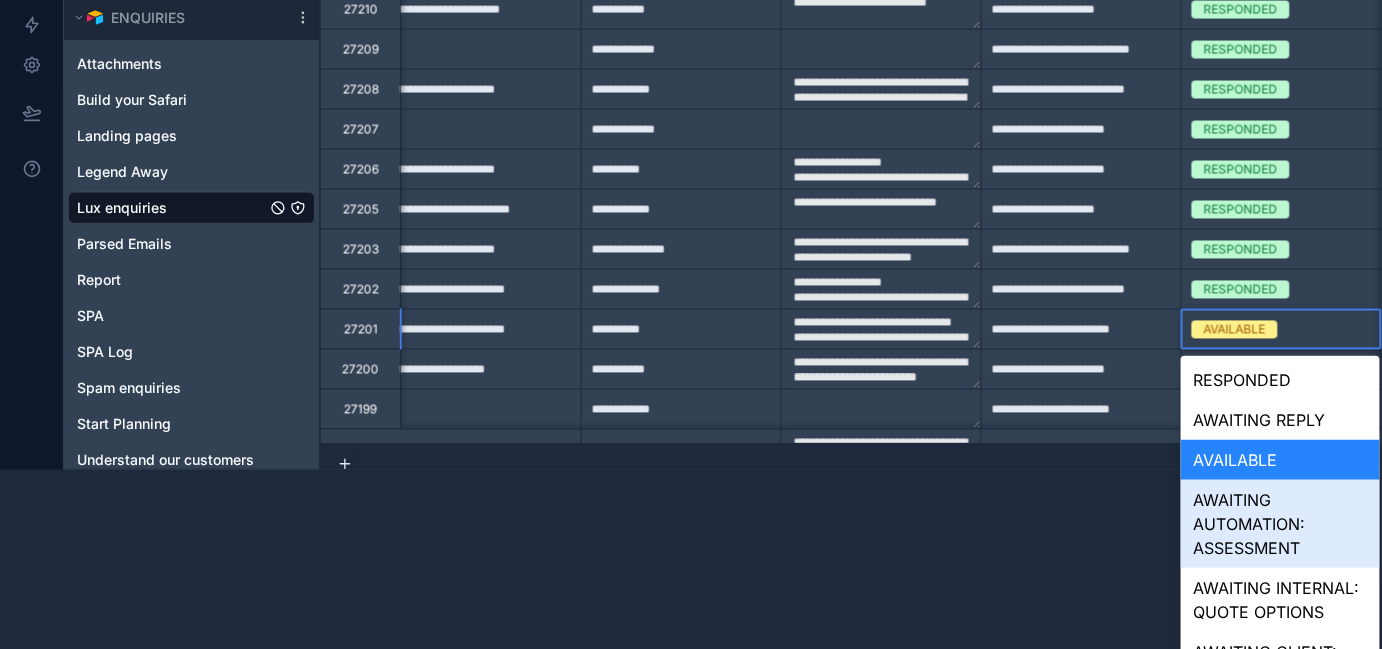 click on "**********" at bounding box center (691, 145) 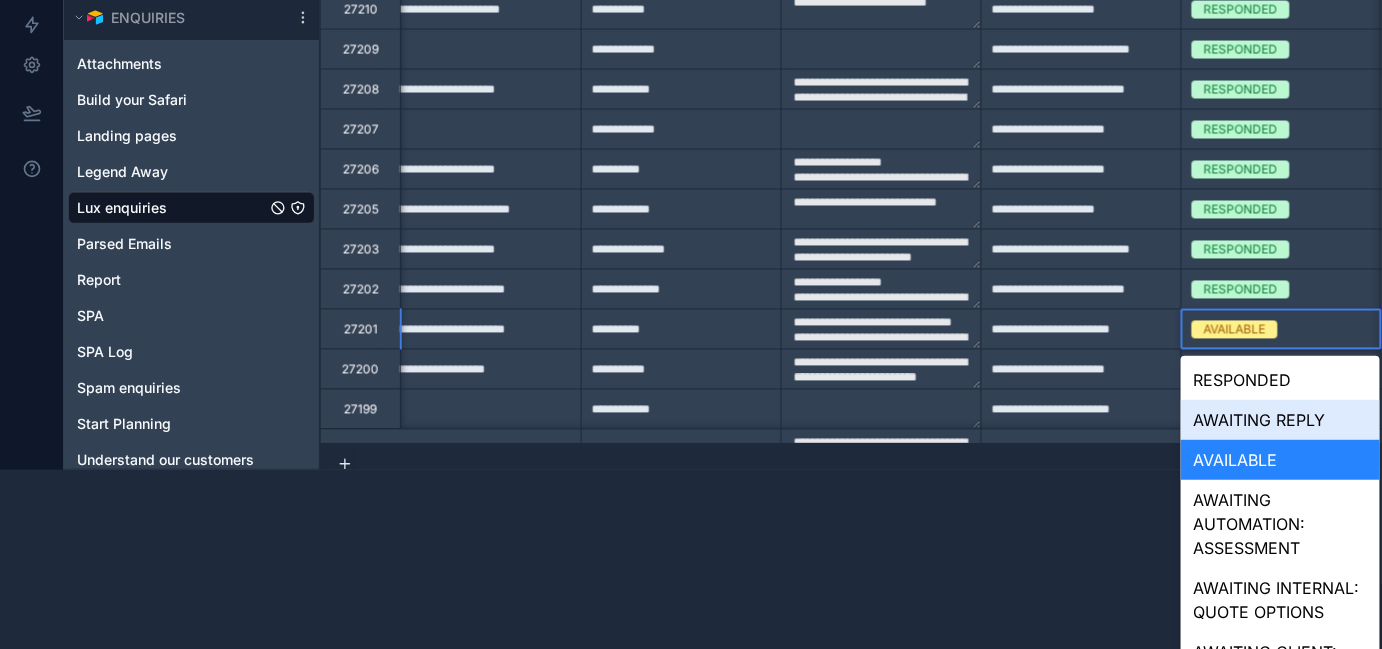 click on "AWAITING REPLY" at bounding box center [1280, 420] 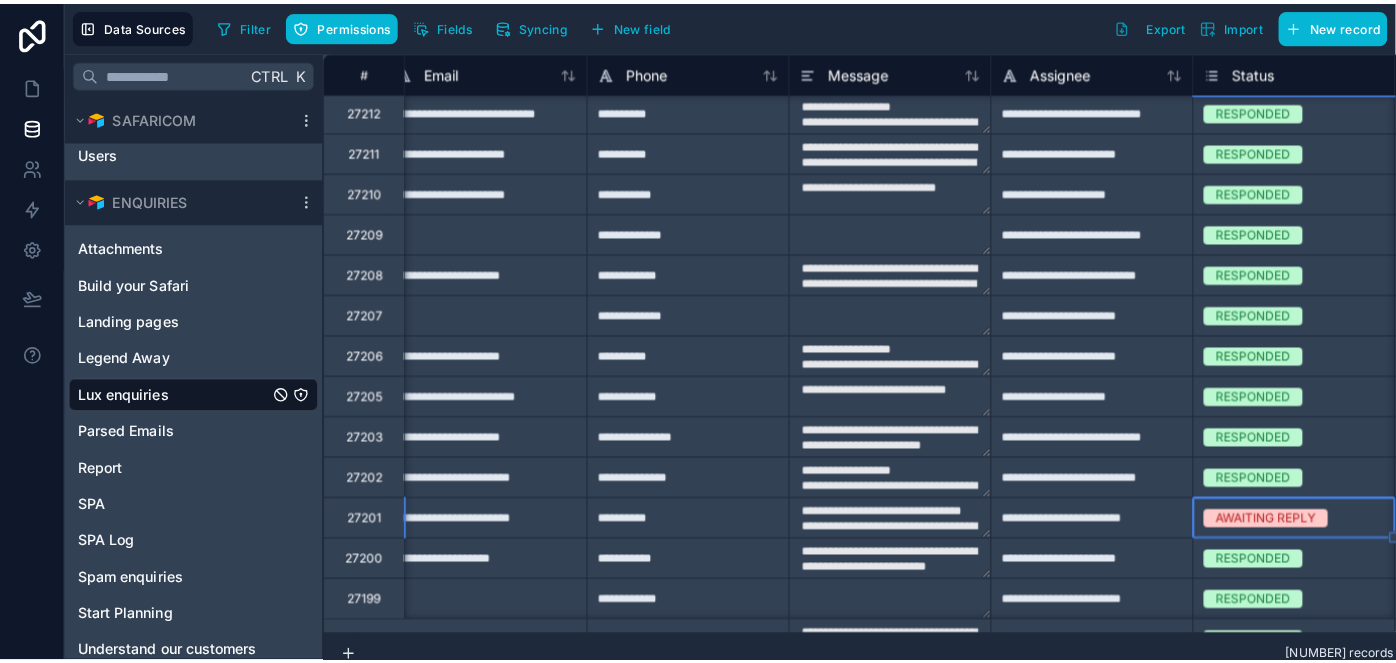 scroll, scrollTop: 0, scrollLeft: 0, axis: both 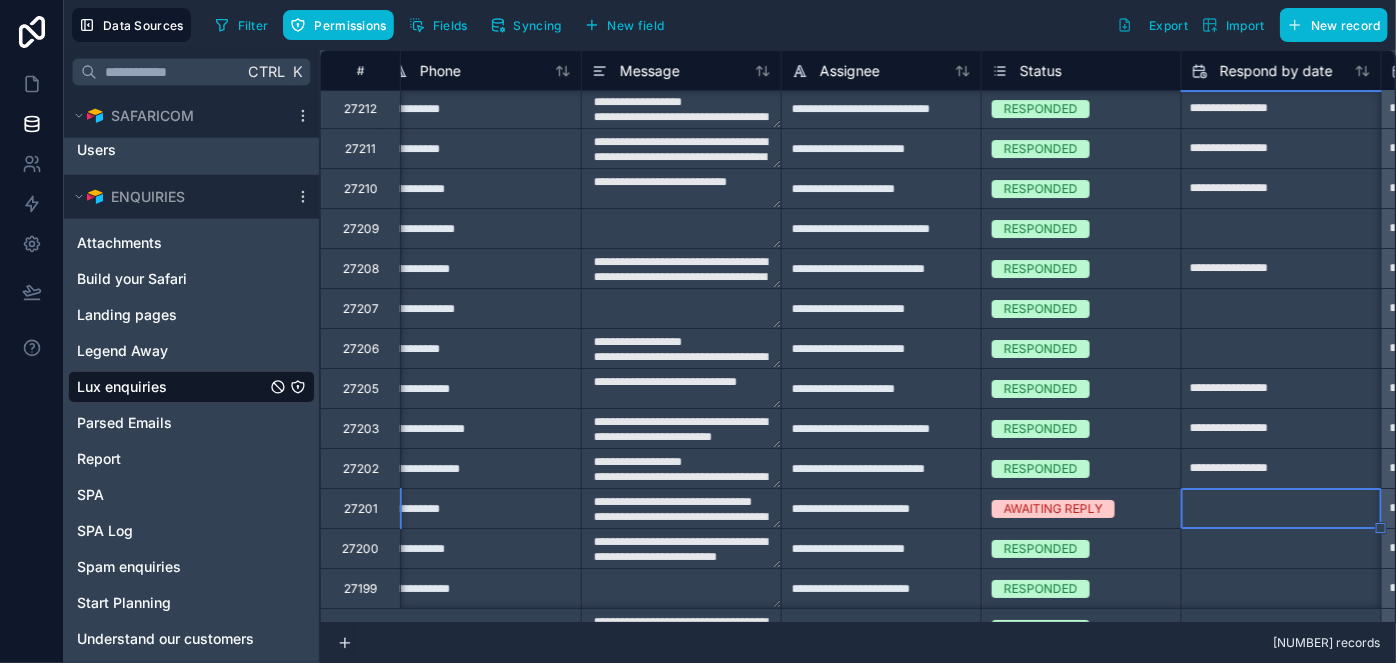 type on "**********" 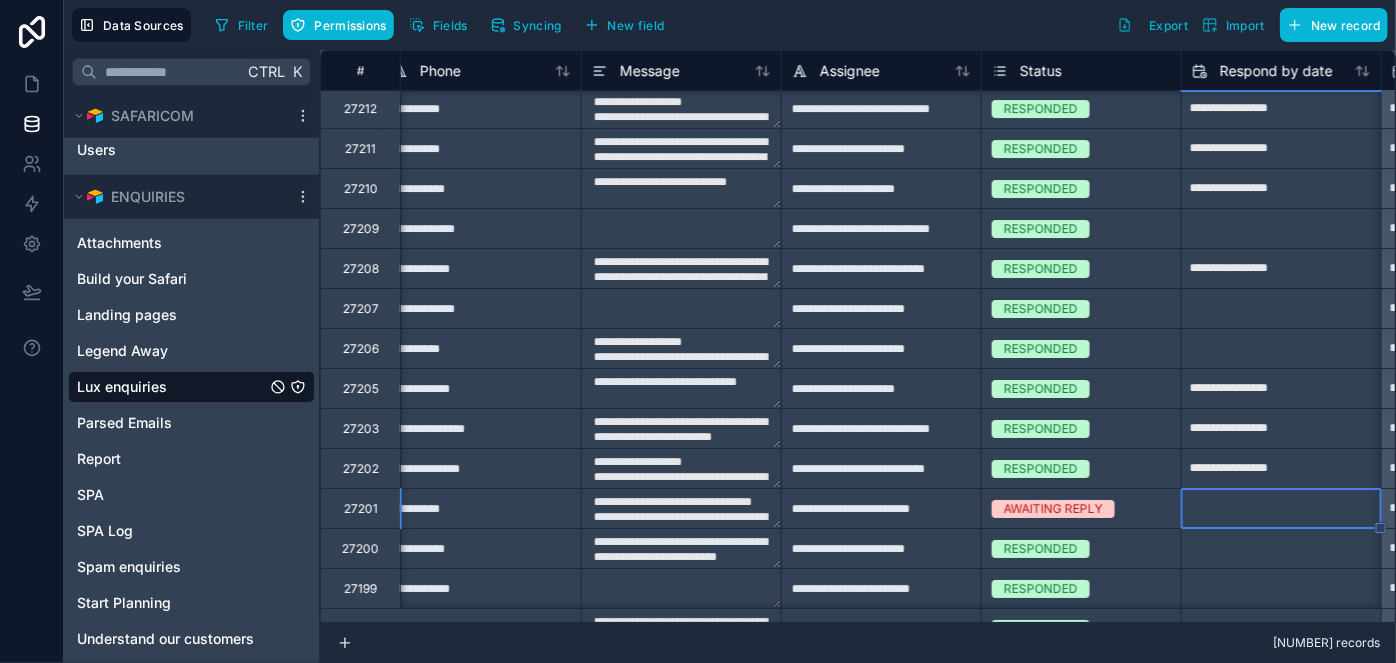 click at bounding box center [1281, -131] 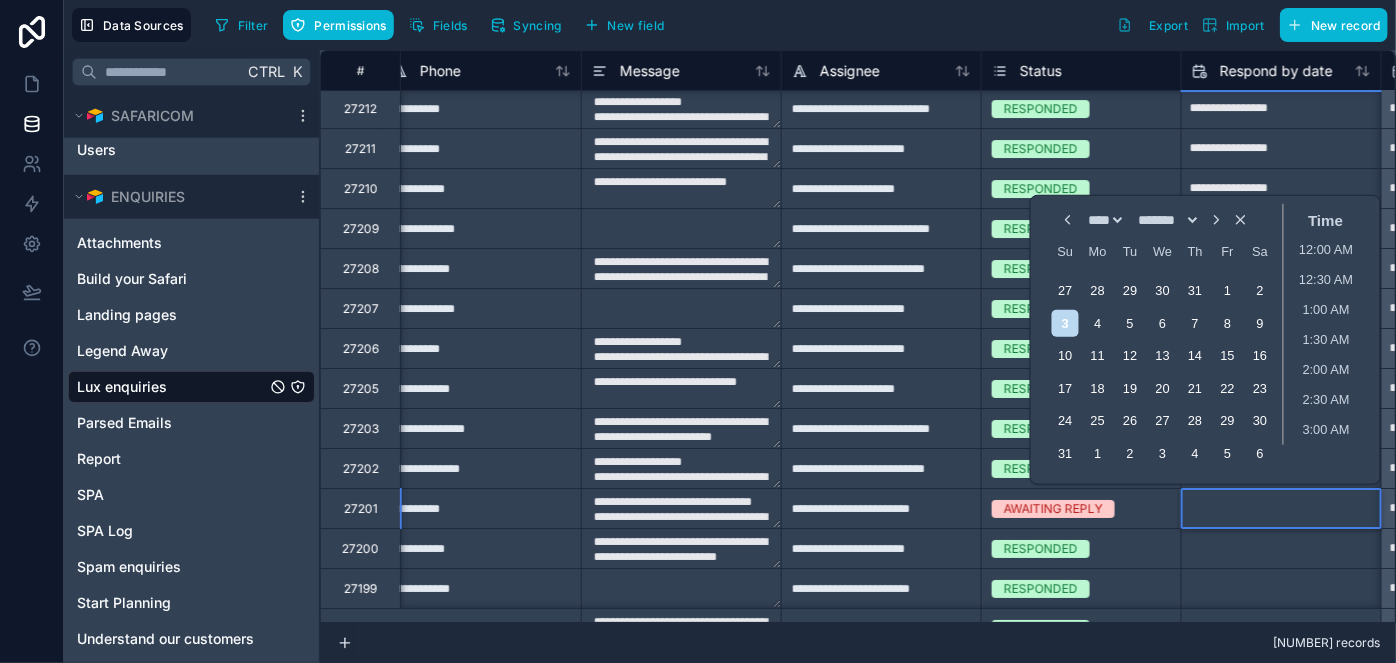 click at bounding box center [1281, -131] 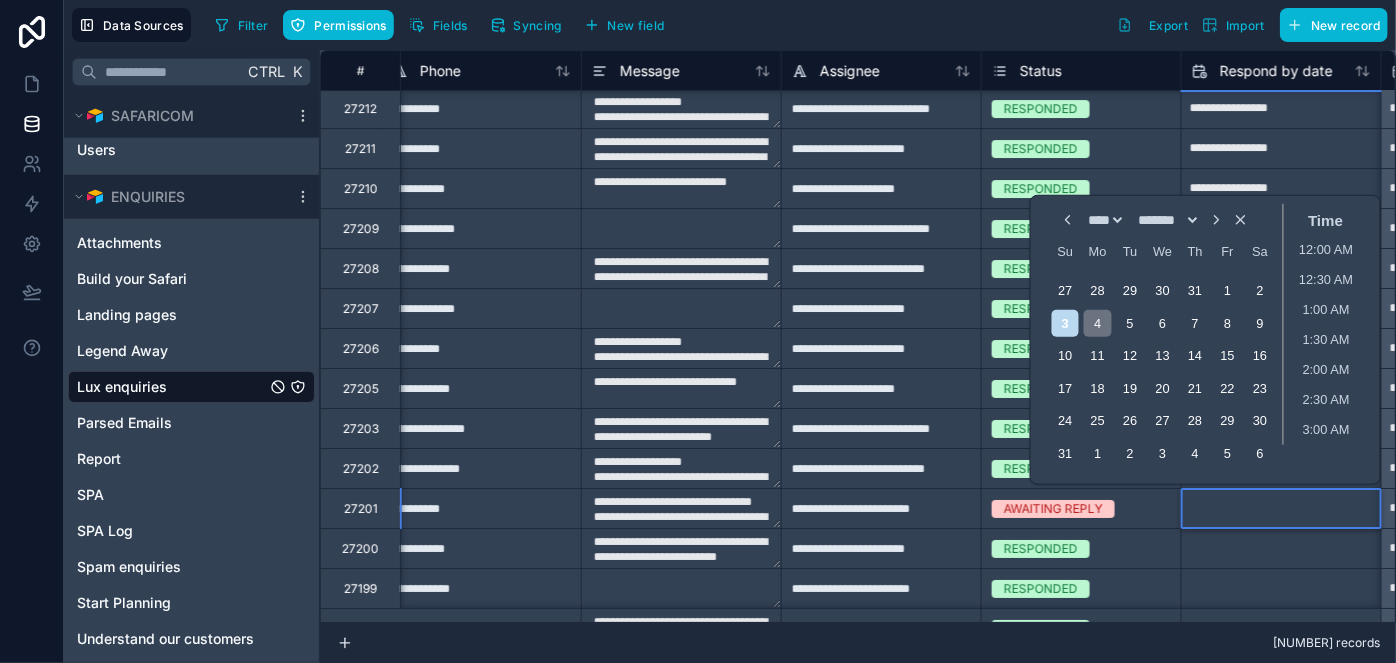 type on "**********" 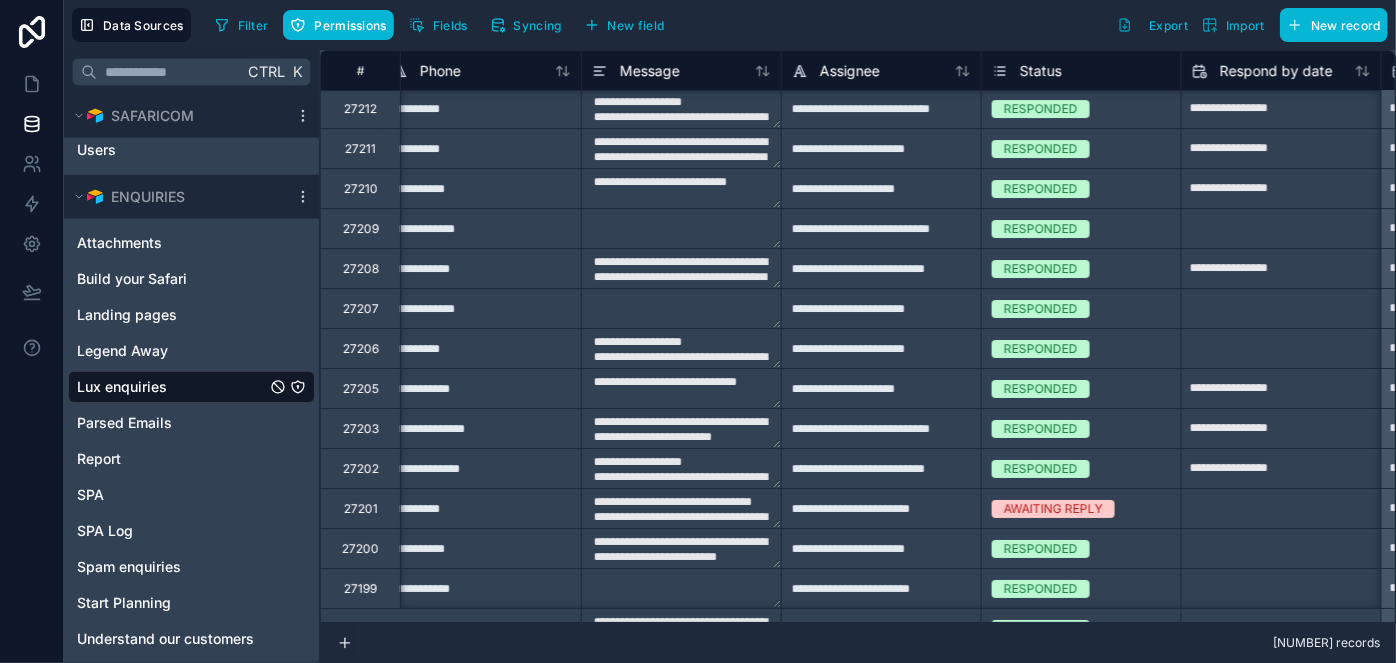 type on "**********" 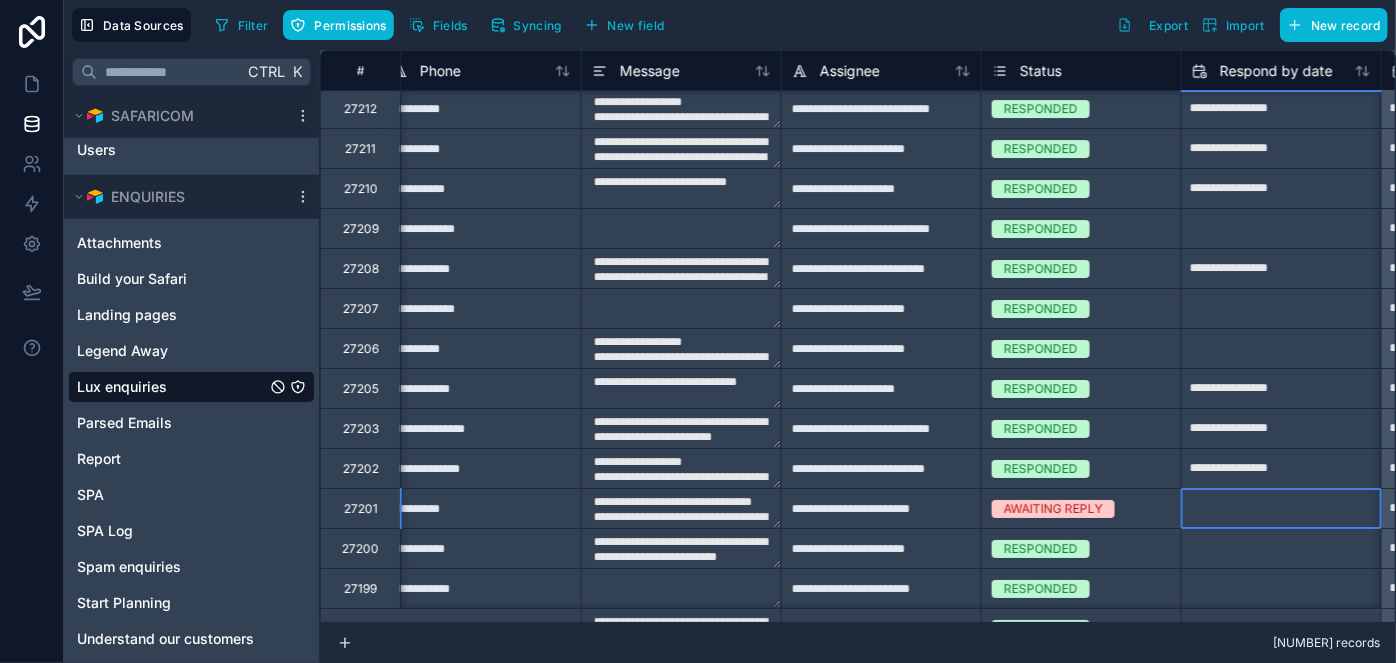 click at bounding box center (1281, -131) 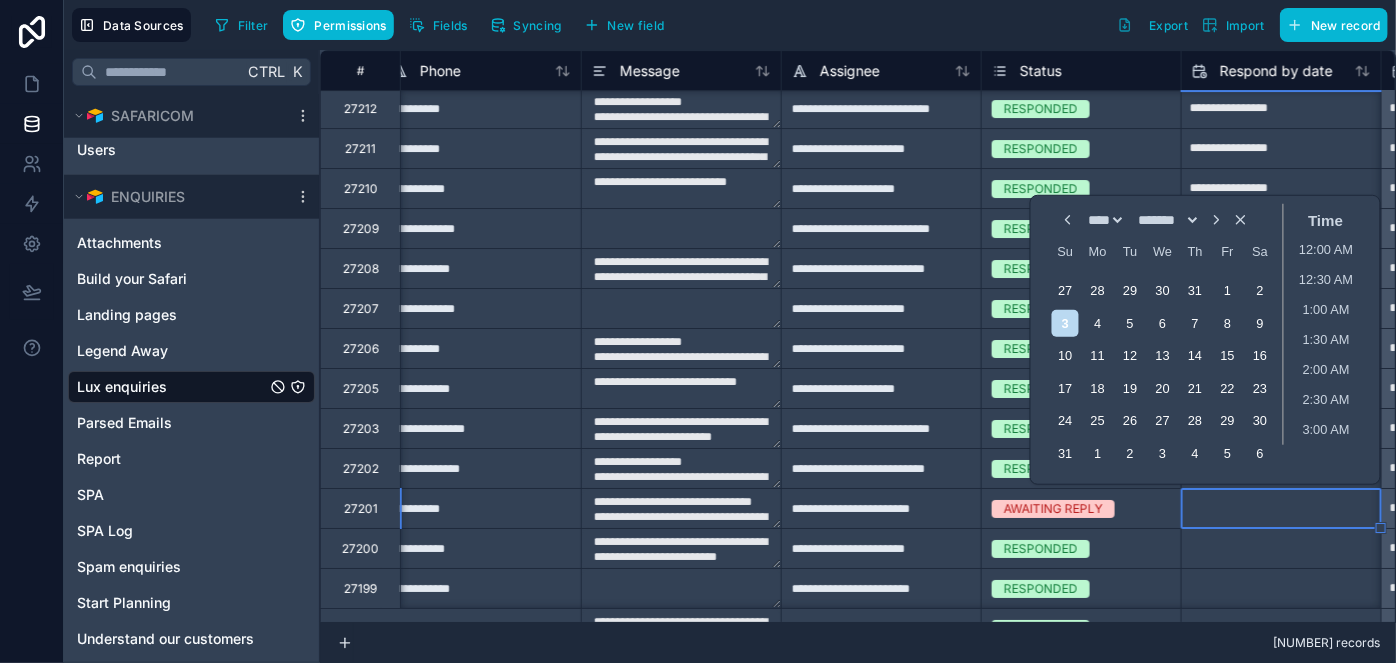 scroll, scrollTop: 434, scrollLeft: 0, axis: vertical 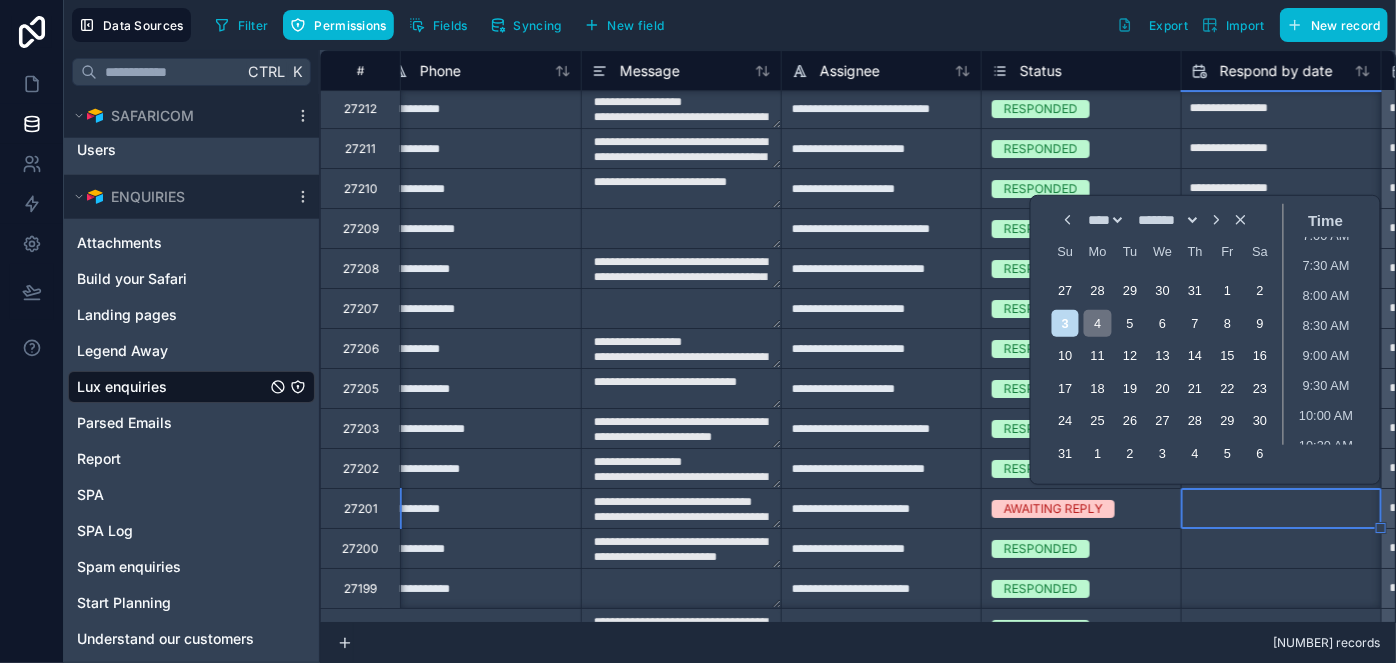 type on "**********" 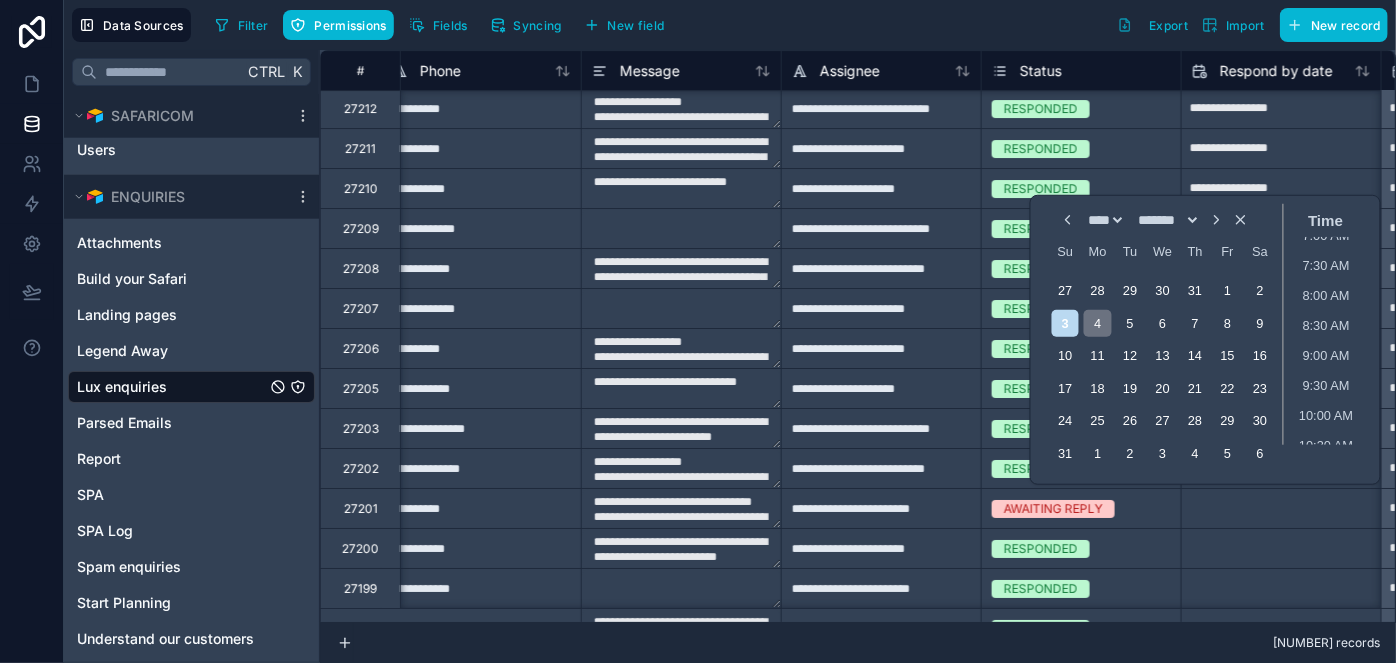 click on "4" at bounding box center (1097, 323) 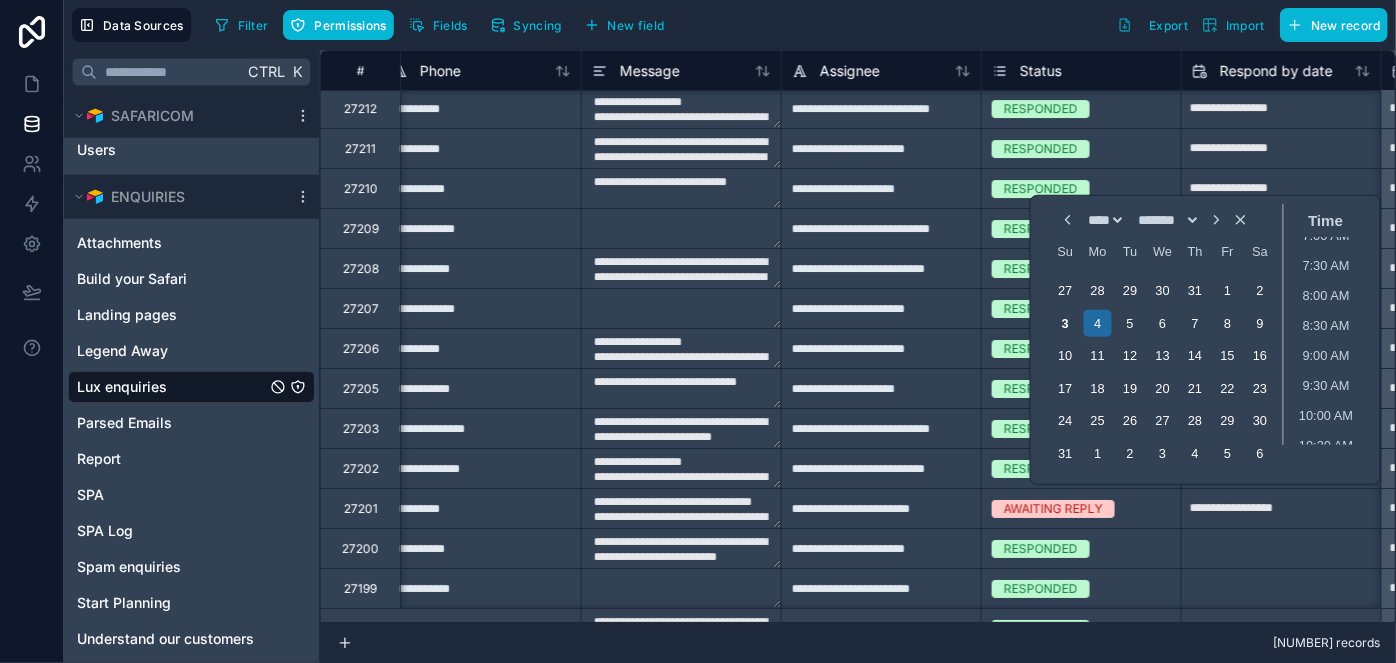 type on "**********" 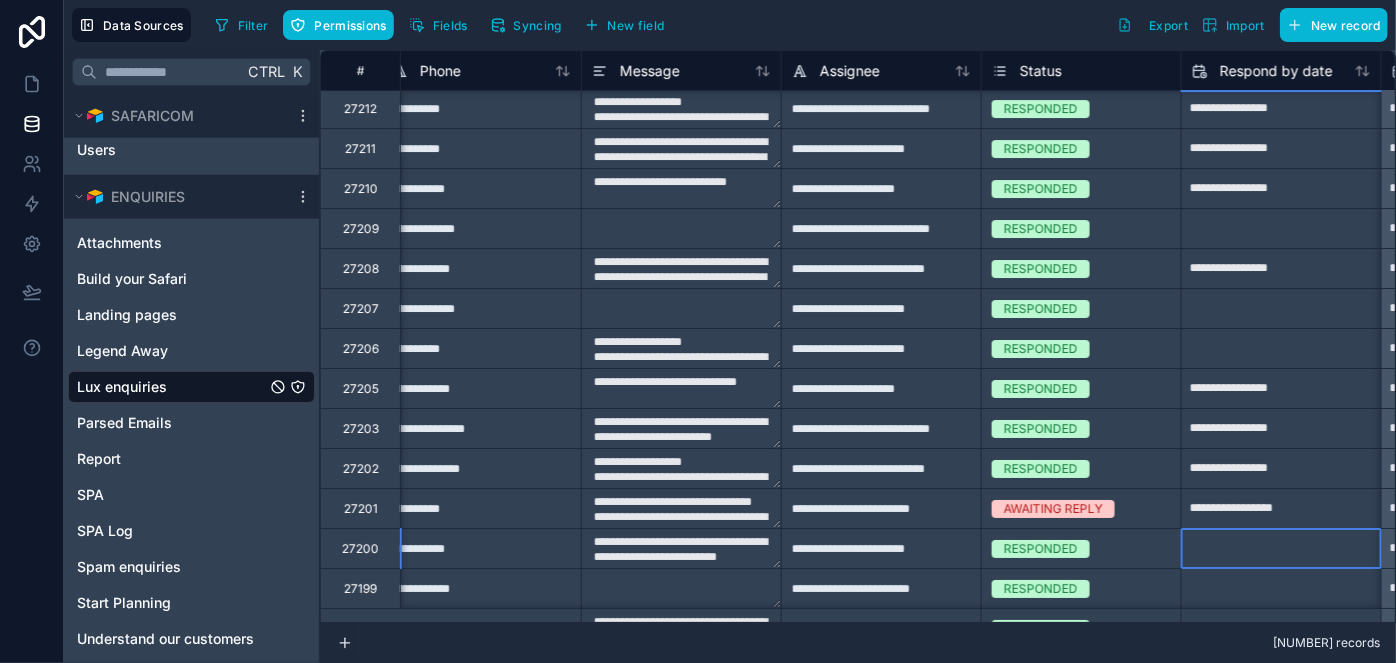 click at bounding box center (1281, -131) 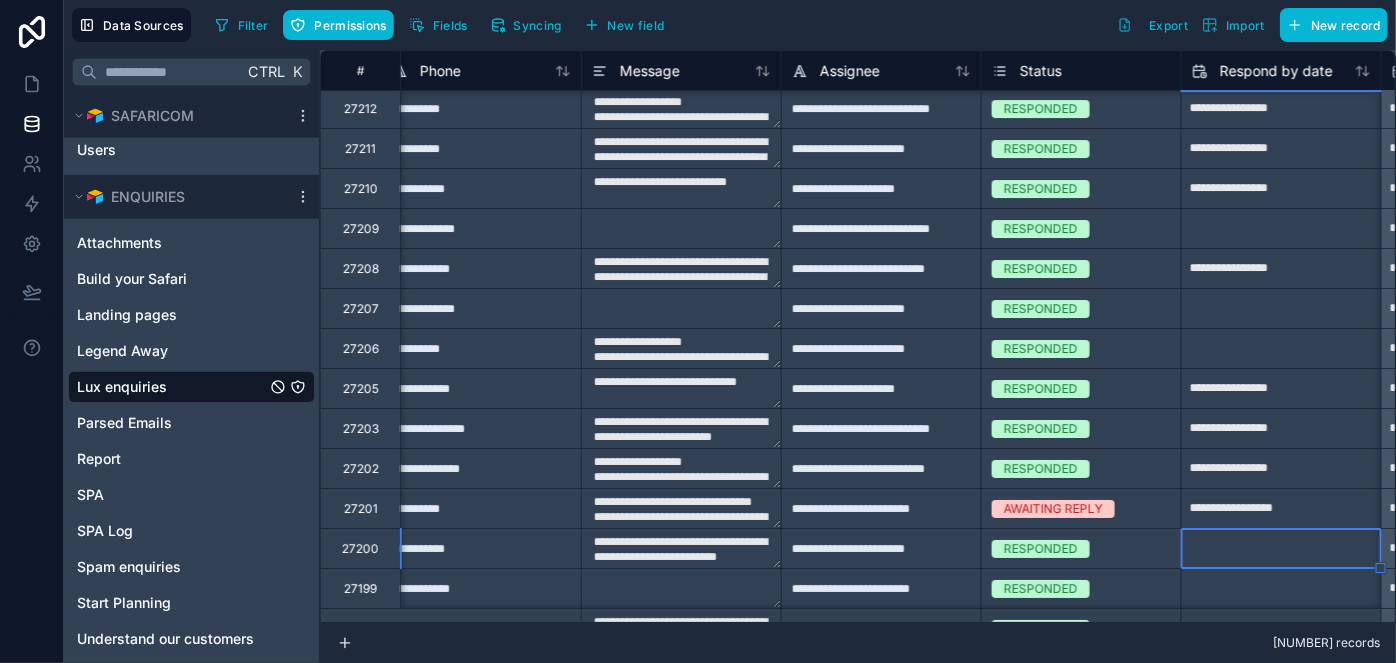 select on "****" 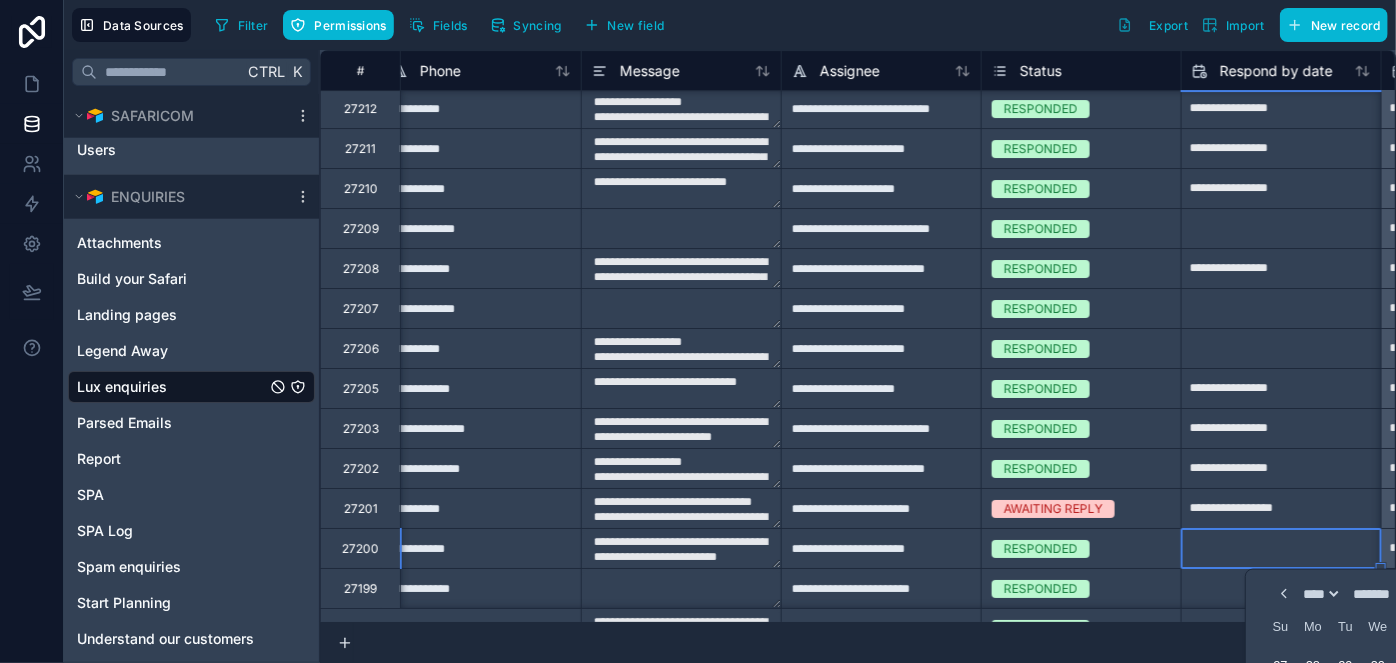type on "**********" 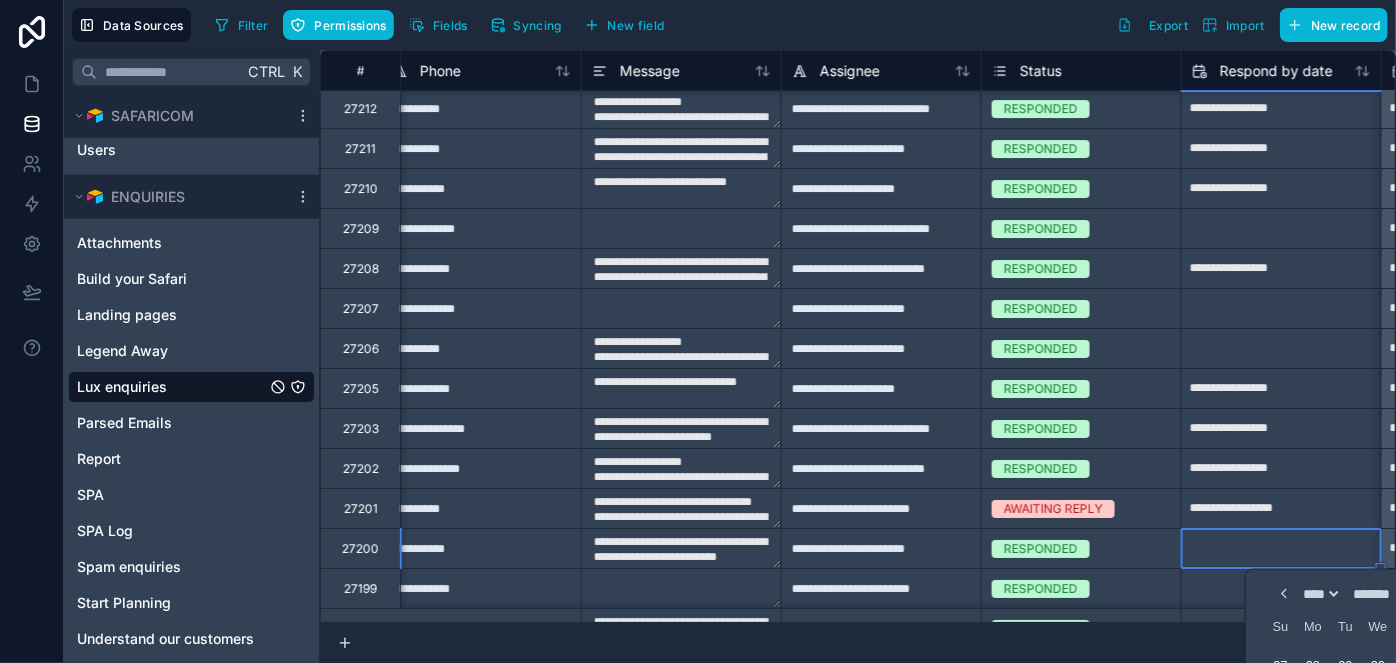 type on "**********" 